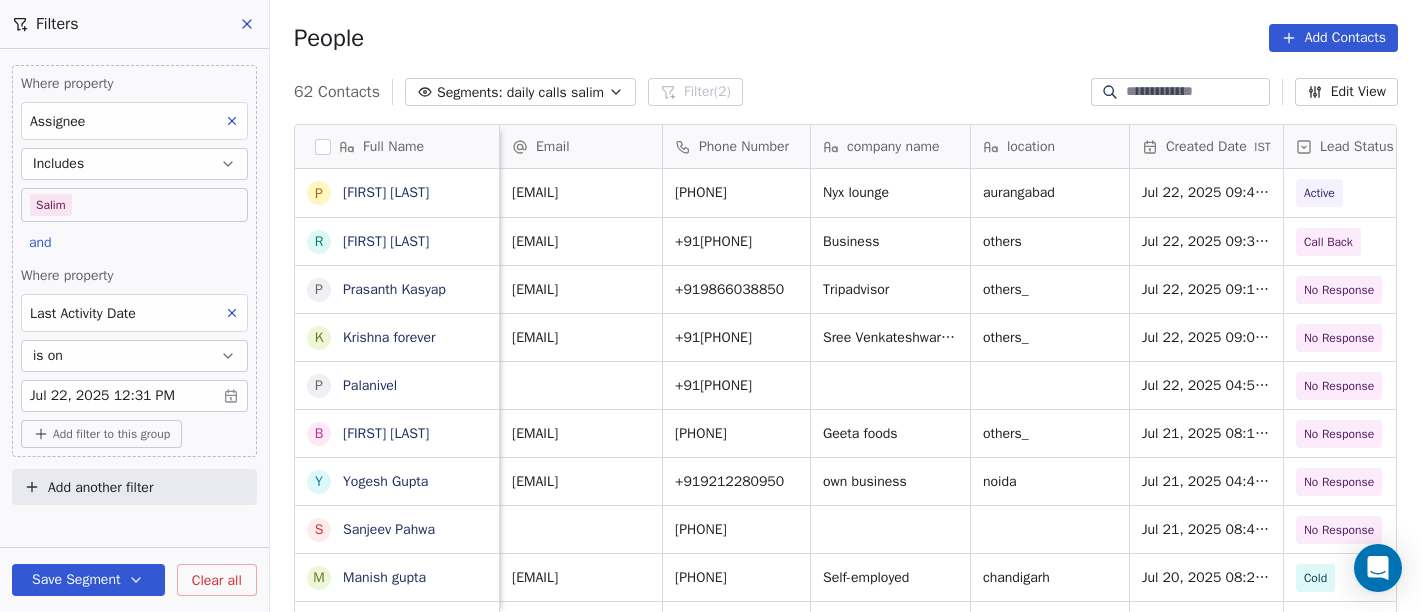 scroll, scrollTop: 0, scrollLeft: 0, axis: both 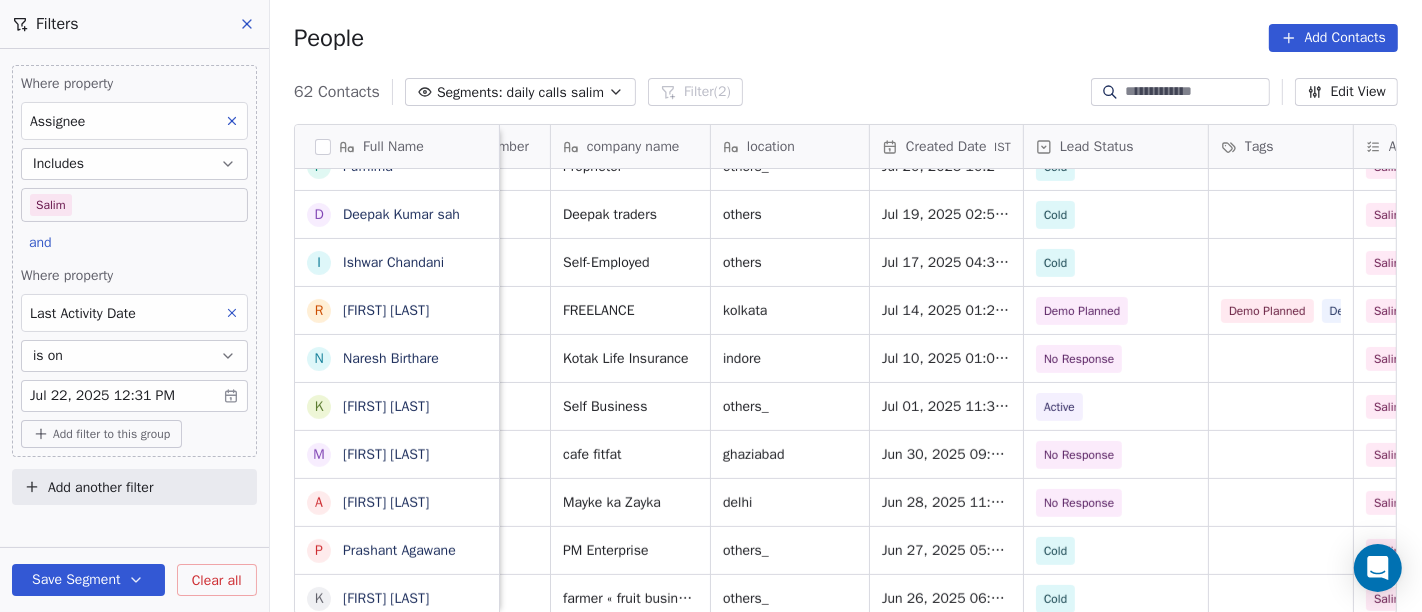 click on "62 Contacts Segments: daily calls salim  Filter  (2) Edit View" at bounding box center (846, 92) 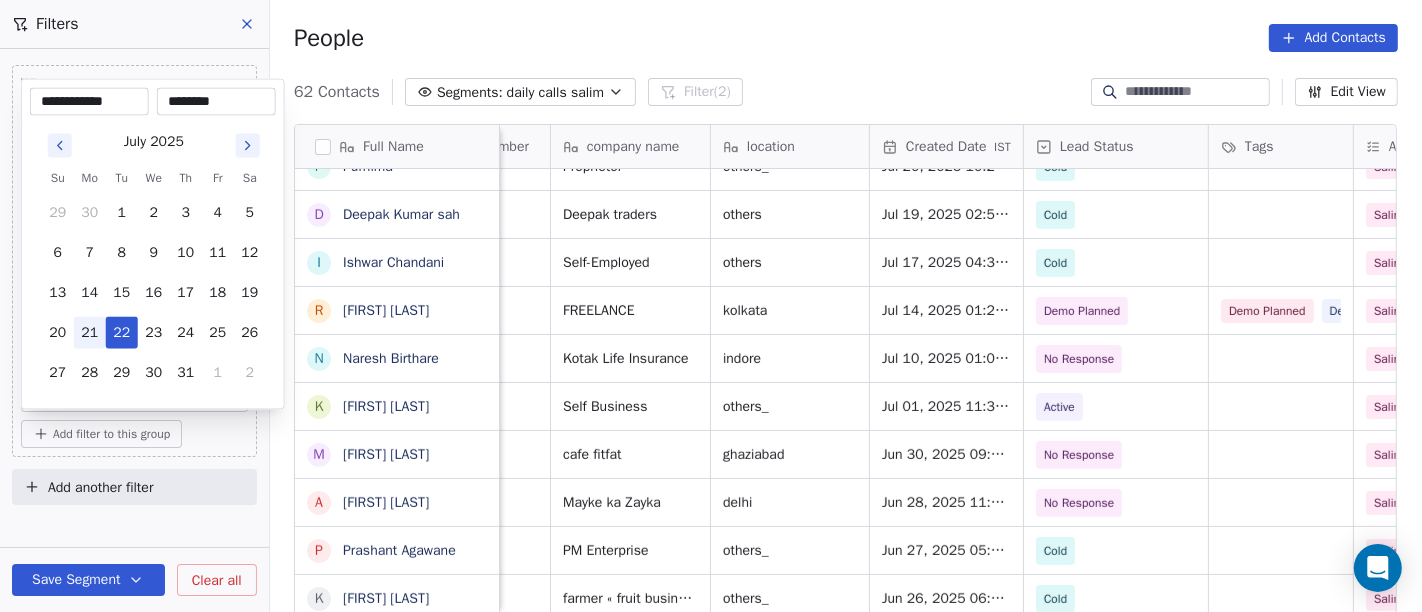 click on "21" at bounding box center [90, 333] 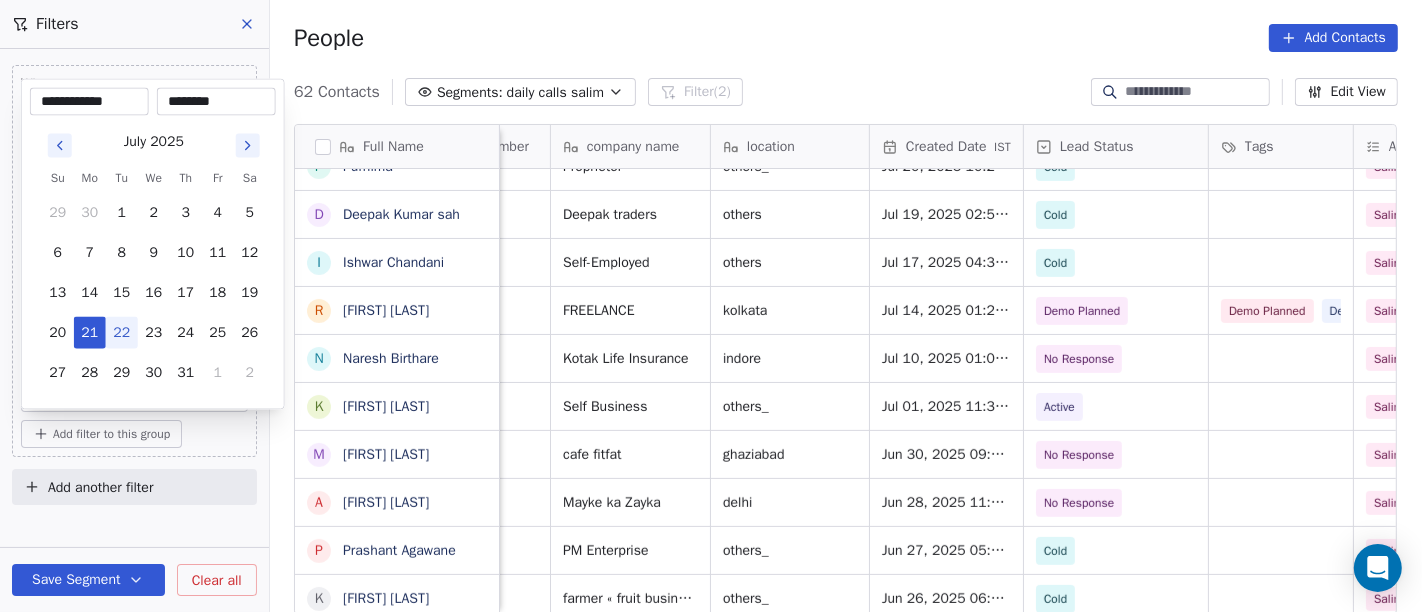 click on "On2Cook India Pvt. Ltd. Contacts People Marketing Workflows Campaigns Sales Pipelines Sequences Beta Tools Apps AI Agents Help & Support Filters Where property   Assignee   Includes Salim and Where property   Last Activity Date   is on Jul 22, 2025 12:31 PM Add filter to this group Add another filter Save Segment Clear all People  Add Contacts 62 Contacts Segments: daily calls salim  Filter  (2) Edit View Tag Add to Sequence Full Name P Prithviraj Shinde R Raj Desai P Prasanth Kasyap K Krishna forever P Palanivel B Bhavingiri Goswami Y Yogesh Gupta S Sanjeev Pahwa M Manish gupta S Shaji Mohan B Baldev Raj P Purnima D Deepak Kumar sah I Ishwar Chandani R Rajat Dutta N Naresh Birthare K Kailashchandra Kabra M Manish Baliyan A Alka Sagar P Prashant Agawane k kulwant Chauhan G Gaurab Modak J Japkirat Oberai s sanjay A Ajay A Anupam Chourasiya R Raghvendra Tripathi S Satpal Singh A Arpit Rathore J Jitendra Pal Gujral E Ethiraj kumar D Deepak Kumar N Naresh Saneja P Parmar Mehul s subhash Nagpal P Parth F V D J k" at bounding box center (711, 306) 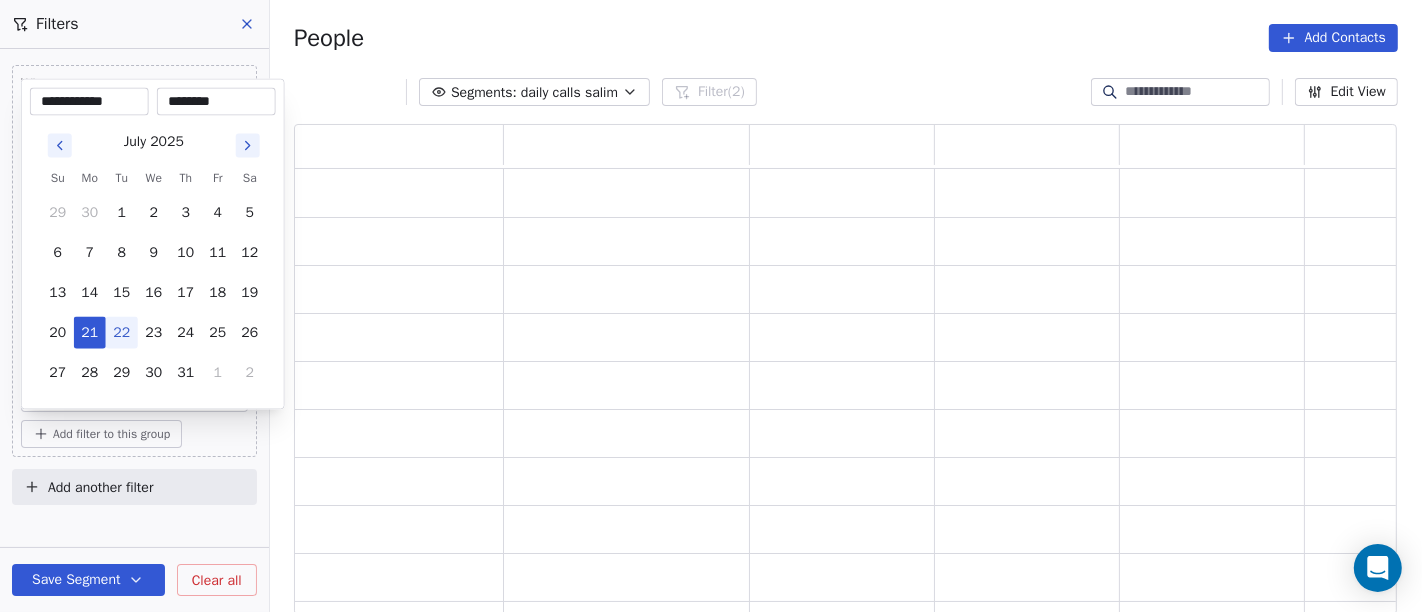 scroll, scrollTop: 17, scrollLeft: 17, axis: both 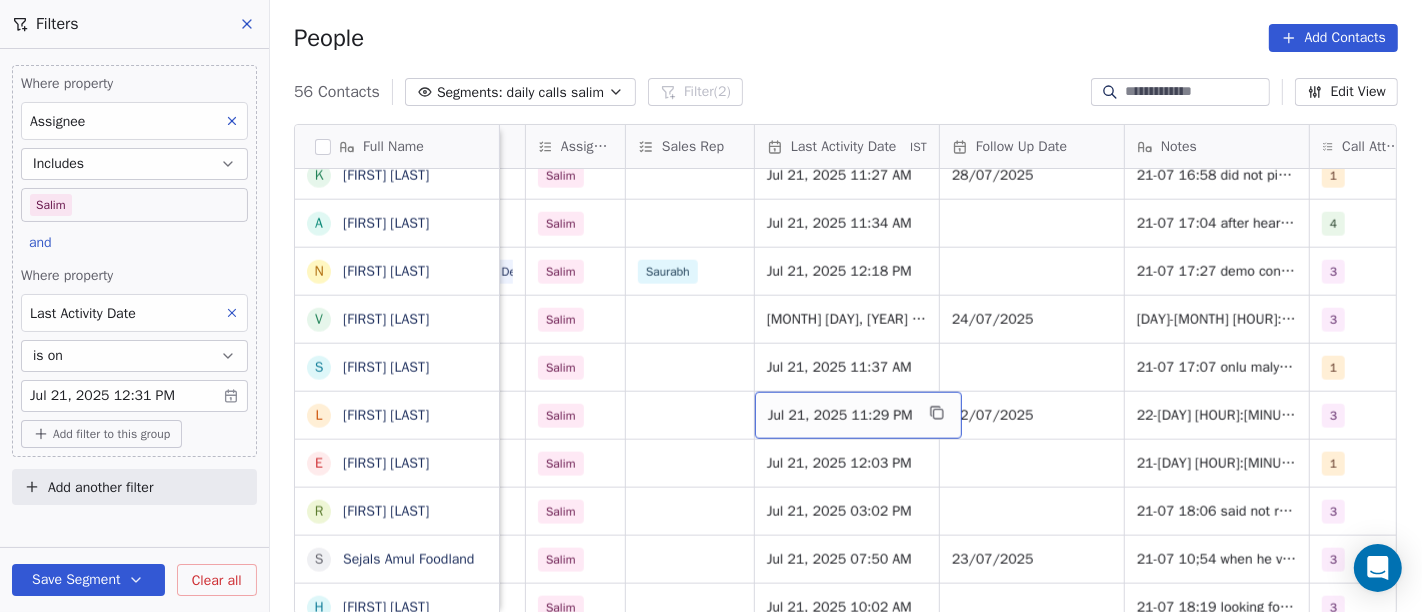 click on "Jul 21, 2025 11:29 PM" at bounding box center (858, 415) 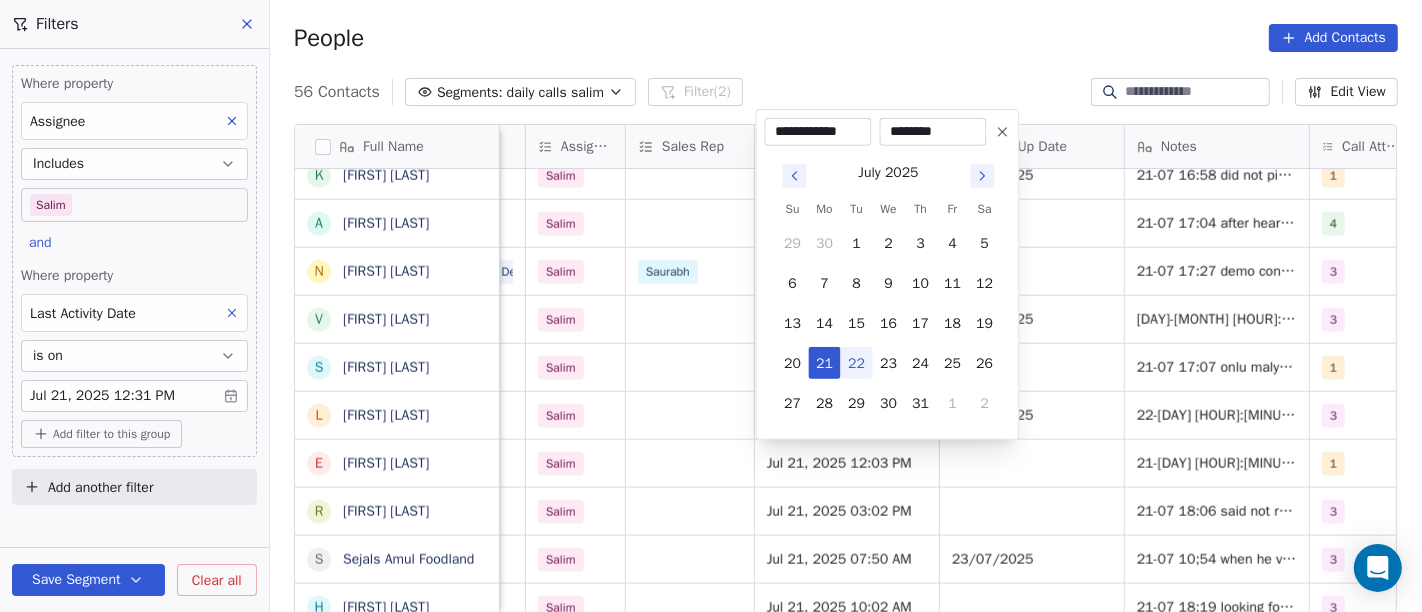 click on "********" at bounding box center [933, 132] 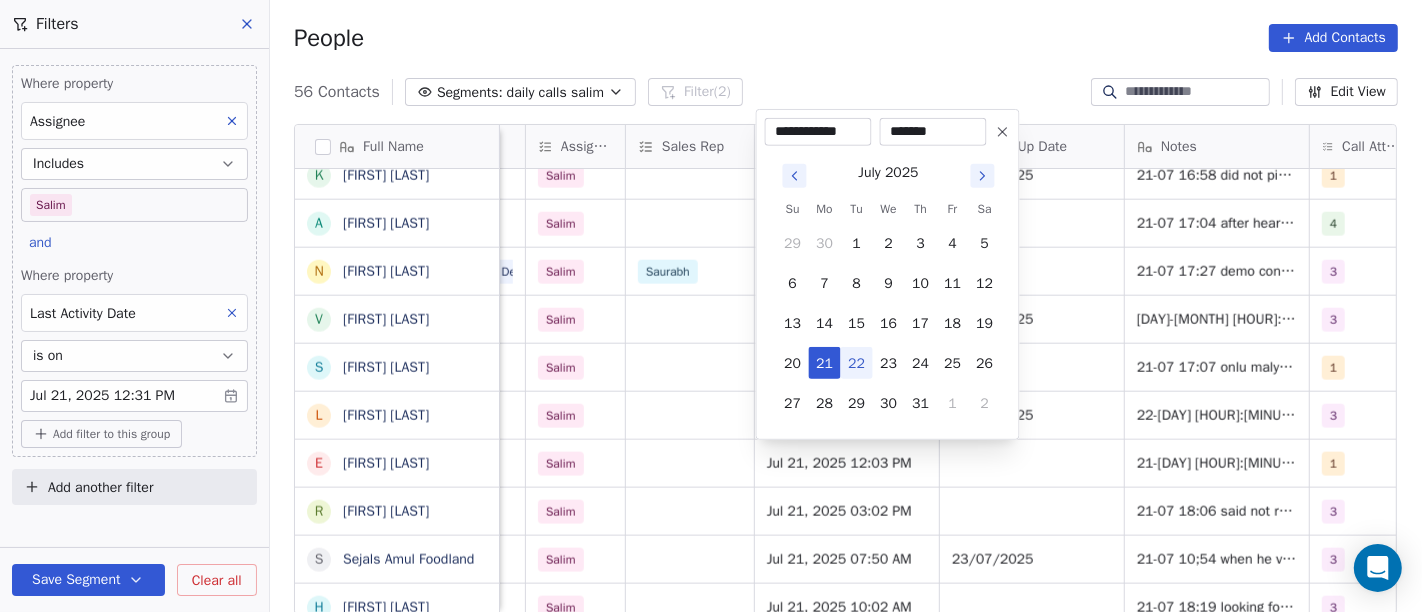 type on "********" 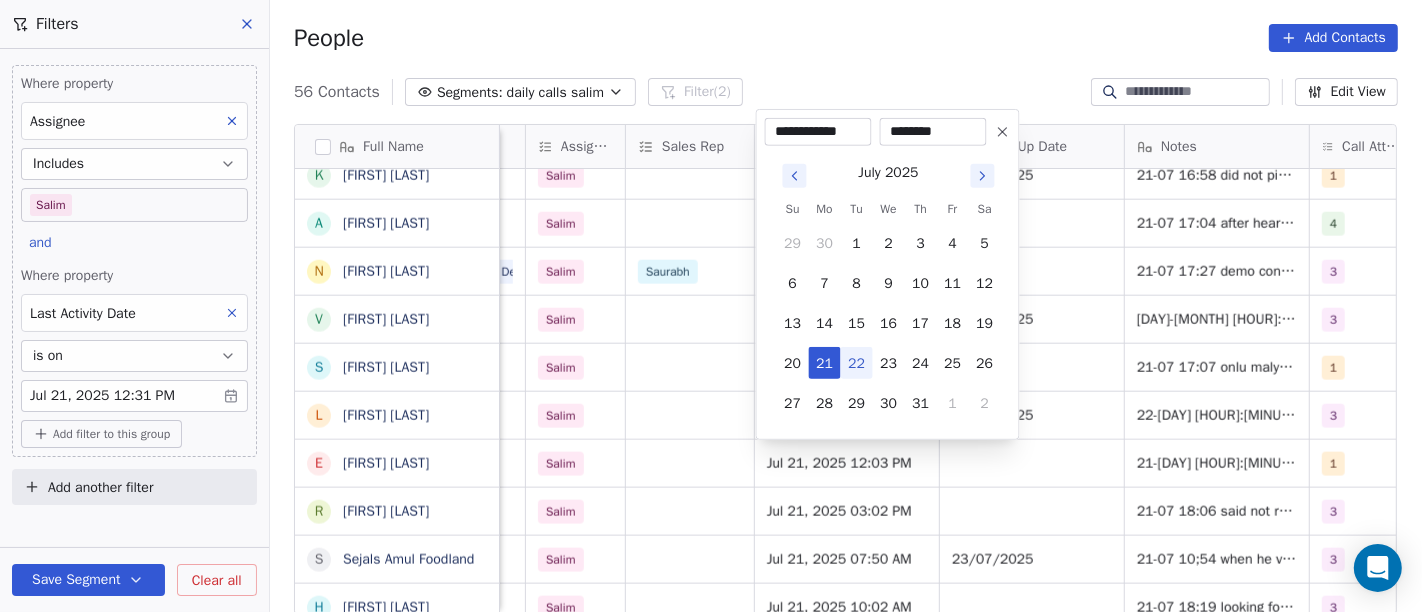 click on "On2Cook India Pvt. Ltd. Contacts People Marketing Workflows Campaigns Sales Pipelines Sequences Beta Tools Apps AI Agents Help & Support Filters Where property   Assignee   Includes Salim and Where property   Last Activity Date   is on Jul 21, 2025 12:31 PM Add filter to this group Add another filter Save Segment Clear all People  Add Contacts 56 Contacts Segments: daily calls salim  Filter  (2) Edit View Tag Add to Sequence Full Name s siyad N Nisar A Anu malik R Radhey Sharma G Girish Kumar B Bishwanath Bagchi S Sneha Thakur b badal o s soni R Ritesh Jain B Bharat Parikh N Nitin Solanki J Jayendra Goswami S Sanjoy Banerjee B BREW JUNCTION J JosephJoy M Makarand jayent Athalye p pramod  Raikwar V Vivek Sawant S Suman Negi N Naren Mehta K Kapil Koolwal A Arjun Prasad N Nazish Maqsood NH734 V Vaibhav Kaushal S Smitha Krishna Kumar L Lalit Jain E Eugene Lee R Reeta Sharma S Sejals Amul Foodland H Hitesh Gandhi M Madalsa Homes V Vipul Chaudhary location Created Date IST Lead Status Tags Assignee Sales Rep IST" at bounding box center (711, 306) 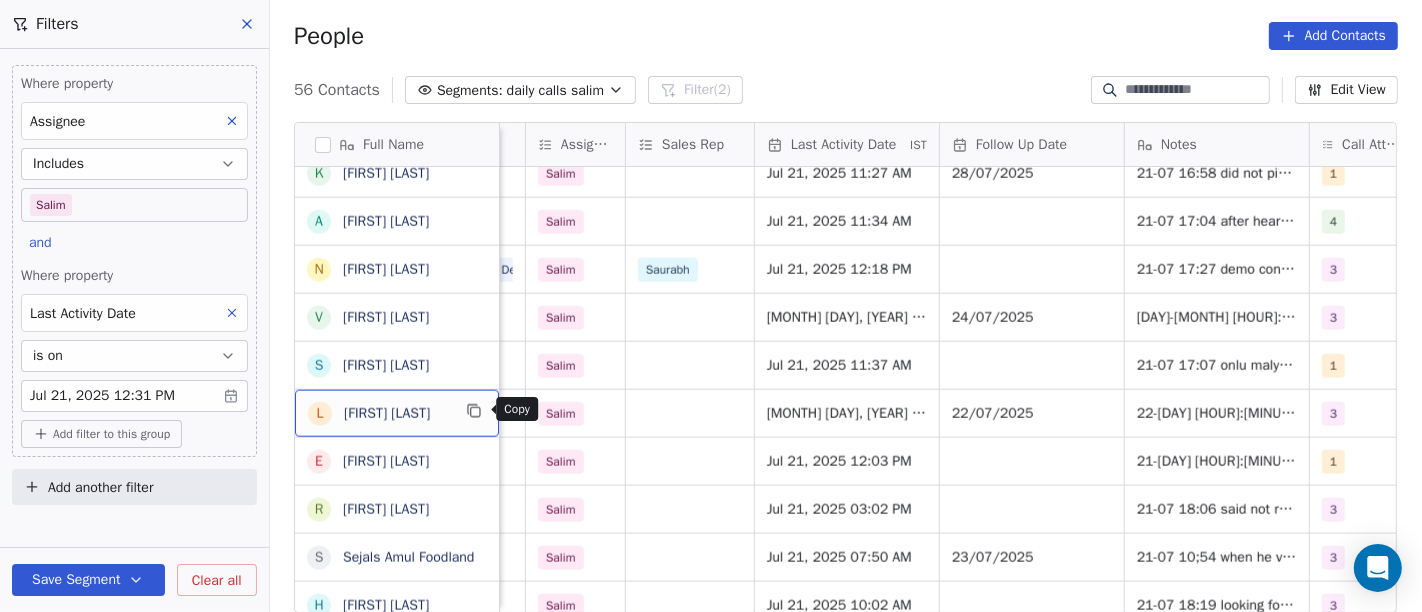 click 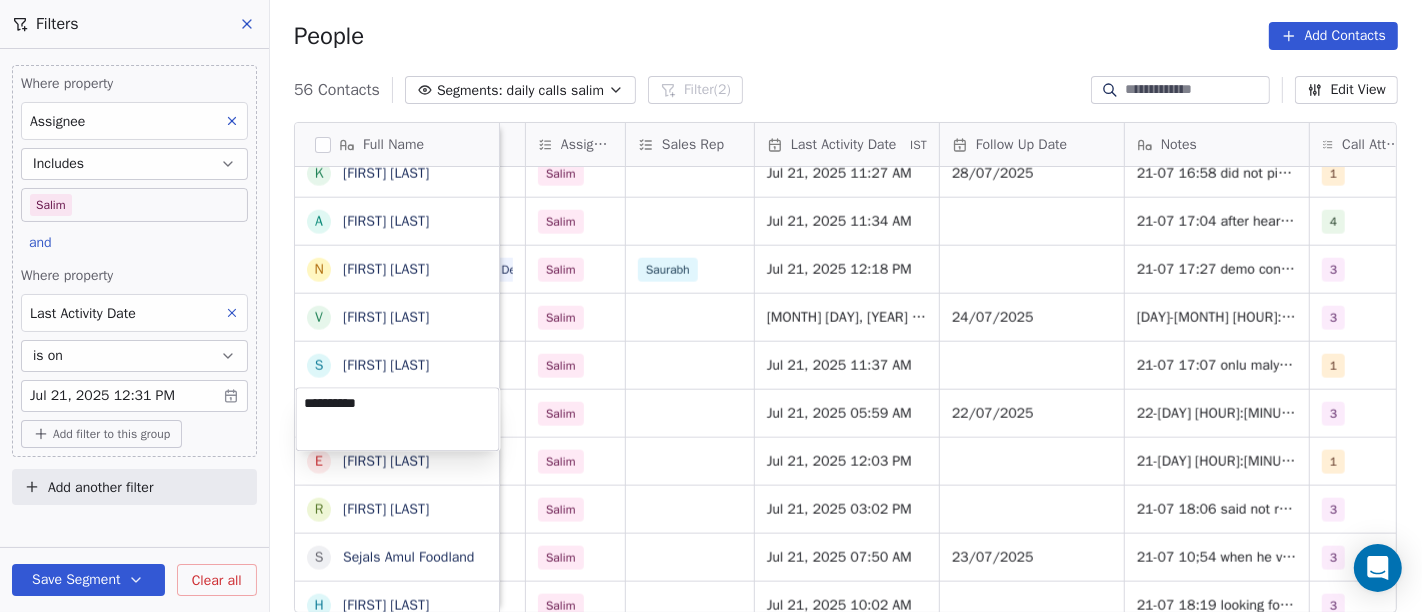 click on "On2Cook India Pvt. Ltd. Contacts People Marketing Workflows Campaigns Sales Pipelines Sequences Beta Tools Apps AI Agents Help & Support Filters Where property   Assignee   Includes Salim and Where property   Last Activity Date   is on Jul 21, 2025 12:31 PM Add filter to this group Add another filter Save Segment Clear all People  Add Contacts 56 Contacts Segments: daily calls salim  Filter  (2) Edit View Tag Add to Sequence Full Name s siyad N Nisar A Anu malik R Radhey Sharma G Girish Kumar B Bishwanath Bagchi S Sneha Thakur b badal o s soni R Ritesh Jain B Bharat Parikh N Nitin Solanki J Jayendra Goswami S Sanjoy Banerjee B BREW JUNCTION J JosephJoy M Makarand jayent Athalye p pramod  Raikwar V Vivek Sawant S Suman Negi N Naren Mehta K Kapil Koolwal A Arjun Prasad N Nazish Maqsood NH734 V Vaibhav Kaushal S Smitha Krishna Kumar L Lalit Jain E Eugene Lee R Reeta Sharma S Sejals Amul Foodland H Hitesh Gandhi M Madalsa Homes V Vipul Chaudhary location Created Date IST Lead Status Tags Assignee Sales Rep IST" at bounding box center [711, 306] 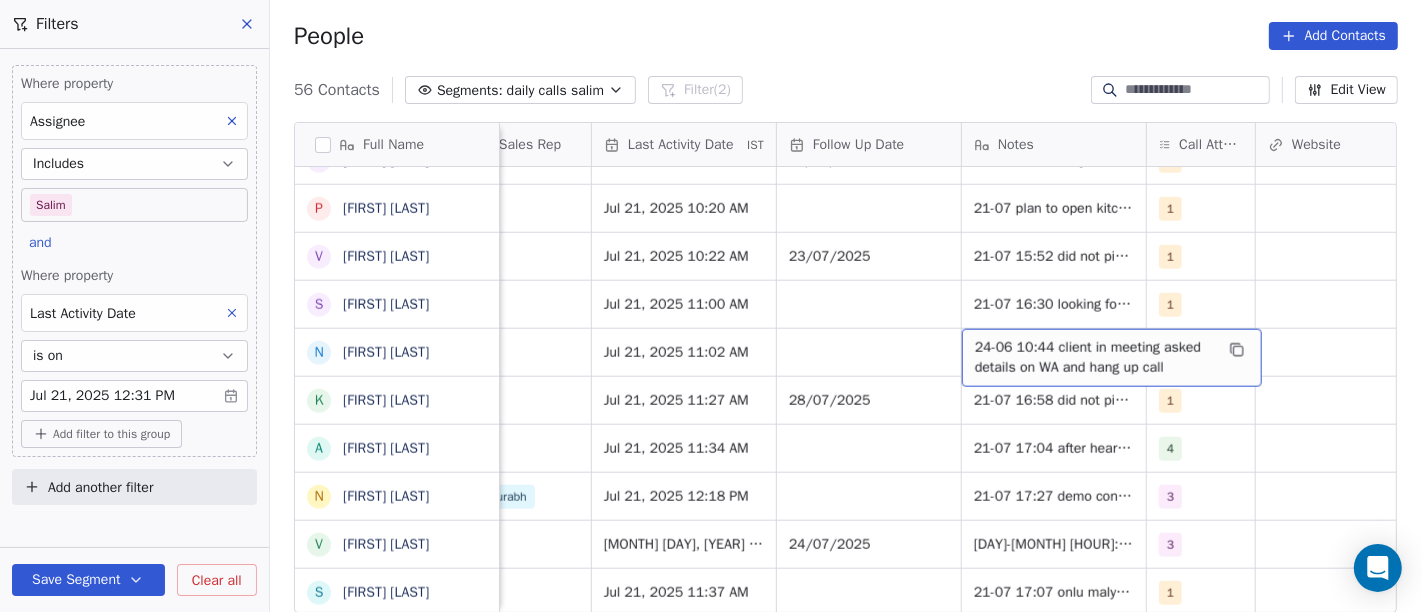 click on "24-06 10:44 client in meeting asked details on WA and hang up call" at bounding box center (1094, 358) 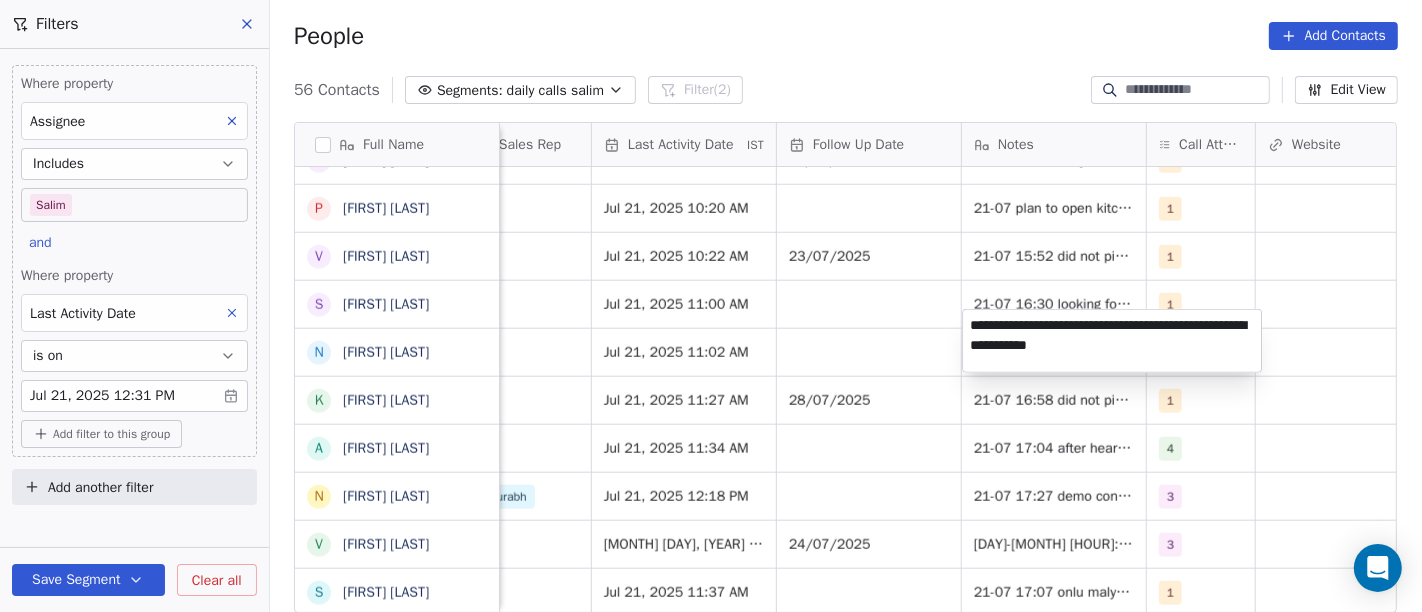 click on "**********" at bounding box center (1112, 341) 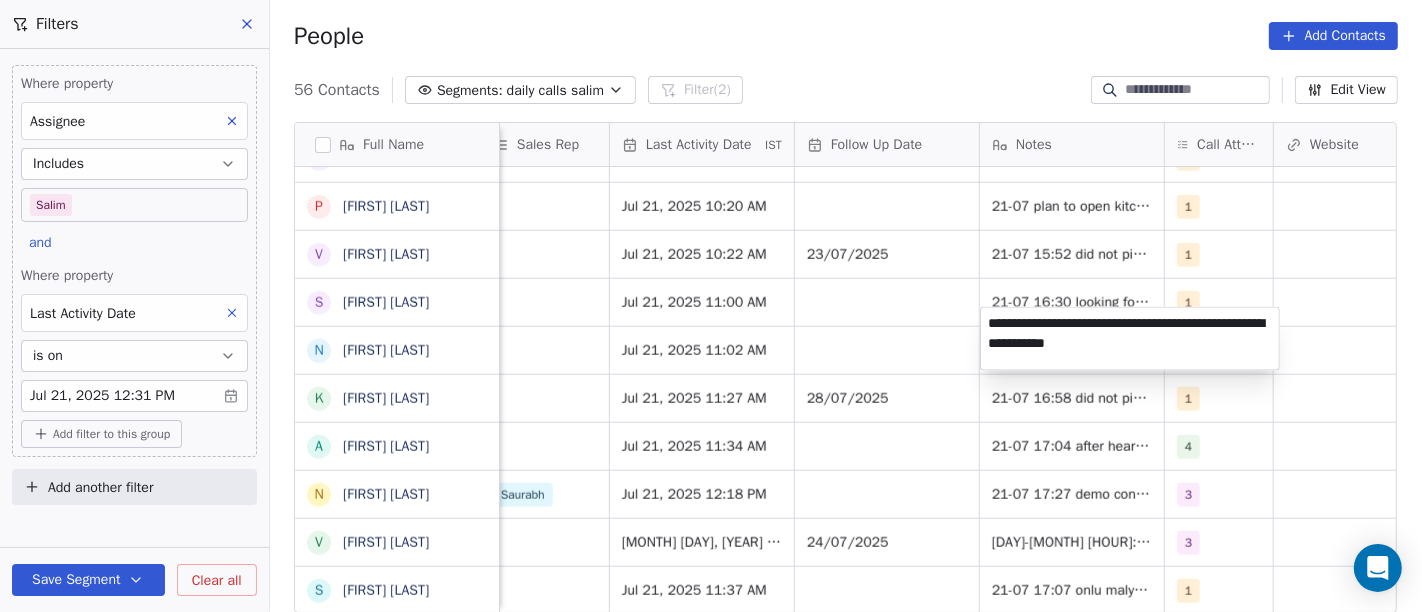 click on "**********" at bounding box center [1130, 339] 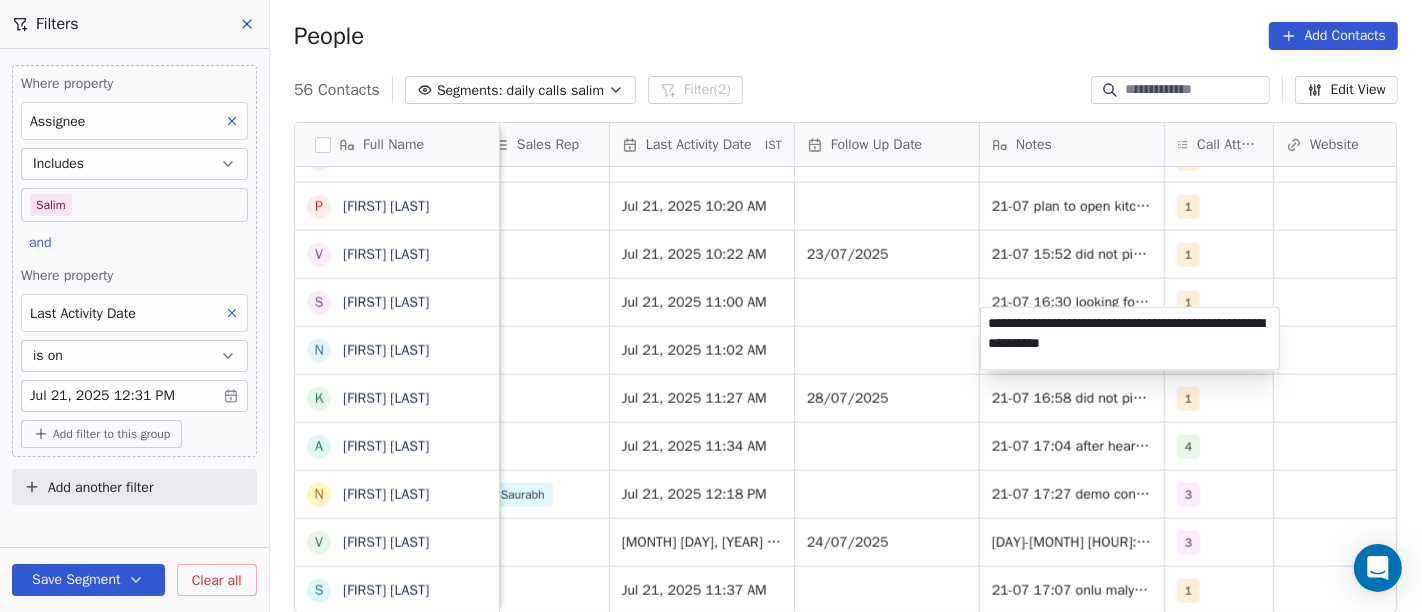 type on "**********" 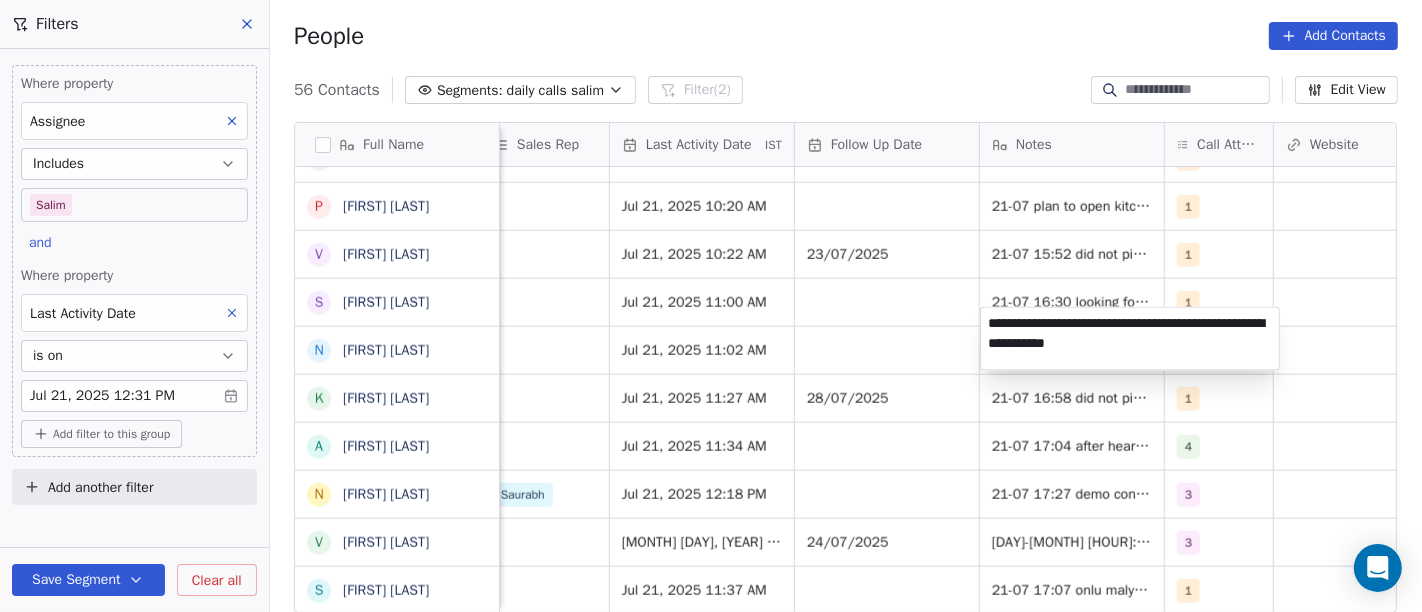 click on "On2Cook India Pvt. Ltd. Contacts People Marketing Workflows Campaigns Sales Pipelines Sequences Beta Tools Apps AI Agents Help & Support Filters Where property   Assignee   Includes Salim and Where property   Last Activity Date   is on Jul 21, 2025 12:31 PM Add filter to this group Add another filter Save Segment Clear all People  Add Contacts 56 Contacts Segments: daily calls salim  Filter  (2) Edit View Tag Add to Sequence Full Name A Anand Sharma D Dr.Mukesh Pandya K Kanubhai Prajapati N Neelima Bhargava A Ajoy Das s siyad N Nisar A Anu malik R Radhey Sharma G Girish Kumar B Bishwanath Bagchi S Sneha Thakur b badal o s soni R Ritesh Jain B Bharat Parikh N Nitin Solanki J Jayendra Goswami S Sanjoy Banerjee B BREW JUNCTION J JosephJoy M Makarand jayent Athalye p pramod  Raikwar V Vivek Sawant S Suman Negi N Naren Mehta K Kapil Koolwal A Arjun Prasad N Nazish Maqsood NH734 V Vaibhav Kaushal S Smitha Krishna Kumar L Lalit Jain E Eugene Lee R Reeta Sharma S Sejals Amul Foodland H Hitesh Gandhi M Madalsa Homes" at bounding box center (711, 306) 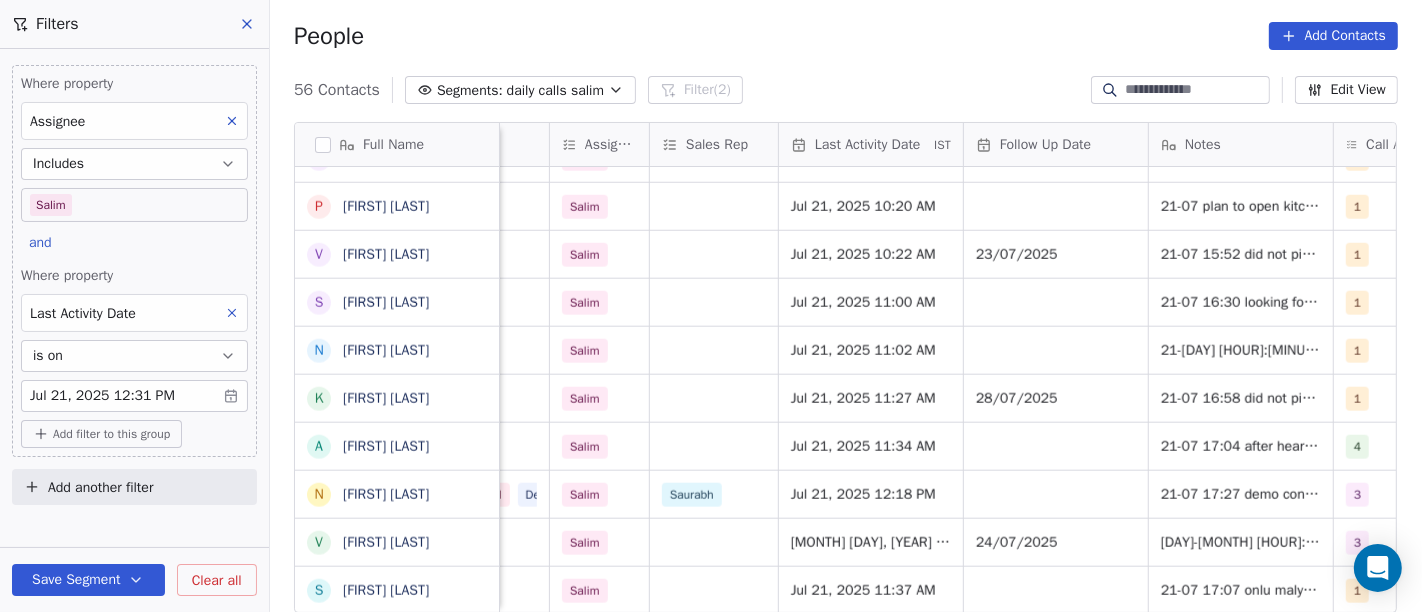 scroll, scrollTop: 0, scrollLeft: 1064, axis: horizontal 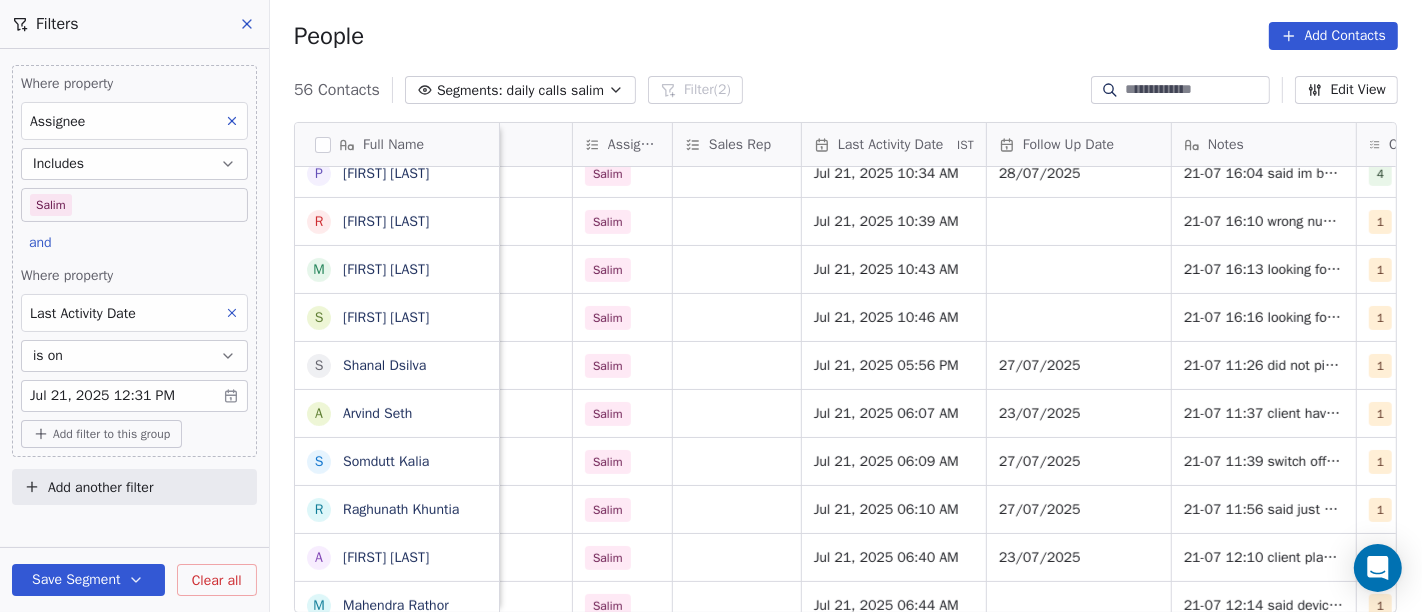 click on "On2Cook India Pvt. Ltd. Contacts People Marketing Workflows Campaigns Sales Pipelines Sequences Beta Tools Apps AI Agents Help & Support Filters Where property   Assignee   Includes Salim and Where property   Last Activity Date   is on Jul 21, 2025 12:31 PM Add filter to this group Add another filter Save Segment Clear all People  Add Contacts 56 Contacts Segments: daily calls salim  Filter  (2) Edit View Tag Add to Sequence Full Name B Bharat Prajapati S Shekhar Poojary Y Yugveer N Naman Harjai R Rakesh Saini M Mahavir Jain r rajesh rathore U Umang Tailor P PRADEEP SINGHVI R Rahul Pawar M Mansi Gupta S Sanjeev Sharma S Shanal Dsilva A Arvind Seth S Somdutt Kalia R Raghunath Khuntia A Amritlal Khivensara M Mahendra Rathor M Md Sarif A Anand Sharma D Dr.Mukesh Pandya K Kanubhai Prajapati N Neelima Bhargava A Ajoy Das s siyad N Nisar A Anu malik R Radhey Sharma G Girish Kumar B Bishwanath Bagchi S Sneha Thakur b badal o s soni R Ritesh Jain B Bharat Parikh N Nitin Solanki J Jayendra Goswami S Sanjoy Banerjee" at bounding box center (711, 306) 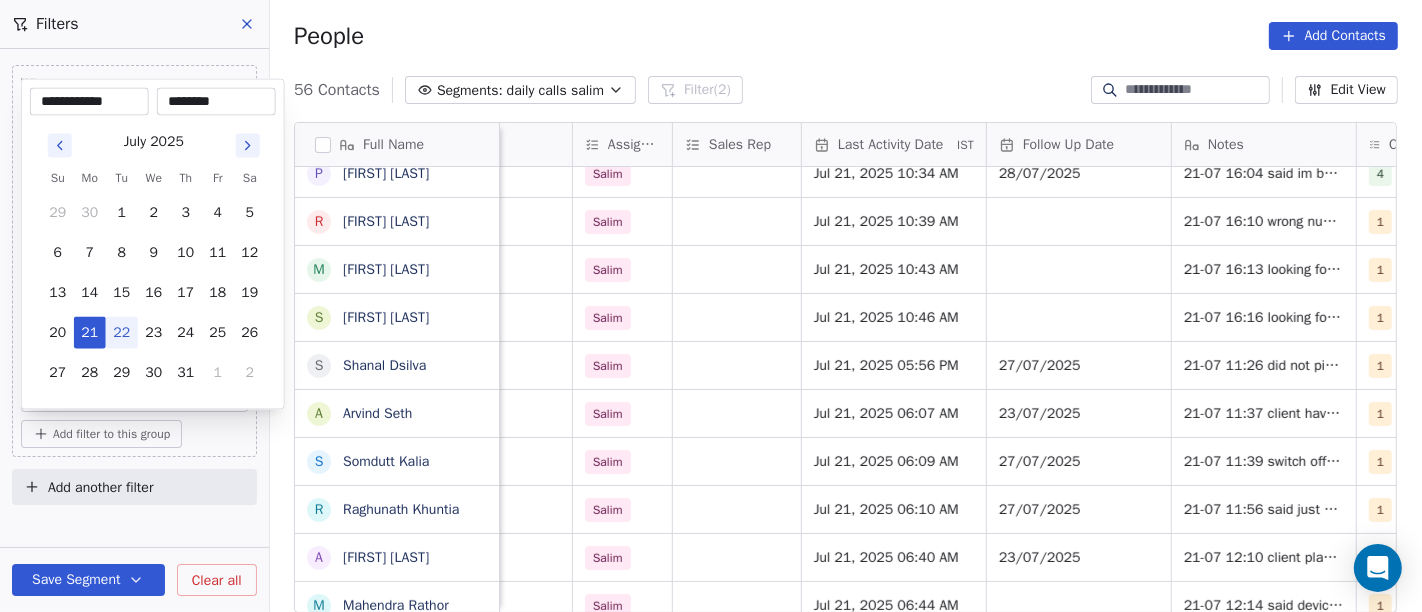 click on "22" at bounding box center [122, 333] 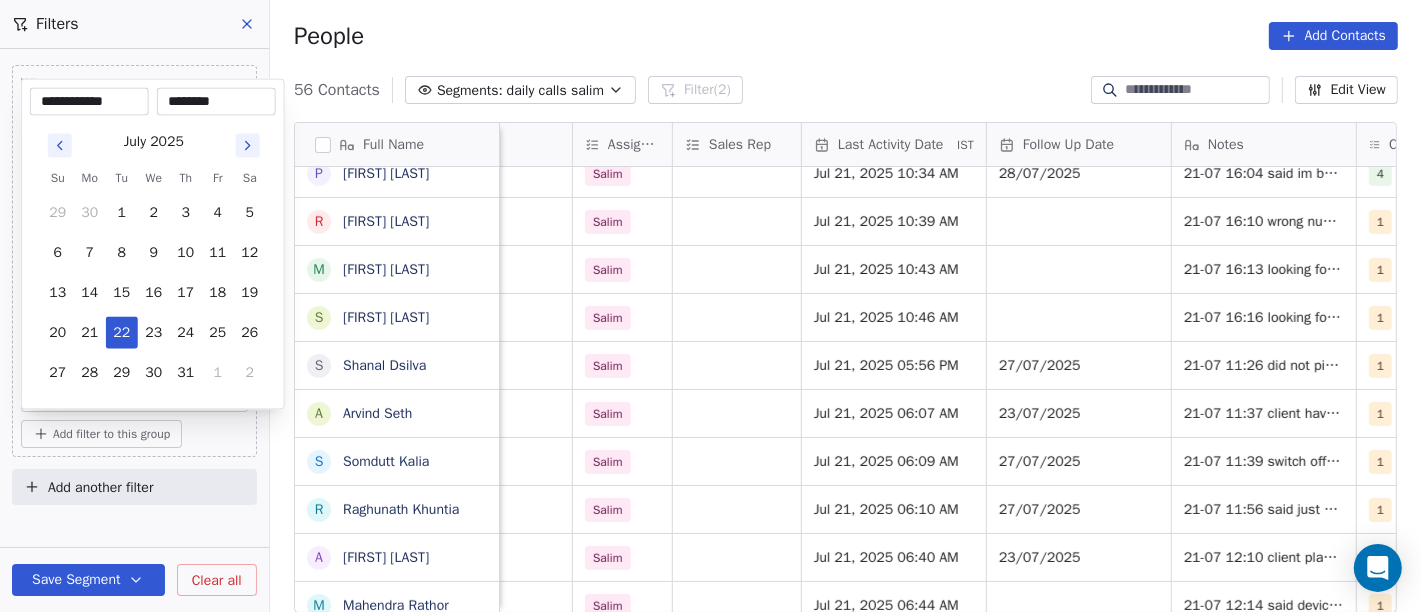 click on "On2Cook India Pvt. Ltd. Contacts People Marketing Workflows Campaigns Sales Pipelines Sequences Beta Tools Apps AI Agents Help & Support Filters Where property   Assignee   Includes Salim and Where property   Last Activity Date   is on Jul 21, 2025 12:31 PM Add filter to this group Add another filter Save Segment Clear all People  Add Contacts 56 Contacts Segments: daily calls salim  Filter  (2) Edit View Tag Add to Sequence Full Name B Bharat Prajapati S Shekhar Poojary Y Yugveer N Naman Harjai R Rakesh Saini M Mahavir Jain r rajesh rathore U Umang Tailor P PRADEEP SINGHVI R Rahul Pawar M Mansi Gupta S Sanjeev Sharma S Shanal Dsilva A Arvind Seth S Somdutt Kalia R Raghunath Khuntia A Amritlal Khivensara M Mahendra Rathor M Md Sarif A Anand Sharma D Dr.Mukesh Pandya K Kanubhai Prajapati N Neelima Bhargava A Ajoy Das s siyad N Nisar A Anu malik R Radhey Sharma G Girish Kumar B Bishwanath Bagchi S Sneha Thakur b badal o s soni R Ritesh Jain B Bharat Parikh N Nitin Solanki J Jayendra Goswami S Sanjoy Banerjee" at bounding box center (711, 306) 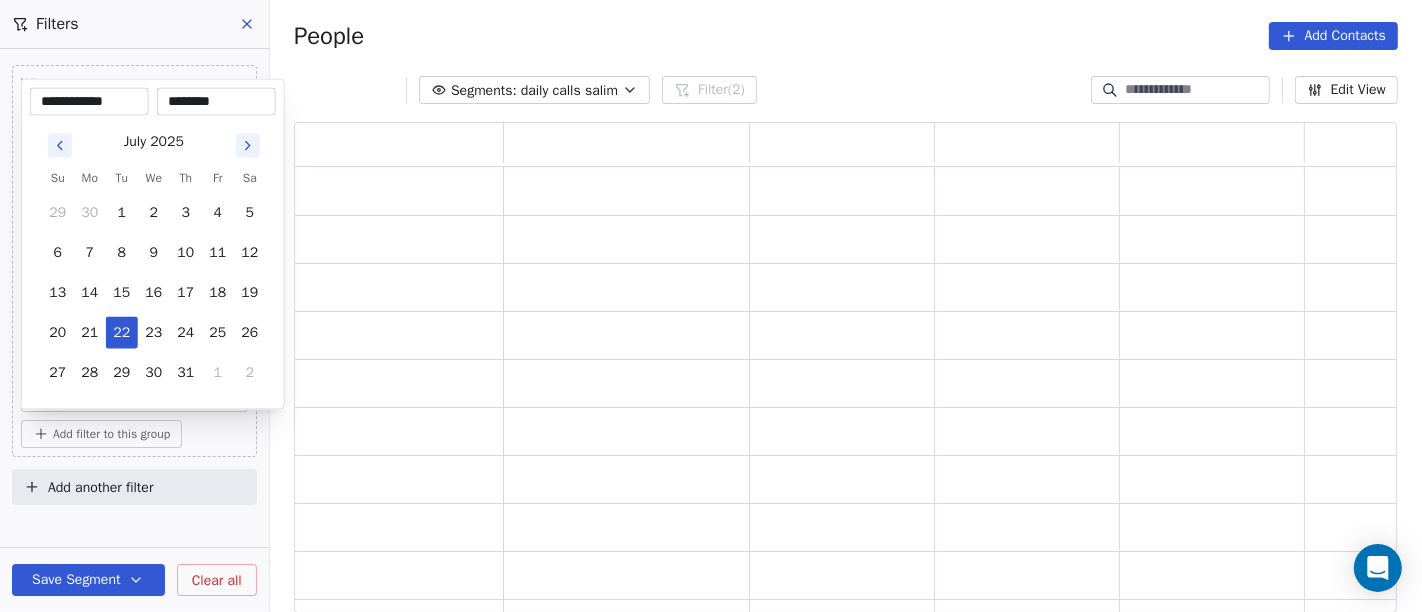 scroll, scrollTop: 17, scrollLeft: 17, axis: both 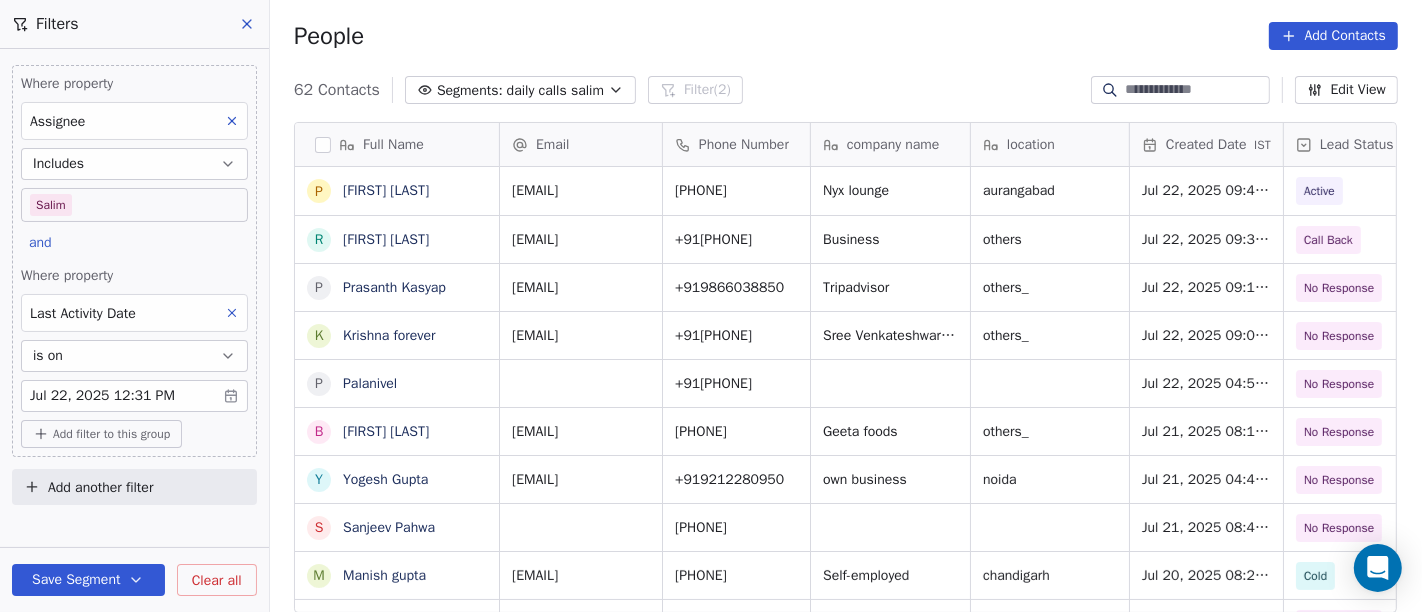 click on "62 Contacts Segments: daily calls salim  Filter  (2) Edit View" at bounding box center [846, 90] 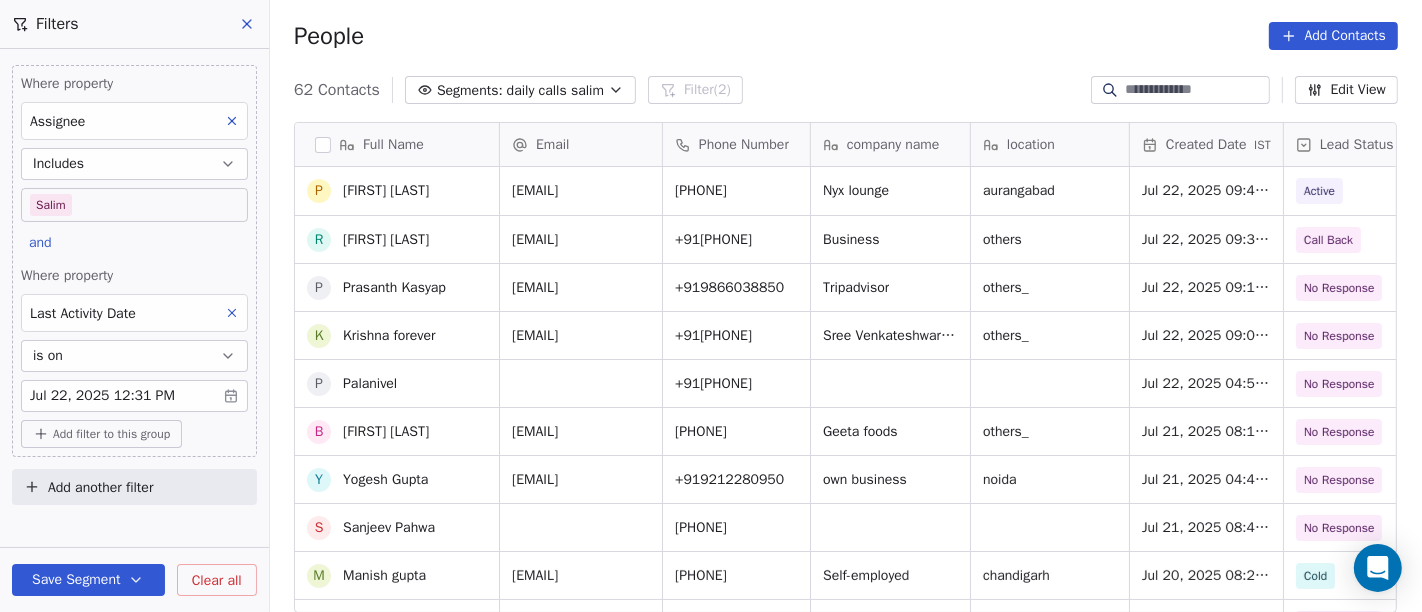 scroll, scrollTop: 222, scrollLeft: 0, axis: vertical 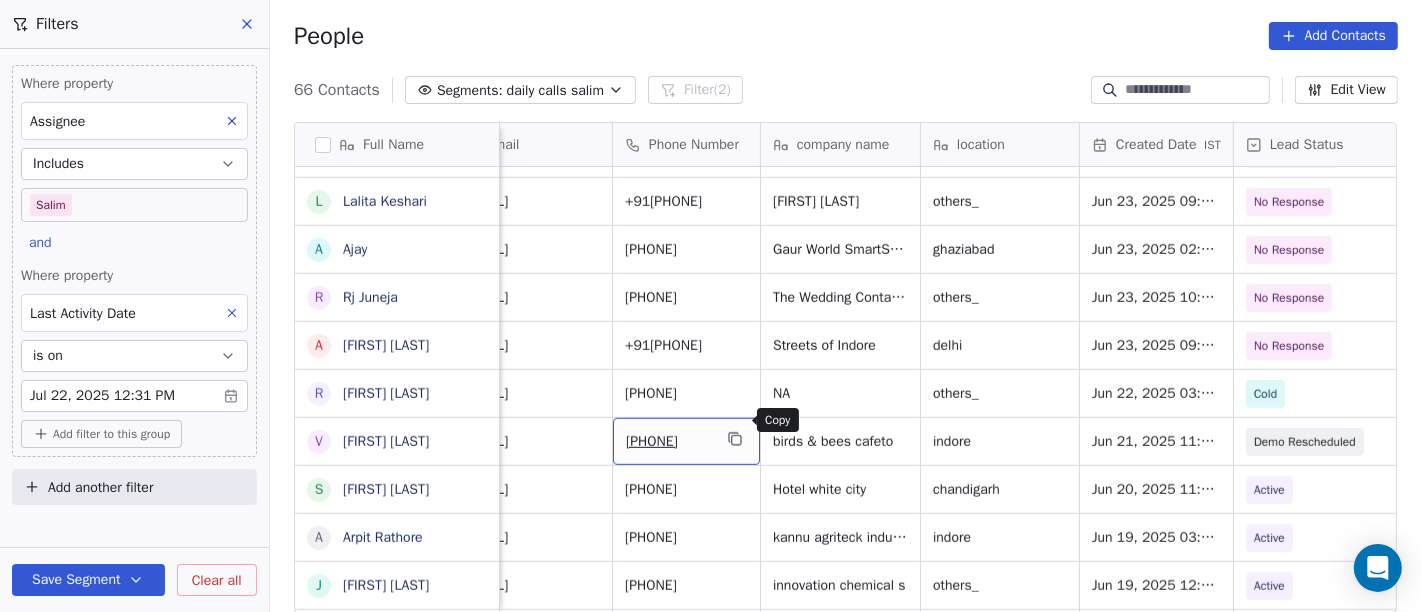click 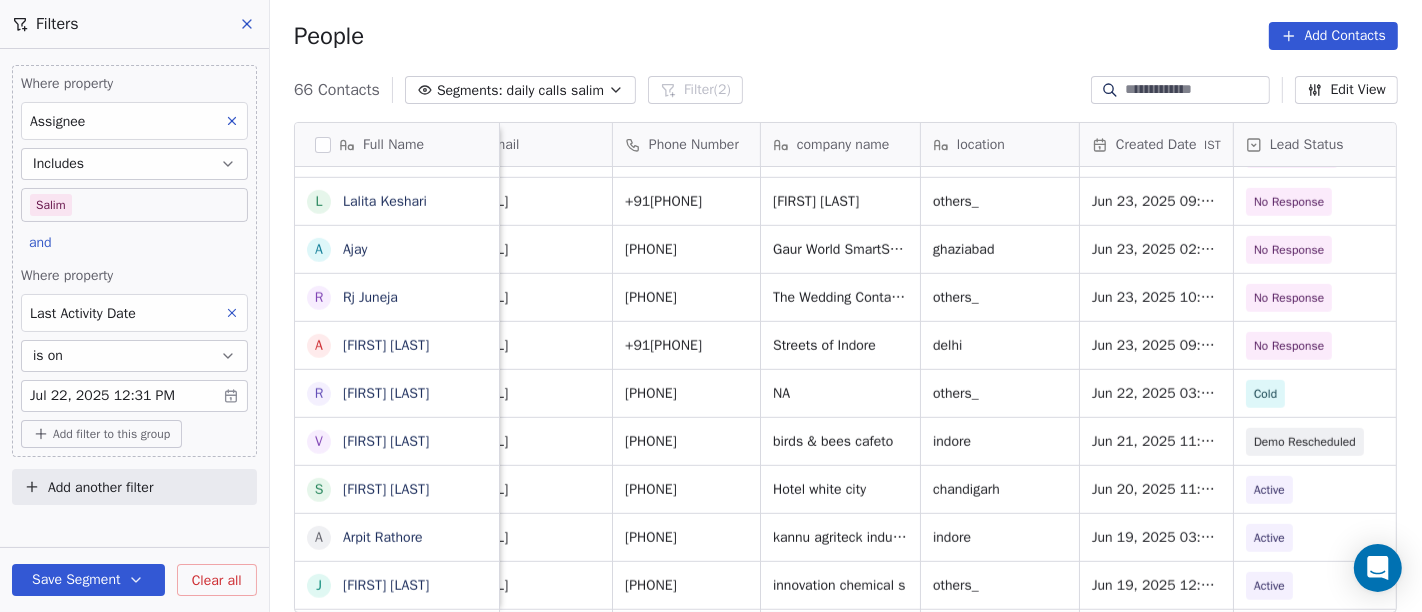 click on "People  Add Contacts" at bounding box center (846, 36) 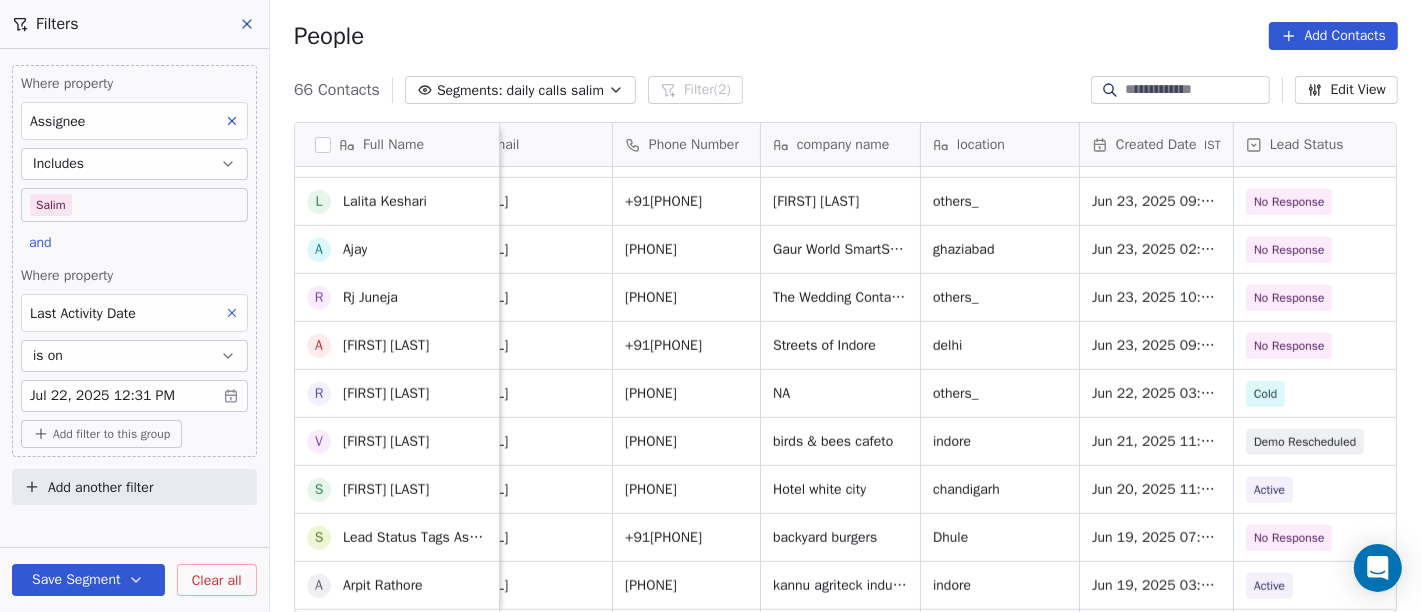 scroll, scrollTop: 881, scrollLeft: 0, axis: vertical 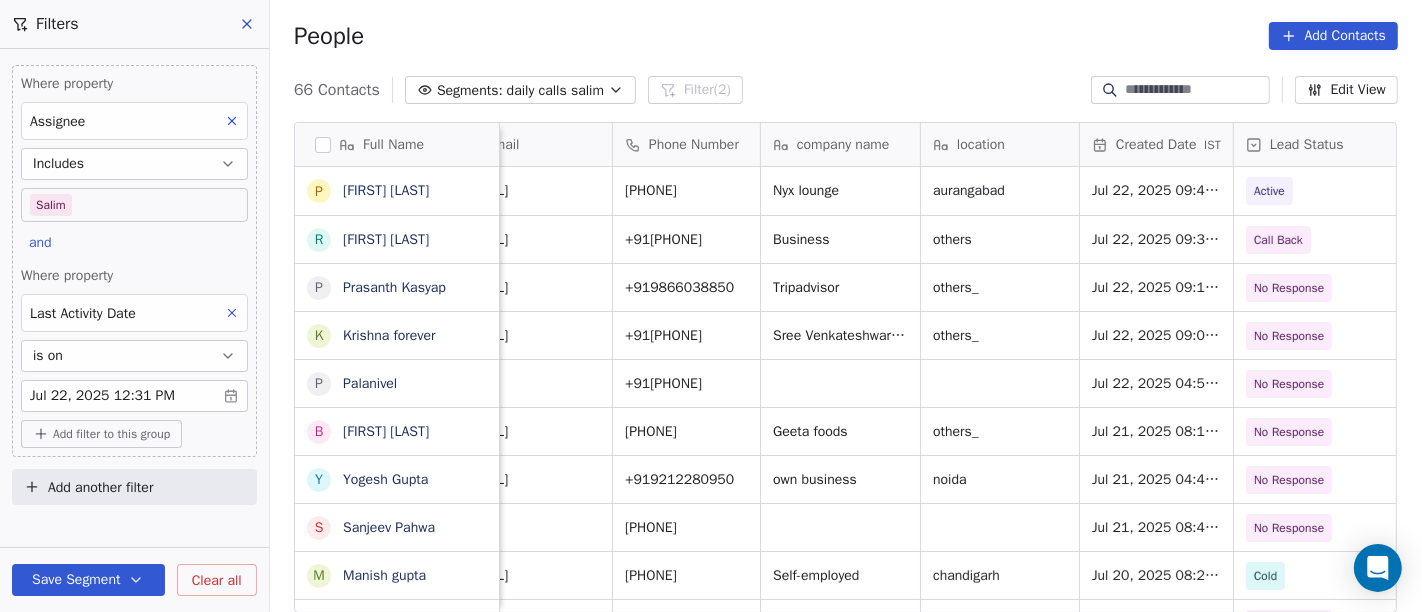 click on "People  Add Contacts" at bounding box center (846, 36) 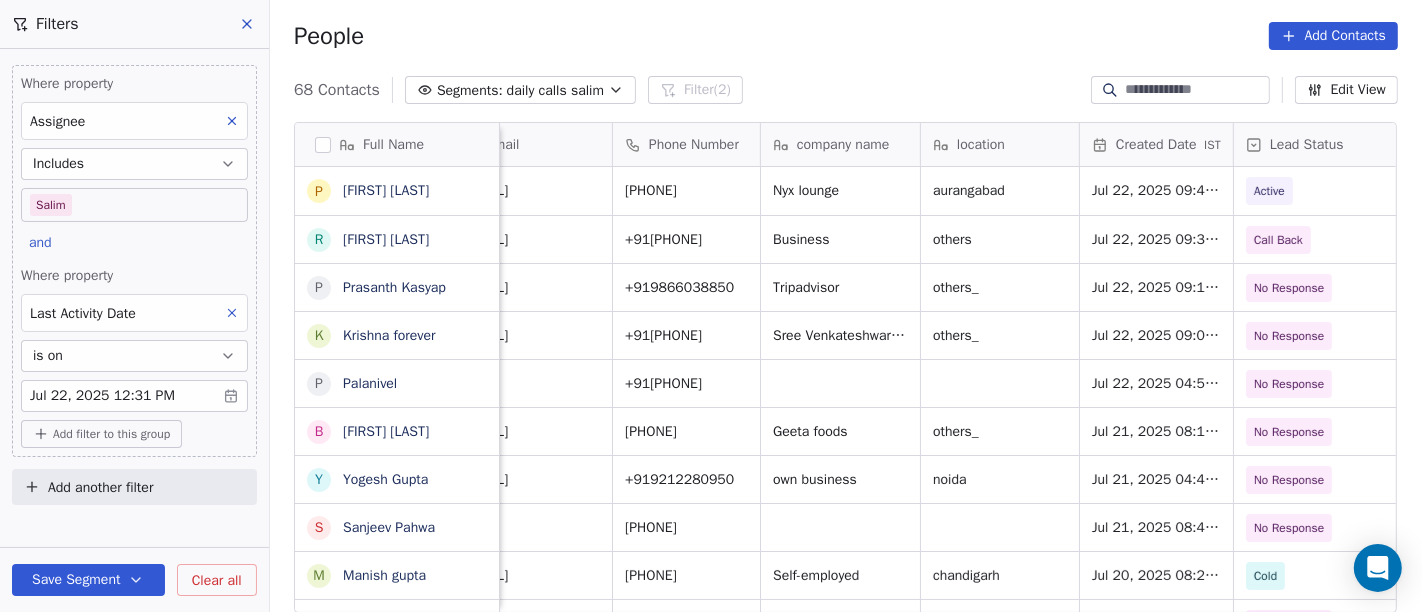 scroll, scrollTop: 0, scrollLeft: 0, axis: both 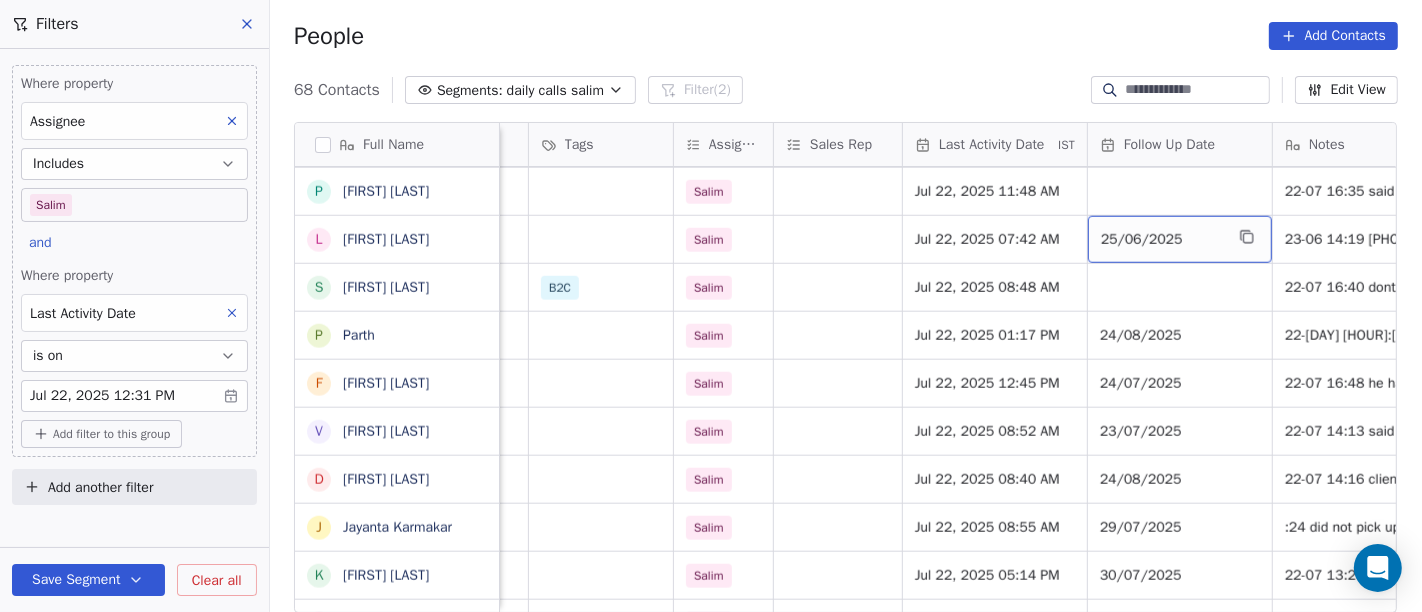 click on "25/06/2025" at bounding box center [1162, 240] 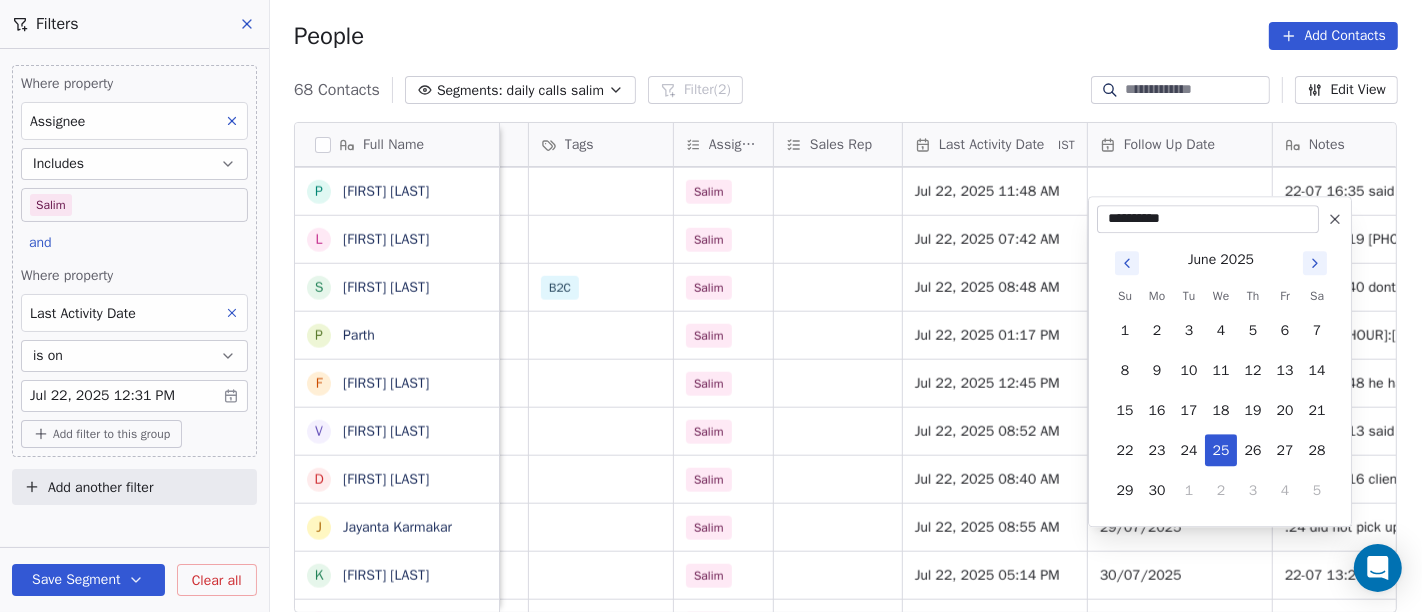 click at bounding box center (1335, 219) 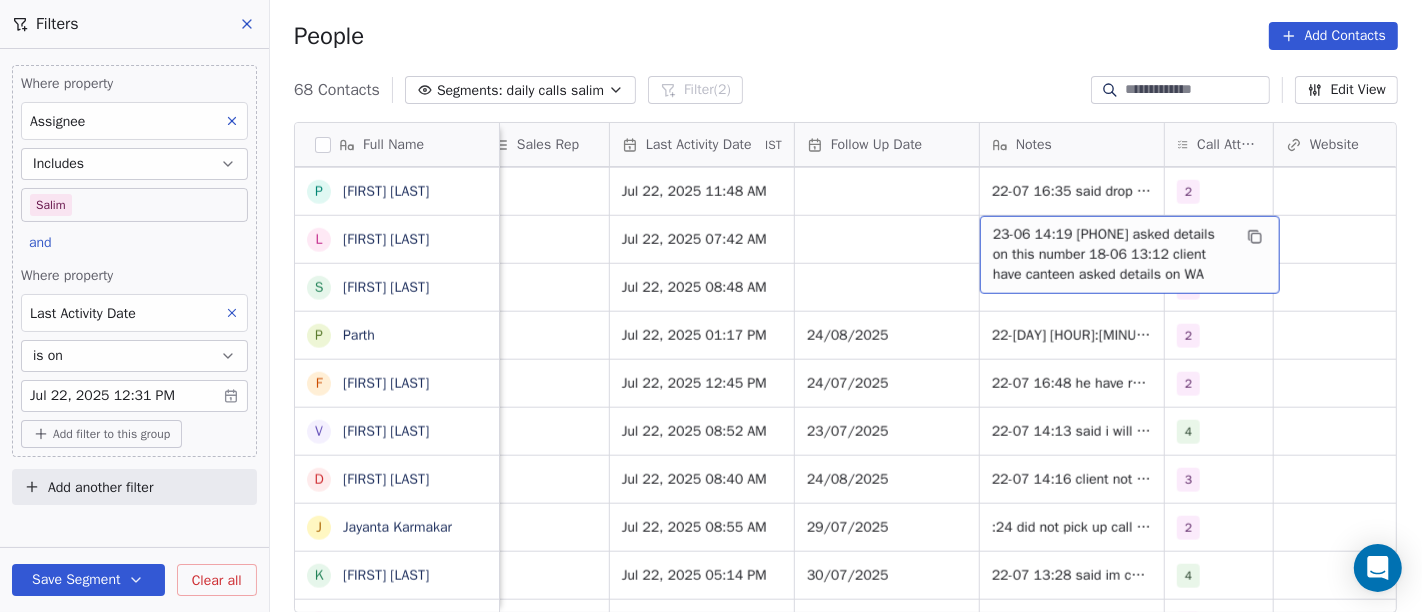 click on "23-06 14:19 [PHONE] asked details on this number 18-06 13:12 client have canteen asked details on WA" at bounding box center (1112, 255) 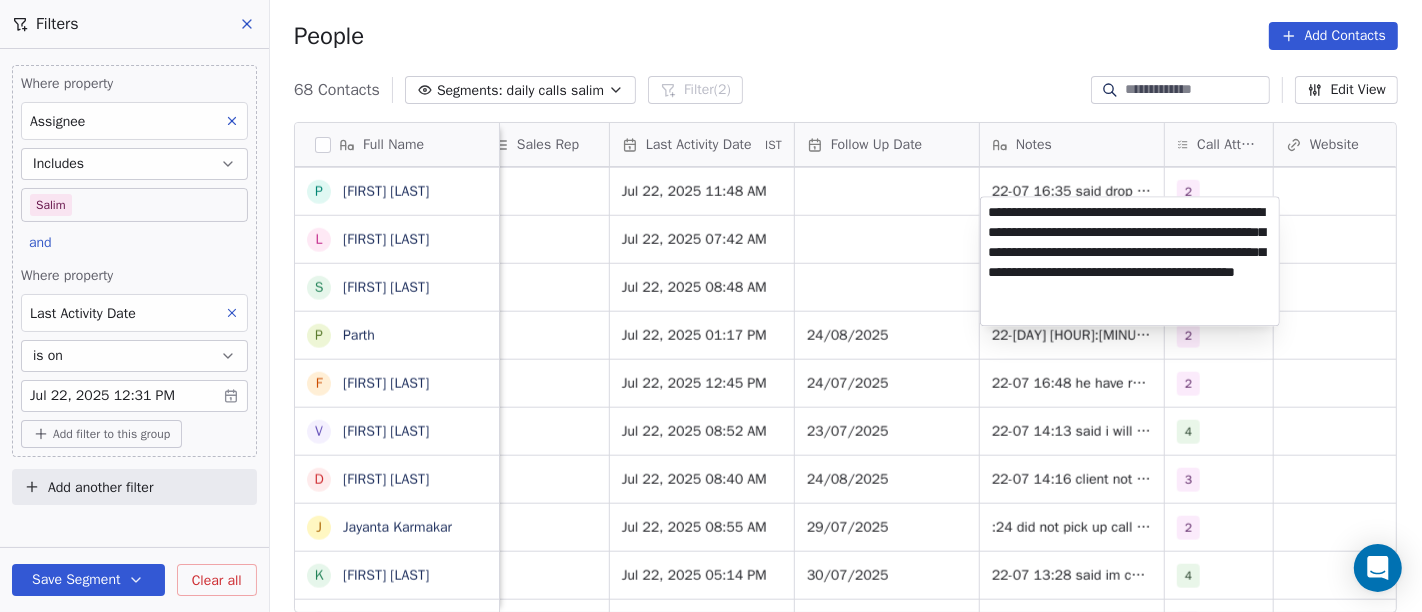 type on "**********" 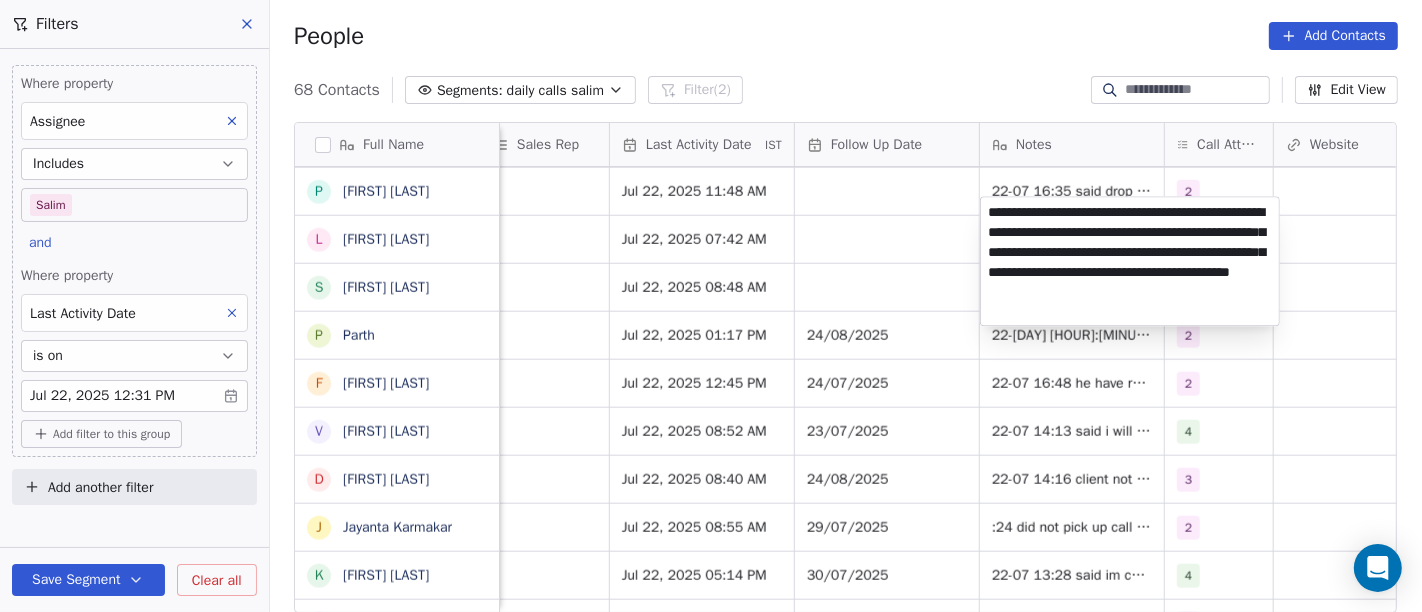 click on "On2Cook India Pvt. Ltd. Contacts People Marketing Workflows Campaigns Sales Pipelines Sequences Beta Tools Apps AI Agents Help & Support Filters Where property   Assignee   Includes Salim and Where property   Last Activity Date   is on Jul 22, 2025 12:31 PM Add filter to this group Add another filter Save Segment Clear all People  Add Contacts 68 Contacts Segments: daily calls salim  Filter  (2) Edit View Tag Add to Sequence Full Name P Prashant Agawane k kulwant Chauhan G Gaurab Modak K Krushna Prasad Choudhury J Japkirat Oberai s sanjay L Lalita Keshari A Ajay R Rj Juneja A Anupam Chourasiya R Raghvendra Tripathi V Vinod Porwal S Satpal Singh S Satish Lohalekar A Arpit Rathore a ashok yadav J Jitendra Pal Gujral E Ethiraj kumar D Deepak Kumar N Naresh Saneja P Parmar Mehul L Laishram Debeswar Singh s subhash Nagpal P Parth F Faizan Bandi V Vikram Gupta D Dipesh Singhania J Jayanta Karmakar k kanchan Prathamashetti B Bharat Patwa K Ketan Gor N Navin v Shah R Raman Gupta A Aman Goyal P Pankaj N Nilesh Shah" at bounding box center [711, 306] 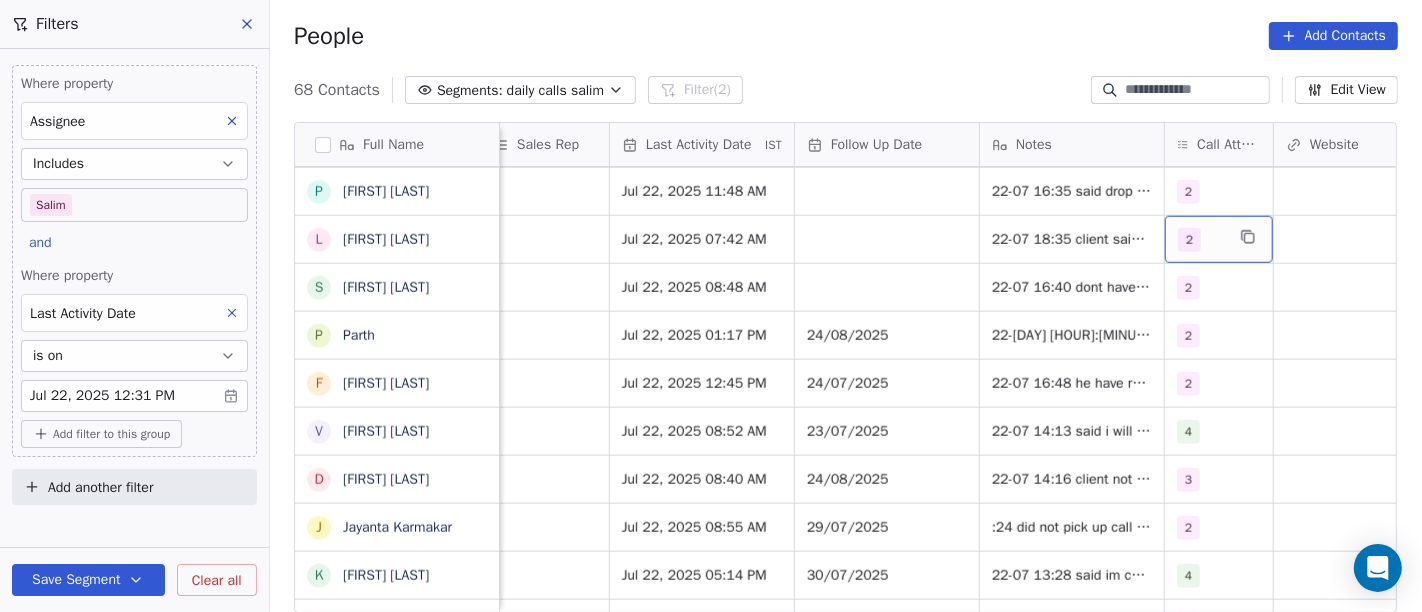 click on "2" at bounding box center [1219, 239] 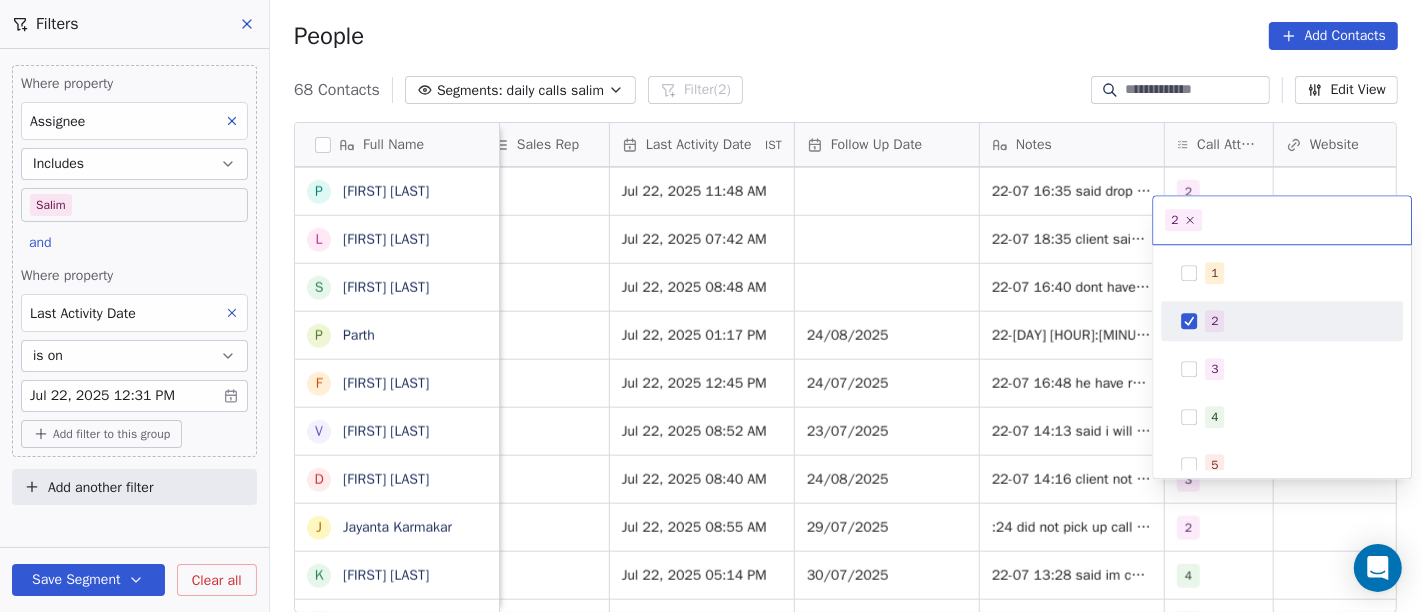 click at bounding box center (1303, 220) 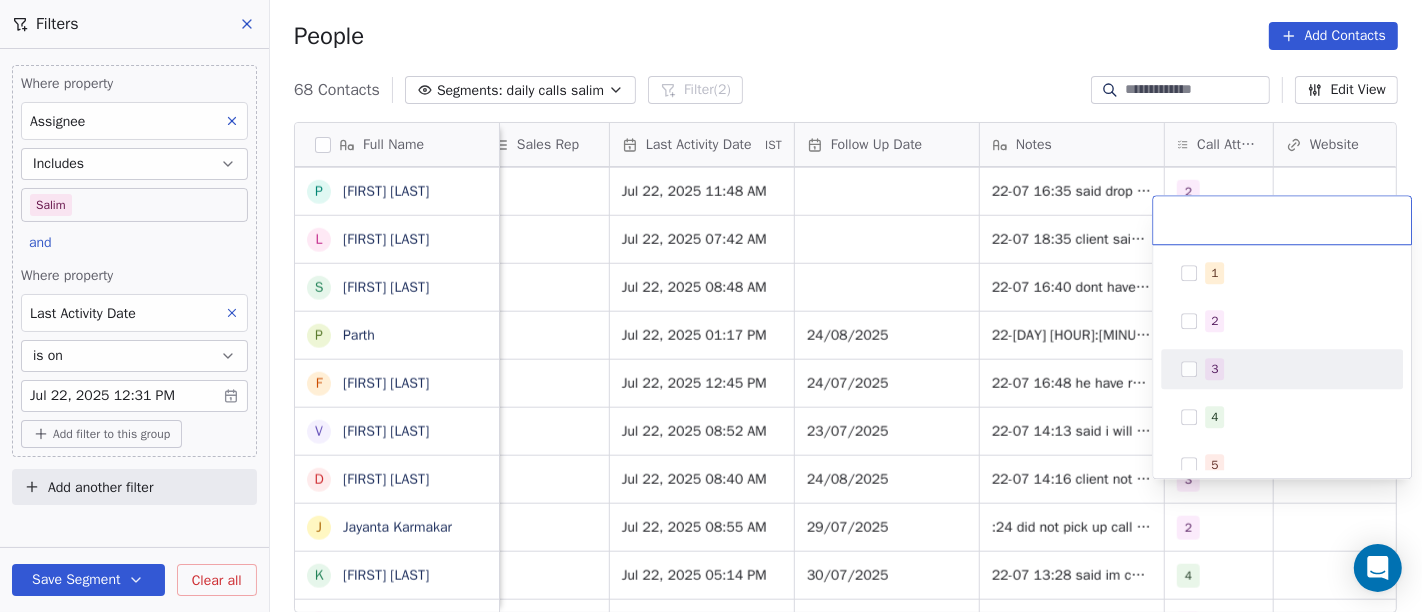 click on "3" at bounding box center [1214, 369] 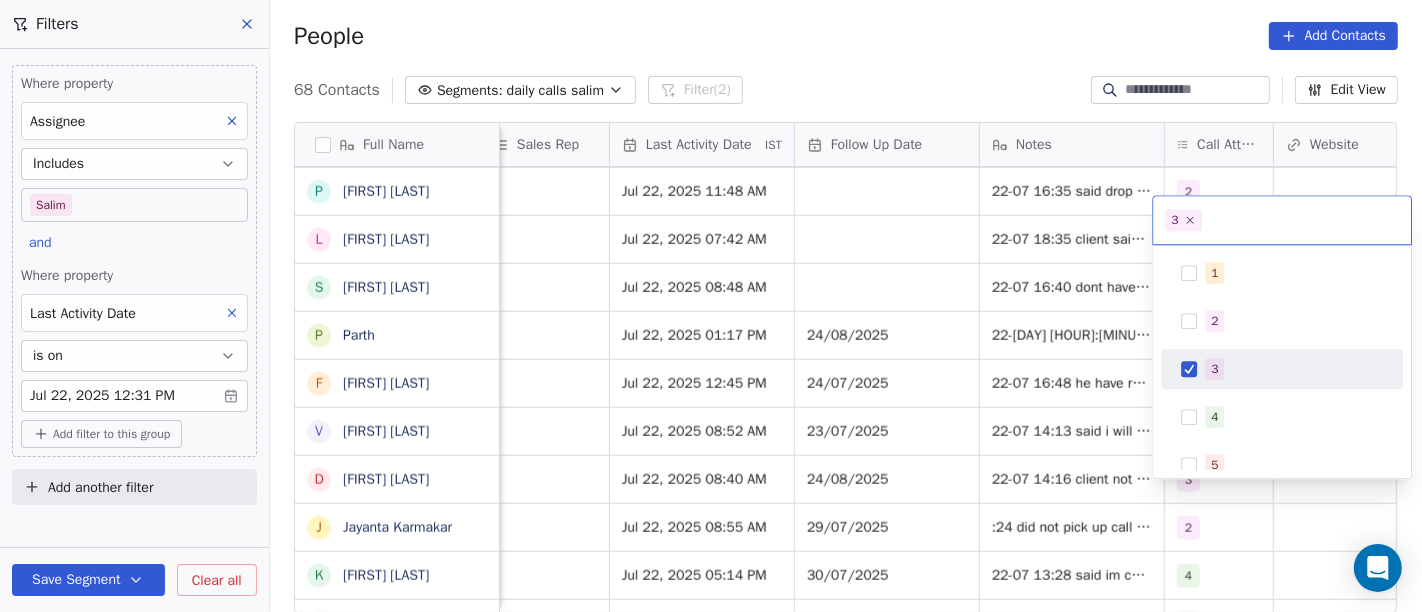 click on "On2Cook India Pvt. Ltd. Contacts People Marketing Workflows Campaigns Sales Pipelines Sequences Beta Tools Apps AI Agents Help & Support Filters Where property   Assignee   Includes Salim and Where property   Last Activity Date   is on Jul 22, 2025 12:31 PM Add filter to this group Add another filter Save Segment Clear all People  Add Contacts 68 Contacts Segments: daily calls salim  Filter  (2) Edit View Tag Add to Sequence Full Name P Prashant Agawane k kulwant Chauhan G Gaurab Modak K Krushna Prasad Choudhury J Japkirat Oberai s sanjay L Lalita Keshari A Ajay R Rj Juneja A Anupam Chourasiya R Raghvendra Tripathi V Vinod Porwal S Satpal Singh S Satish Lohalekar A Arpit Rathore a ashok yadav J Jitendra Pal Gujral E Ethiraj kumar D Deepak Kumar N Naresh Saneja P Parmar Mehul L Laishram Debeswar Singh s subhash Nagpal P Parth F Faizan Bandi V Vikram Gupta D Dipesh Singhania J Jayanta Karmakar k kanchan Prathamashetti B Bharat Patwa K Ketan Gor N Navin v Shah R Raman Gupta A Aman Goyal P Pankaj N Nilesh Shah" at bounding box center [711, 306] 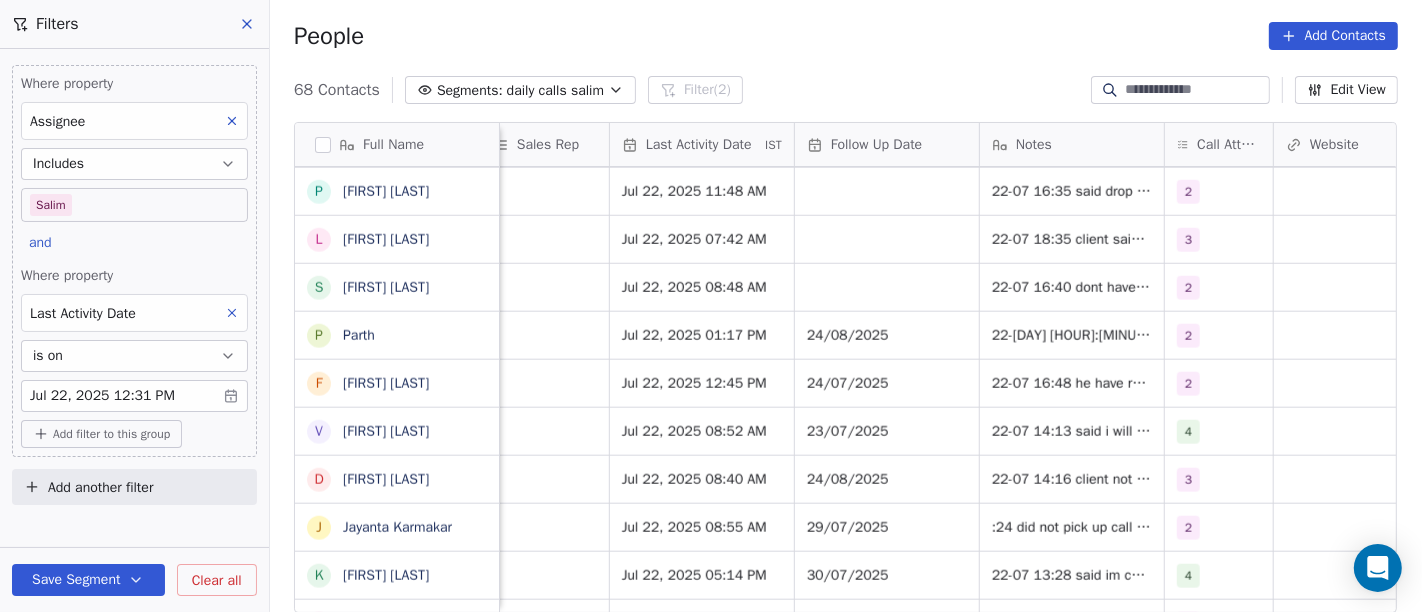 click on "On2Cook India Pvt. Ltd. Contacts People Marketing Workflows Campaigns Sales Pipelines Sequences Beta Tools Apps AI Agents Help & Support Filters Where property   Assignee   Includes Salim and Where property   Last Activity Date   is on Jul 22, 2025 12:31 PM Add filter to this group Add another filter Save Segment Clear all People  Add Contacts 68 Contacts Segments: daily calls salim  Filter  (2) Edit View Tag Add to Sequence Full Name P Prashant Agawane k kulwant Chauhan G Gaurab Modak K Krushna Prasad Choudhury J Japkirat Oberai s sanjay L Lalita Keshari A Ajay R Rj Juneja A Anupam Chourasiya R Raghvendra Tripathi V Vinod Porwal S Satpal Singh S Satish Lohalekar A Arpit Rathore a ashok yadav J Jitendra Pal Gujral E Ethiraj kumar D Deepak Kumar N Naresh Saneja P Parmar Mehul L Laishram Debeswar Singh s subhash Nagpal P Parth F Faizan Bandi V Vikram Gupta D Dipesh Singhania J Jayanta Karmakar k kanchan Prathamashetti B Bharat Patwa K Ketan Gor N Navin v Shah R Raman Gupta A Aman Goyal P Pankaj N Nilesh Shah" at bounding box center [711, 306] 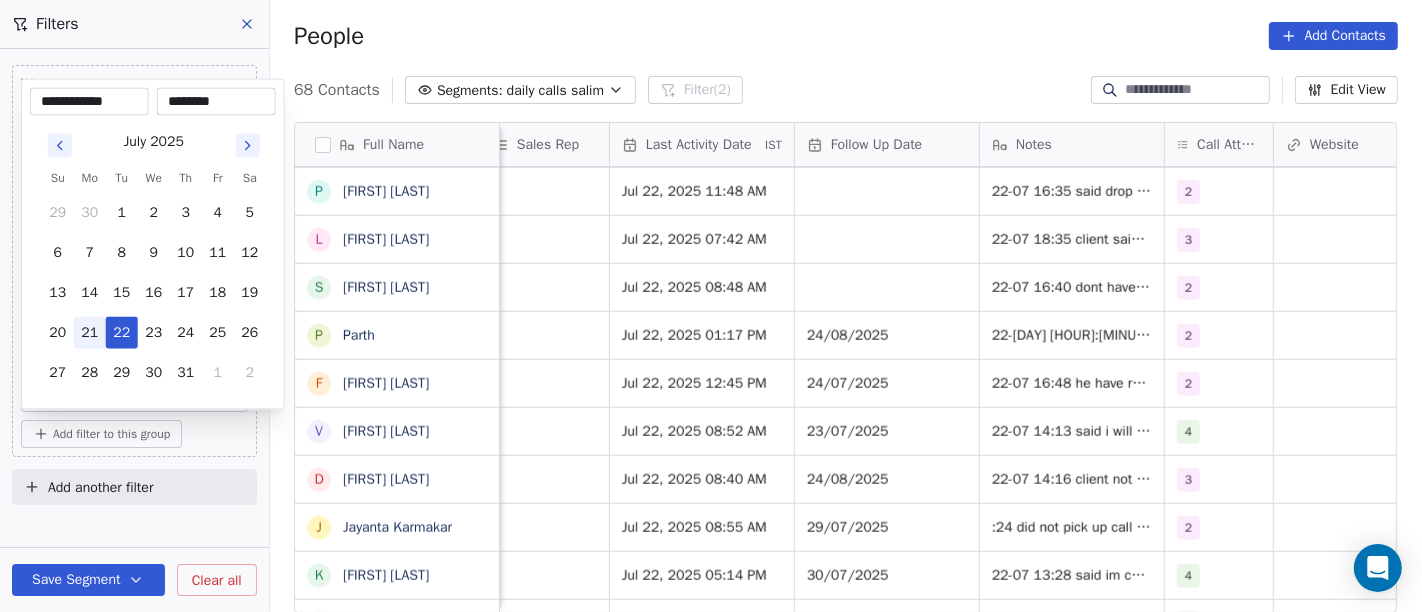 click on "21" at bounding box center (90, 333) 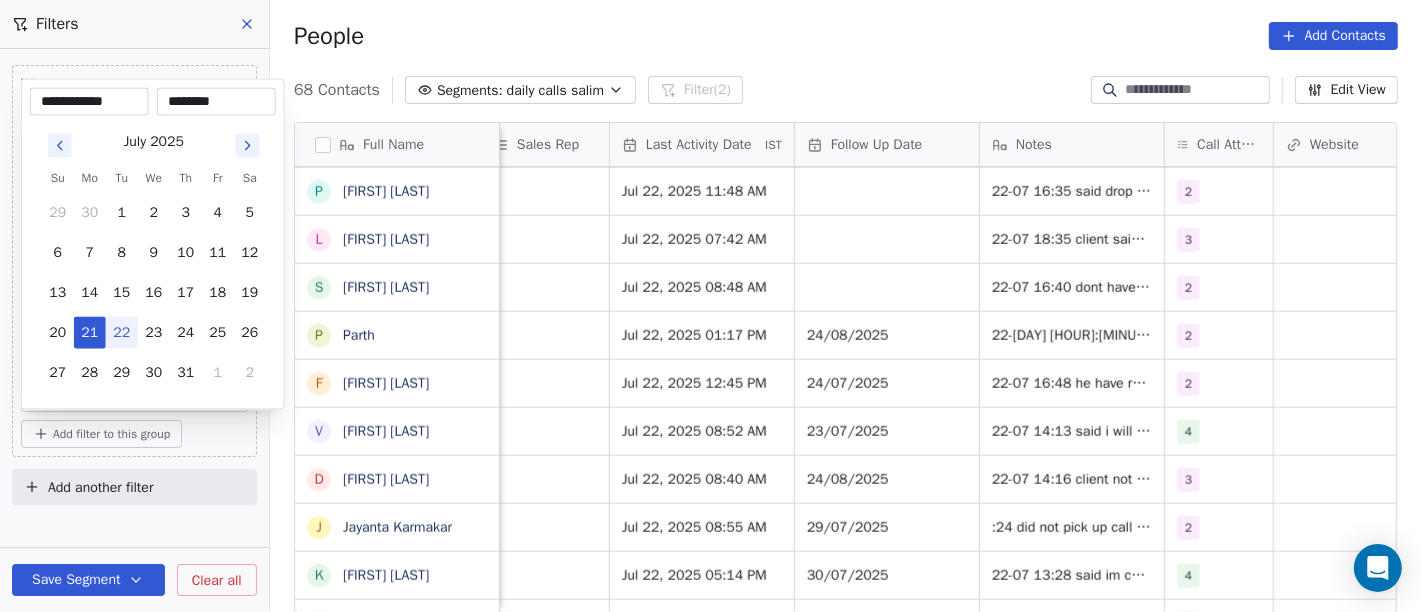 click on "On2Cook India Pvt. Ltd. Contacts People Marketing Workflows Campaigns Sales Pipelines Sequences Beta Tools Apps AI Agents Help & Support Filters Where property   Assignee   Includes Salim and Where property   Last Activity Date   is on Jul 22, 2025 12:31 PM Add filter to this group Add another filter Save Segment Clear all People  Add Contacts 68 Contacts Segments: daily calls salim  Filter  (2) Edit View Tag Add to Sequence Full Name P Prashant Agawane k kulwant Chauhan G Gaurab Modak K Krushna Prasad Choudhury J Japkirat Oberai s sanjay L Lalita Keshari A Ajay R Rj Juneja A Anupam Chourasiya R Raghvendra Tripathi V Vinod Porwal S Satpal Singh S Satish Lohalekar A Arpit Rathore a ashok yadav J Jitendra Pal Gujral E Ethiraj kumar D Deepak Kumar N Naresh Saneja P Parmar Mehul L Laishram Debeswar Singh s subhash Nagpal P Parth F Faizan Bandi V Vikram Gupta D Dipesh Singhania J Jayanta Karmakar k kanchan Prathamashetti B Bharat Patwa K Ketan Gor N Navin v Shah R Raman Gupta A Aman Goyal P Pankaj N Nilesh Shah" at bounding box center [711, 306] 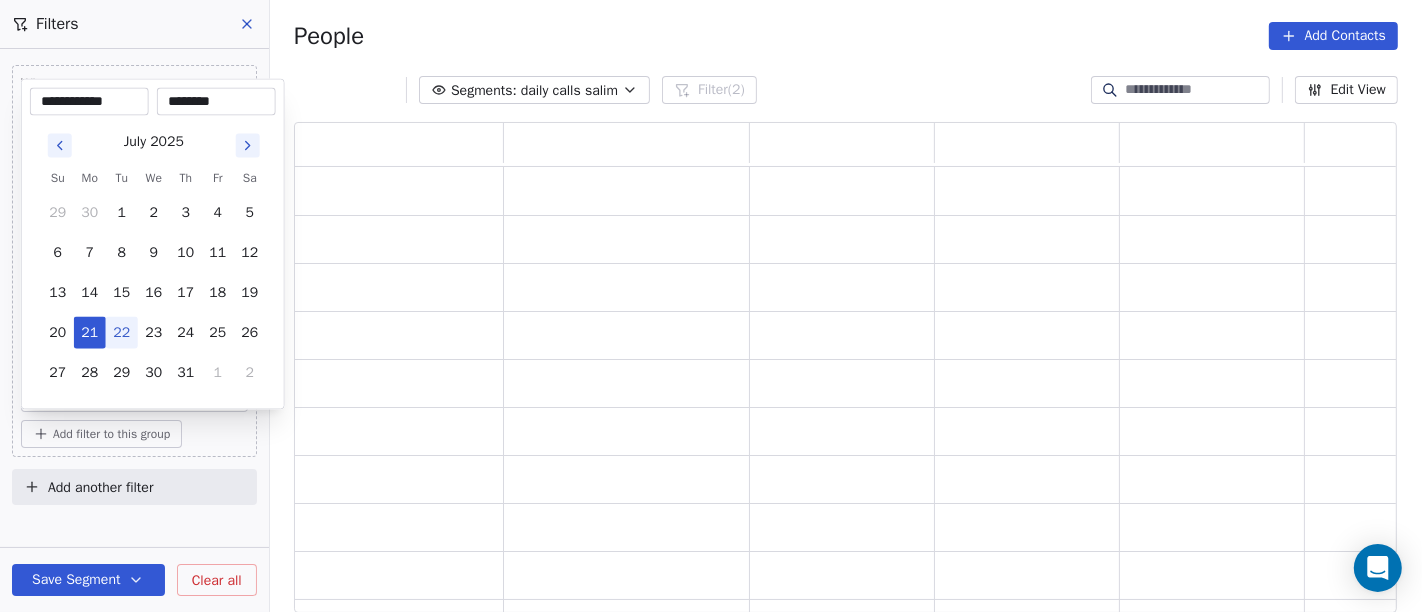 scroll, scrollTop: 17, scrollLeft: 17, axis: both 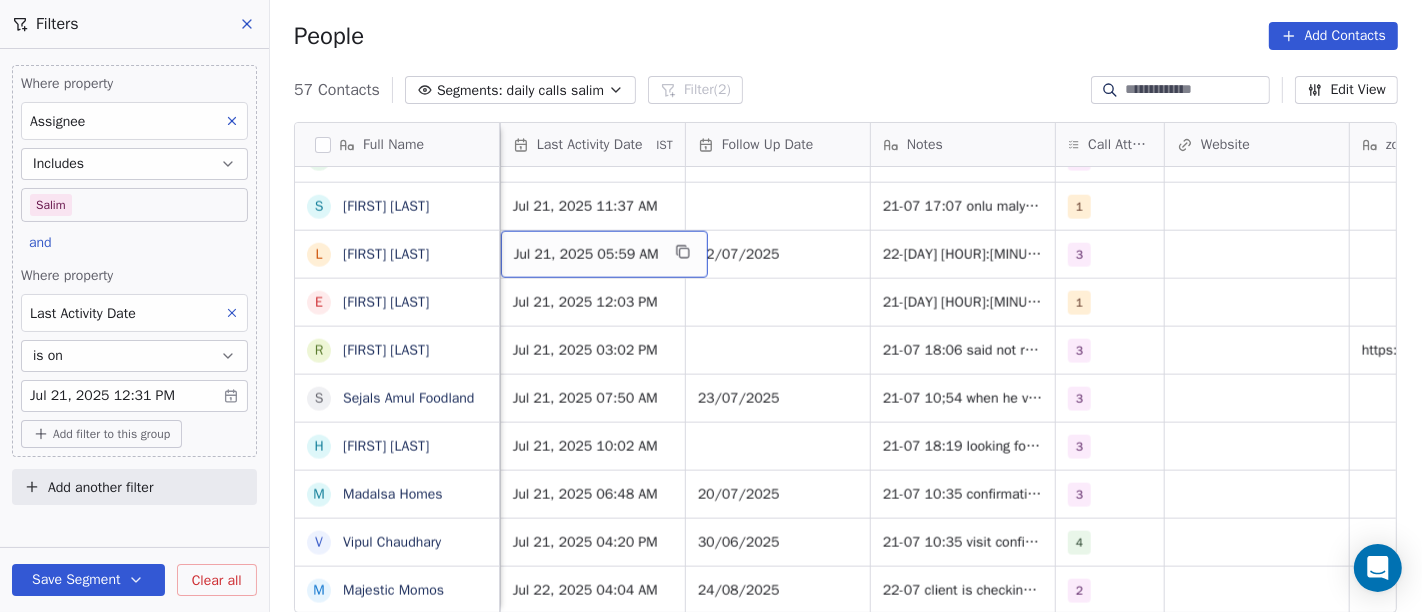 click on "Jul 21, 2025 05:59 AM" at bounding box center (586, 255) 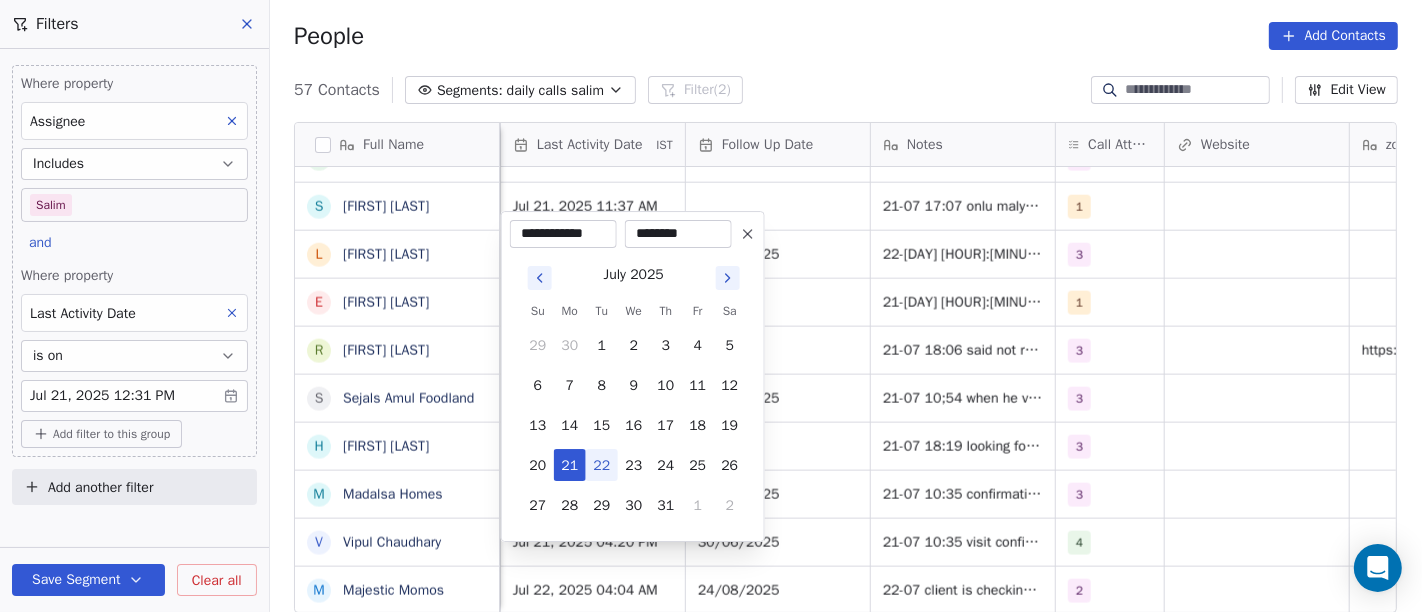 click on "********" at bounding box center [678, 234] 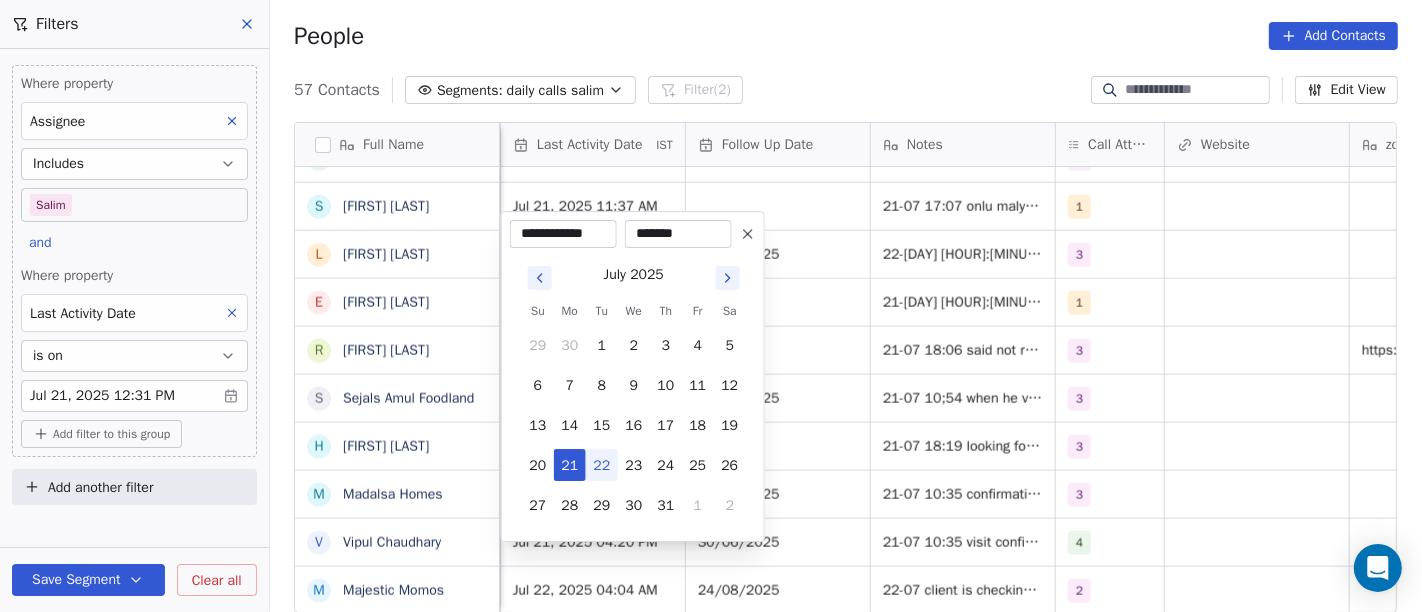 type on "********" 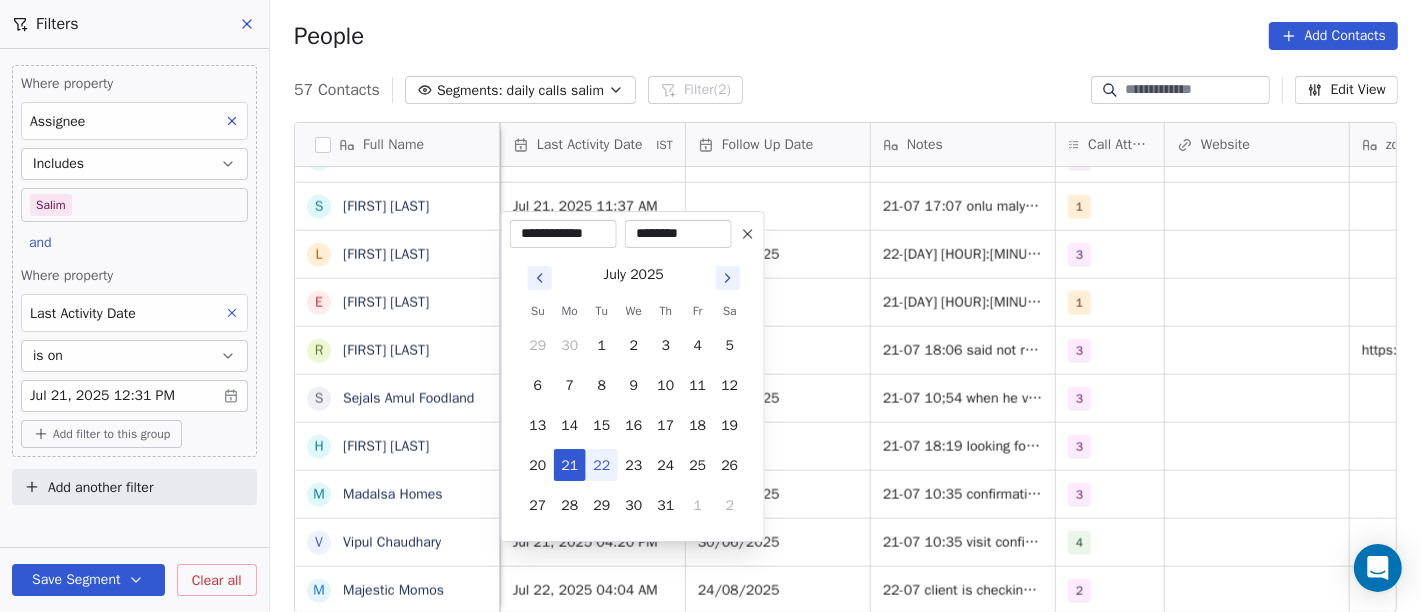 click on "On2Cook India Pvt. Ltd. Contacts People Marketing Workflows Campaigns Sales Pipelines Sequences Beta Tools Apps AI Agents Help & Support Filters Where property   Assignee   Includes Salim and Where property   Last Activity Date   is on Jul 21, 2025 12:31 PM Add filter to this group Add another filter Save Segment Clear all People  Add Contacts 57 Contacts Segments: daily calls salim  Filter  (2) Edit View Tag Add to Sequence Full Name R Radhey Sharma G Girish Kumar B Bishwanath Bagchi S Sneha Thakur b badal o s soni R Ritesh Jain B Bharat Parikh N Nitin Solanki J Jayendra Goswami S Sanjoy Banerjee B BREW JUNCTION J JosephJoy M Makarand jayent Athalye p pramod  Raikwar V Vivek Sawant S Suman Negi N Naren Mehta K Kapil Koolwal A Arjun Prasad N Nazish Maqsood NH734 V Vaibhav Kaushal S Smitha Krishna Kumar L Lalit Jain E Eugene Lee R Reeta Sharma S Sejals Amul Foodland H Hitesh Gandhi M Madalsa Homes V Vipul Chaudhary M Majestic Momos Tags Assignee Sales Rep Last Activity Date IST Follow Up Date Notes Website" at bounding box center [711, 306] 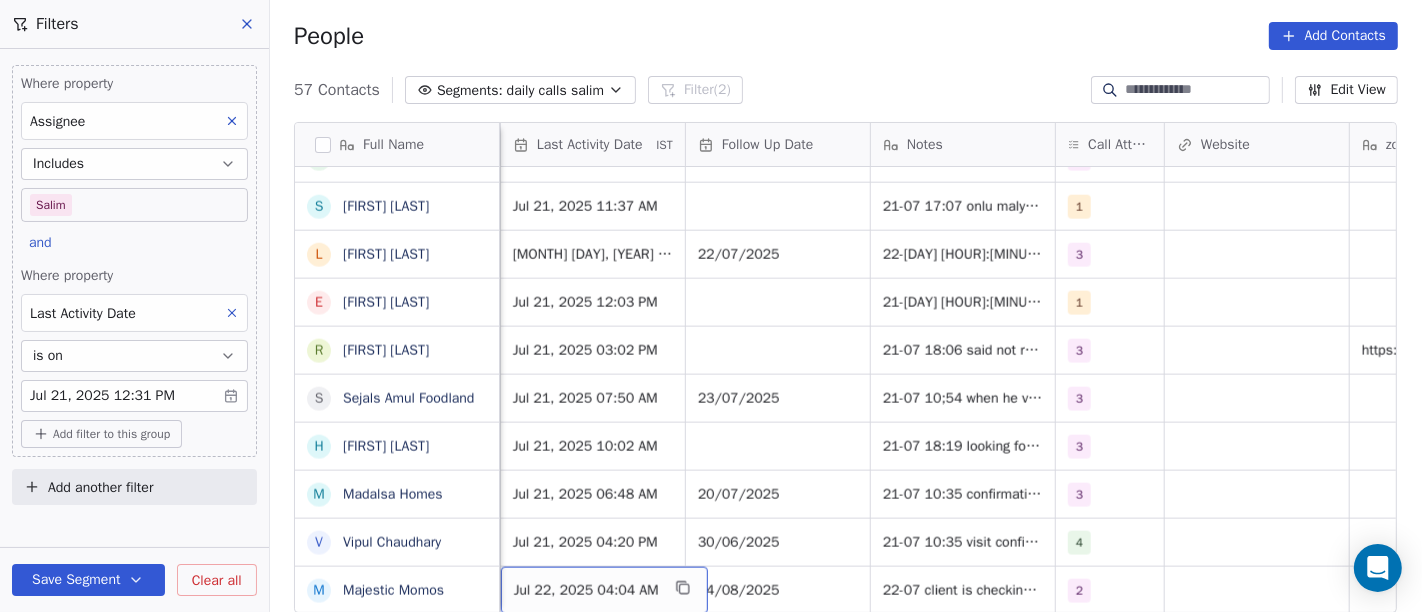 click on "Jul 22, 2025 04:04 AM" at bounding box center (586, 591) 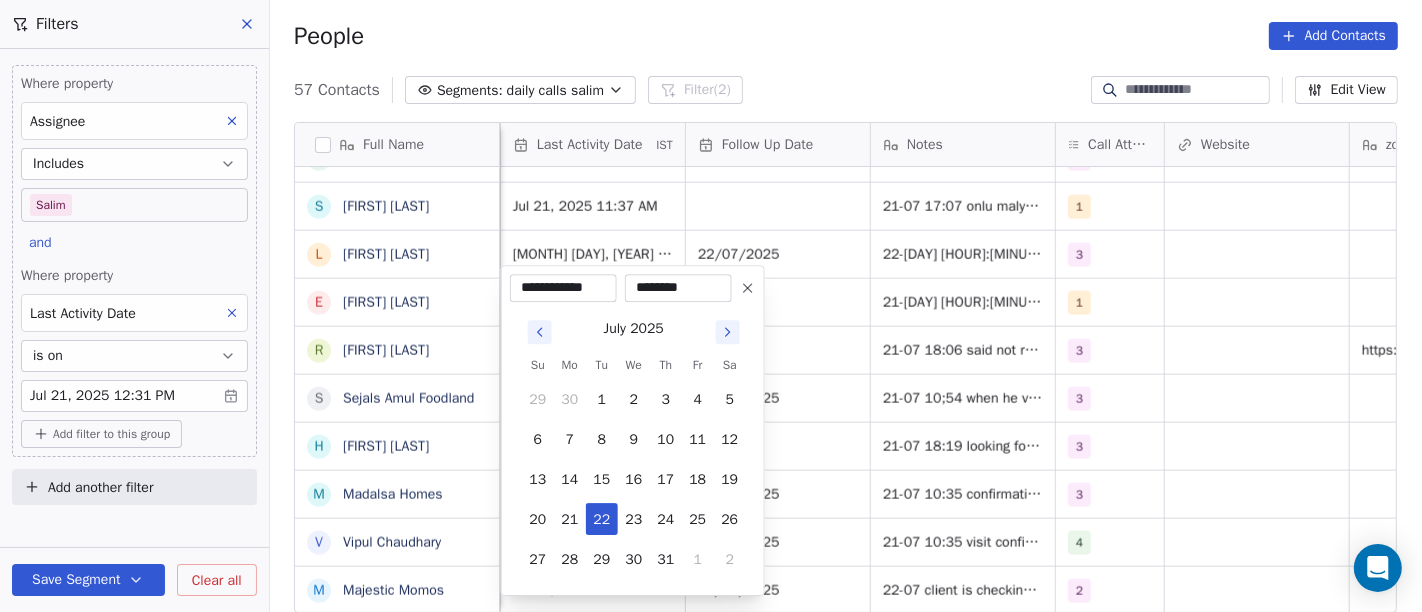 click on "********" at bounding box center [678, 288] 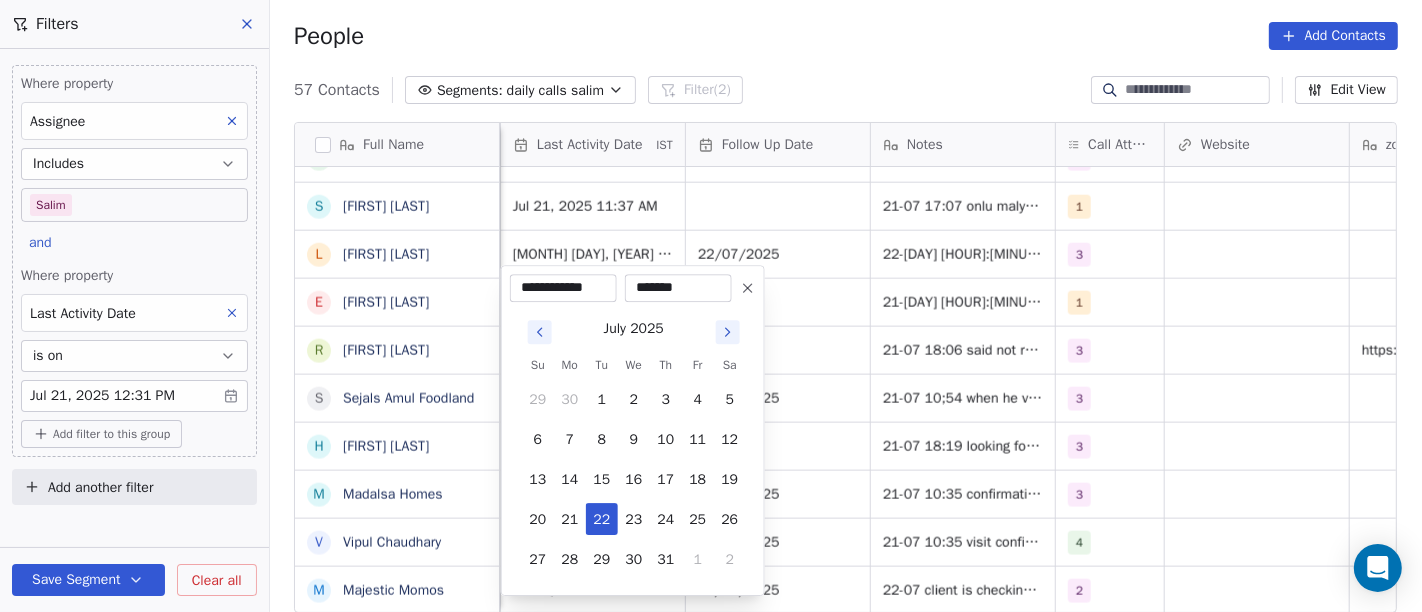 type on "********" 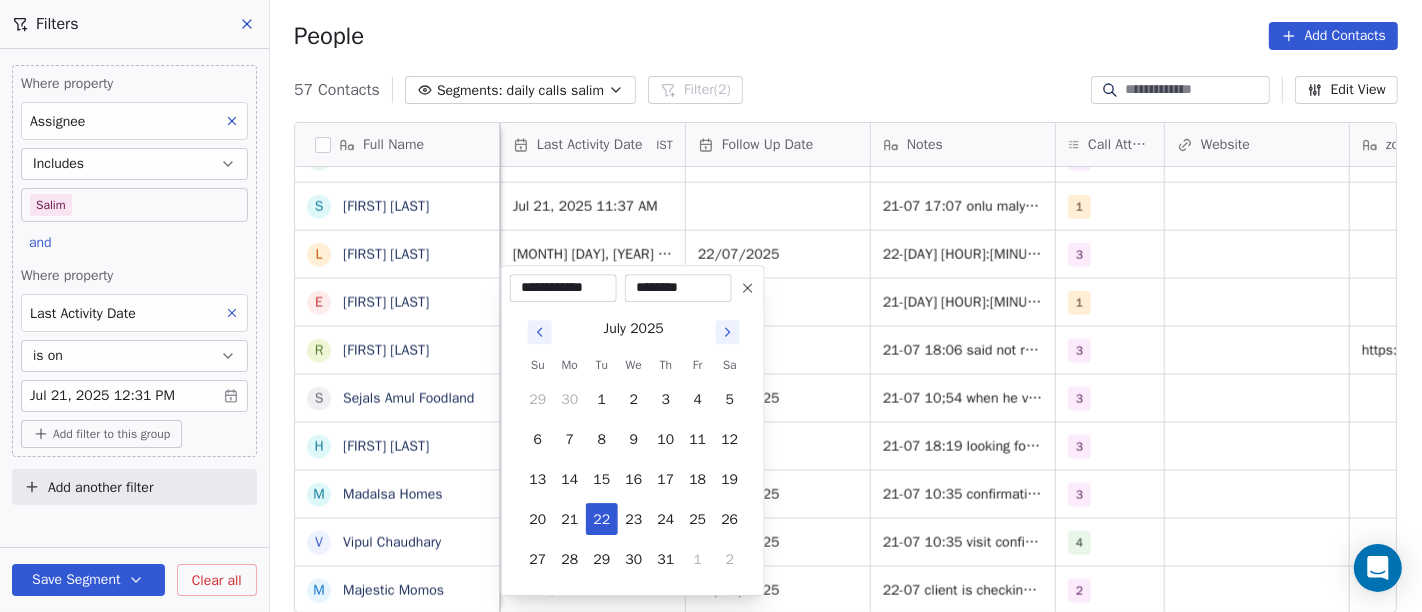 click on "On2Cook India Pvt. Ltd. Contacts People Marketing Workflows Campaigns Sales Pipelines Sequences Beta Tools Apps AI Agents Help & Support Filters Where property   Assignee   Includes Salim and Where property   Last Activity Date   is on Jul 21, 2025 12:31 PM Add filter to this group Add another filter Save Segment Clear all People  Add Contacts 57 Contacts Segments: daily calls salim  Filter  (2) Edit View Tag Add to Sequence Full Name G Girish Kumar B Bishwanath Bagchi S Sneha Thakur b badal o s soni R Ritesh Jain B Bharat Parikh N Nitin Solanki J Jayendra Goswami S Sanjoy Banerjee B BREW JUNCTION J JosephJoy M Makarand jayent Athalye p pramod  Raikwar V Vivek Sawant S Suman Negi N Naren Mehta K Kapil Koolwal A Arjun Prasad N Nazish Maqsood NH734 V Vaibhav Kaushal S Smitha Krishna Kumar L Lalit Jain E Eugene Lee R Reeta Sharma S Sejals Amul Foodland H Hitesh Gandhi M Madalsa Homes V Vipul Chaudhary M Majestic Momos Tags Assignee Sales Rep Last Activity Date IST Follow Up Date Notes Call Attempts Website   1" at bounding box center [711, 306] 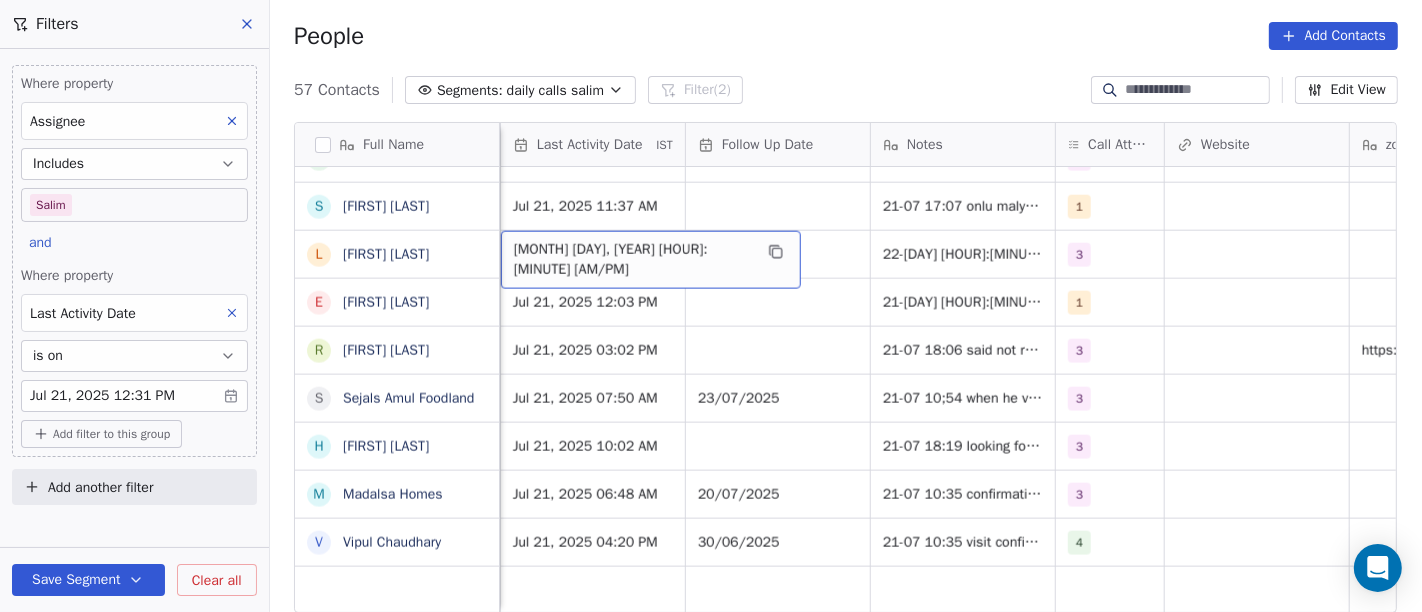 click on "Jul 21, 2025 12:29 PM" at bounding box center [633, 260] 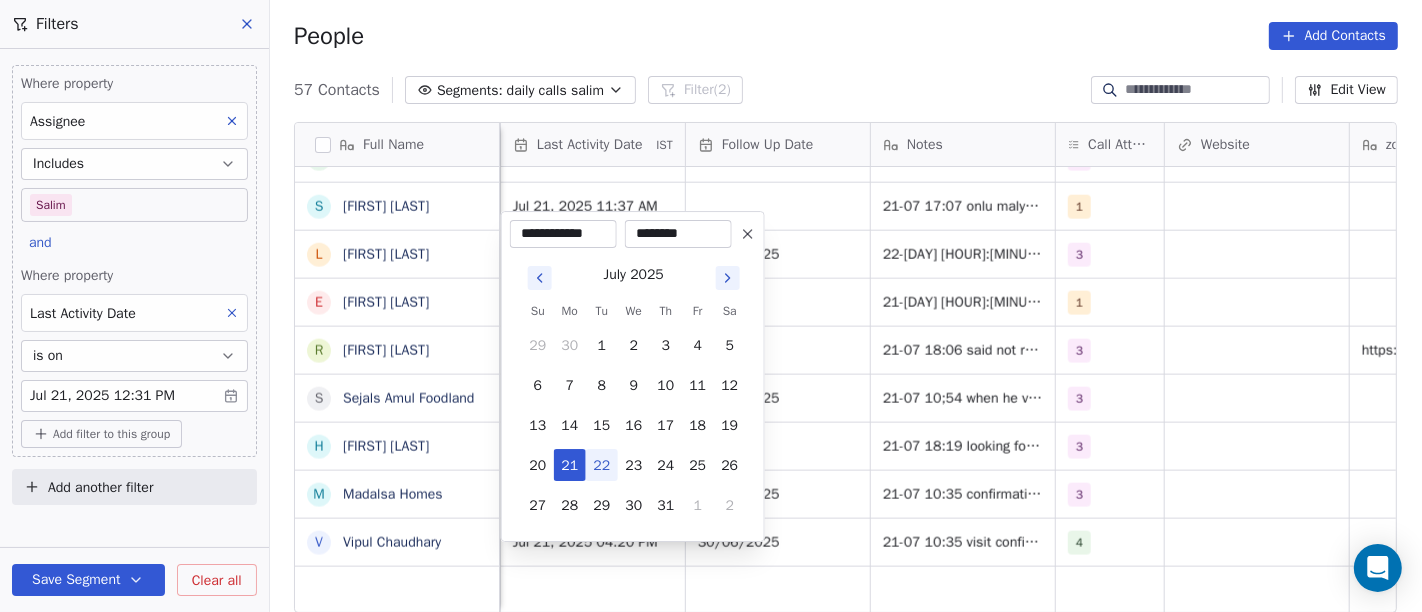 click on "********" at bounding box center (678, 234) 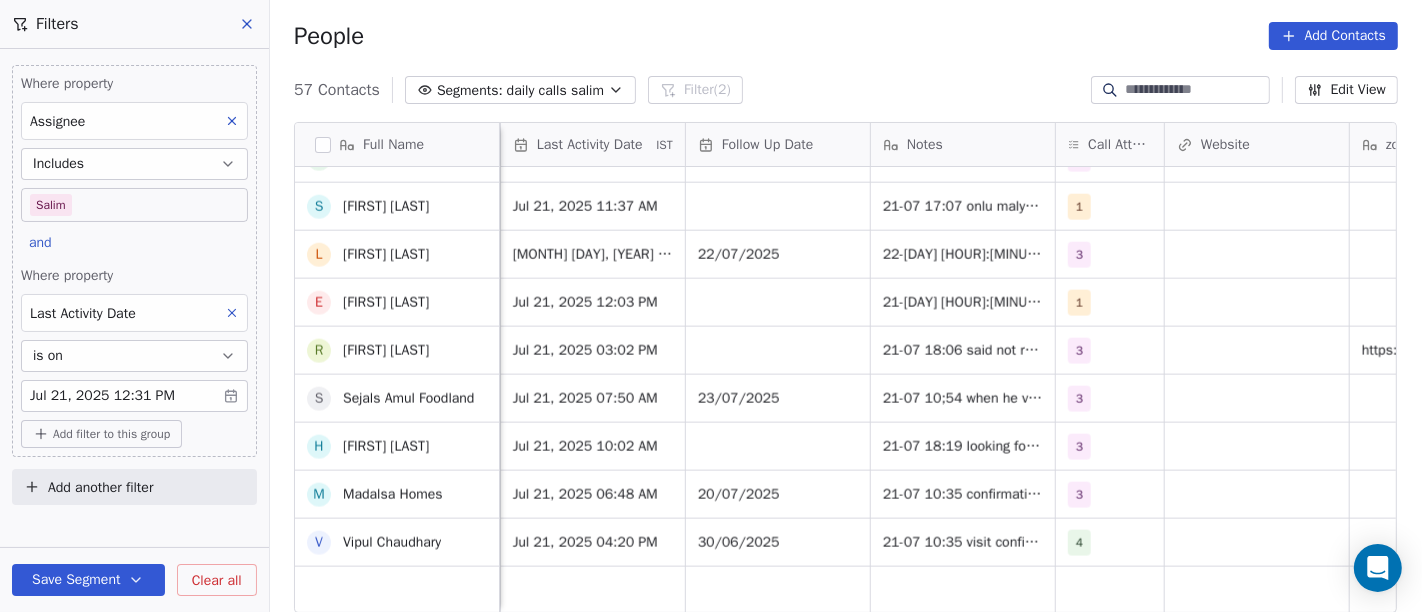 scroll, scrollTop: 2178, scrollLeft: 0, axis: vertical 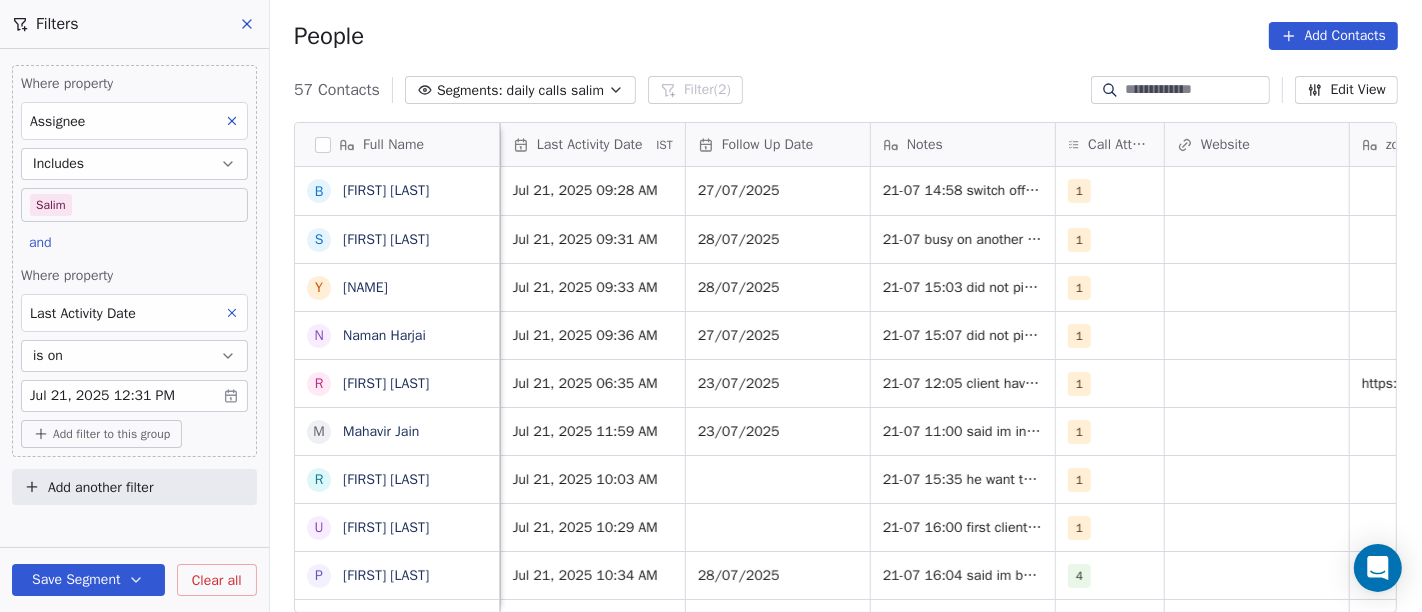 click on "On2Cook India Pvt. Ltd. Contacts People Marketing Workflows Campaigns Sales Pipelines Sequences Beta Tools Apps AI Agents Help & Support Filters Where property   Assignee   Includes Salim and Where property   Last Activity Date   is on Jul 21, 2025 12:31 PM Add filter to this group Add another filter Save Segment Clear all People  Add Contacts 57 Contacts Segments: daily calls salim  Filter  (2) Edit View Tag Add to Sequence Full Name B Bharat Prajapati S Shekhar Poojary Y Yugveer N Naman Harjai R Rakesh Saini M Mahavir Jain r rajesh rathore U Umang Tailor P PRADEEP SINGHVI R Rahul Pawar M Mansi Gupta S Sanjeev Sharma S Shanal Dsilva A Arvind Seth S Somdutt Kalia R Raghunath Khuntia A Amritlal Khivensara M Mahendra Rathor M Md Sarif A Anand Sharma D Dr.Mukesh Pandya K Kanubhai Prajapati N Neelima Bhargava A Ajoy Das s siyad N Nisar A Anu malik R Radhey Sharma G Girish Kumar B Bishwanath Bagchi Tags Assignee Sales Rep Last Activity Date IST Follow Up Date Notes Call Attempts Website zomato link outlet type" at bounding box center (711, 306) 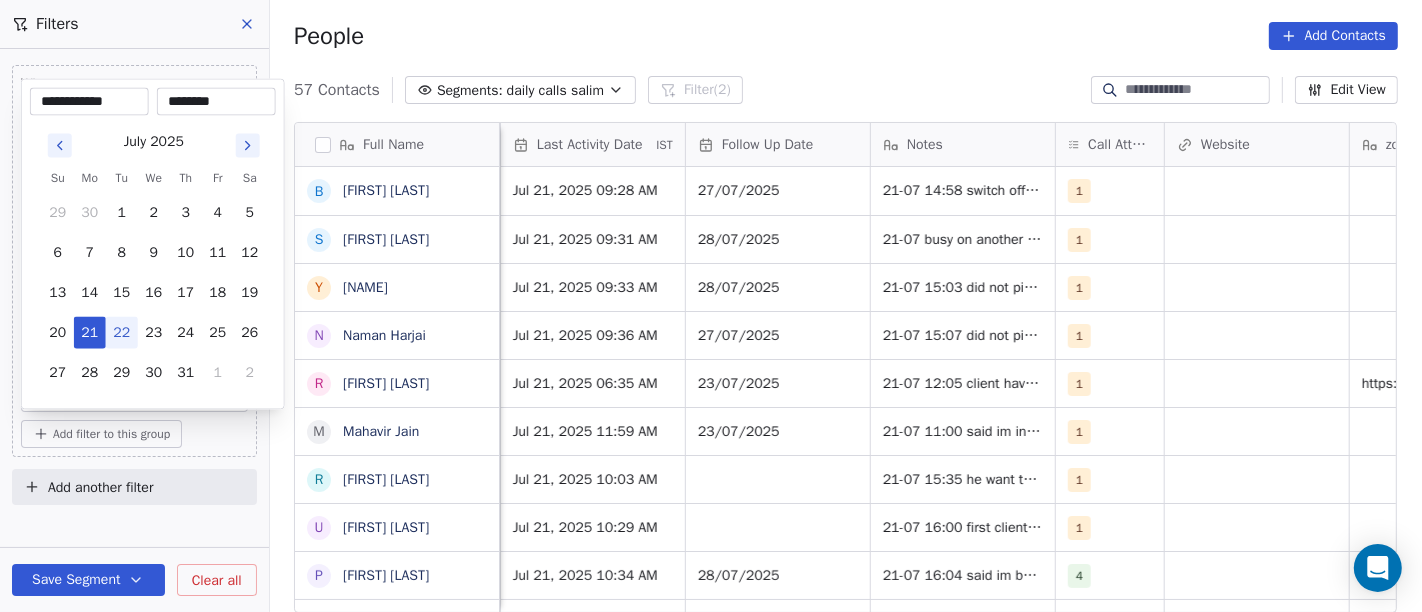 click on "22" at bounding box center (122, 333) 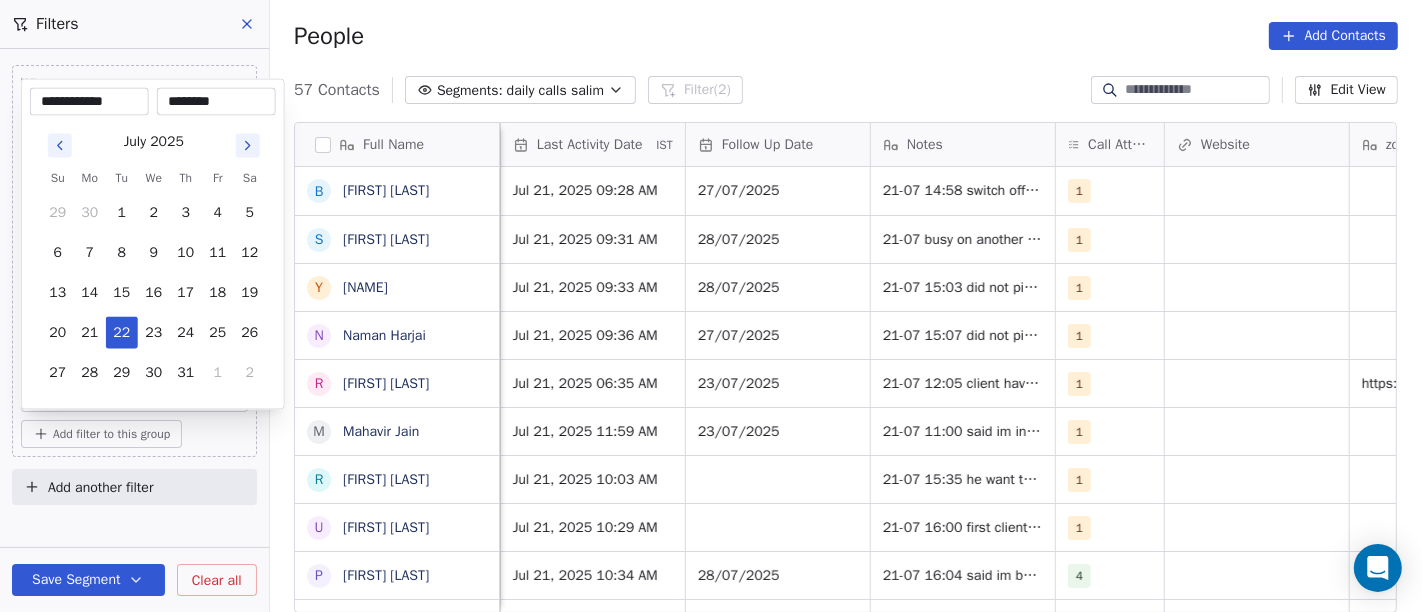 click on "On2Cook India Pvt. Ltd. Contacts People Marketing Workflows Campaigns Sales Pipelines Sequences Beta Tools Apps AI Agents Help & Support Filters Where property   Assignee   Includes Salim and Where property   Last Activity Date   is on Jul 21, 2025 12:31 PM Add filter to this group Add another filter Save Segment Clear all People  Add Contacts 57 Contacts Segments: daily calls salim  Filter  (2) Edit View Tag Add to Sequence Full Name B Bharat Prajapati S Shekhar Poojary Y Yugveer N Naman Harjai R Rakesh Saini M Mahavir Jain r rajesh rathore U Umang Tailor P PRADEEP SINGHVI R Rahul Pawar M Mansi Gupta S Sanjeev Sharma S Shanal Dsilva A Arvind Seth S Somdutt Kalia R Raghunath Khuntia A Amritlal Khivensara M Mahendra Rathor M Md Sarif A Anand Sharma D Dr.Mukesh Pandya K Kanubhai Prajapati N Neelima Bhargava A Ajoy Das s siyad N Nisar A Anu malik R Radhey Sharma G Girish Kumar B Bishwanath Bagchi Tags Assignee Sales Rep Last Activity Date IST Follow Up Date Notes Call Attempts Website zomato link outlet type" at bounding box center [711, 306] 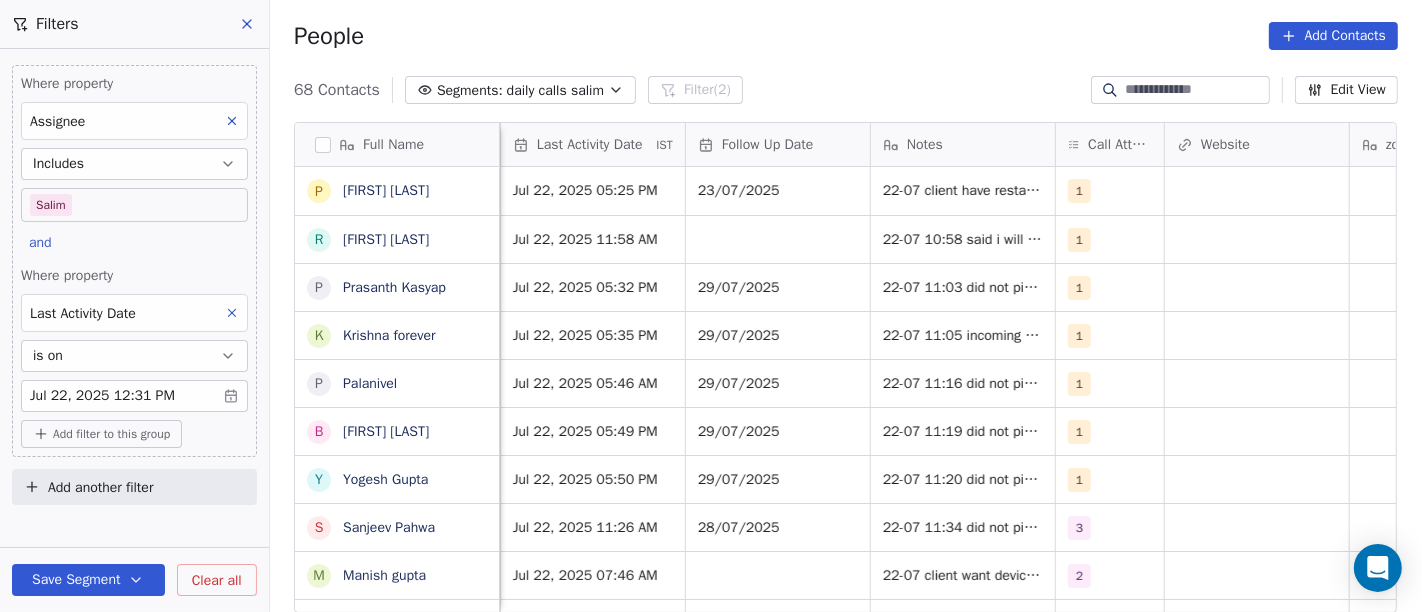click on "68 Contacts Segments: daily calls salim  Filter  (2) Edit View" at bounding box center [846, 90] 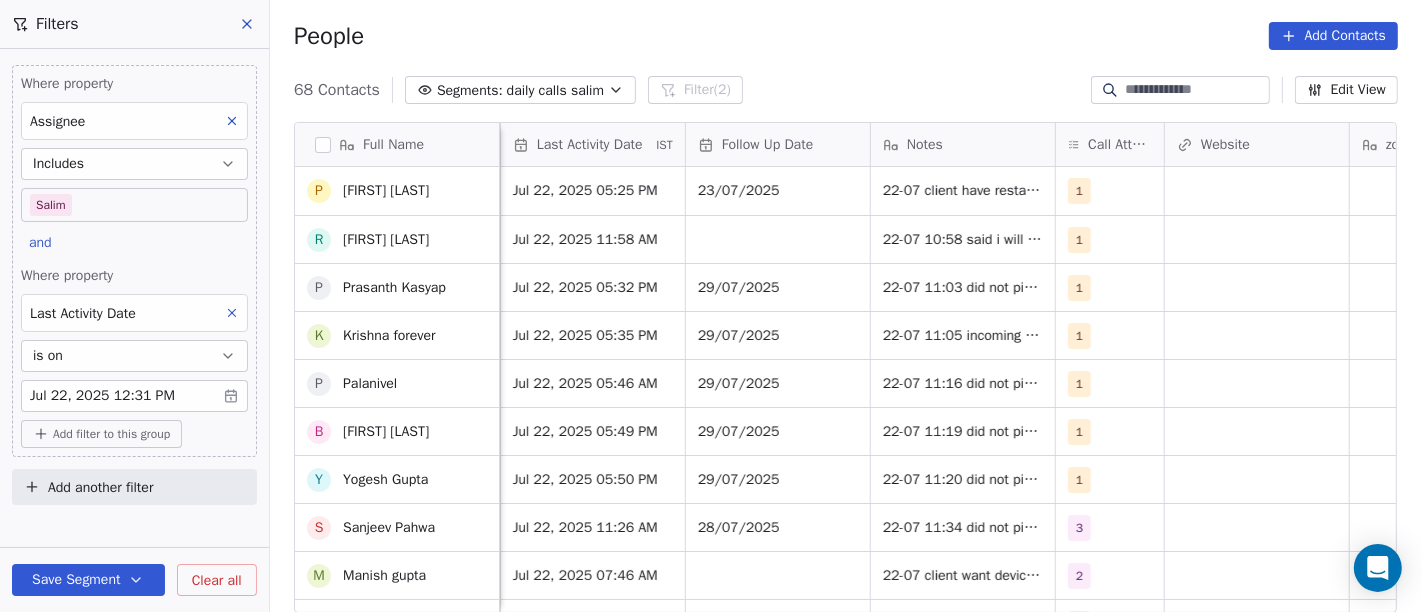 scroll, scrollTop: 555, scrollLeft: 0, axis: vertical 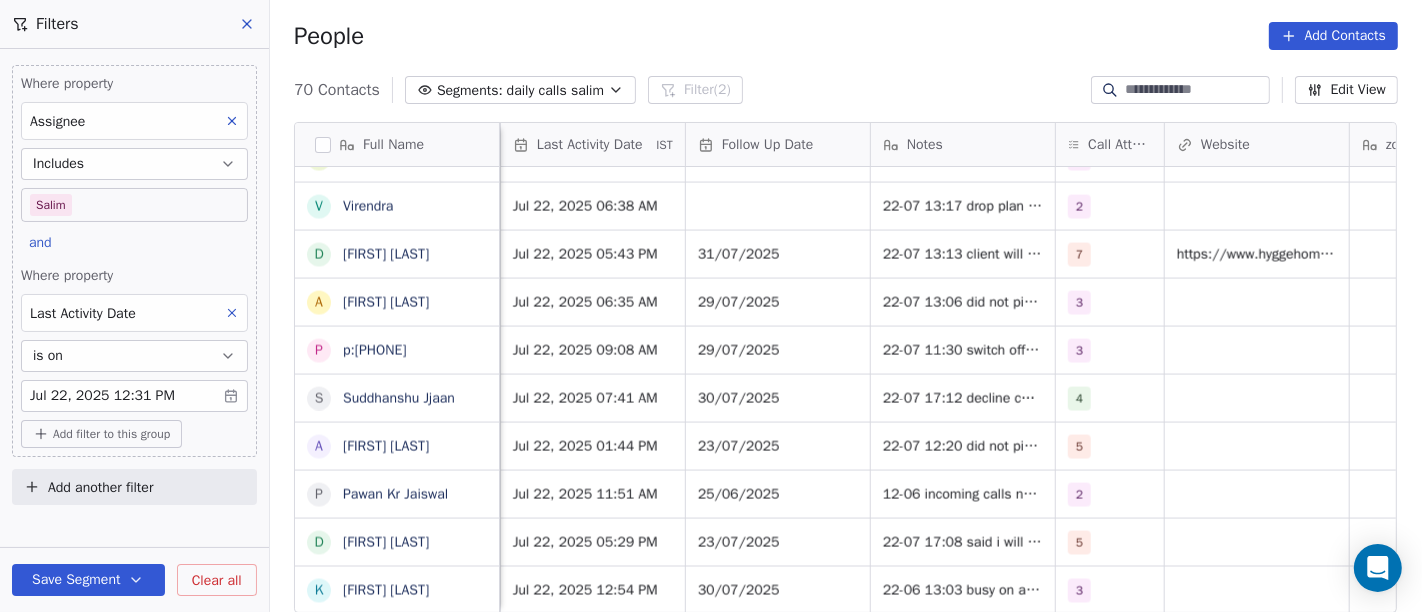click on "People  Add Contacts" at bounding box center (846, 36) 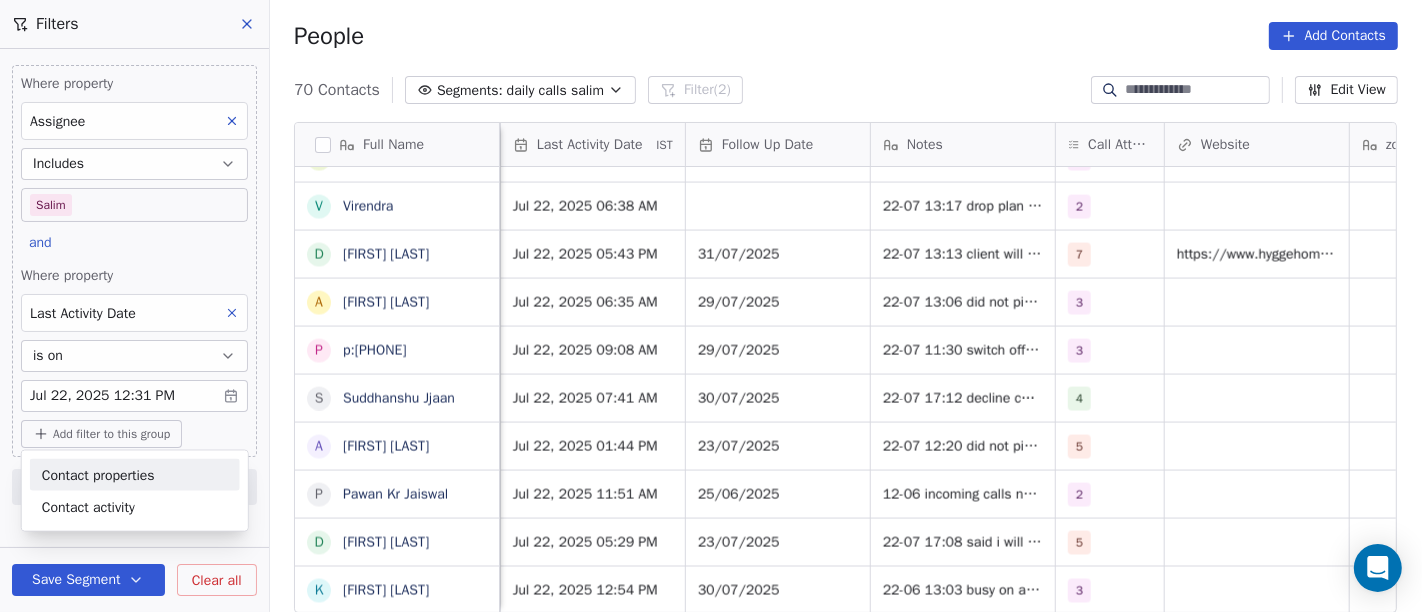 click on "Contact properties" at bounding box center [98, 474] 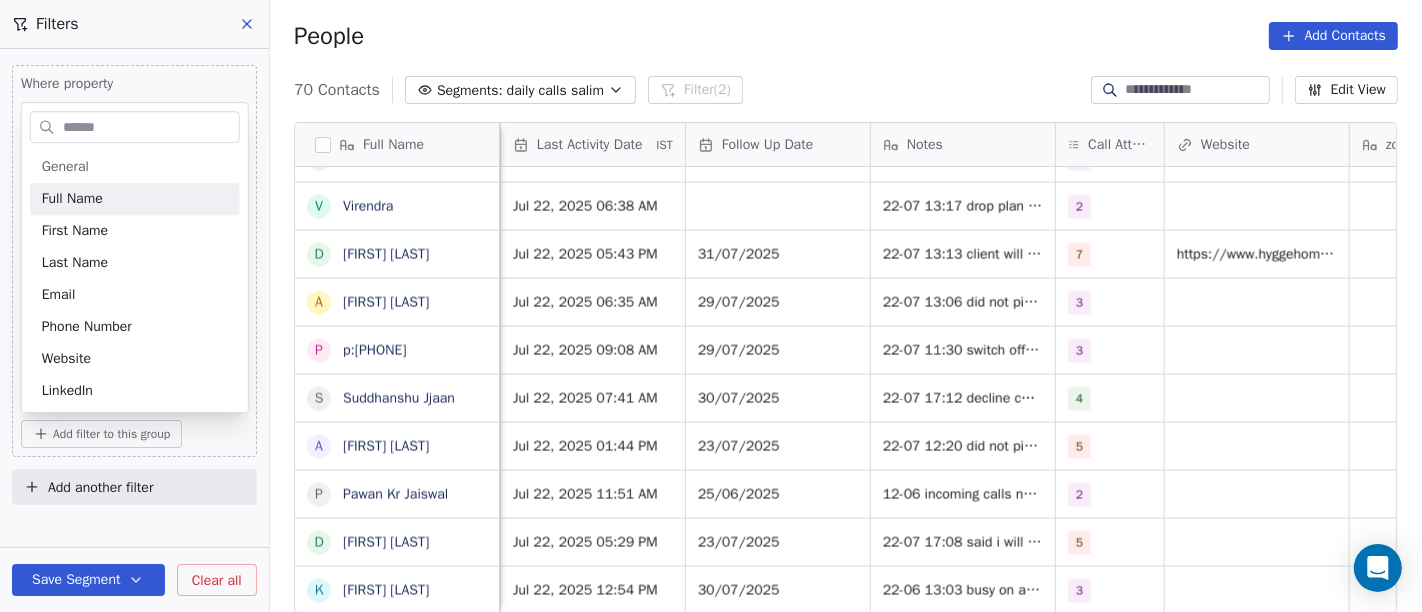 click at bounding box center (149, 127) 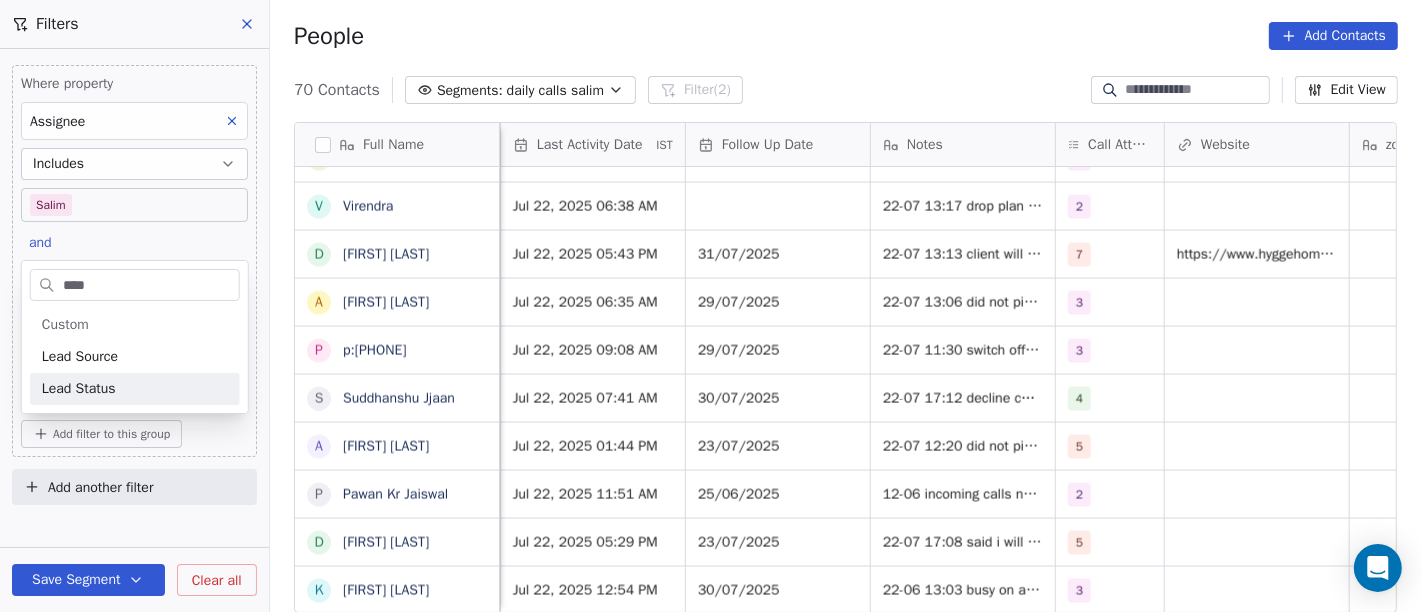 type on "****" 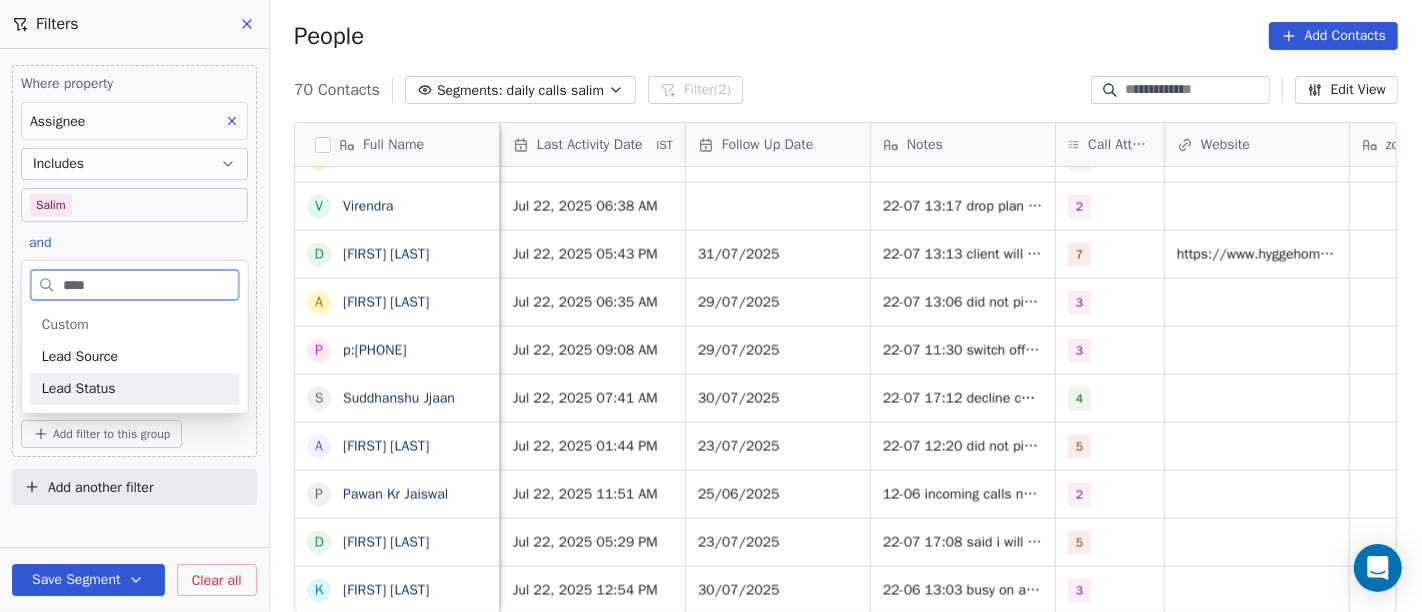 click on "Lead Status" at bounding box center [135, 389] 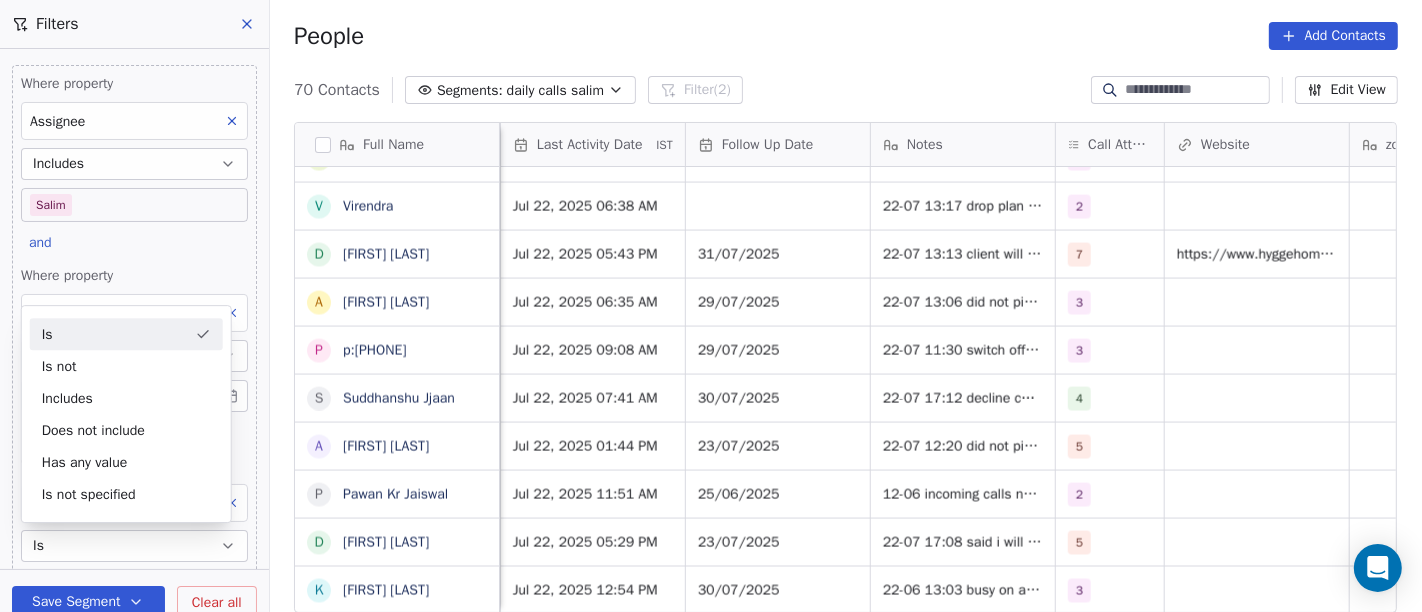 click on "Is" at bounding box center [126, 334] 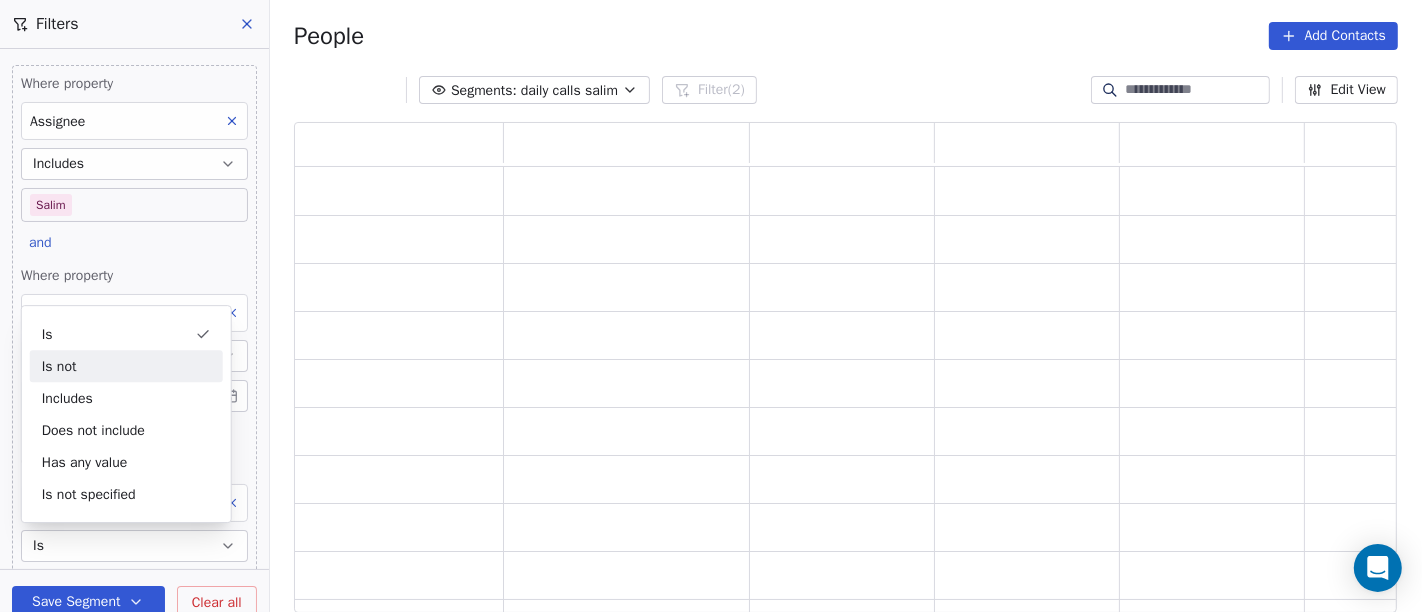scroll, scrollTop: 17, scrollLeft: 17, axis: both 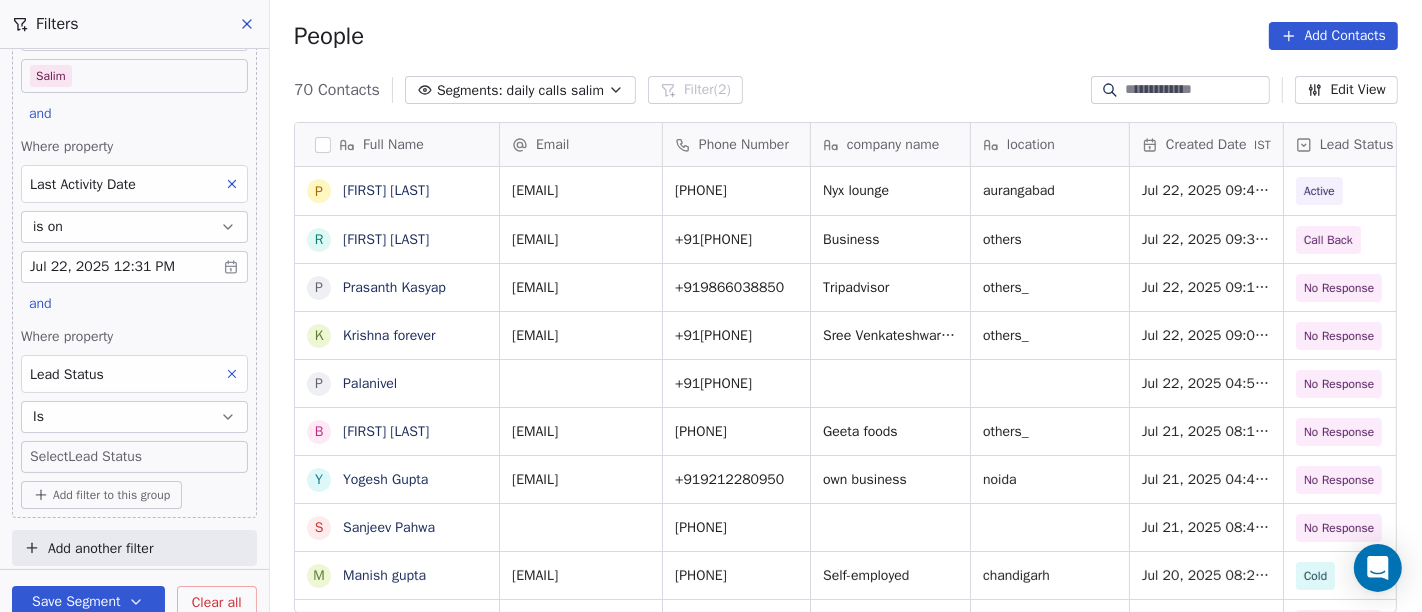click on "On2Cook India Pvt. Ltd. Contacts People Marketing Workflows Campaigns Sales Pipelines Sequences Beta Tools Apps AI Agents Help & Support Filters Where property   Assignee   Includes Salim and Where property   Last Activity Date   is on Jul 22, 2025 12:31 PM and Where property   Lead Status   Is Select  Lead Status Add filter to this group Add another filter Save Segment Clear all People  Add Contacts 70 Contacts Segments: daily calls salim  Filter  (2) Edit View Tag Add to Sequence Full Name P Prithviraj Shinde R Raj Desai P Prasanth Kasyap K Krishna forever P Palanivel B Bhavingiri Goswami Y Yogesh Gupta S Sanjeev Pahwa M Manish gupta S Shaji Mohan B Baldev Raj P Purnima D Deepak Kumar sah I Ishwar Chandani R Rajat Dutta N Naresh Birthare K Kailashchandra Kabra M Manish Baliyan A Alka Sagar P Prashant Agawane k kulwant Chauhan G Gaurab Modak K Krushna Prasad Choudhury J Japkirat Oberai s sanjay L Lalita Keshari A Ajay R Rj Juneja A Anupam Chourasiya R Raghvendra Tripathi Email Phone Number company name IST" at bounding box center (711, 306) 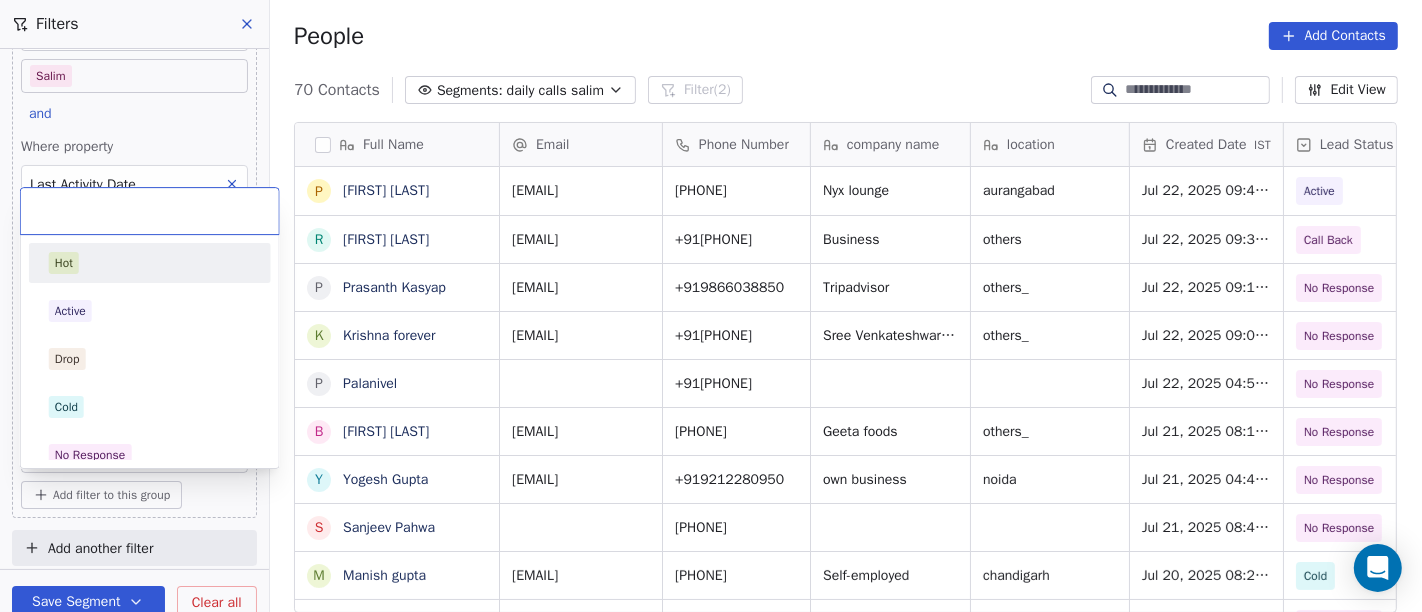 click on "Hot" at bounding box center (150, 263) 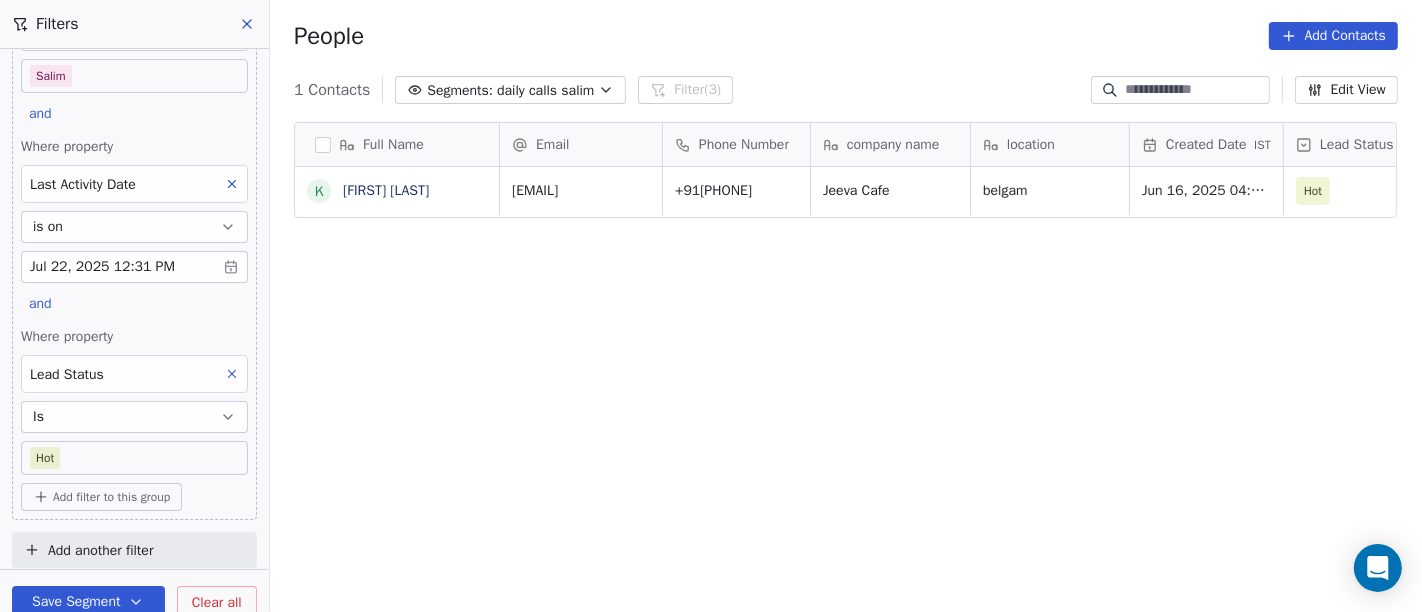 scroll, scrollTop: 131, scrollLeft: 0, axis: vertical 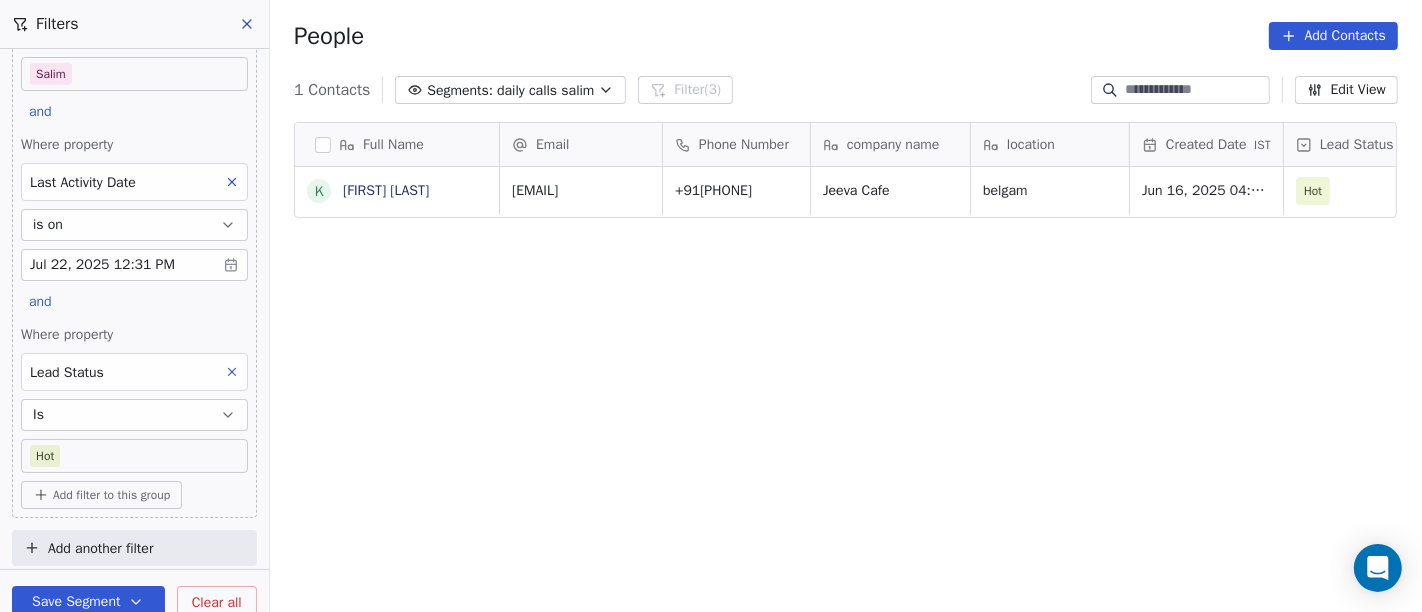 click on "On2Cook India Pvt. Ltd. Contacts People Marketing Workflows Campaigns Sales Pipelines Sequences Beta Tools Apps AI Agents Help & Support Filters Where property   Assignee   Includes Salim and Where property   Last Activity Date   is on Jul 22, 2025 12:31 PM and Where property   Lead Status   Is Hot Add filter to this group Add another filter Save Segment Clear all People  Add Contacts 1 Contacts Segments: daily calls salim  Filter  (3) Edit View Tag Add to Sequence Full Name k kanchan Prathamashetti Email Phone Number company name location Created Date IST Lead Status Tags Assignee Sales Rep preeti141276@gmail.com +918277014347 Jeeva Cafe belgam Jun 16, 2025 04:08 PM Hot Salim
To pick up a draggable item, press the space bar.
While dragging, use the arrow keys to move the item.
Press space again to drop the item in its new position, or press escape to cancel." at bounding box center [711, 306] 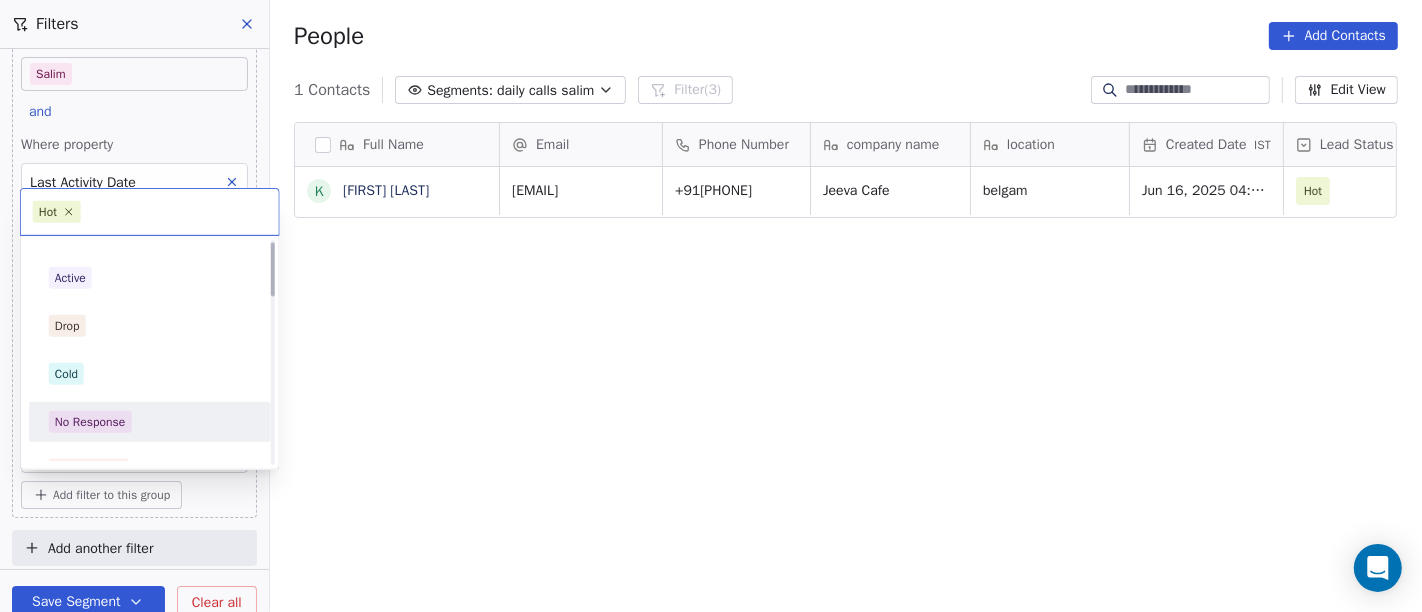 scroll, scrollTop: 0, scrollLeft: 0, axis: both 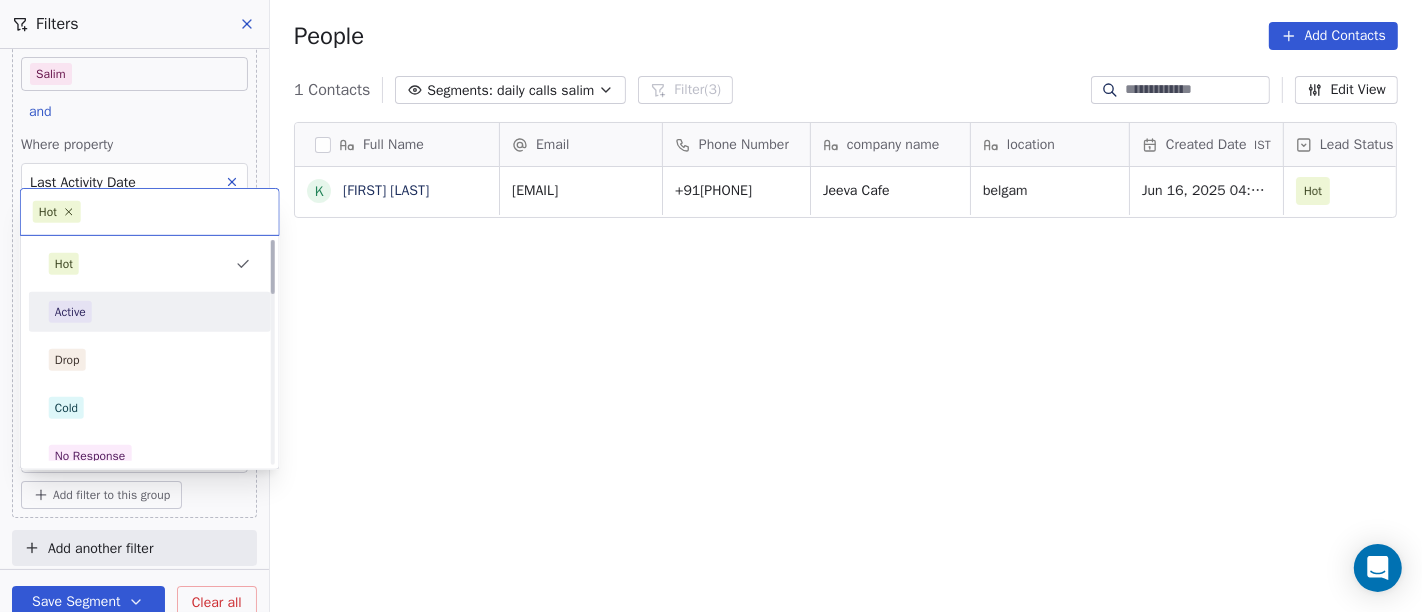click on "Active" at bounding box center [150, 312] 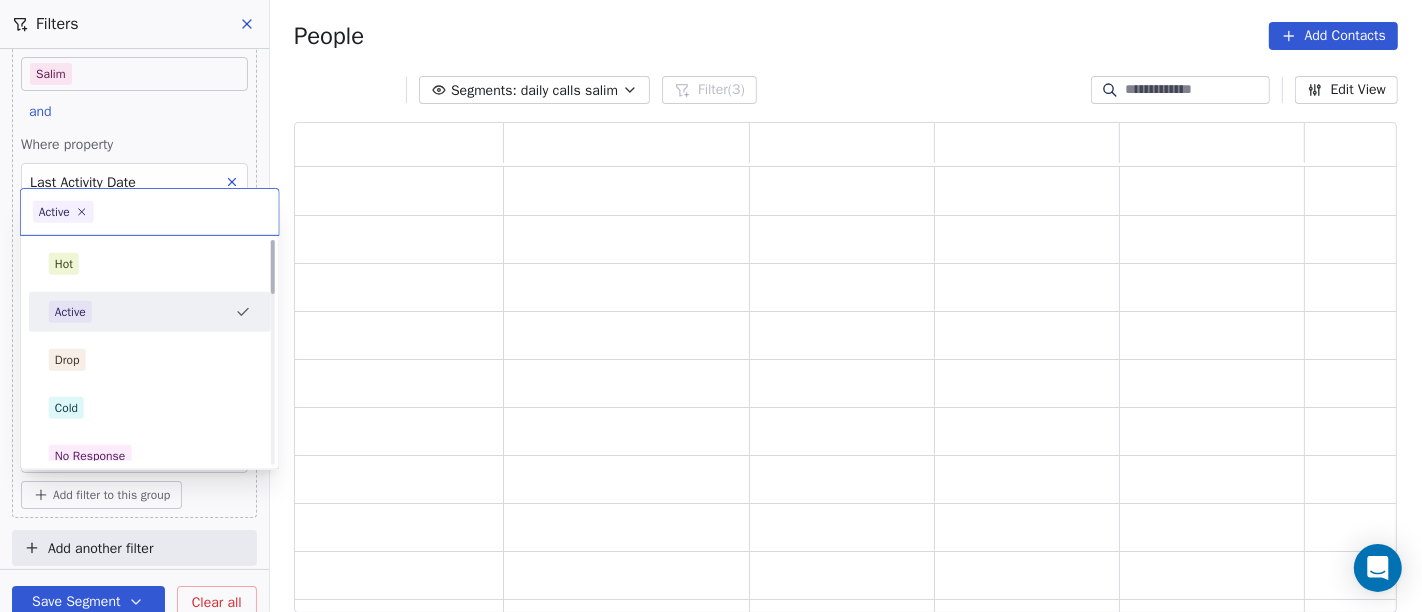 scroll, scrollTop: 17, scrollLeft: 17, axis: both 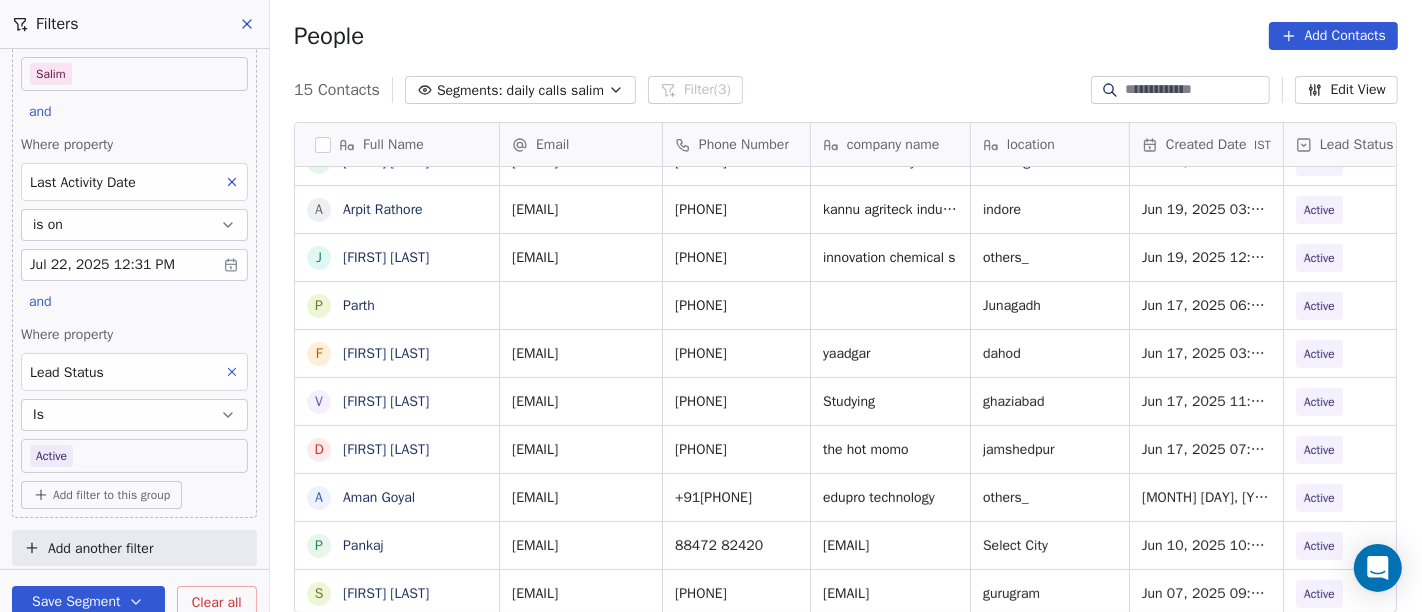 click on "On2Cook India Pvt. Ltd. Contacts People Marketing Workflows Campaigns Sales Pipelines Sequences Beta Tools Apps AI Agents Help & Support Filters Where property   Assignee   Includes Salim and Where property   Last Activity Date   is on Jul 22, 2025 12:31 PM and Where property   Lead Status   Is Active Add filter to this group Add another filter Save Segment Clear all People  Add Contacts 15 Contacts Segments: daily calls salim  Filter  (3) Edit View Tag Add to Sequence Full Name P Prithviraj Shinde K Kailashchandra Kabra J Japkirat Oberai M Majestic Momos S Satpal Singh A Arpit Rathore J Jitendra Pal Gujral P Parth F Faizan Bandi V Vikram Gupta D Dipesh Singhania A Aman Goyal P Pankaj S Sushil Jain D Dilip Patel Email Phone Number company name location Created Date IST Lead Status Tags Assignee Sales Rep prithviraj4555@gmail.com +919130755455 Nyx lounge aurangabad Jul 22, 2025 09:49 AM Active Salim kailashskabra123@yahoo.in +919422175315 Self Business others_ Jul 01, 2025 11:36 PM Active Salim +918763877777" at bounding box center [711, 306] 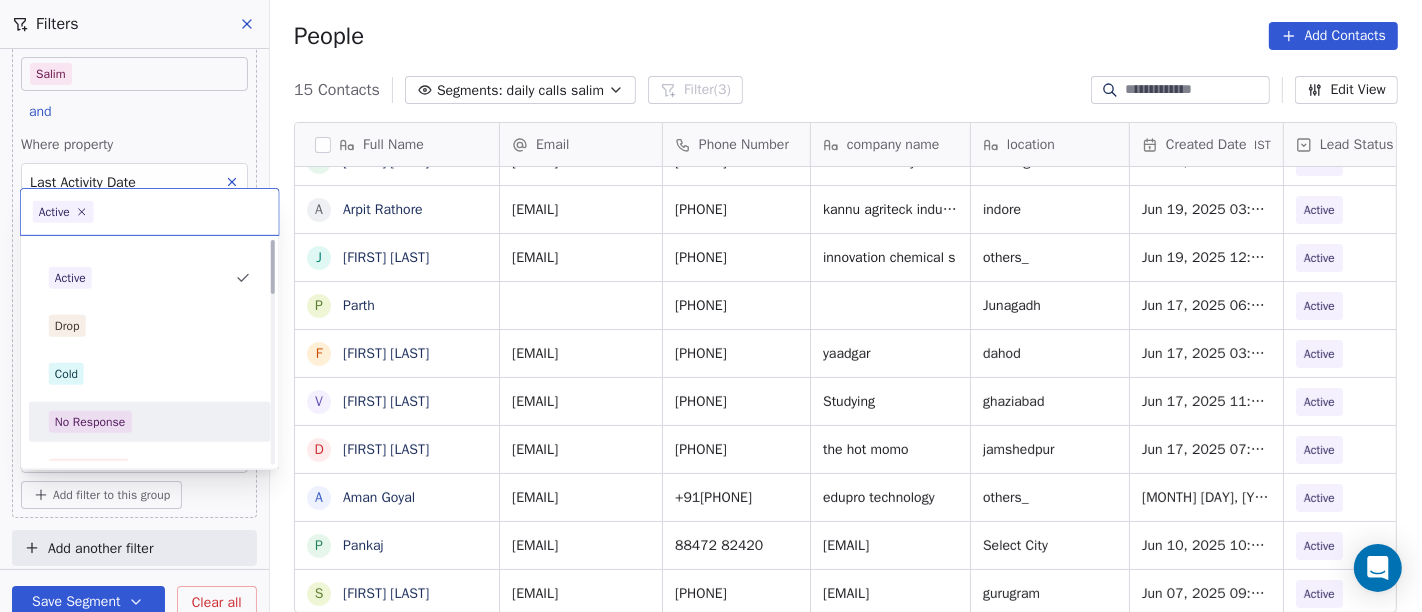 scroll, scrollTop: 0, scrollLeft: 0, axis: both 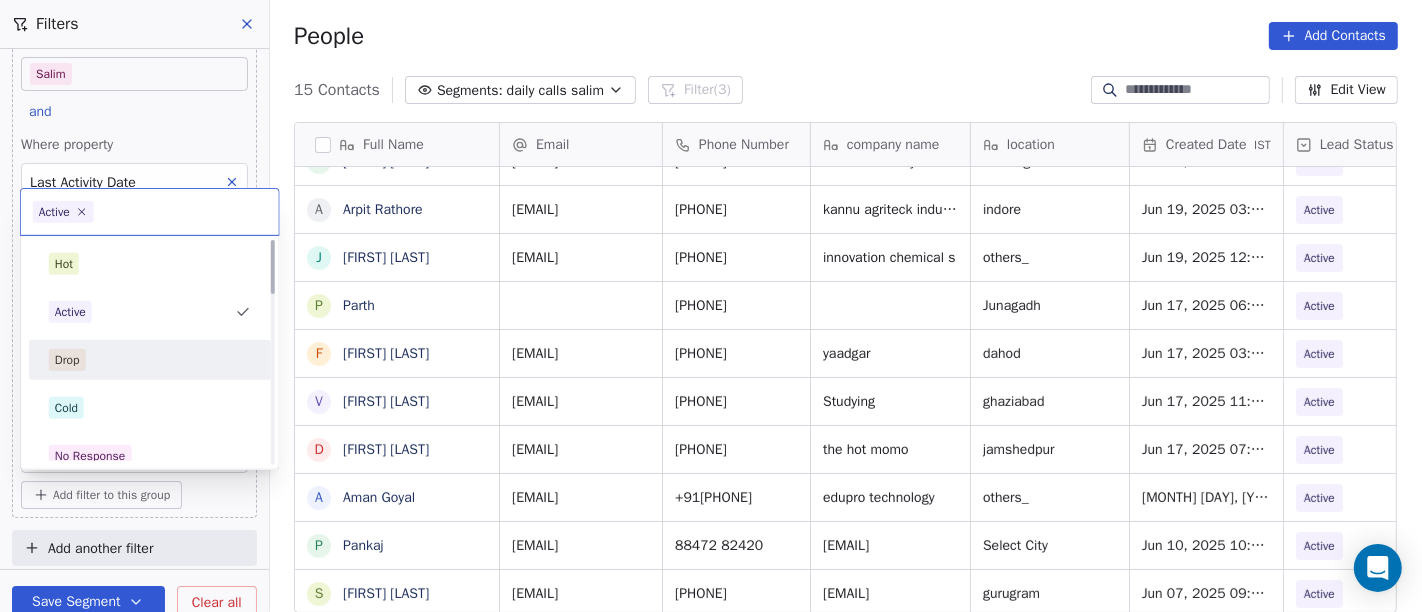 click on "Drop" at bounding box center [150, 360] 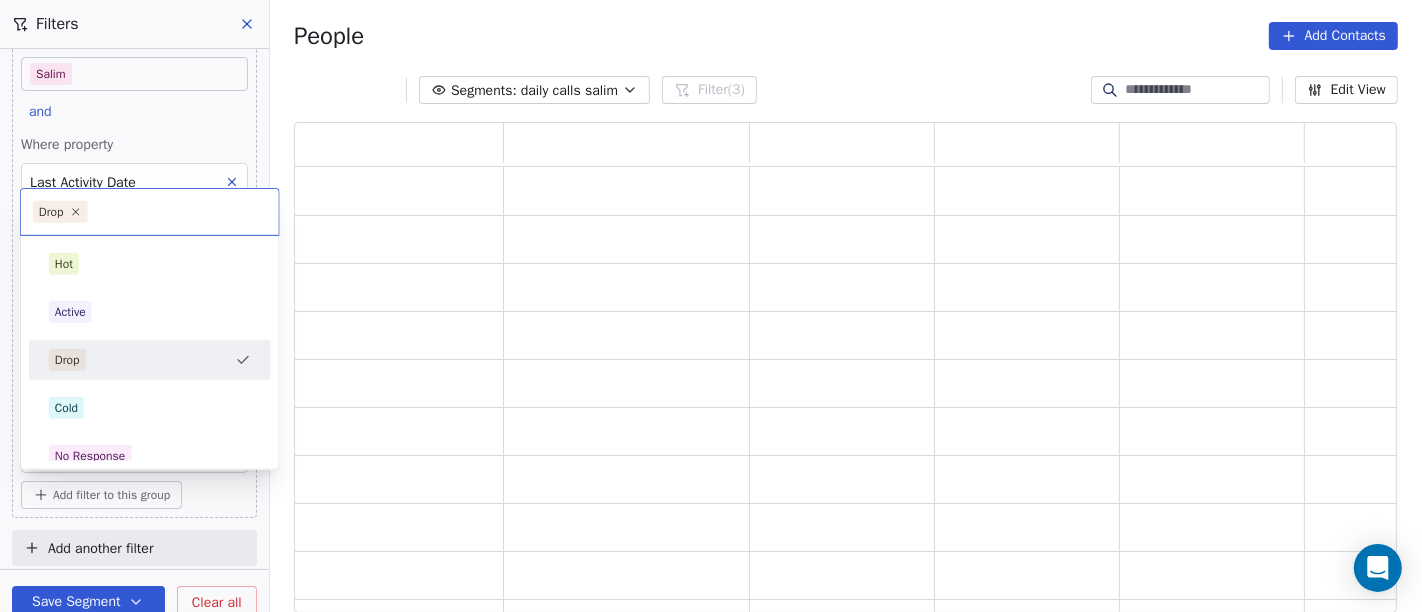 scroll, scrollTop: 17, scrollLeft: 17, axis: both 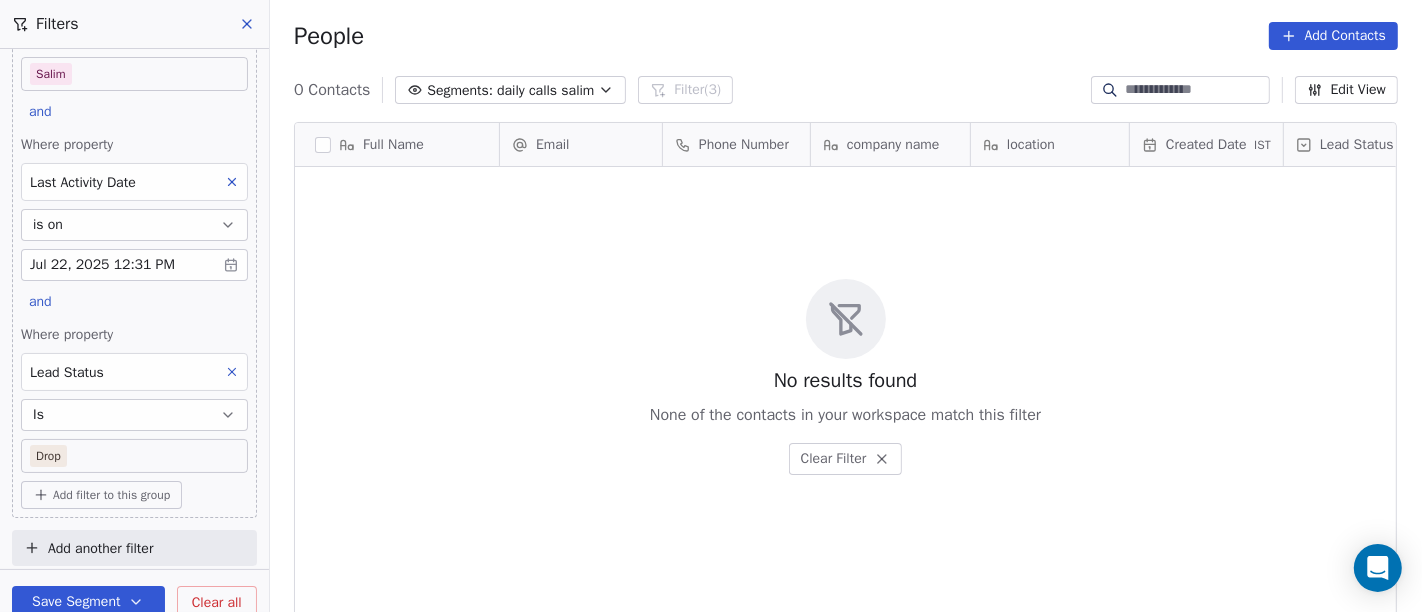 click on "On2Cook India Pvt. Ltd. Contacts People Marketing Workflows Campaigns Sales Pipelines Sequences Beta Tools Apps AI Agents Help & Support Filters Where property   Assignee   Includes Salim and Where property   Last Activity Date   is on Jul 22, 2025 12:31 PM and Where property   Lead Status   Is Drop Add filter to this group Add another filter Save Segment Clear all People  Add Contacts 0 Contacts Segments: daily calls salim  Filter  (3) Edit View Tag Add to Sequence Full Name Email Phone Number company name location Created Date IST Lead Status Tags Assignee Sales Rep
To pick up a draggable item, press the space bar.
While dragging, use the arrow keys to move the item.
Press space again to drop the item in its new position, or press escape to cancel.
No results found None of the contacts in your workspace match this filter Clear Filter" at bounding box center [711, 306] 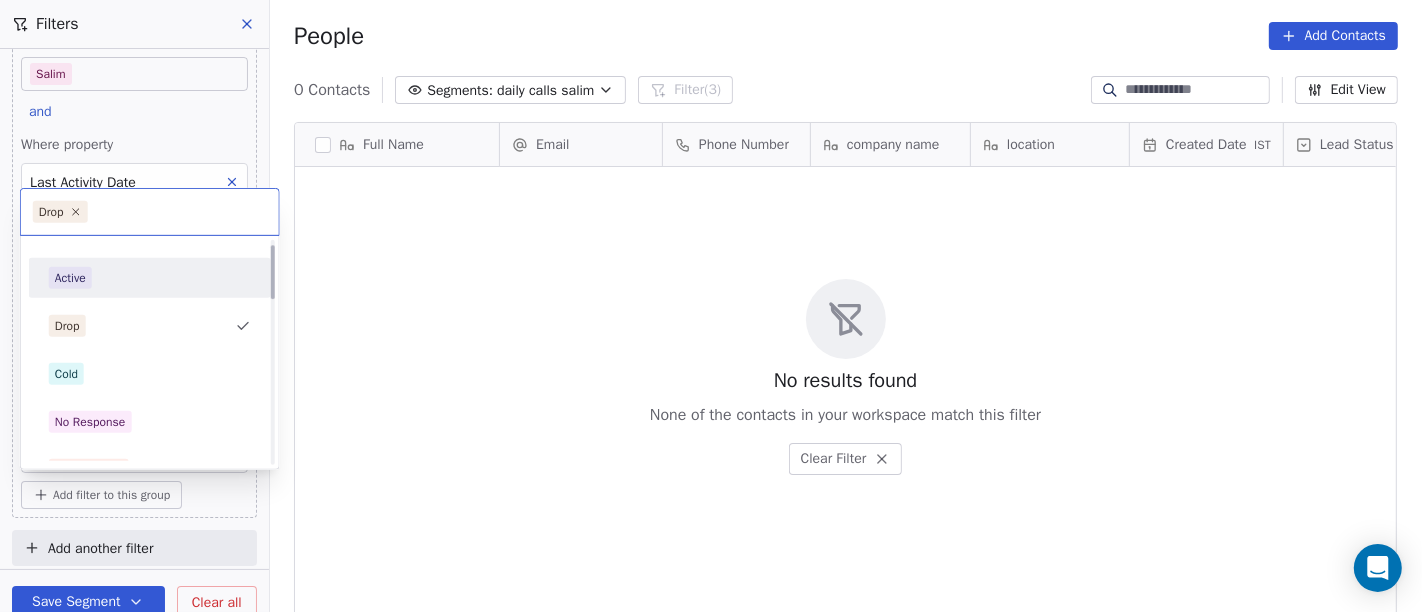 scroll, scrollTop: 0, scrollLeft: 0, axis: both 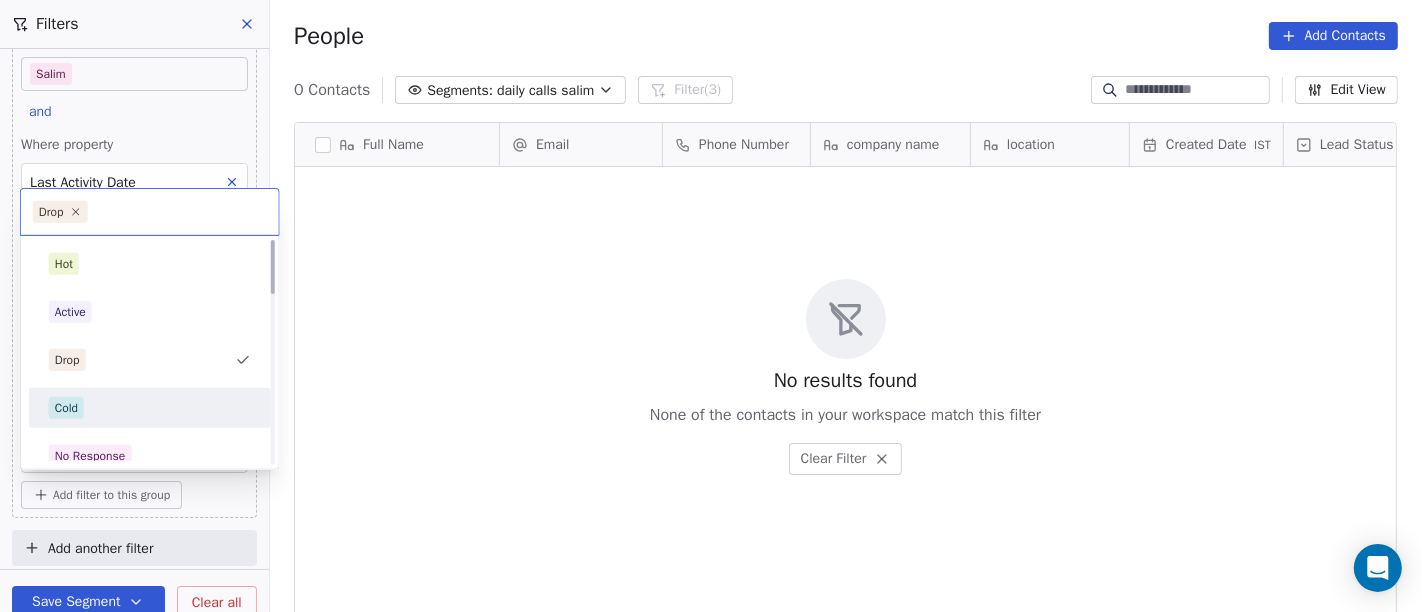 click on "Cold" at bounding box center [150, 408] 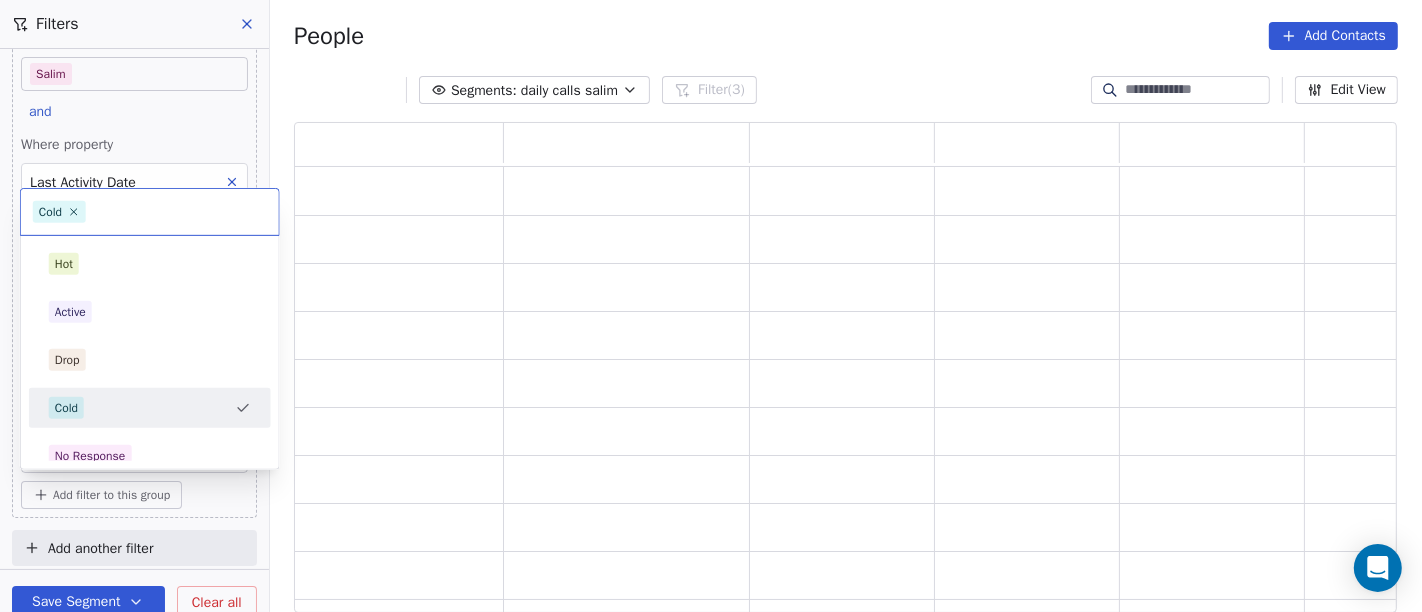 scroll, scrollTop: 17, scrollLeft: 17, axis: both 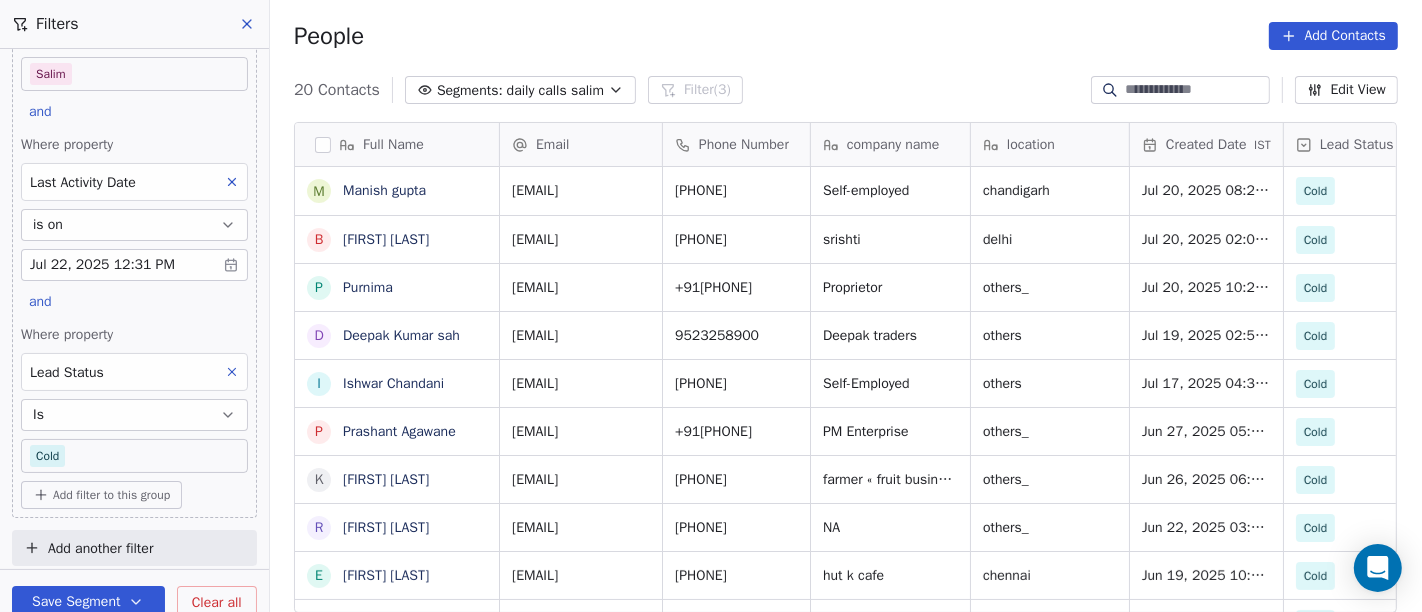click on "On2Cook India Pvt. Ltd. Contacts People Marketing Workflows Campaigns Sales Pipelines Sequences Beta Tools Apps AI Agents Help & Support Filters Where property   Assignee   Includes Salim and Where property   Last Activity Date   is on Jul 22, 2025 12:31 PM and Where property   Lead Status   Is Cold Add filter to this group Add another filter Save Segment Clear all People  Add Contacts 20 Contacts Segments: daily calls salim  Filter  (3) Edit View Tag Add to Sequence Full Name M Manish gupta B Baldev Raj P Purnima D Deepak Kumar sah I Ishwar Chandani P Prashant Agawane k kulwant Chauhan R Raghvendra Tripathi E Ethiraj kumar N Naresh Saneja P Parmar Mehul L Laishram Debeswar Singh s subhash Nagpal J Jayanta Karmakar K Ketan Gor A Anil Soni V Virendra p p:+919776952015 K Krishna Sharma Ŕ Ŕòhìt Sharma Sharma Email Phone Number company name location Created Date IST Lead Status Tags Assignee Sales Rep gargman22_in@yahoo.com +919814038222 Self-employed chandigarh Jul 20, 2025 08:25 PM Cold Salim srishti Cold" at bounding box center (711, 306) 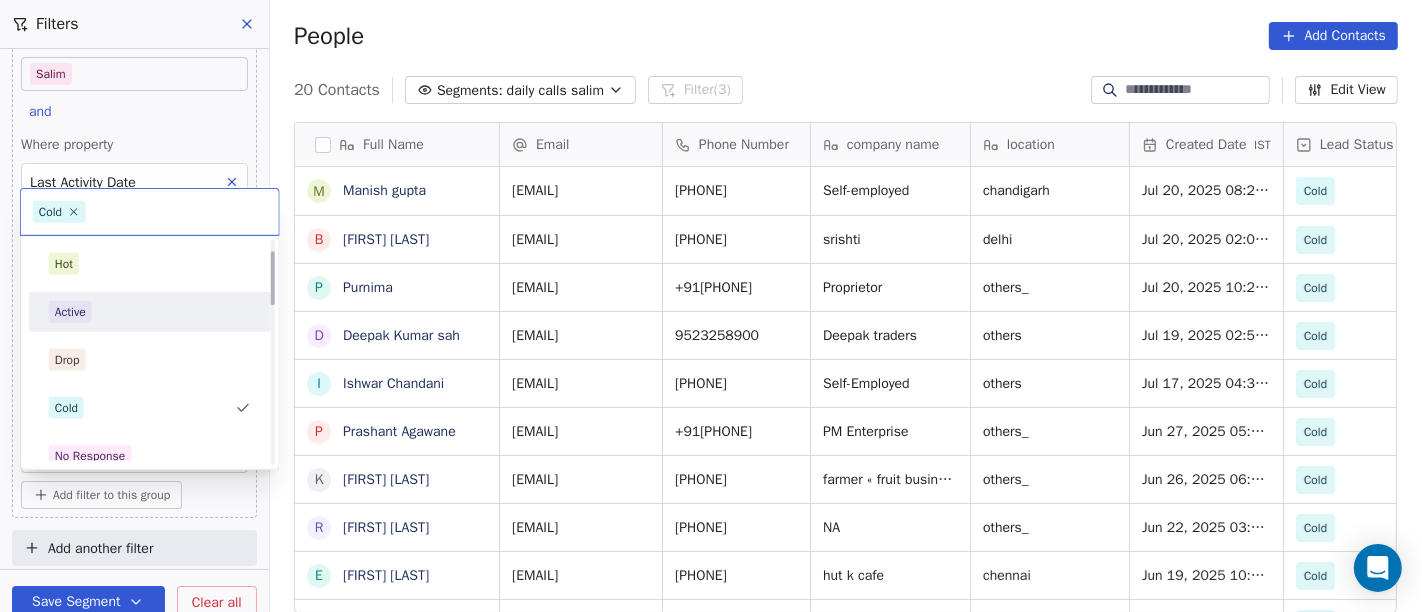 scroll, scrollTop: 111, scrollLeft: 0, axis: vertical 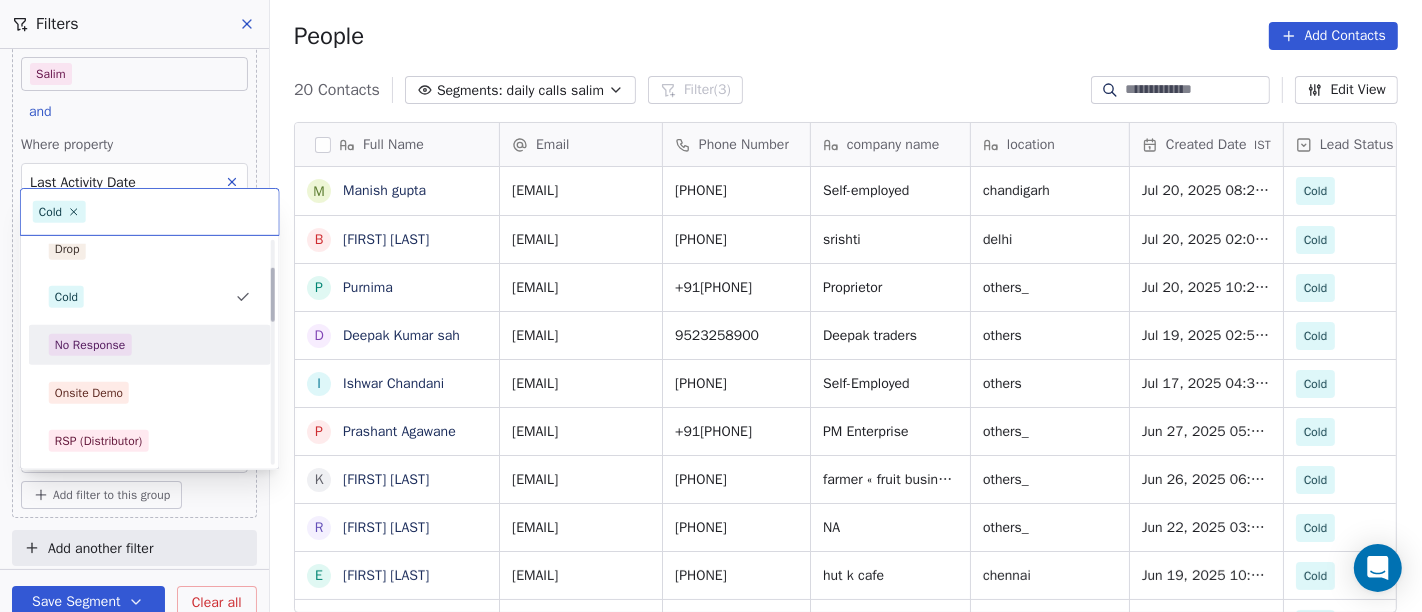 click on "No Response" at bounding box center (150, 345) 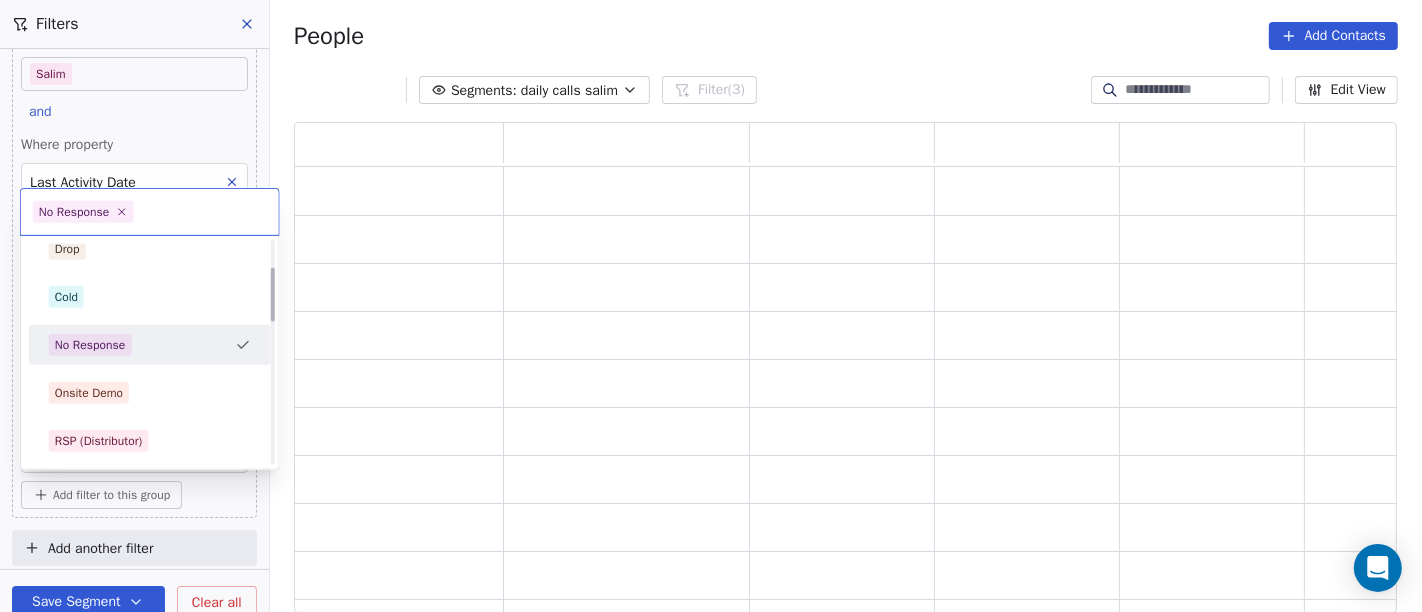 scroll, scrollTop: 17, scrollLeft: 17, axis: both 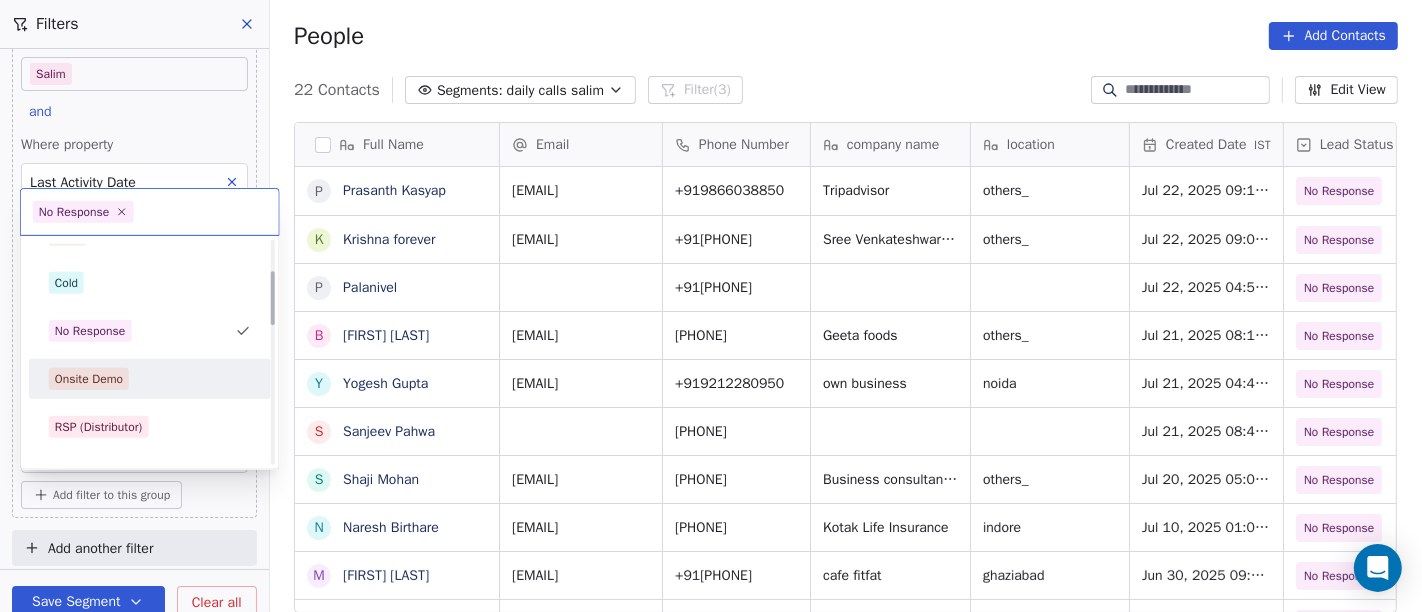 click on "Onsite Demo" at bounding box center [150, 379] 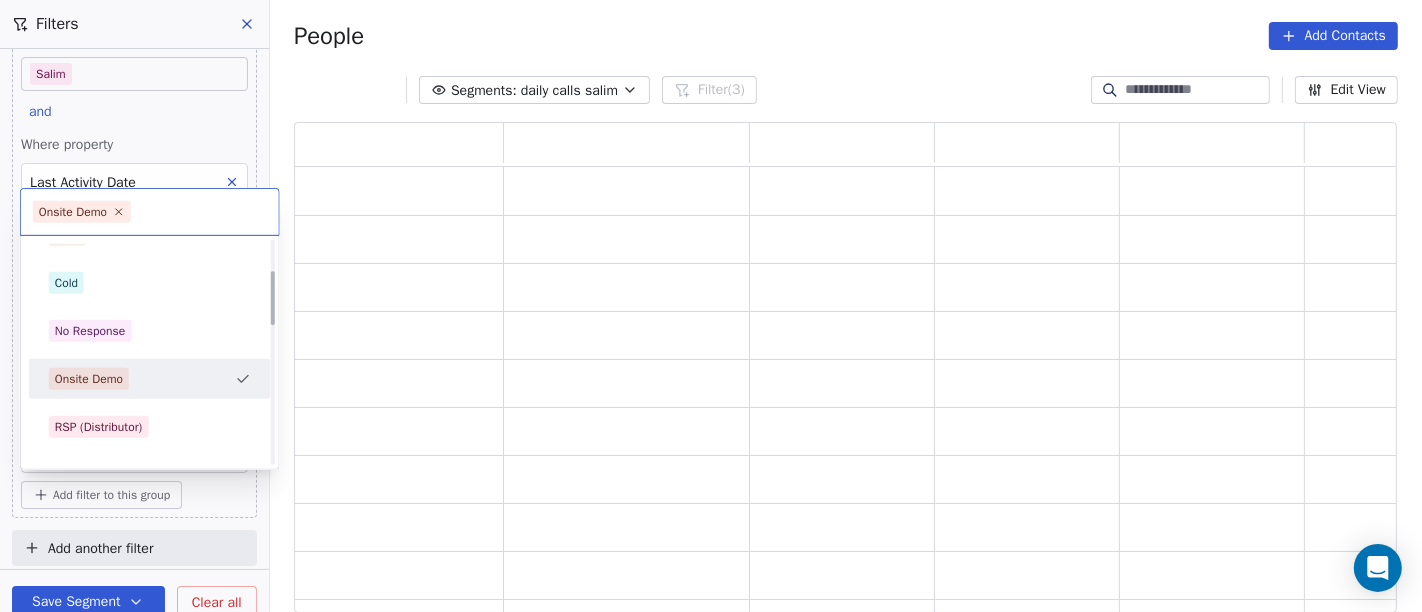 scroll, scrollTop: 17, scrollLeft: 17, axis: both 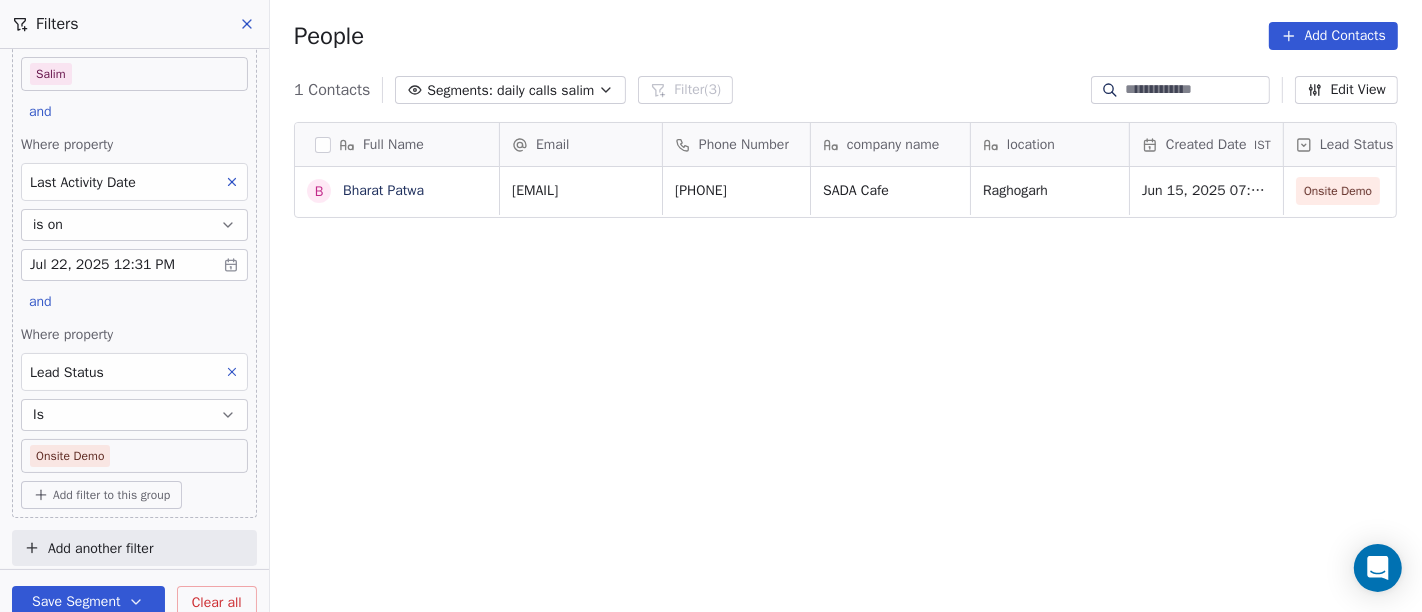 click on "On2Cook India Pvt. Ltd. Contacts People Marketing Workflows Campaigns Sales Pipelines Sequences Beta Tools Apps AI Agents Help & Support Filters Where property   Assignee   Includes Salim and Where property   Last Activity Date   is on Jul 22, 2025 12:31 PM and Where property   Lead Status   Is Onsite Demo Add filter to this group Add another filter Save Segment Clear all People  Add Contacts 1 Contacts Segments: daily calls salim  Filter  (3) Edit View Tag Add to Sequence Full Name B Bharat Patwa Email Phone Number company name location Created Date IST Lead Status Tags Assignee Sales Rep sadacafe.order@gmail.com 8085789353 SADA Cafe Raghogarh Jun 15, 2025 07:55 AM Onsite Demo Salim
To pick up a draggable item, press the space bar.
While dragging, use the arrow keys to move the item.
Press space again to drop the item in its new position, or press escape to cancel." at bounding box center (711, 306) 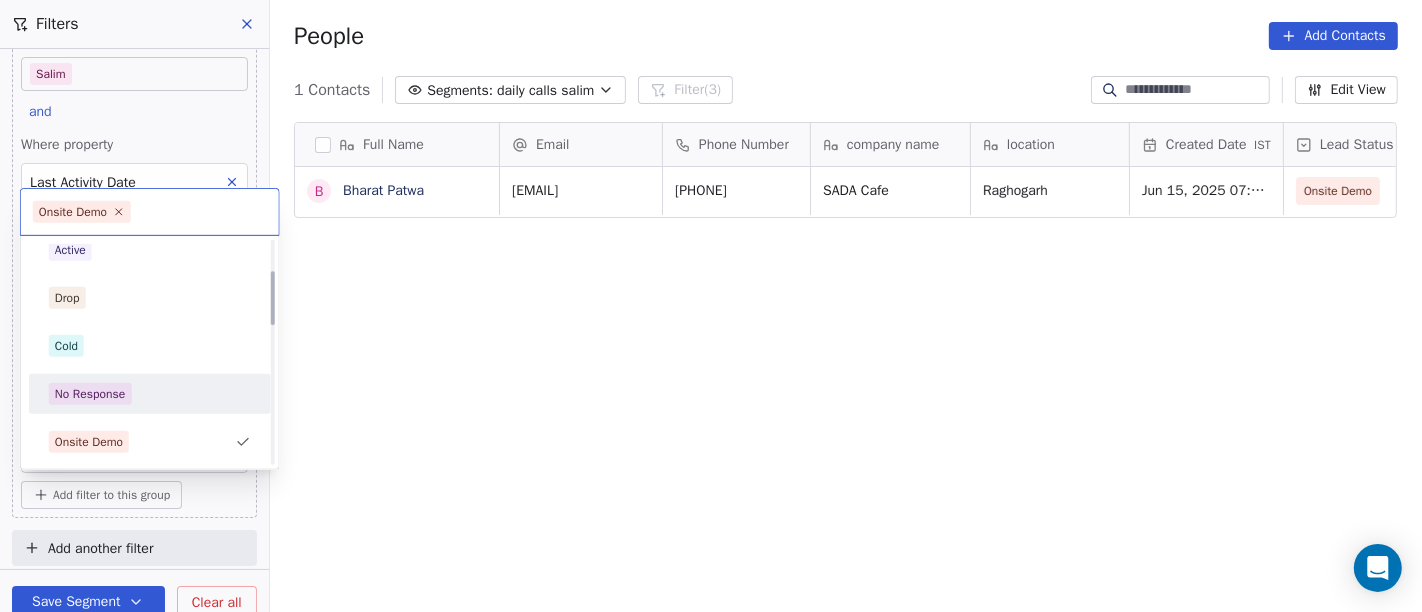 scroll, scrollTop: 174, scrollLeft: 0, axis: vertical 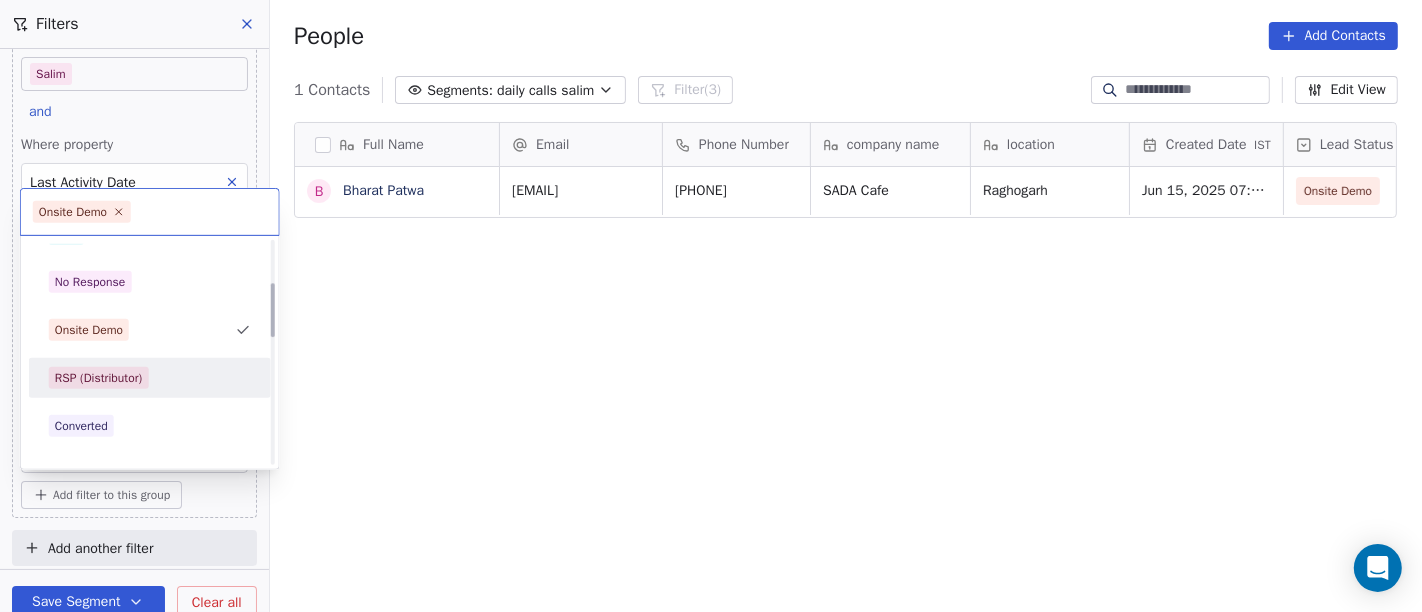 click on "RSP (Distributor)" at bounding box center (98, 378) 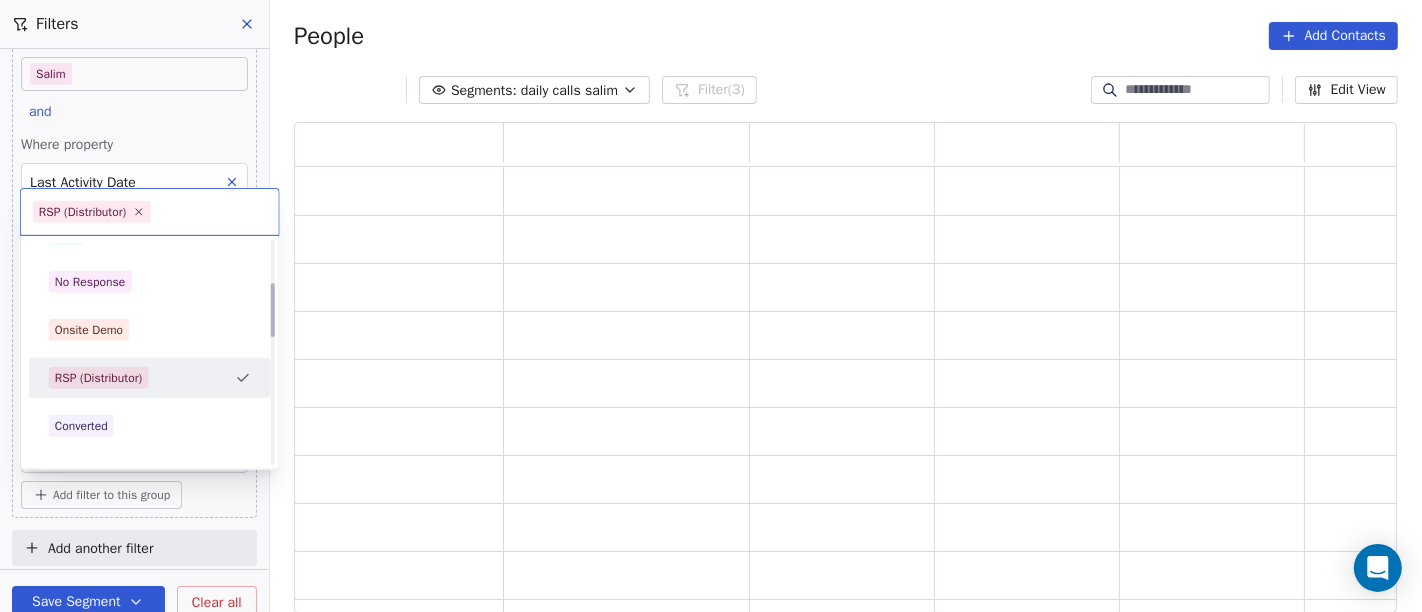 scroll, scrollTop: 17, scrollLeft: 17, axis: both 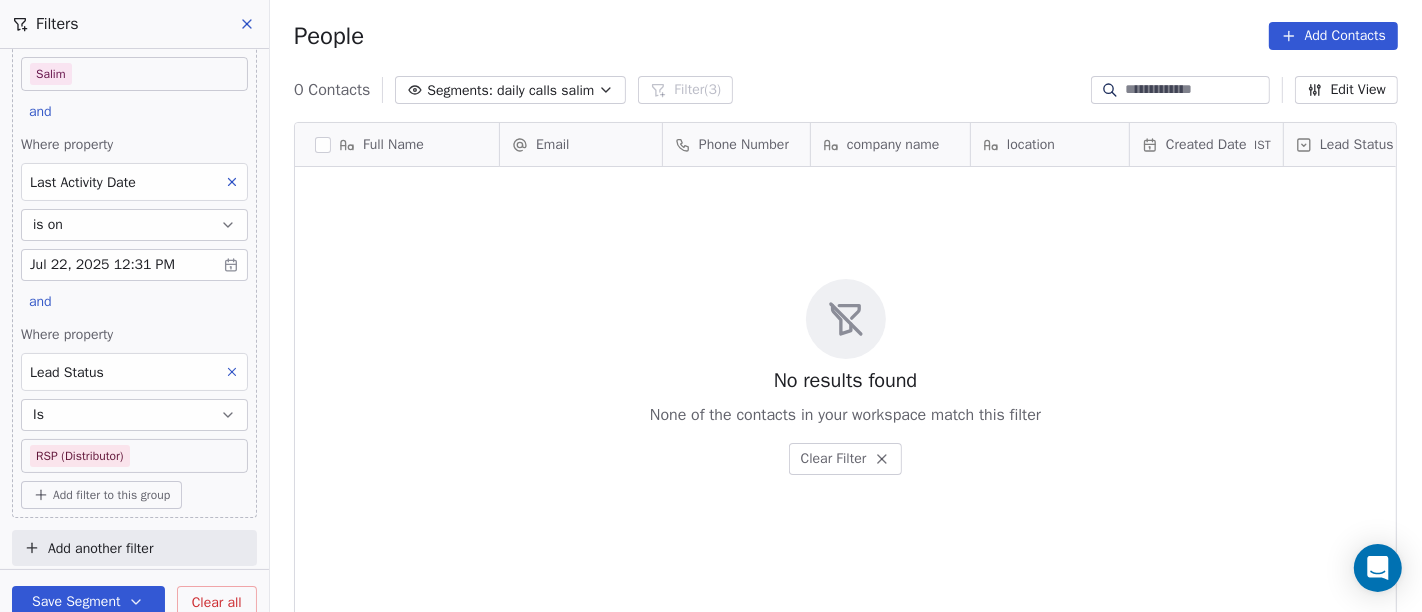 click on "Where property   Assignee   Includes Salim and Where property   Last Activity Date   is on Jul 22, 2025 12:31 PM and Where property   Lead Status   Is RSP (Distributor) Add filter to this group" at bounding box center [134, 226] 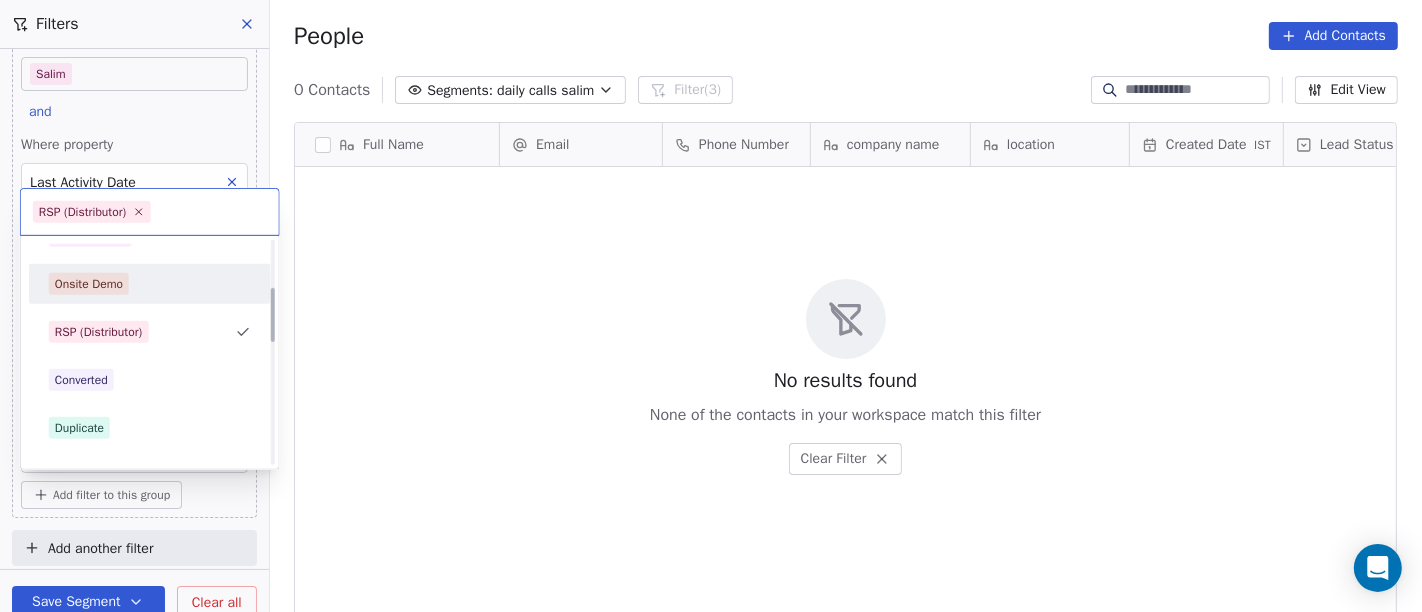 scroll, scrollTop: 222, scrollLeft: 0, axis: vertical 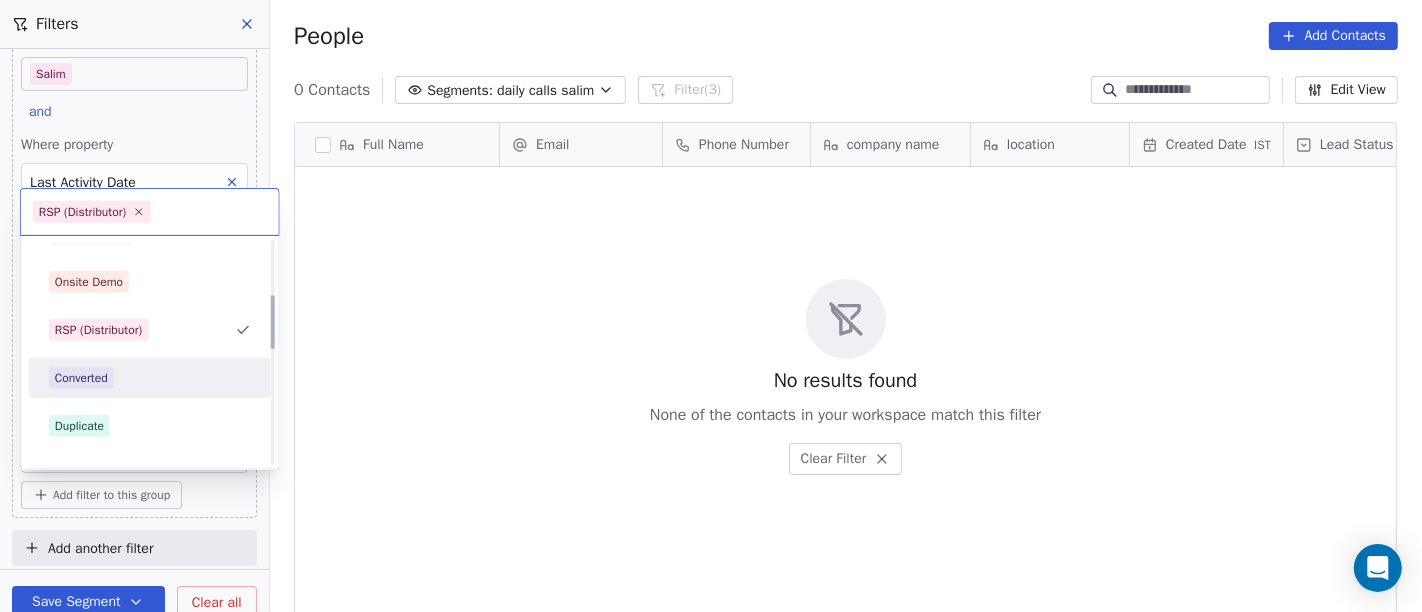 click on "Converted" at bounding box center (150, 378) 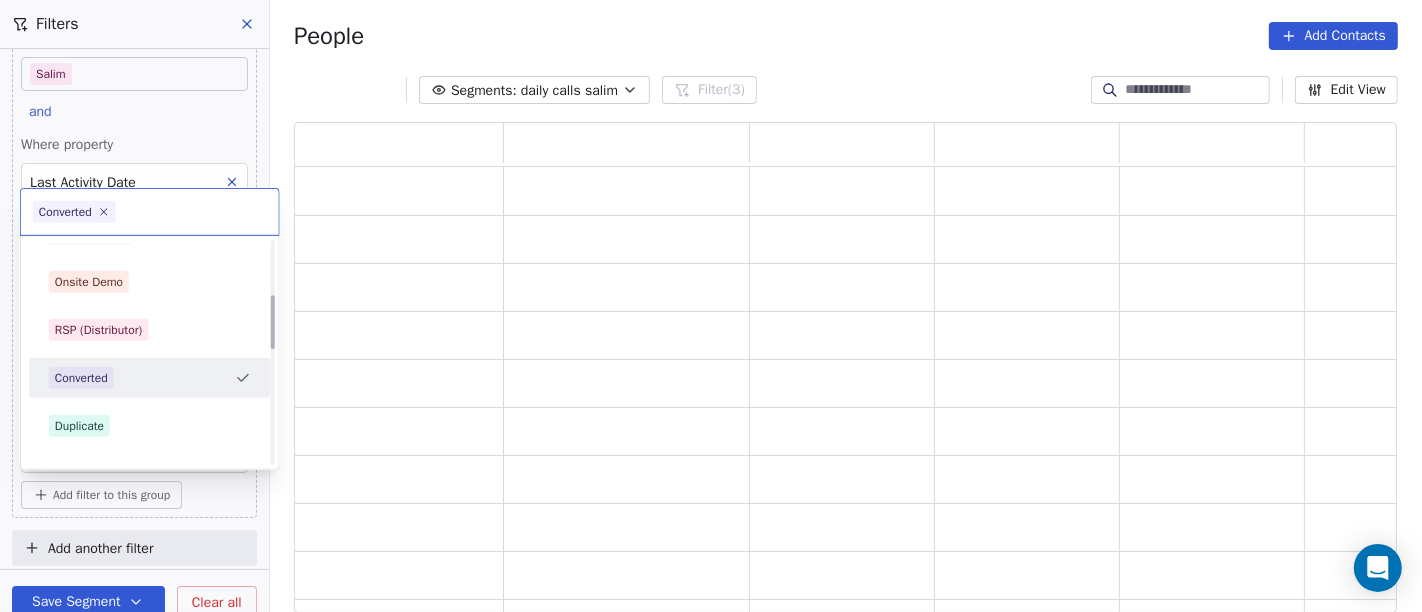 scroll, scrollTop: 17, scrollLeft: 17, axis: both 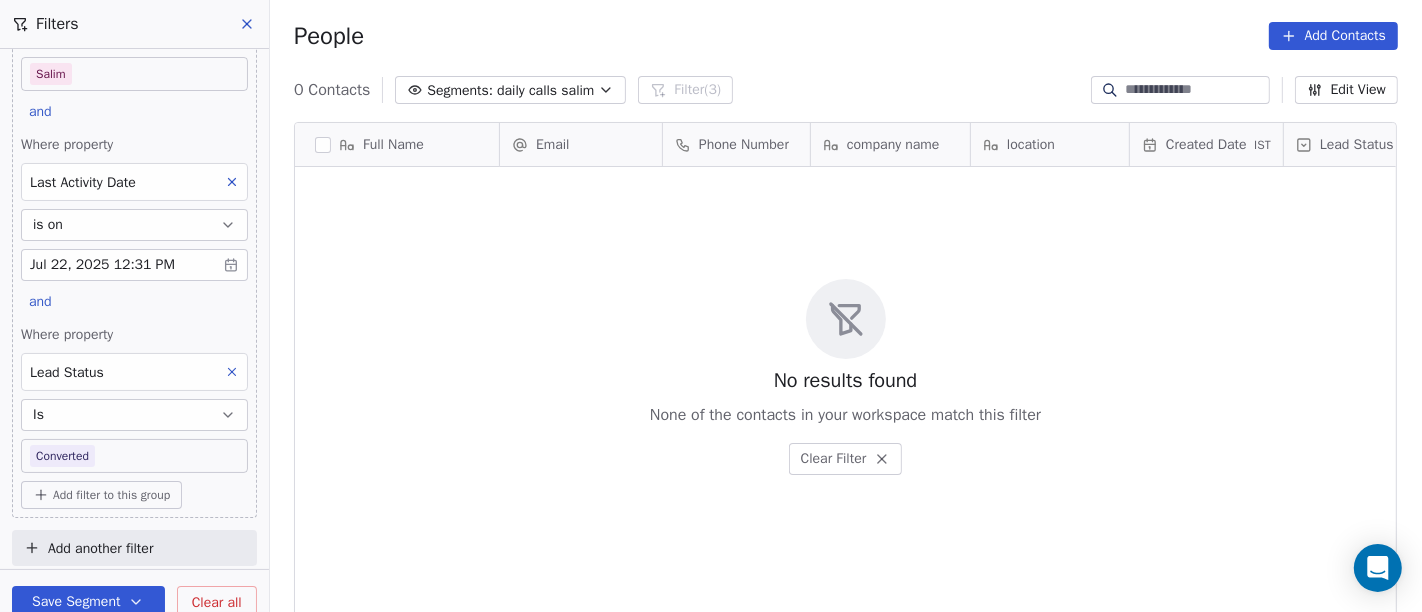 click on "On2Cook India Pvt. Ltd. Contacts People Marketing Workflows Campaigns Sales Pipelines Sequences Beta Tools Apps AI Agents Help & Support Filters Where property   Assignee   Includes Salim and Where property   Last Activity Date   is on Jul 22, 2025 12:31 PM and Where property   Lead Status   Is Converted Add filter to this group Add another filter Save Segment Clear all People  Add Contacts 0 Contacts Segments: daily calls salim  Filter  (3) Edit View Tag Add to Sequence Full Name Email Phone Number company name location Created Date IST Lead Status Tags Assignee Sales Rep
To pick up a draggable item, press the space bar.
While dragging, use the arrow keys to move the item.
Press space again to drop the item in its new position, or press escape to cancel.
No results found None of the contacts in your workspace match this filter Clear Filter" at bounding box center (711, 306) 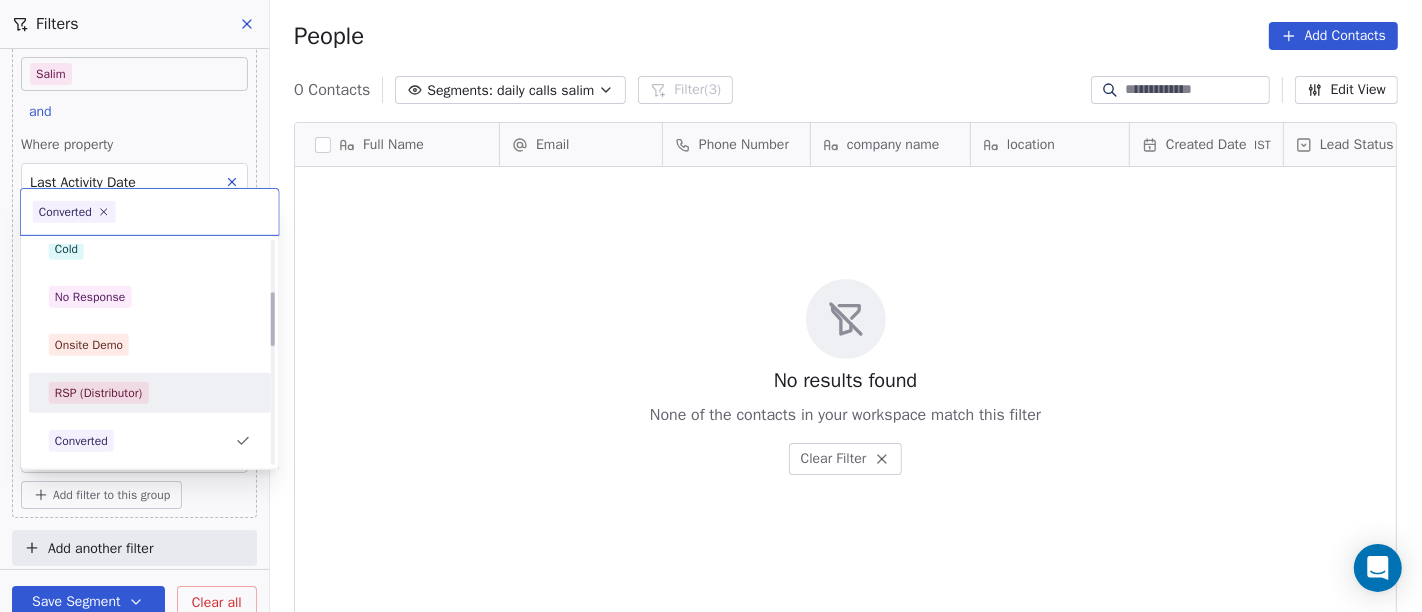 scroll, scrollTop: 270, scrollLeft: 0, axis: vertical 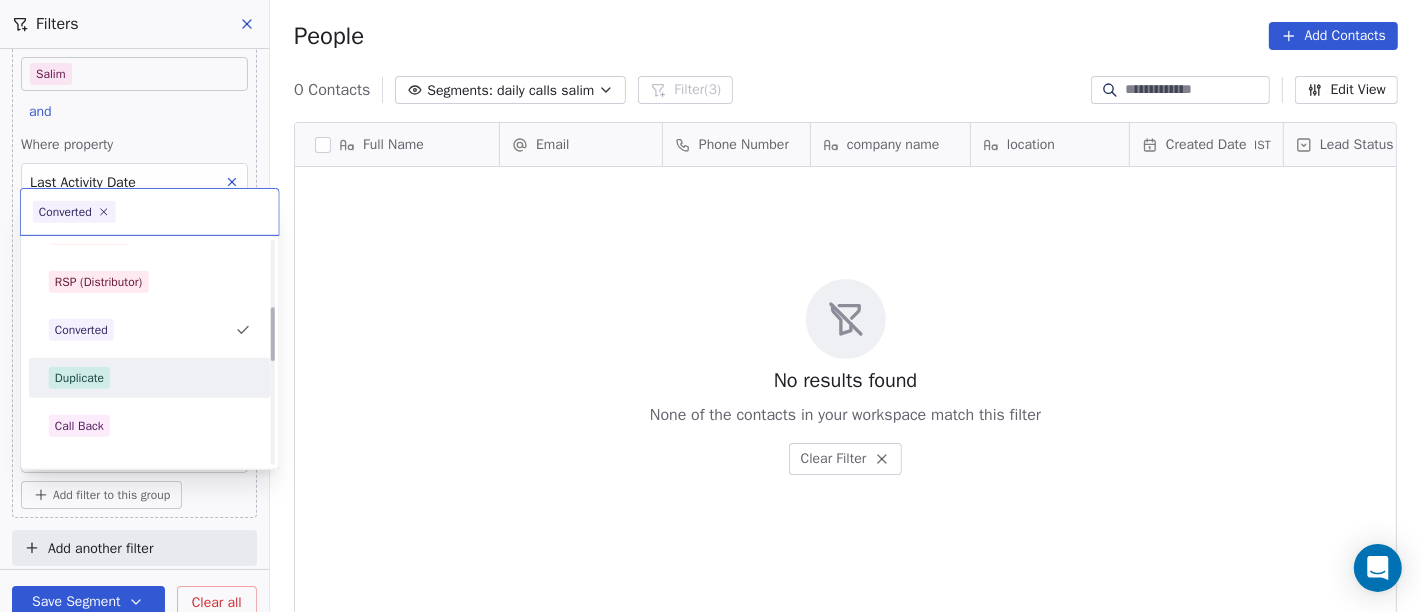 click on "Duplicate" at bounding box center (150, 378) 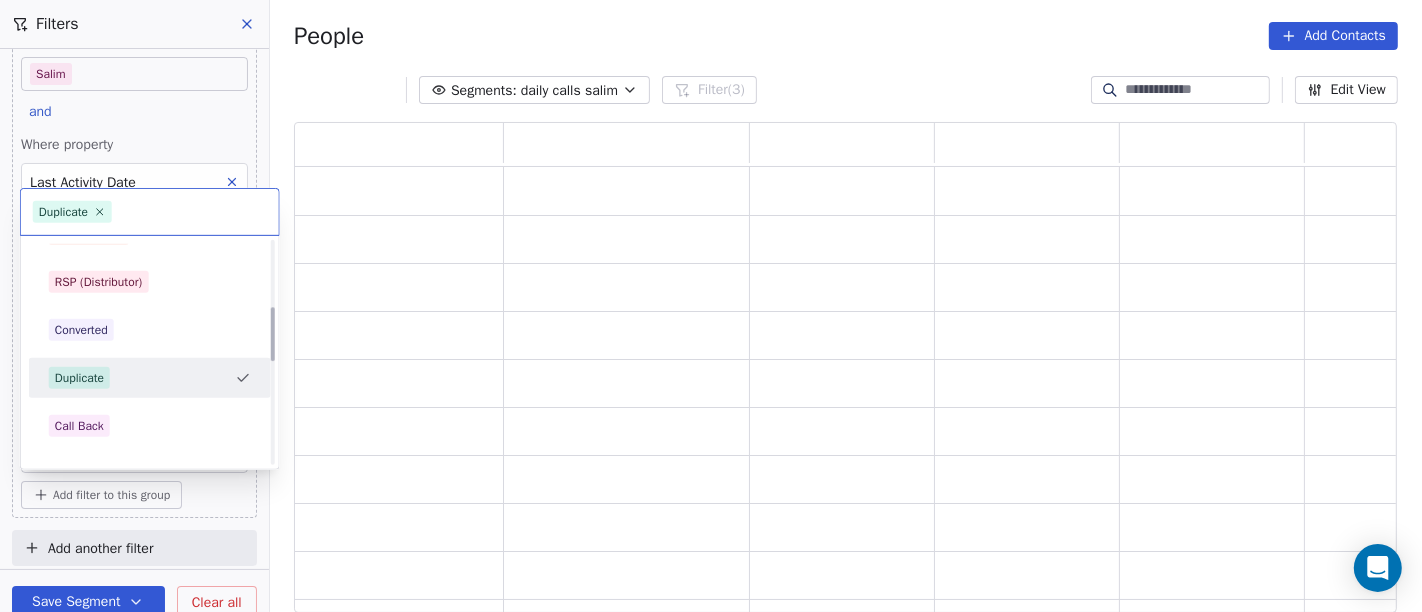 scroll, scrollTop: 17, scrollLeft: 17, axis: both 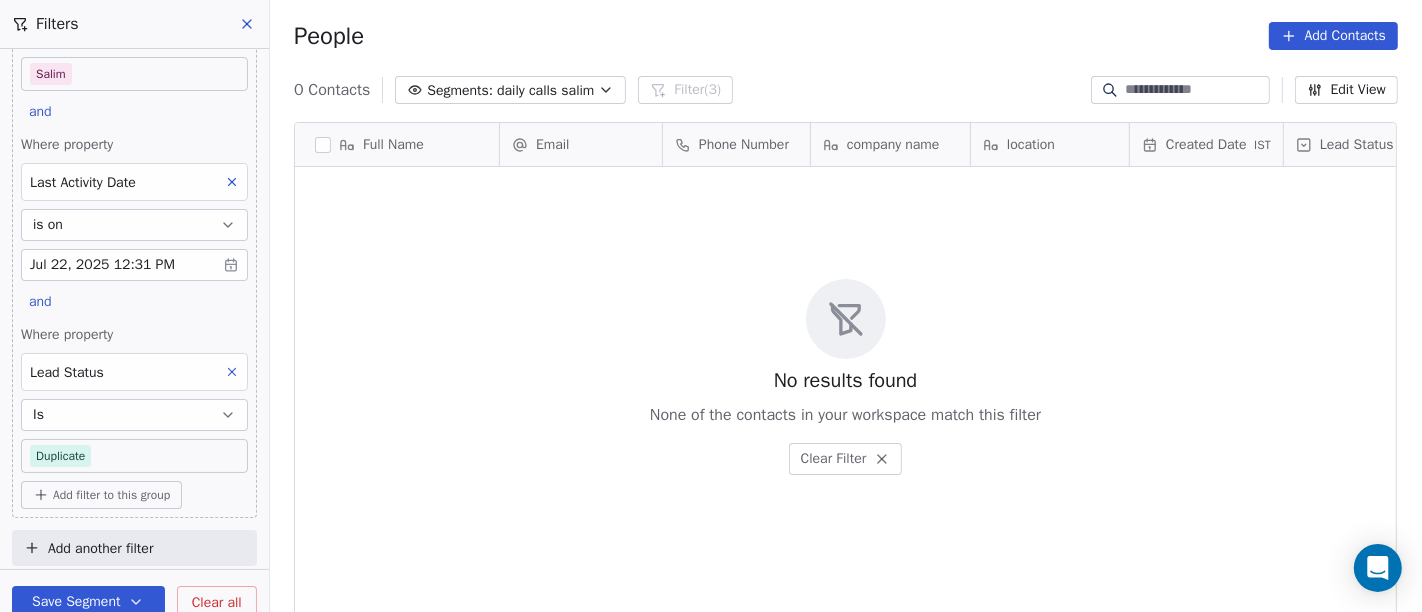 click on "On2Cook India Pvt. Ltd. Contacts People Marketing Workflows Campaigns Sales Pipelines Sequences Beta Tools Apps AI Agents Help & Support Filters Where property   Assignee   Includes Salim and Where property   Last Activity Date   is on Jul 22, 2025 12:31 PM and Where property   Lead Status   Is Duplicate Add filter to this group Add another filter Save Segment Clear all People  Add Contacts 0 Contacts Segments: daily calls salim  Filter  (3) Edit View Tag Add to Sequence Full Name Email Phone Number company name location Created Date IST Lead Status Tags Assignee Sales Rep
To pick up a draggable item, press the space bar.
While dragging, use the arrow keys to move the item.
Press space again to drop the item in its new position, or press escape to cancel.
No results found None of the contacts in your workspace match this filter Clear Filter" at bounding box center (711, 306) 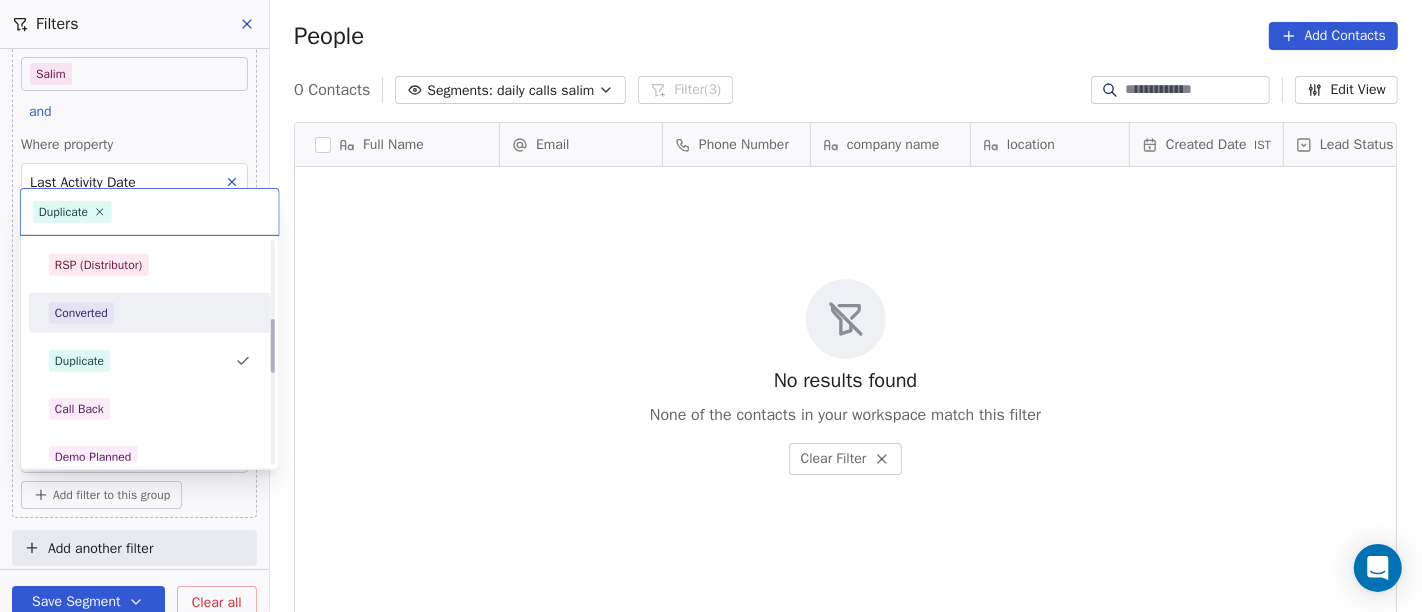 scroll, scrollTop: 317, scrollLeft: 0, axis: vertical 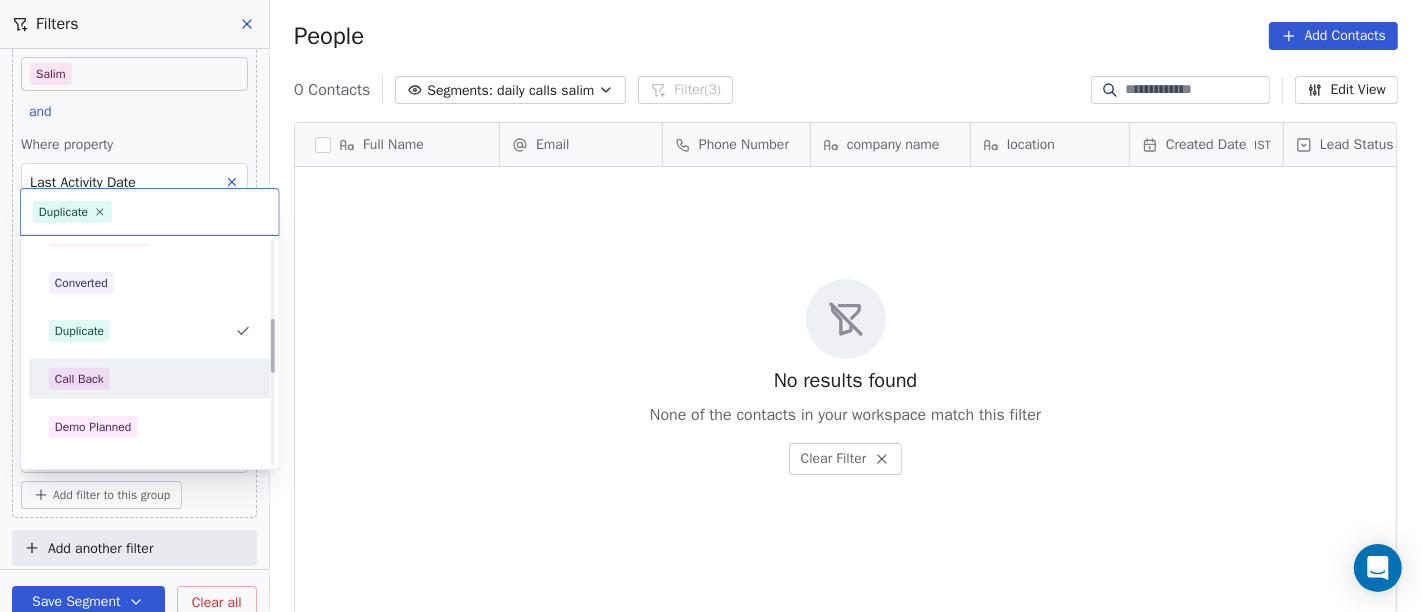 click on "Call Back" at bounding box center (150, 379) 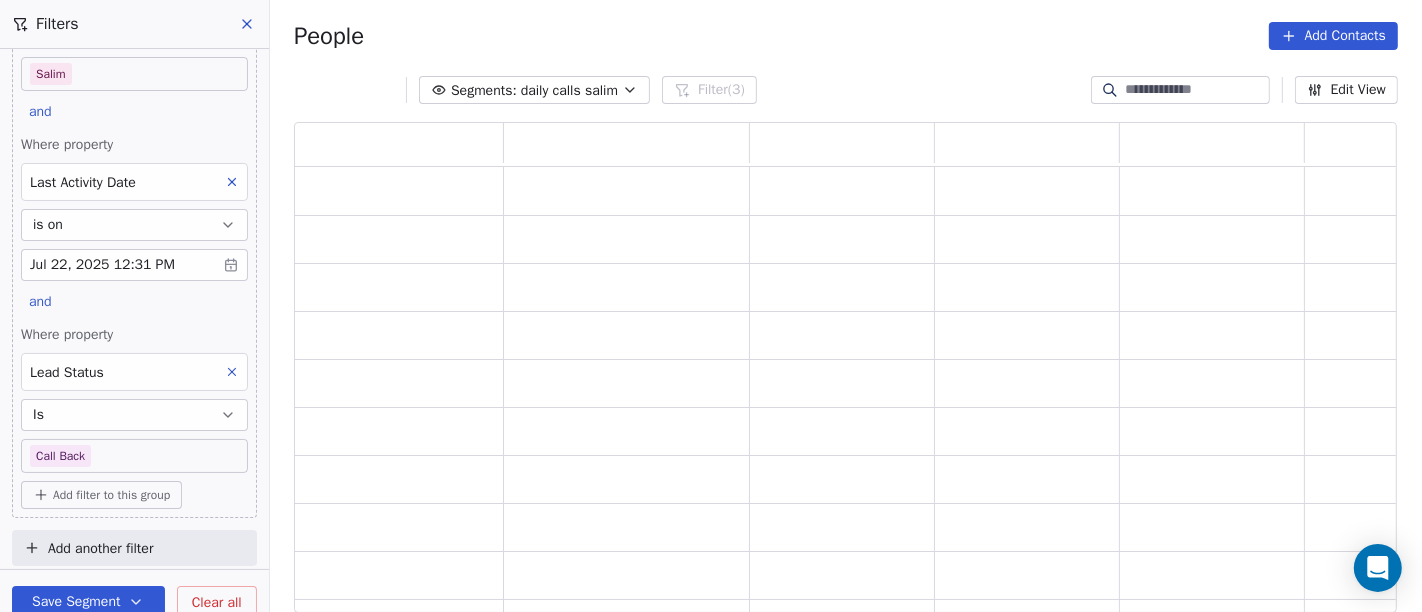 scroll, scrollTop: 17, scrollLeft: 17, axis: both 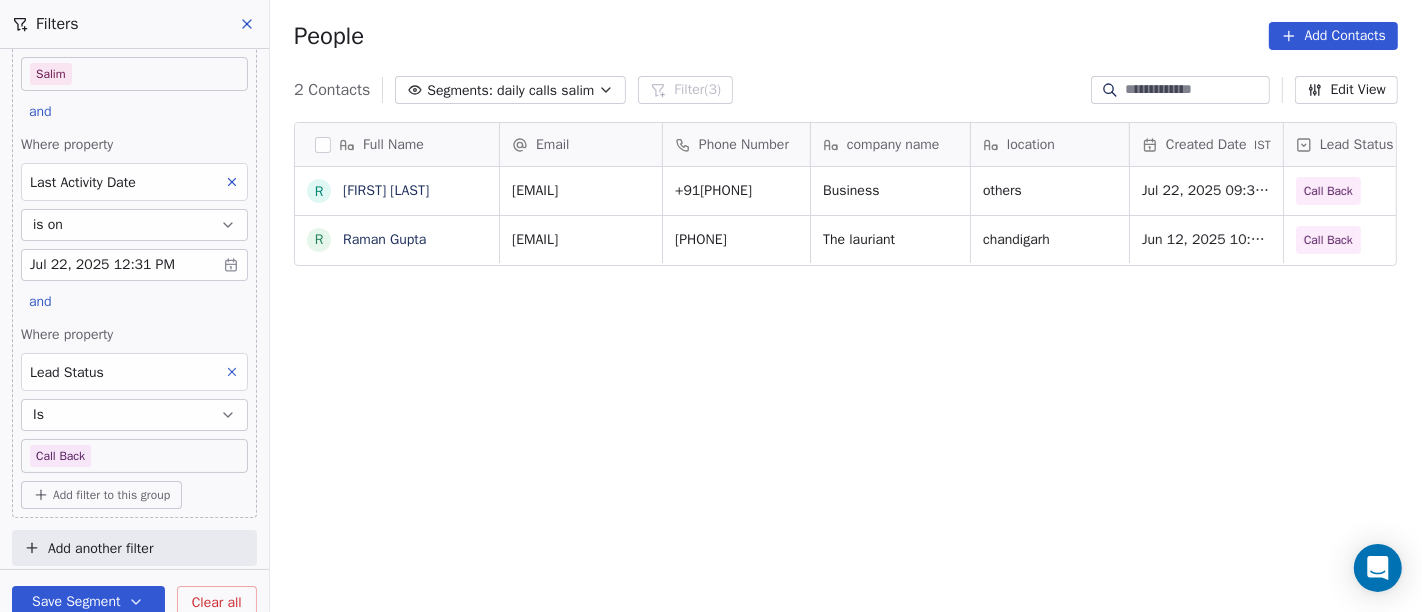 click on "On2Cook India Pvt. Ltd. Contacts People Marketing Workflows Campaigns Sales Pipelines Sequences Beta Tools Apps AI Agents Help & Support Filters Where property   Assignee   Includes Salim and Where property   Last Activity Date   is on Jul 22, 2025 12:31 PM and Where property   Lead Status   Is Call Back Add filter to this group Add another filter Save Segment Clear all People  Add Contacts 2 Contacts Segments: daily calls salim  Filter  (3) Edit View Tag Add to Sequence Full Name R Raj Desai R Raman Gupta Email Phone Number company name location Created Date IST Lead Status Tags Assignee Sales Rep rajdesai6175@yahoo.com +919106705388 Business others Jul 22, 2025 09:35 AM Call Back Salim guptaramandeep1@gmail.com +919041790009 The lauriant chandigarh Jun 12, 2025 10:21 AM Call Back Salim
To pick up a draggable item, press the space bar.
While dragging, use the arrow keys to move the item.
Press space again to drop the item in its new position, or press escape to cancel." at bounding box center (711, 306) 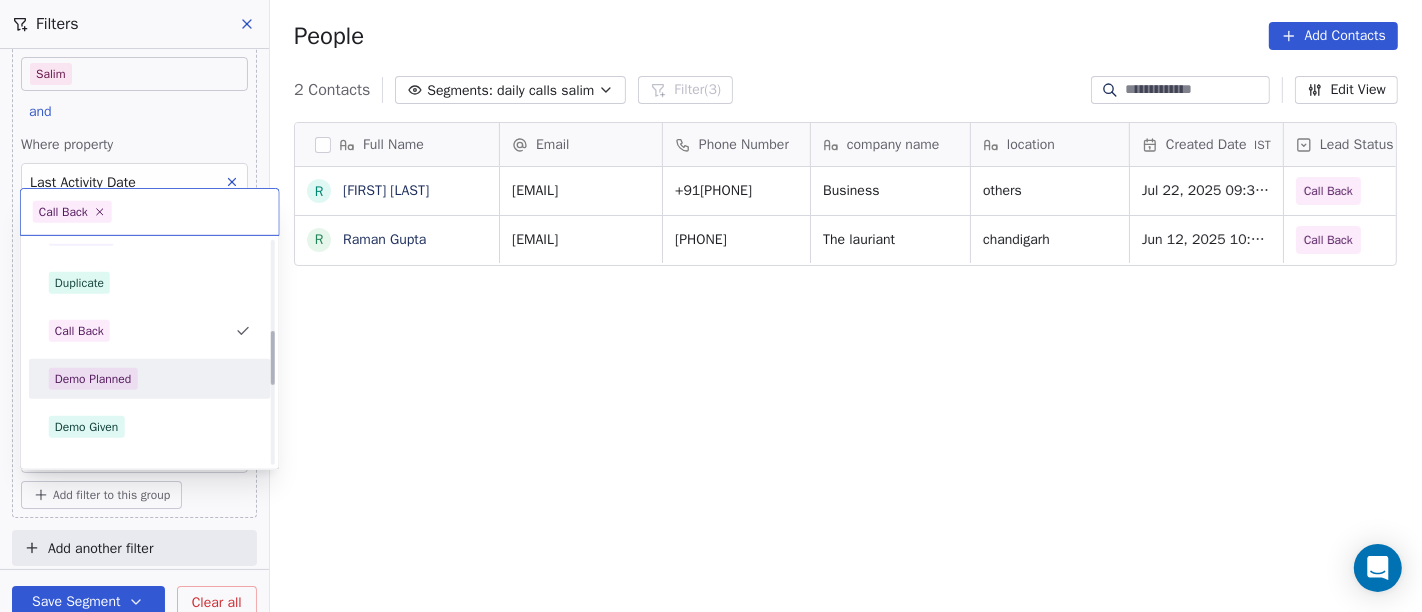 click on "Demo Planned" at bounding box center (150, 379) 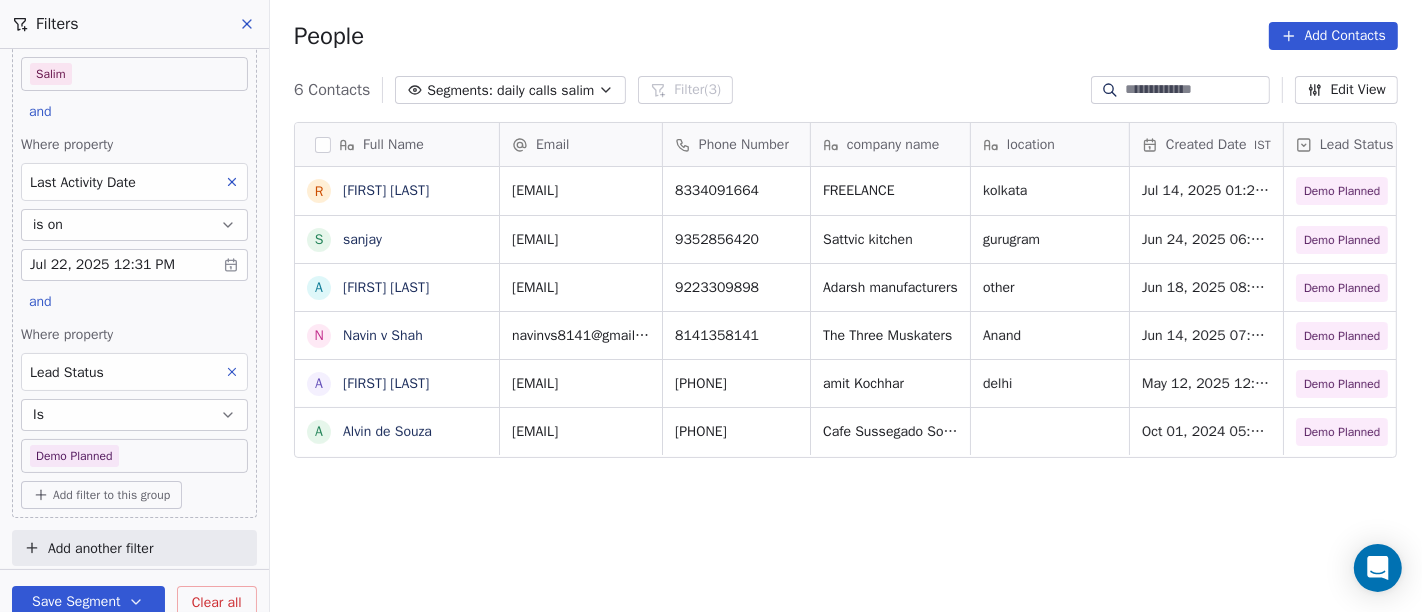 click on "On2Cook India Pvt. Ltd. Contacts People Marketing Workflows Campaigns Sales Pipelines Sequences Beta Tools Apps AI Agents Help & Support Filters Where property   Assignee   Includes Salim and Where property   Last Activity Date   is on Jul 22, 2025 12:31 PM and Where property   Lead Status   Is Demo Planned Add filter to this group Add another filter Save Segment Clear all People  Add Contacts 6 Contacts Segments: daily calls salim  Filter  (3) Edit View Tag Add to Sequence Full Name R Rajat Dutta s sanjay A Ashok Mokashi N Navin v Shah A Amit Kochhar A Alvin de Souza Email Phone Number company name location Created Date IST Lead Status Tags Assignee Sales Rep rajatdutta16@gmail.com 8334091664 FREELANCE kolkata Jul 14, 2025 01:28 AM Demo Planned Demo Planned Demo Given Salim Sapan sanjayyadav.982@rediffmail.com 9352856420 Sattvic kitchen gurugram Jun 24, 2025 06:41 AM Demo Planned Demo Planned Salim Anmol mokashi59@gmail.com 9223309898 Adarsh manufacturers other Jun 18, 2025 08:41 AM Demo Planned Salim" at bounding box center (711, 306) 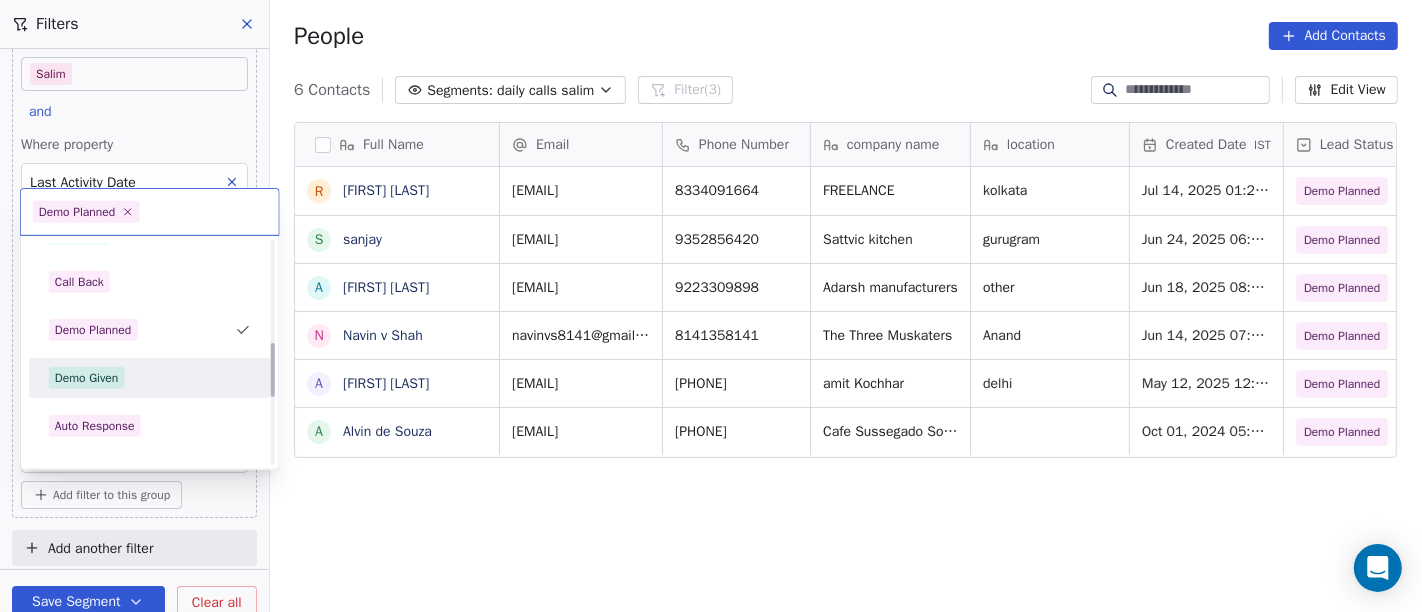 click on "Demo Given" at bounding box center [150, 378] 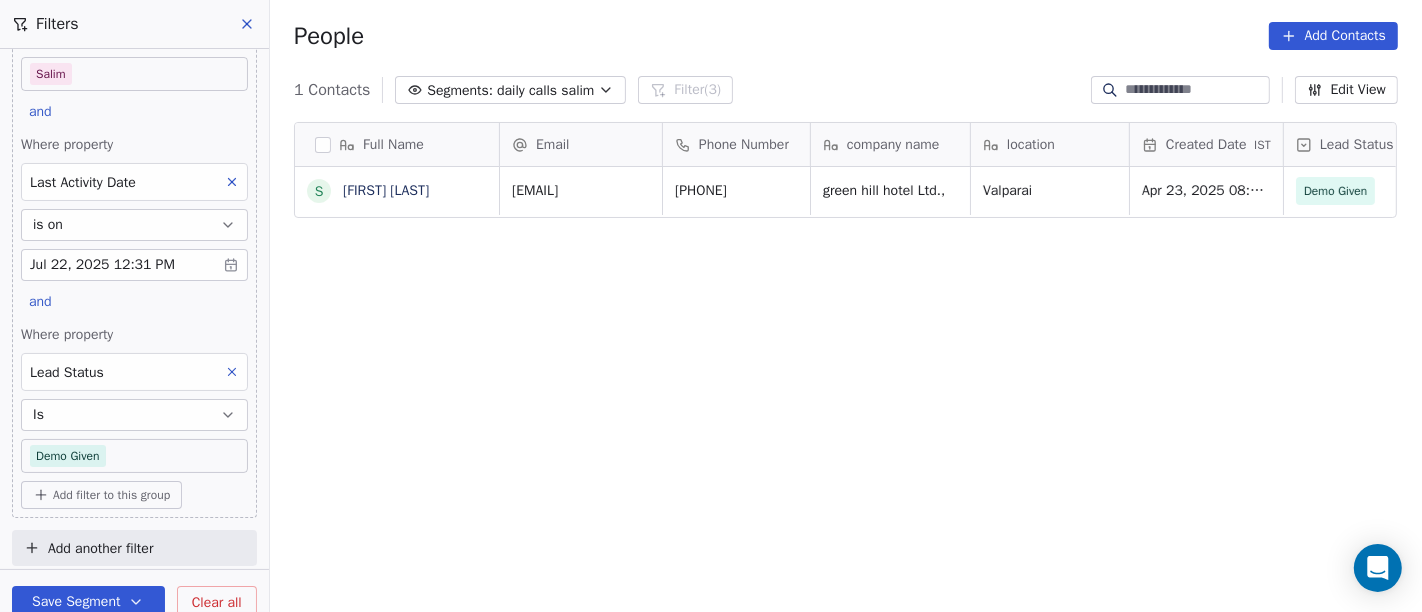 click on "On2Cook India Pvt. Ltd. Contacts People Marketing Workflows Campaigns Sales Pipelines Sequences Beta Tools Apps AI Agents Help & Support Filters Where property   Assignee   Includes Salim and Where property   Last Activity Date   is on Jul 22, 2025 12:31 PM and Where property   Lead Status   Is Demo Given Add filter to this group Add another filter Save Segment Clear all People  Add Contacts 1 Contacts Segments: daily calls salim  Filter  (3) Edit View Tag Add to Sequence Full Name S Shaji George Email Phone Number company name location Created Date IST Lead Status Tags Assignee Sales Rep greenhillhotels@gmail.com 9080203354 green hill hotel Ltd., Valparai Apr 23, 2025 08:10 AM Demo Given Demo Given Salim
To pick up a draggable item, press the space bar.
While dragging, use the arrow keys to move the item.
Press space again to drop the item in its new position, or press escape to cancel." at bounding box center (711, 306) 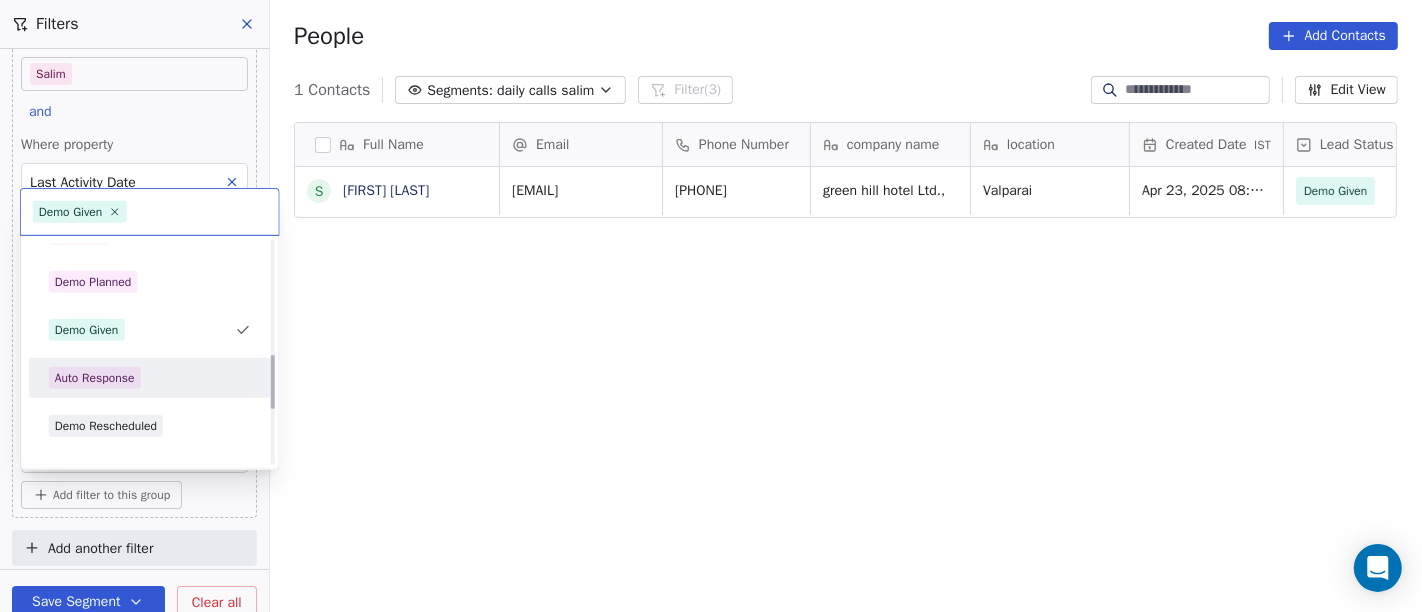 click on "Auto Response" at bounding box center [150, 378] 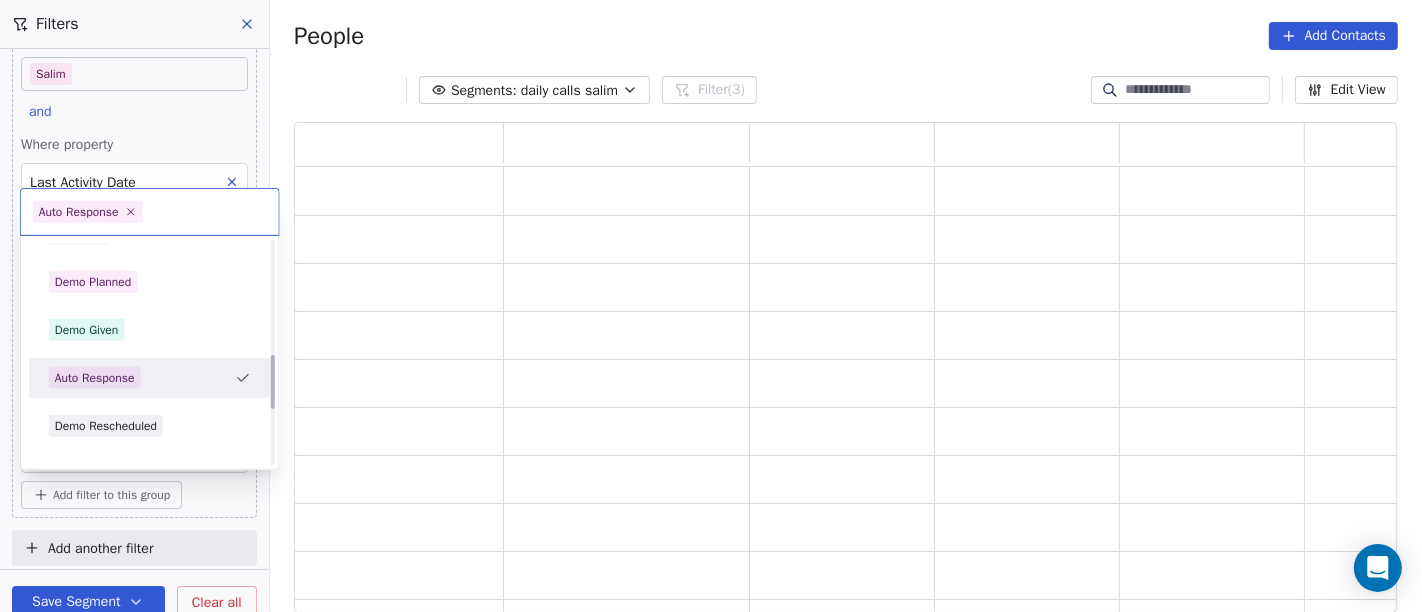 scroll, scrollTop: 17, scrollLeft: 17, axis: both 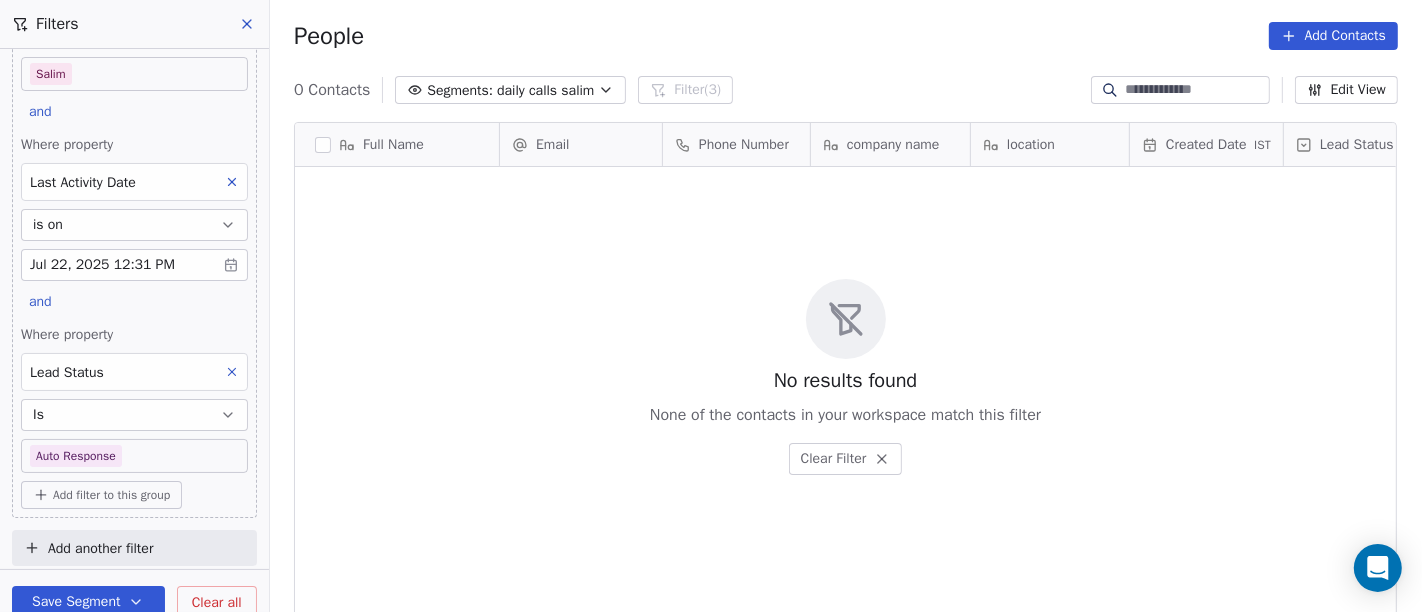 click on "On2Cook India Pvt. Ltd. Contacts People Marketing Workflows Campaigns Sales Pipelines Sequences Beta Tools Apps AI Agents Help & Support Filters Where property   Assignee   Includes Salim and Where property   Last Activity Date   is on Jul 22, 2025 12:31 PM and Where property   Lead Status   Is Auto Response Add filter to this group Add another filter Save Segment Clear all People  Add Contacts 0 Contacts Segments: daily calls salim  Filter  (3) Edit View Tag Add to Sequence Full Name Email Phone Number company name location Created Date IST Lead Status Tags Assignee Sales Rep
To pick up a draggable item, press the space bar.
While dragging, use the arrow keys to move the item.
Press space again to drop the item in its new position, or press escape to cancel.
No results found None of the contacts in your workspace match this filter Clear Filter" at bounding box center [711, 306] 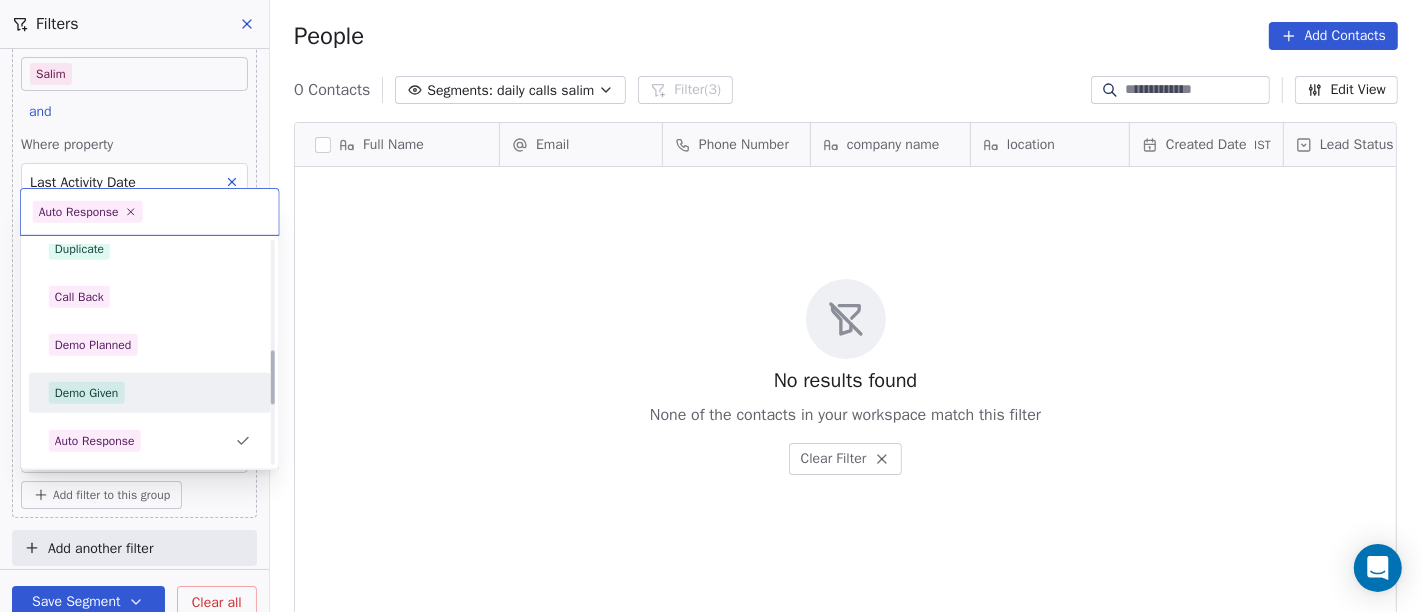 scroll, scrollTop: 510, scrollLeft: 0, axis: vertical 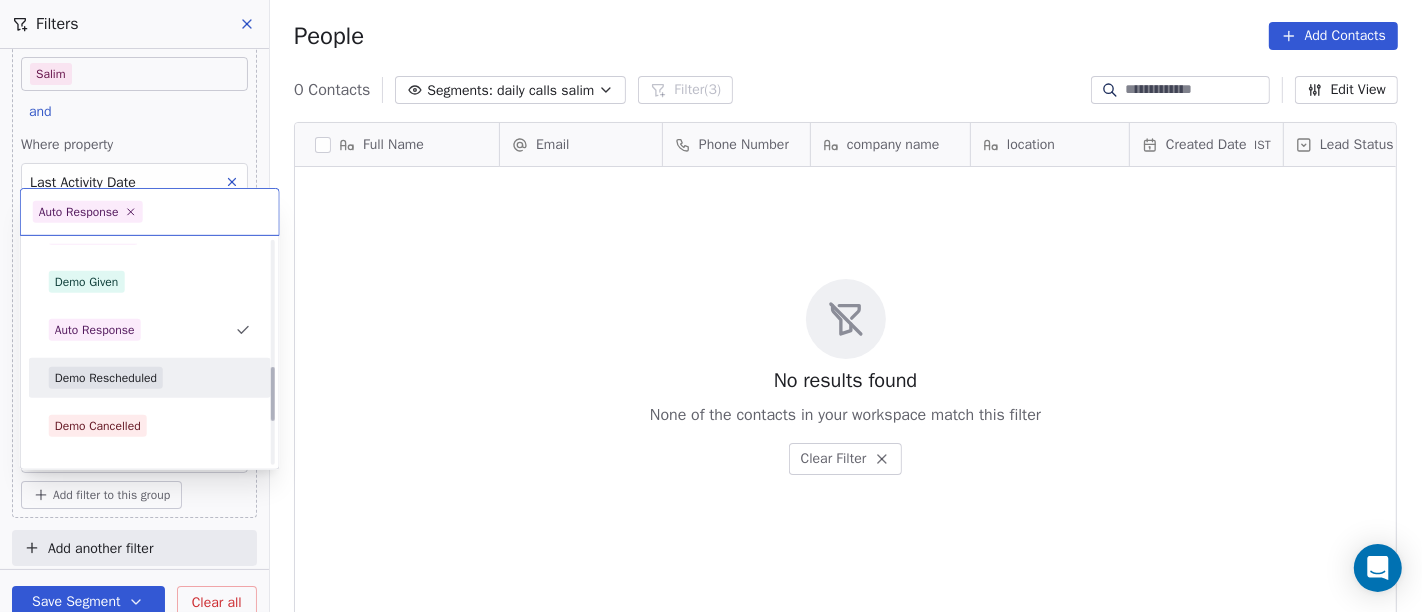 click on "Demo Rescheduled" at bounding box center [150, 378] 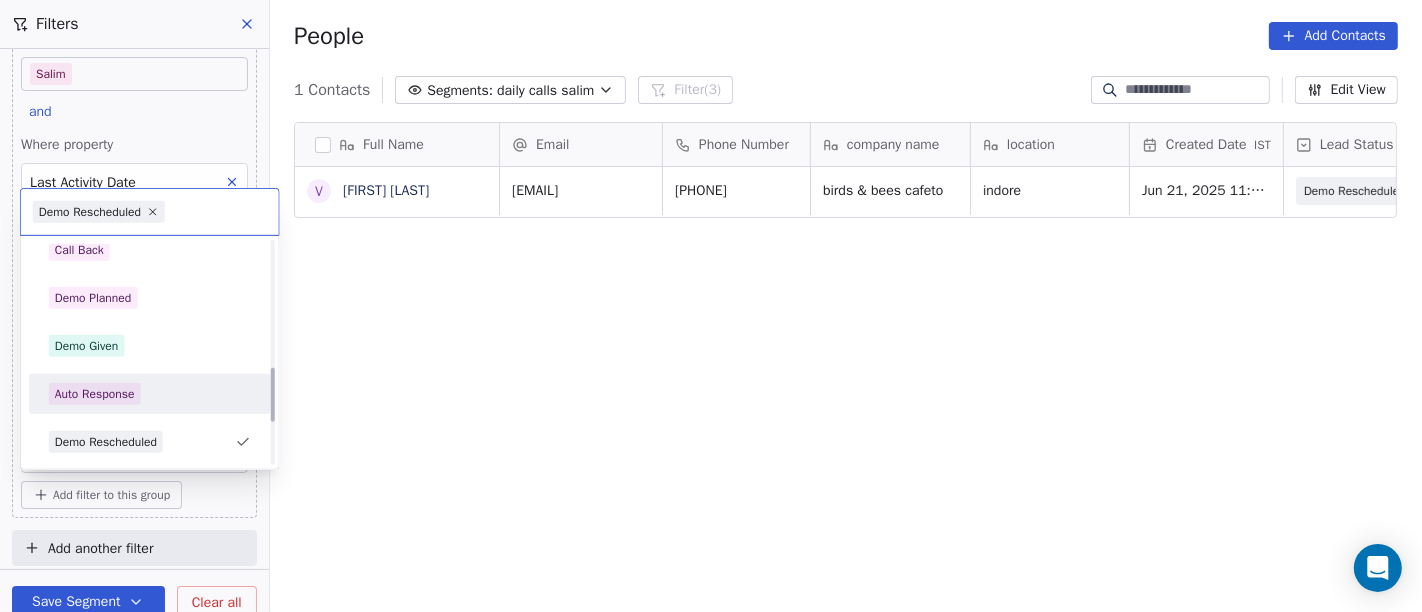 scroll, scrollTop: 557, scrollLeft: 0, axis: vertical 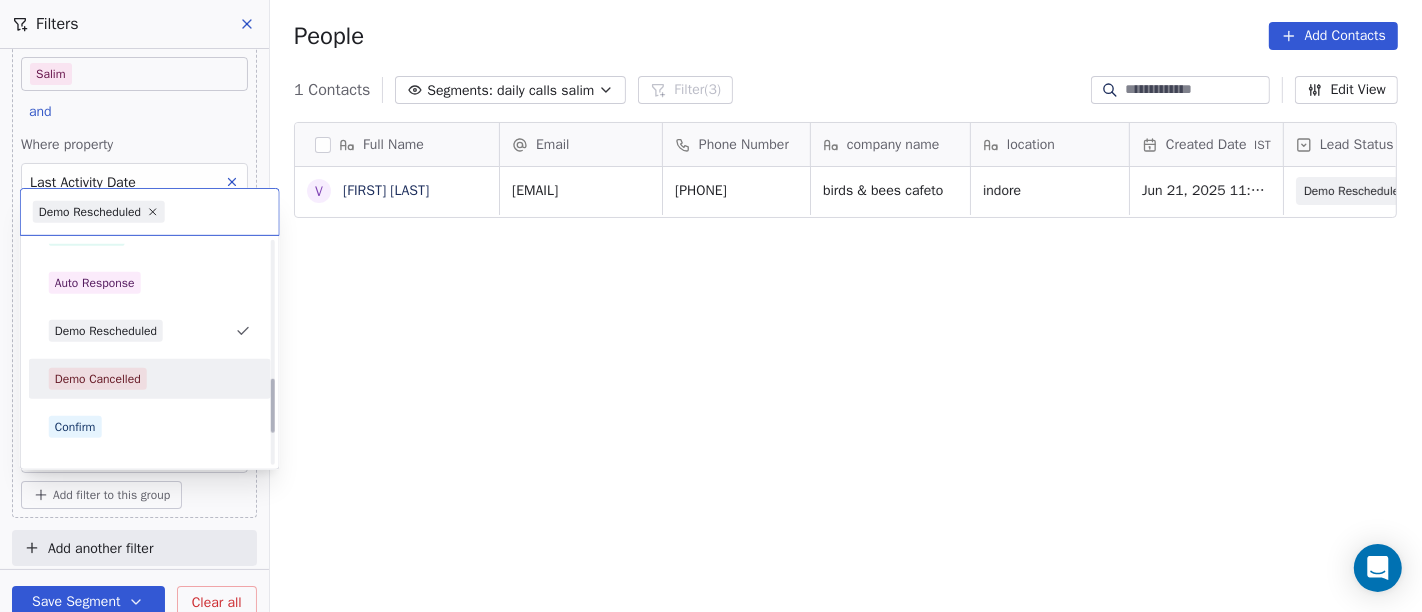 click on "Demo Cancelled" at bounding box center (98, 379) 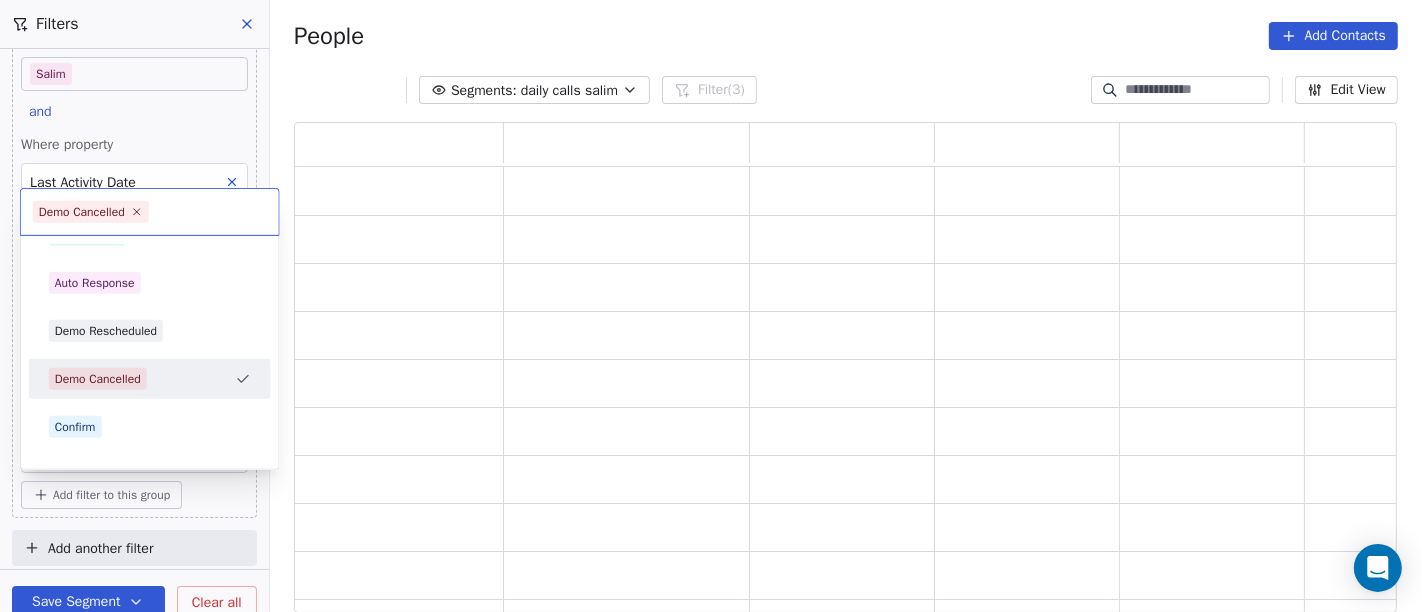 scroll, scrollTop: 0, scrollLeft: 0, axis: both 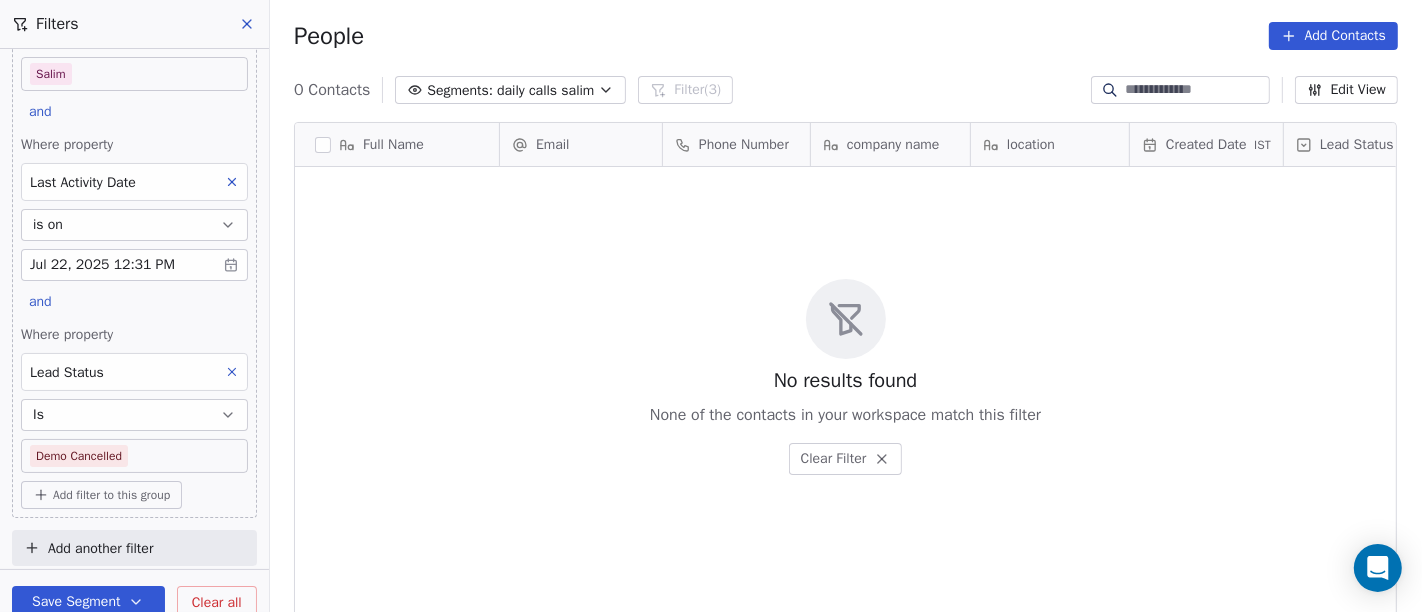 click on "On2Cook India Pvt. Ltd. Contacts People Marketing Workflows Campaigns Sales Pipelines Sequences Beta Tools Apps AI Agents Help & Support Filters Where property   Assignee   Includes Salim and Where property   Last Activity Date   is on Jul 22, 2025 12:31 PM and Where property   Lead Status   Is Demo Cancelled Add filter to this group Add another filter Save Segment Clear all People  Add Contacts 0 Contacts Segments: daily calls salim  Filter  (3) Edit View Tag Add to Sequence Full Name Email Phone Number company name location Created Date IST Lead Status Tags Assignee Sales Rep
To pick up a draggable item, press the space bar.
While dragging, use the arrow keys to move the item.
Press space again to drop the item in its new position, or press escape to cancel.
No results found None of the contacts in your workspace match this filter Clear Filter" at bounding box center [711, 306] 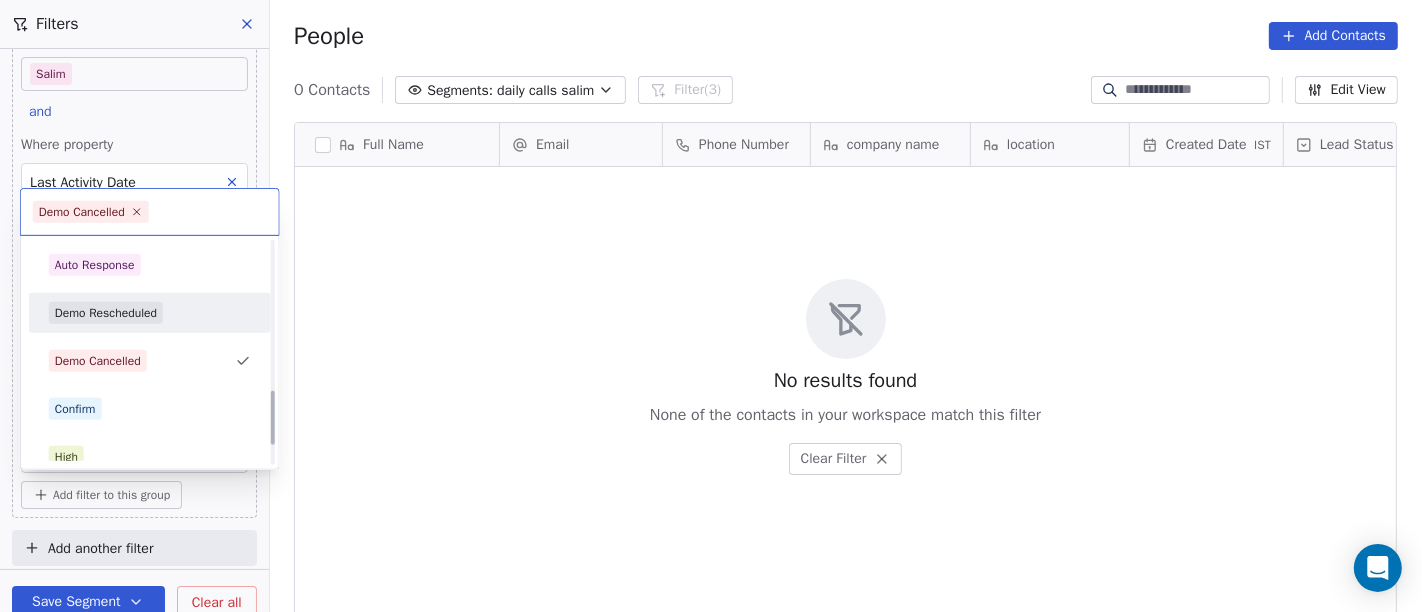 scroll, scrollTop: 605, scrollLeft: 0, axis: vertical 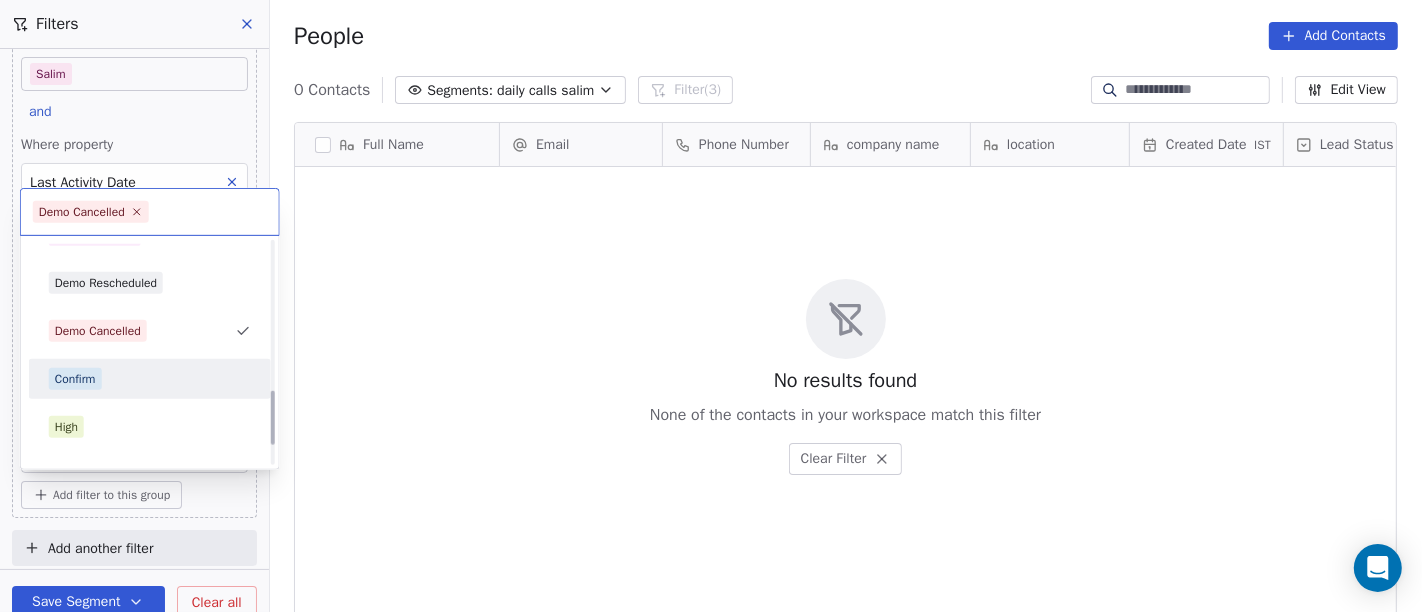 click on "Hot Active Drop Cold No Response Onsite Demo RSP (Distributor) Converted Duplicate Call Back Demo Planned Demo Given Auto Response Demo Rescheduled Demo Cancelled Confirm High Medium Low" at bounding box center [150, 91] 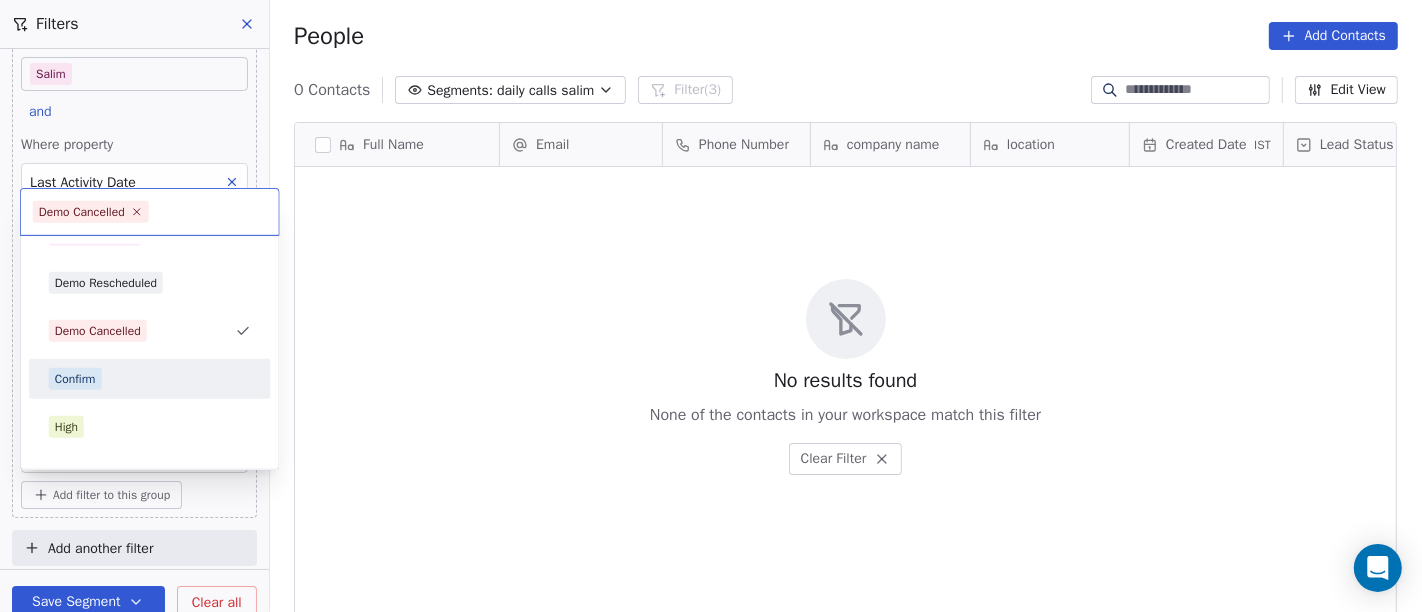 click on "Confirm" at bounding box center [150, 379] 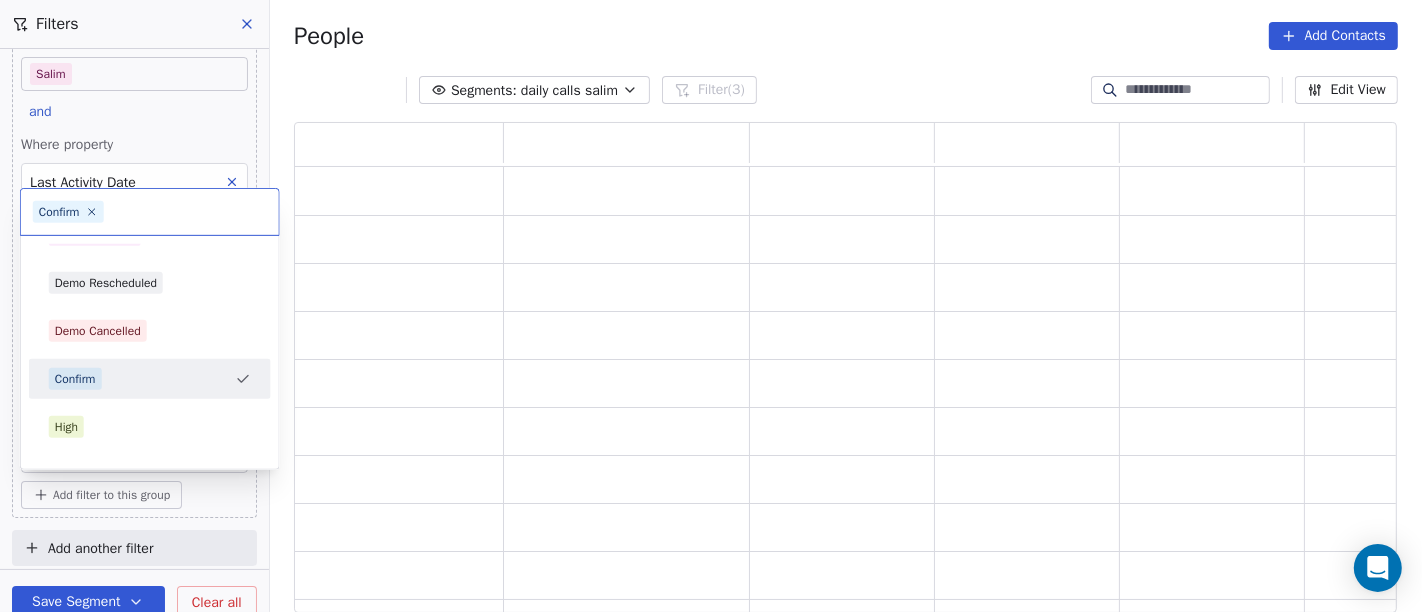 scroll, scrollTop: 17, scrollLeft: 17, axis: both 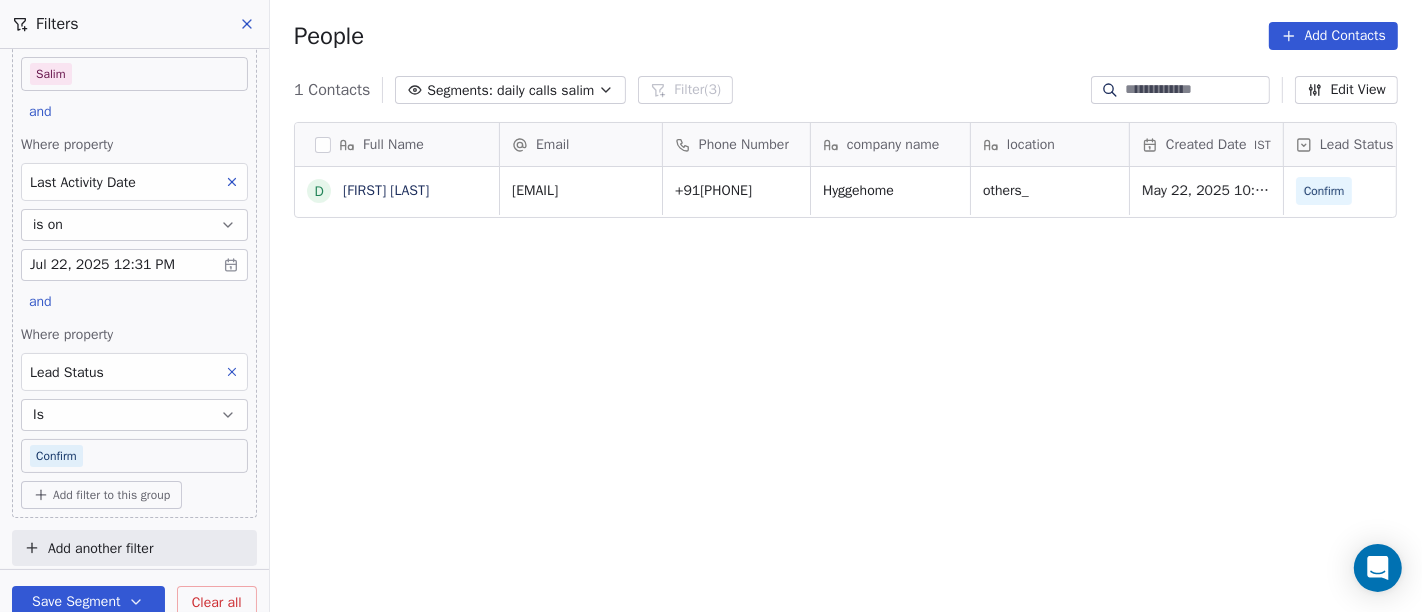 click at bounding box center [232, 372] 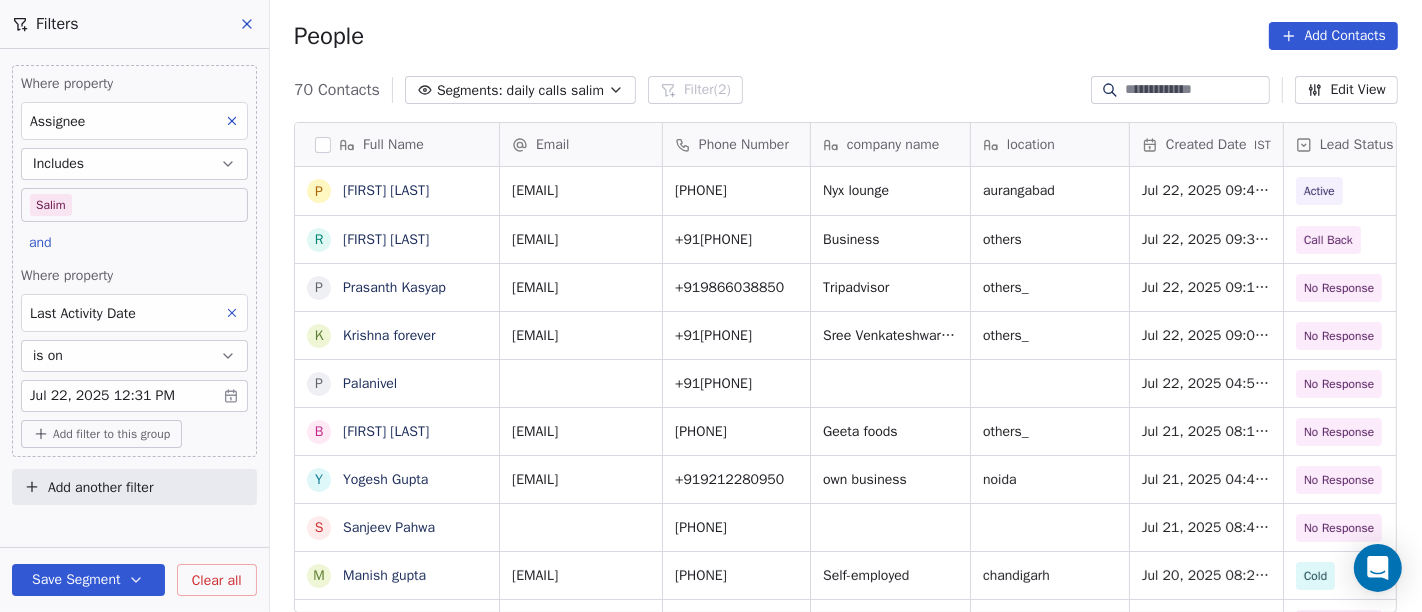 scroll, scrollTop: 0, scrollLeft: 0, axis: both 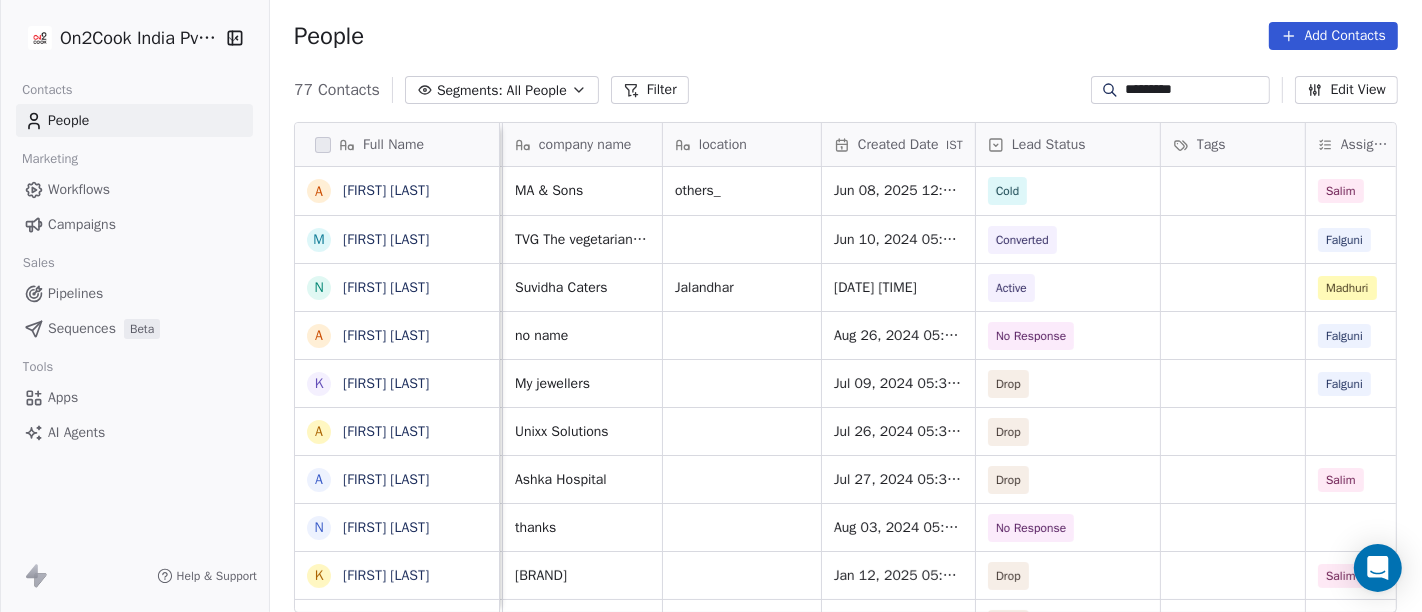 click on "*********" at bounding box center (1196, 90) 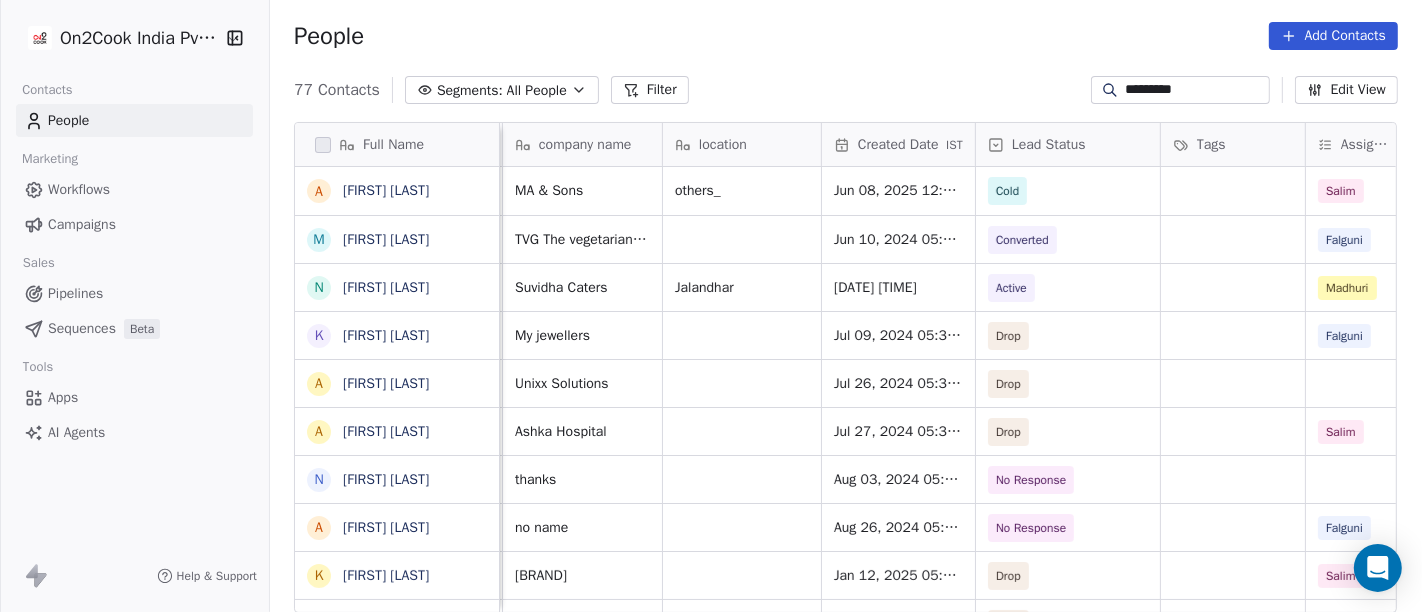 paste on "******" 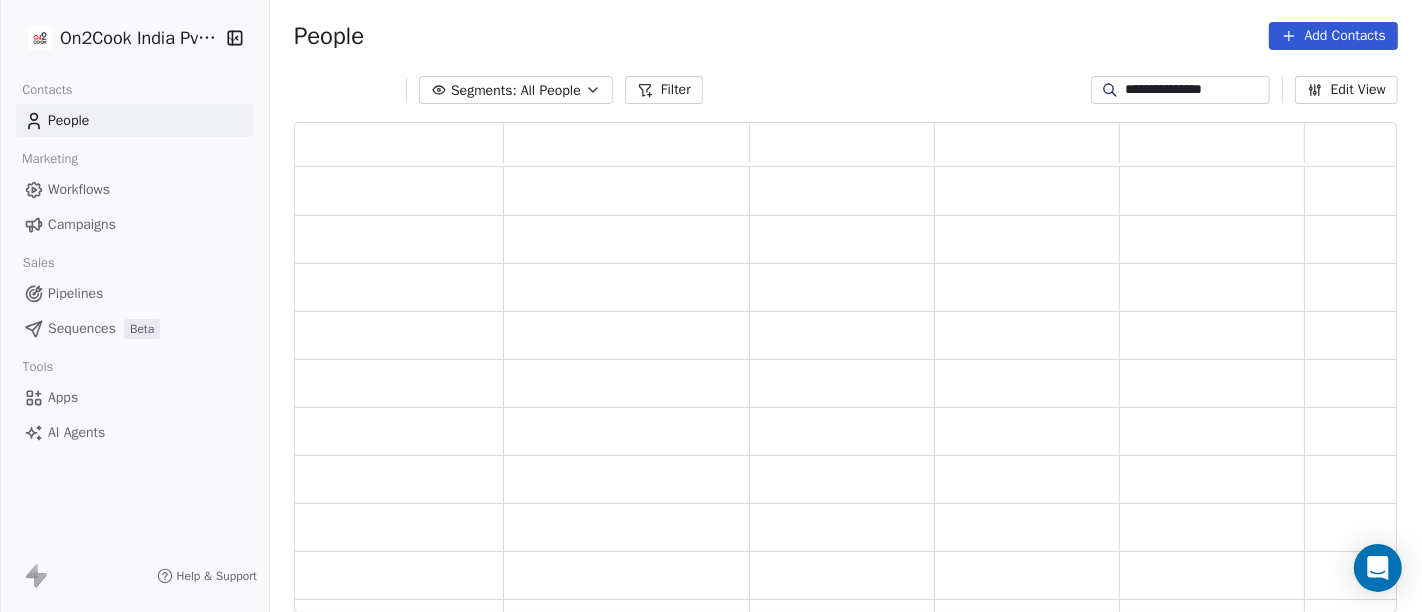 scroll, scrollTop: 17, scrollLeft: 17, axis: both 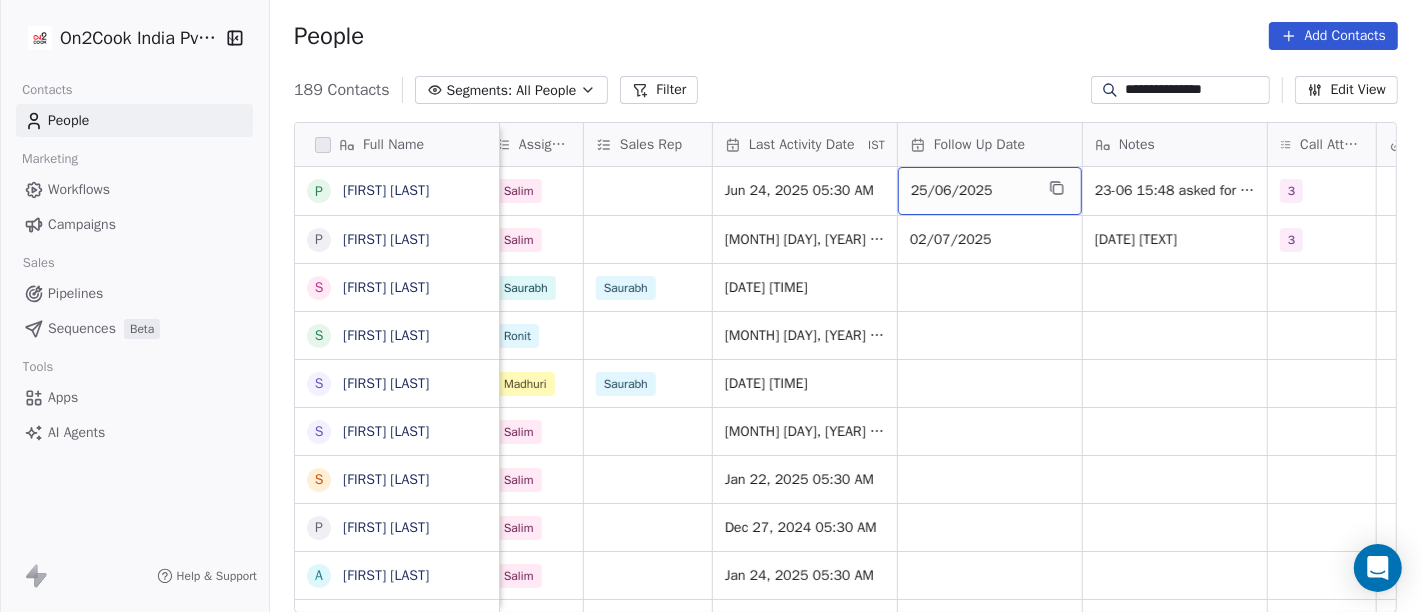 click on "25/06/2025" at bounding box center (990, 191) 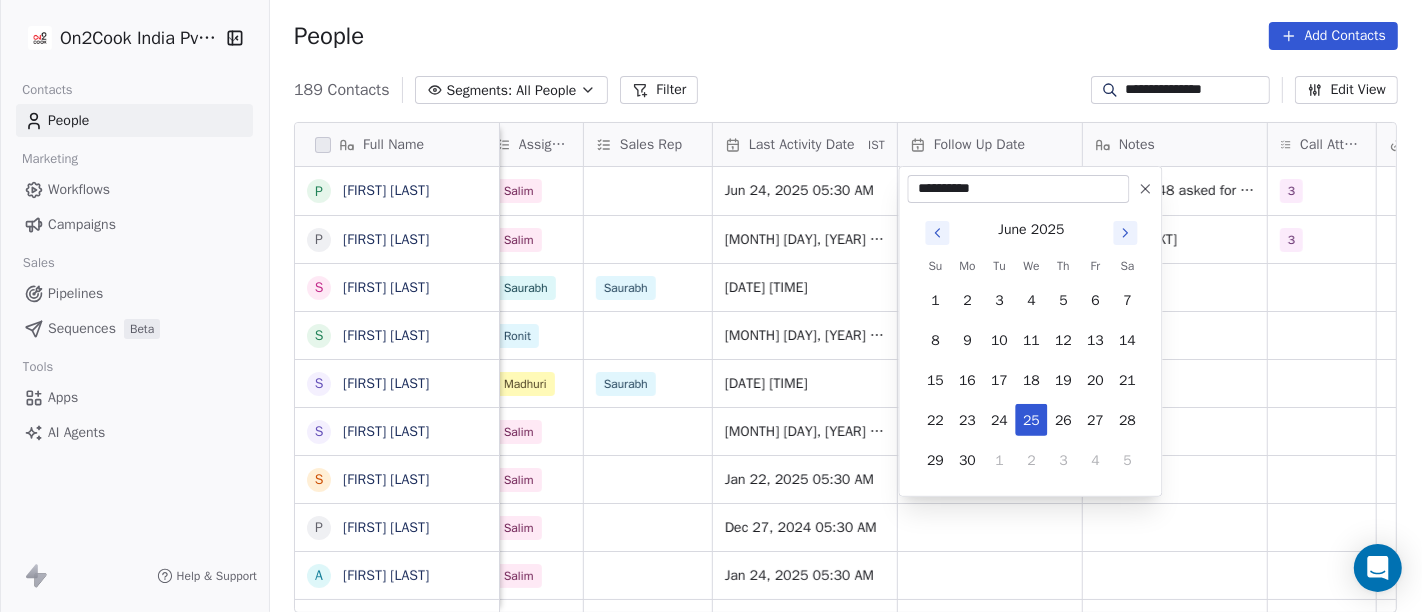 click 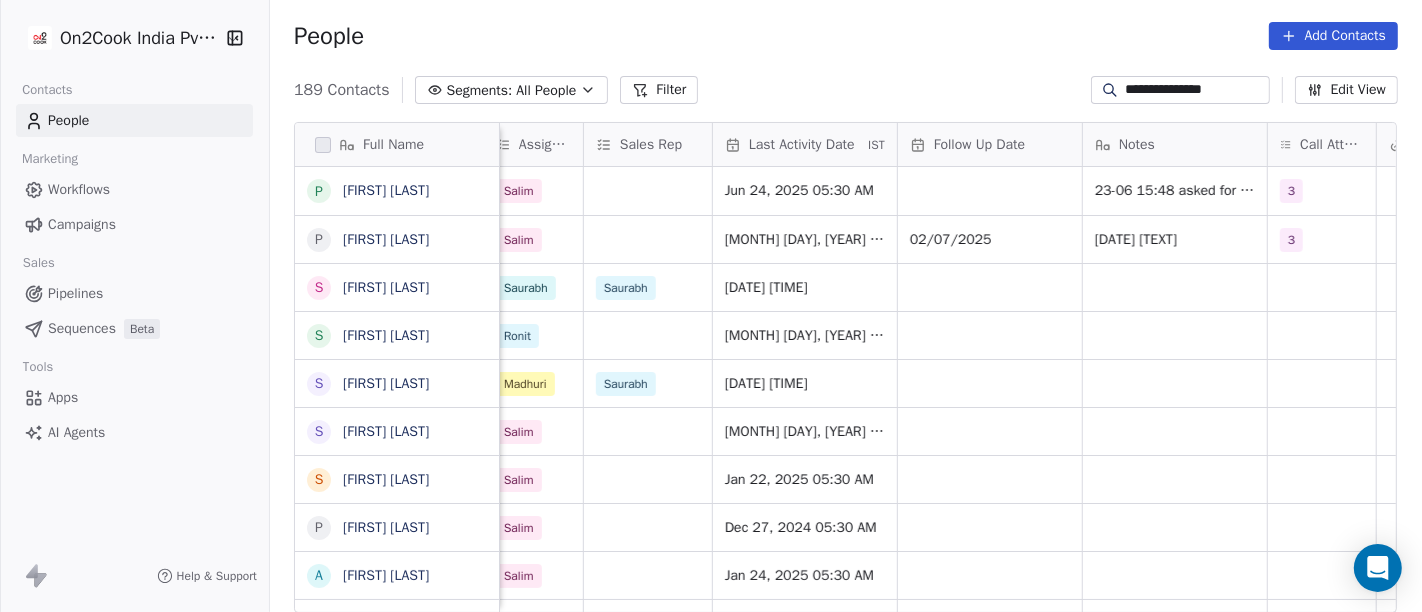 click on "People  Add Contacts" at bounding box center (846, 36) 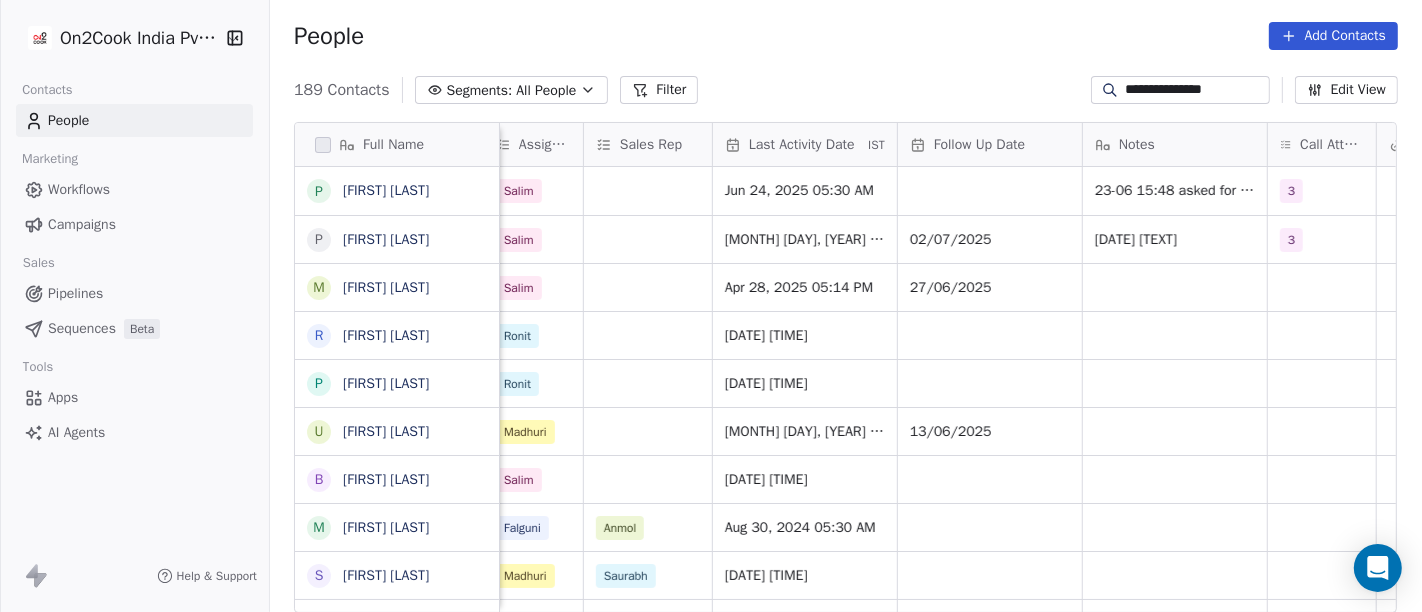 click on "**********" at bounding box center [1196, 90] 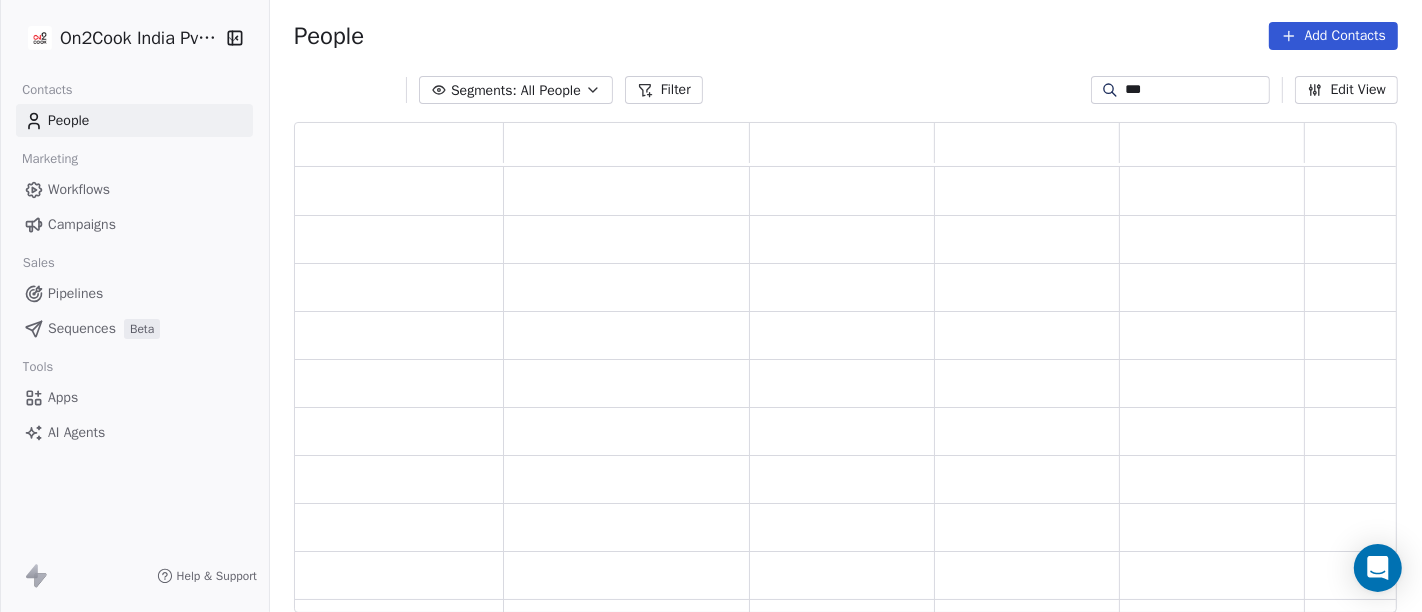 scroll, scrollTop: 17, scrollLeft: 17, axis: both 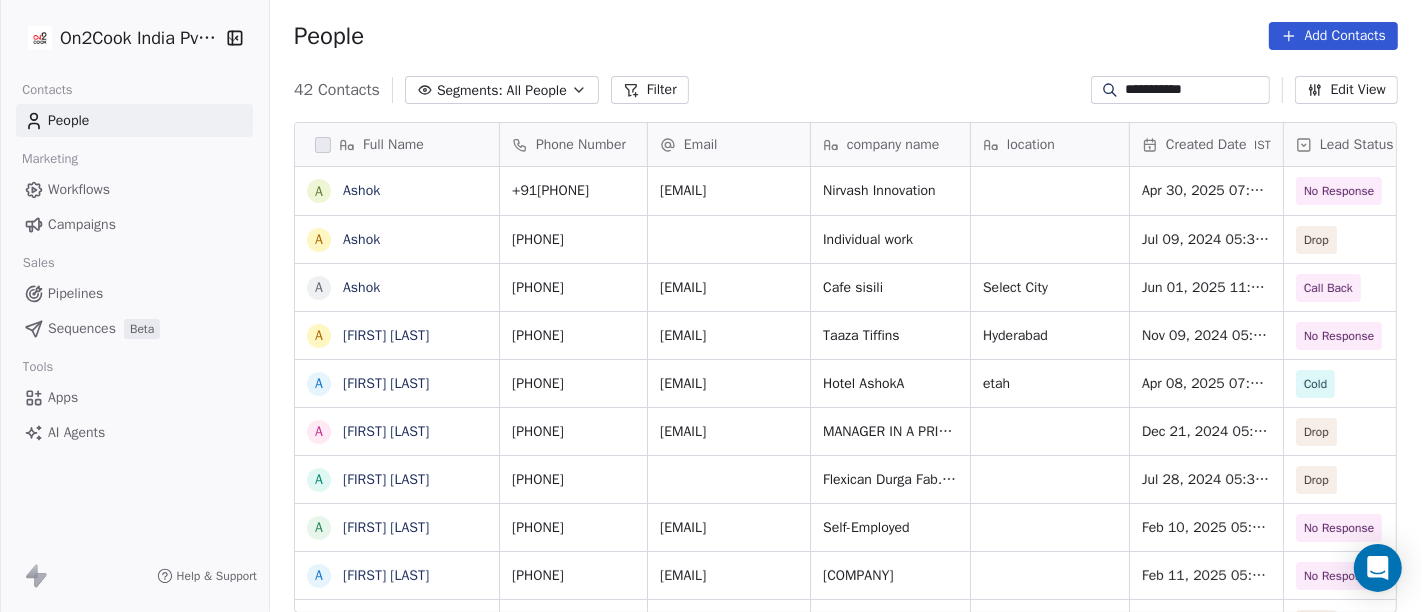 click on "**********" at bounding box center [1196, 90] 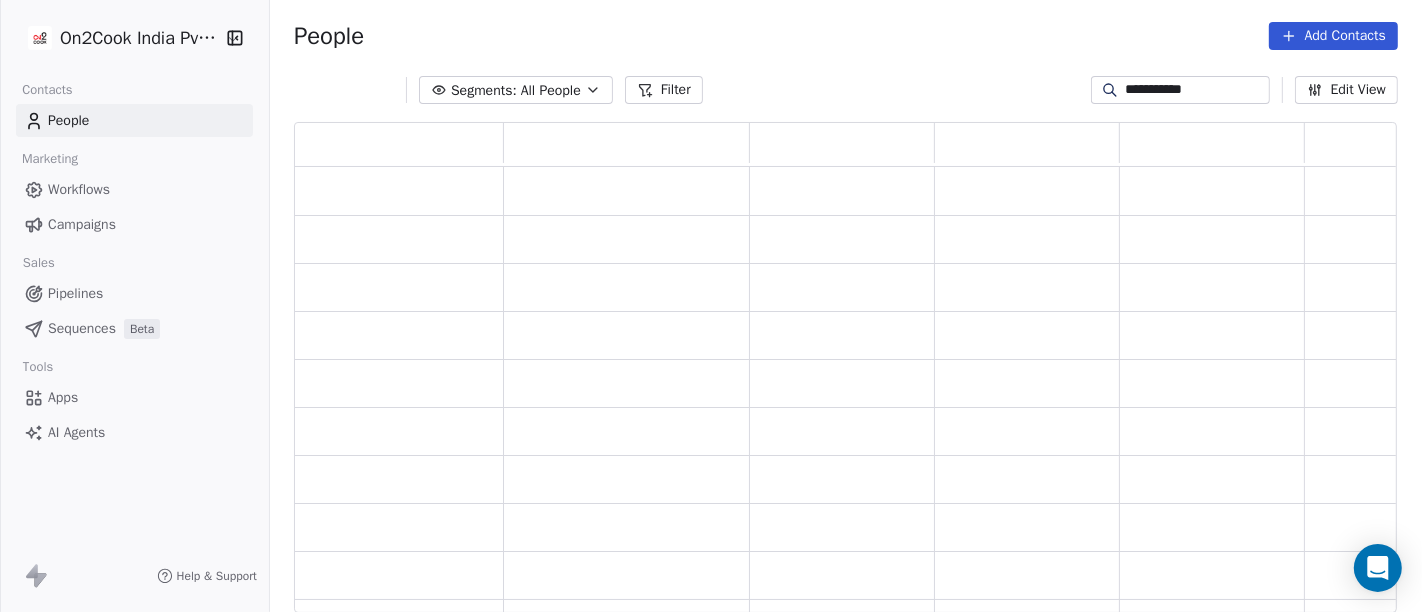 scroll, scrollTop: 17, scrollLeft: 17, axis: both 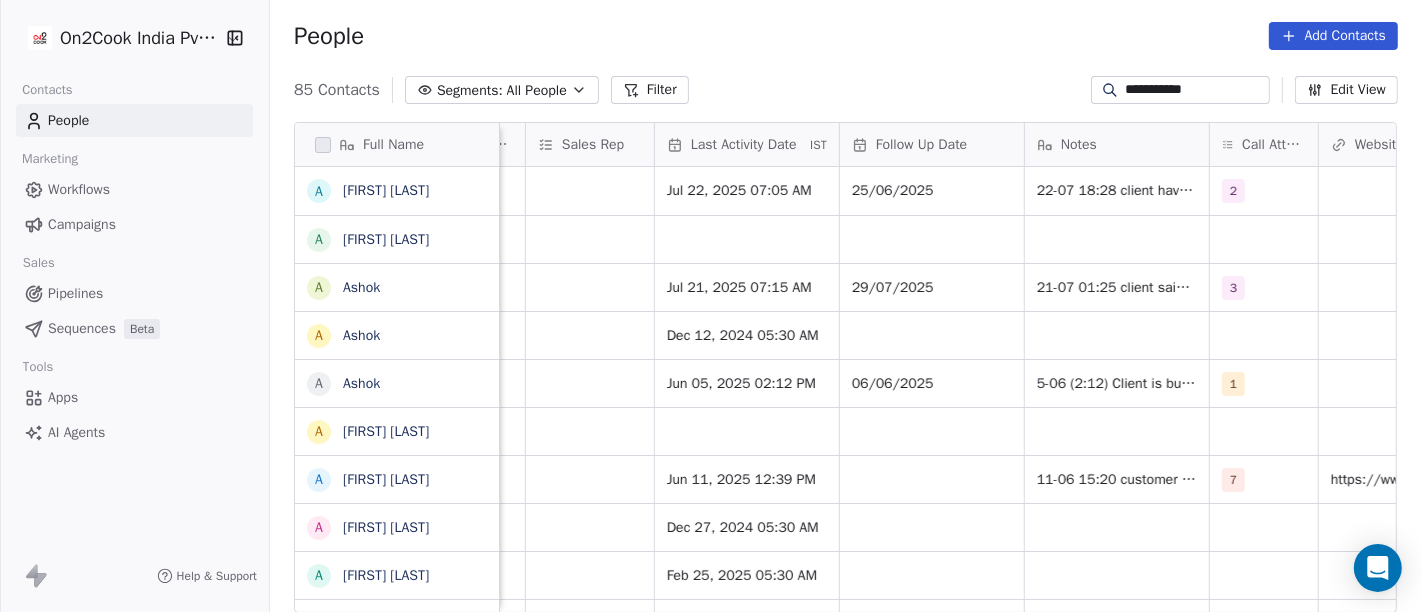 type on "**********" 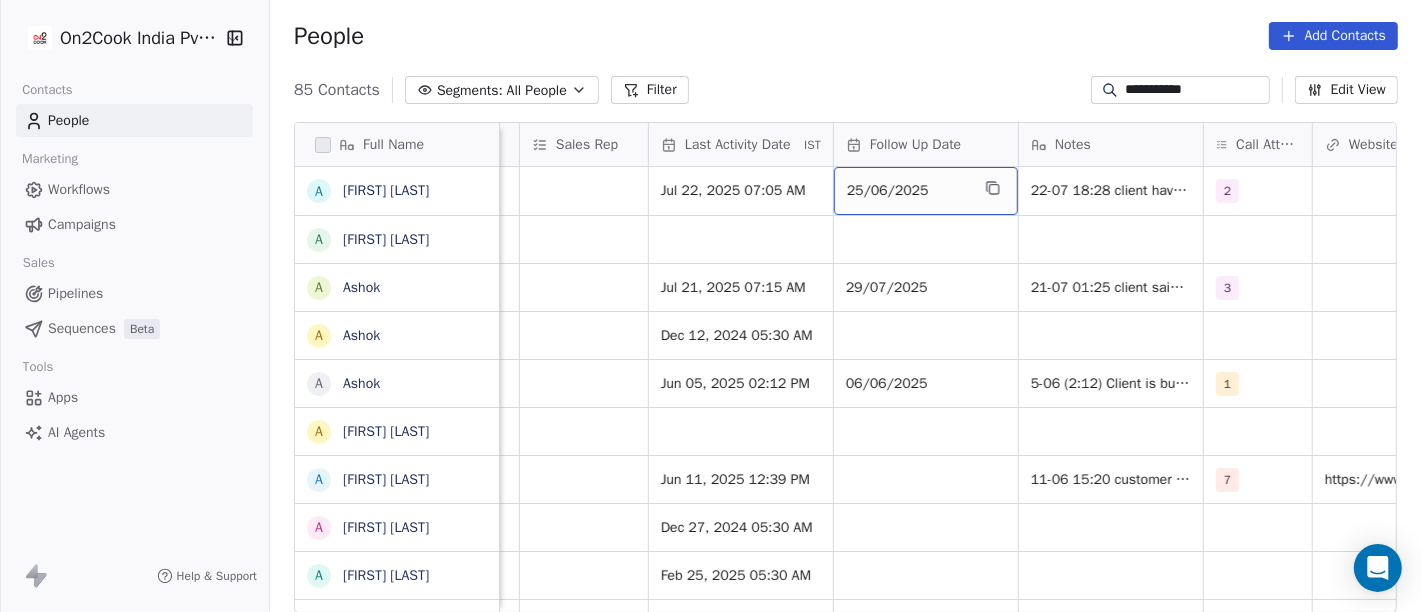 click on "25/06/2025" at bounding box center [926, 191] 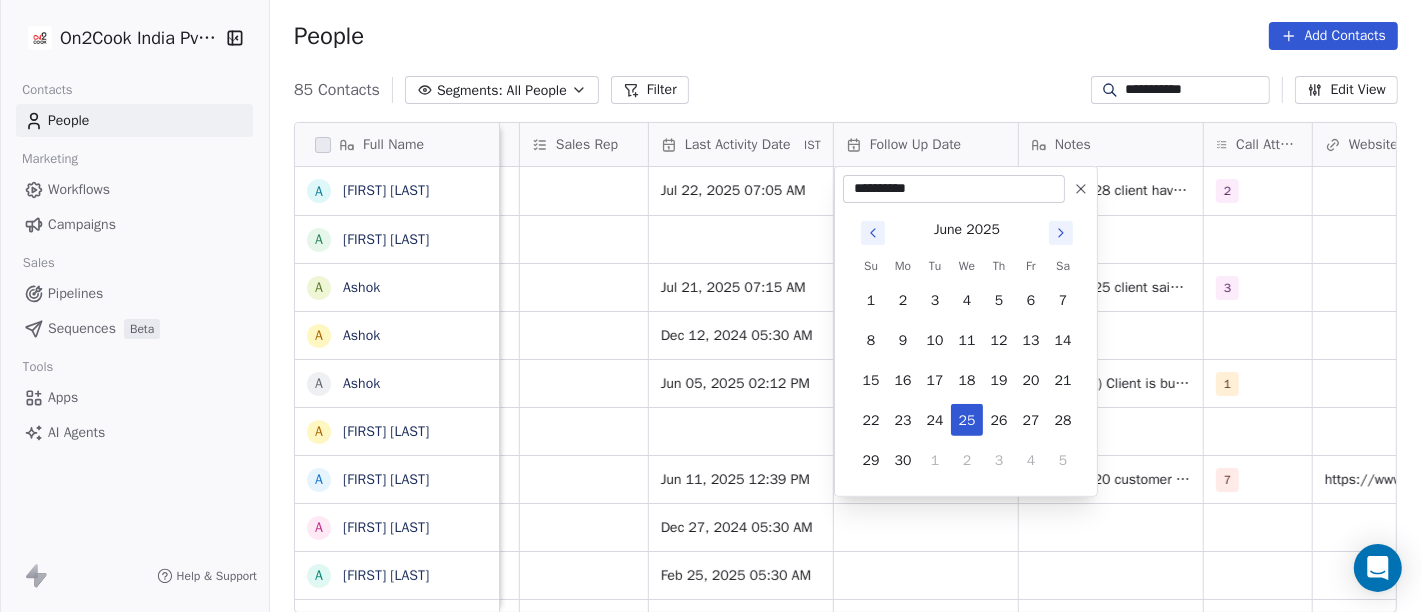 click at bounding box center [1061, 233] 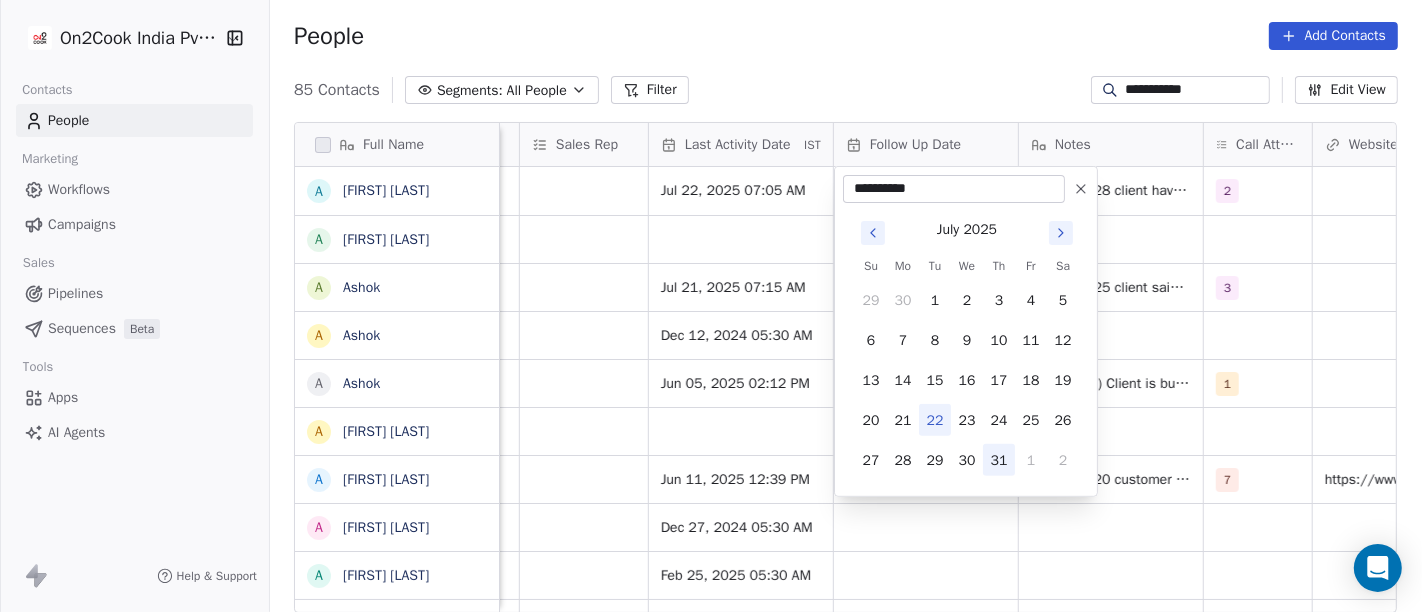 click on "31" at bounding box center [999, 460] 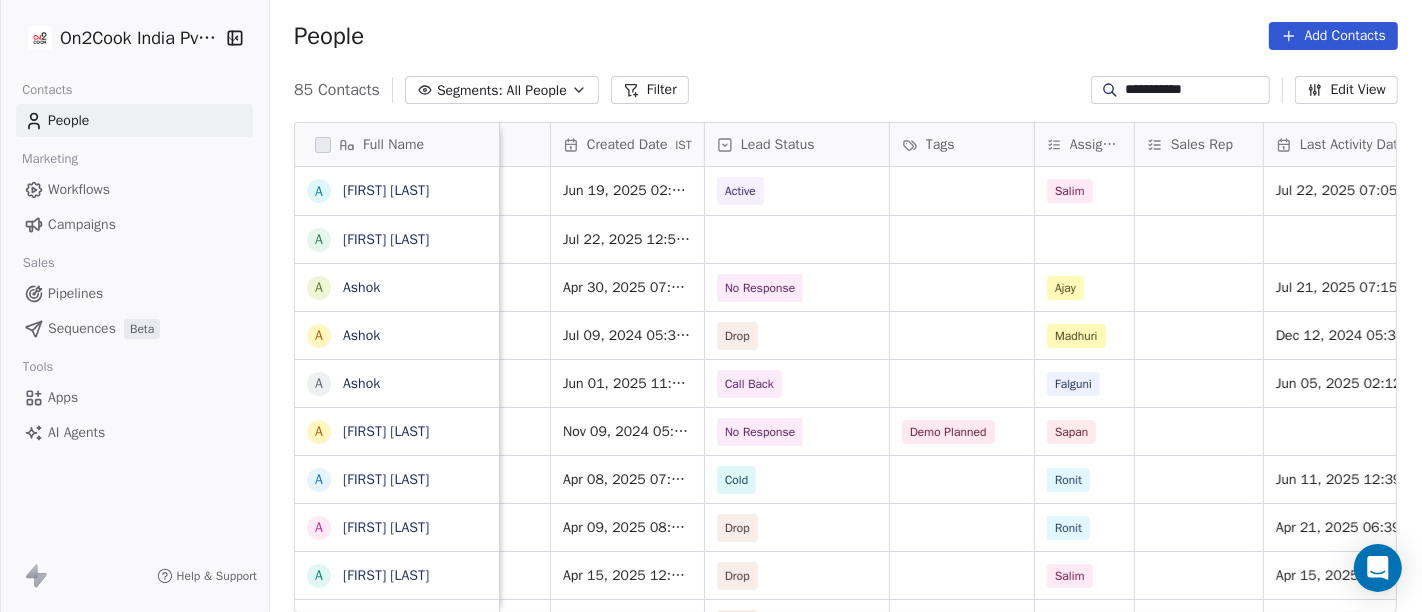 scroll, scrollTop: 0, scrollLeft: 577, axis: horizontal 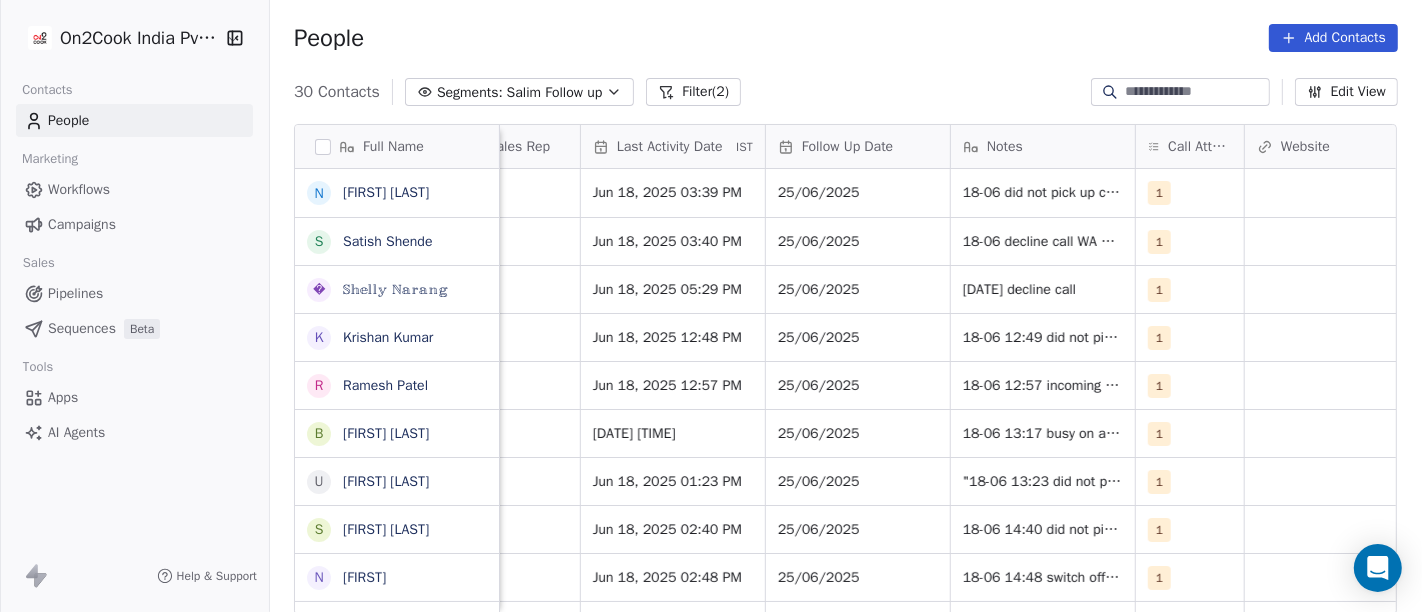 click on "Filter  (2)" at bounding box center (693, 92) 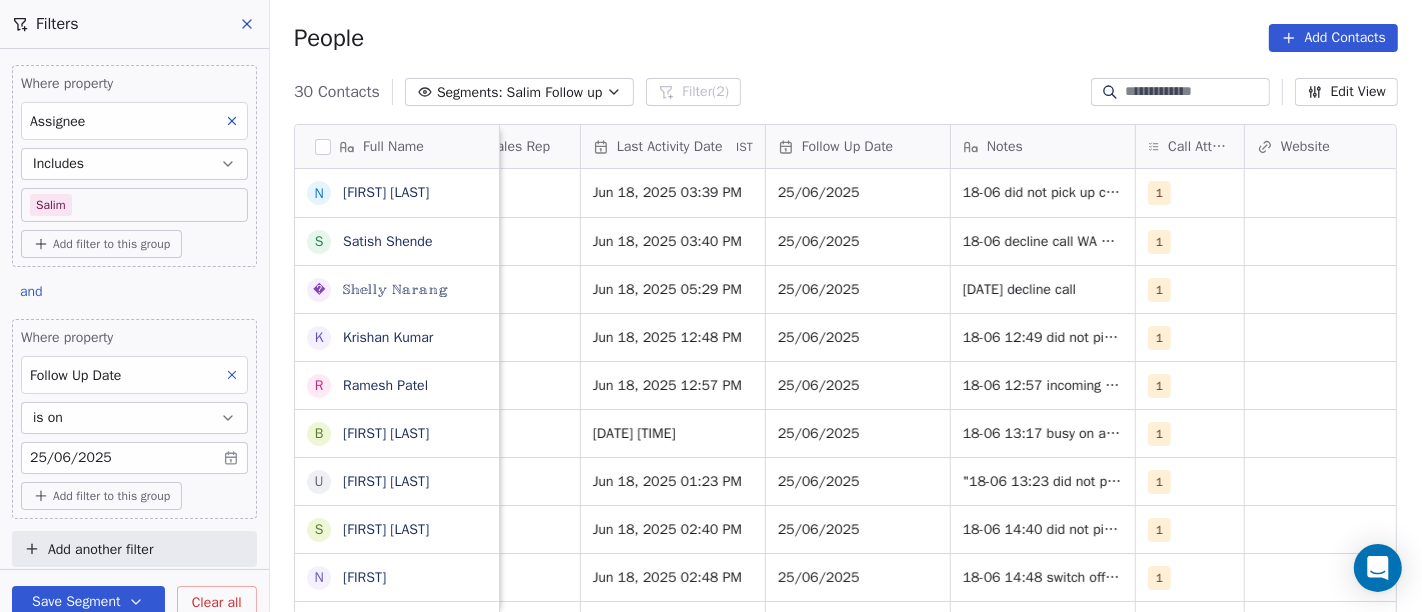 click on "On2Cook India Pvt. Ltd. Contacts People Marketing Workflows Campaigns Sales Pipelines Sequences Beta Tools Apps AI Agents Help & Support Filters Where property Assignee Includes Salim Add filter to this group and Where property Follow Up Date is on 25/06/2025 Add filter to this group Add another filter Save Segment Clear all People Add Contacts 30 Contacts Segments: Salim Follow up Filter (2) Edit View Tag Add to Sequence Full Name N Nazir Ahmad Shah S Satish Shende Shelly Narang K Krishan Kumar R Ramesh Patel B Bhavin Patel u umashankar kukreti S Santosh Kumar Mishra N Noushad B Binaya kumar satapathy j janak Uchchat R Raj Chandani Y Yogesh Vadiya H Hari Kumar V Vishu Angel G G Sasikumar K Kiran Mahajan S Sanjay Khullar p p:[PHONE] V Vansh gopal patel K Kaleem Rehman S Saibal Mitra A Ashutosh Verma P Pawan Kr Jaiswal R Roopender Singh Matharu p p:[PHONE] P Prof. Vikramjit Kakati J Jayendra Radhey Karki G Girish Joshi p p:[PHONE] Lead Status" at bounding box center (711, 306) 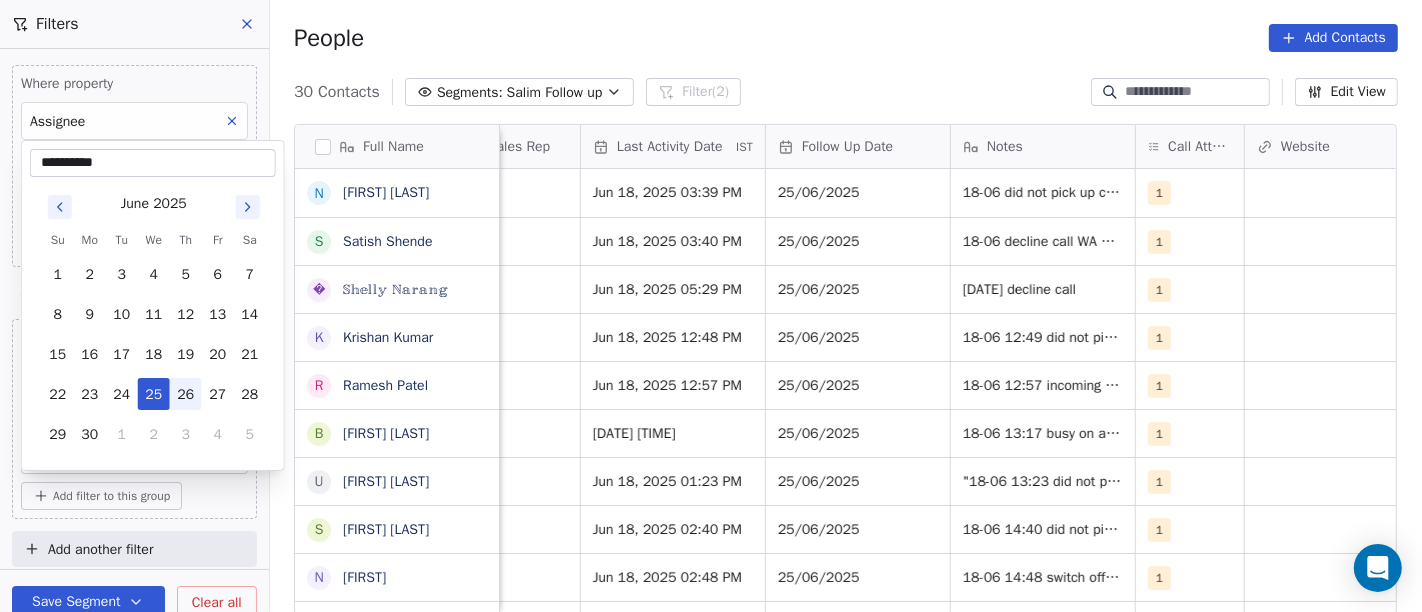 click on "26" at bounding box center (186, 394) 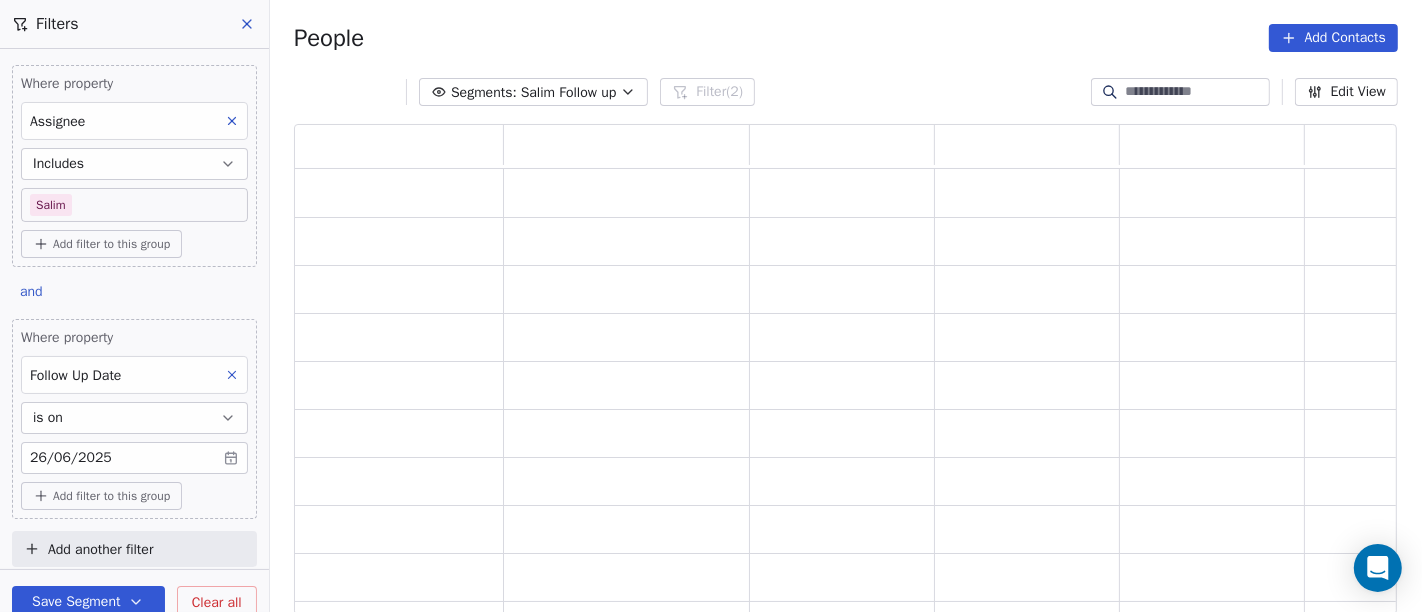 scroll, scrollTop: 17, scrollLeft: 17, axis: both 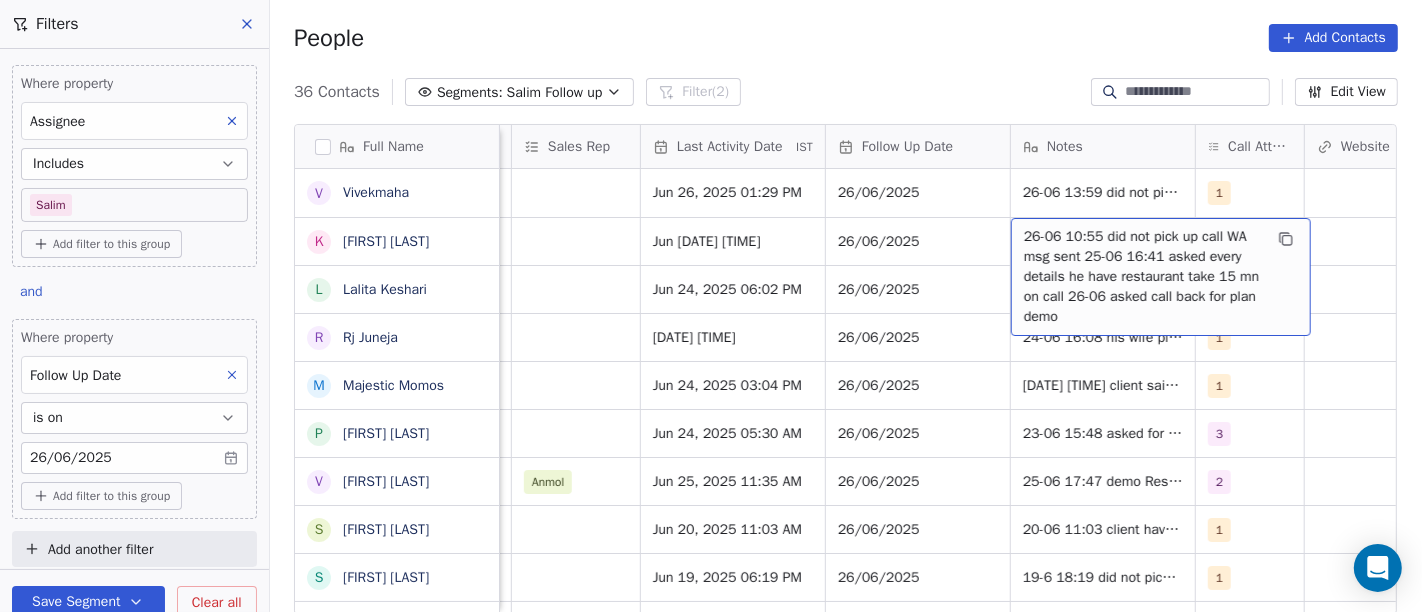 click on "People  Add Contacts" at bounding box center (846, 38) 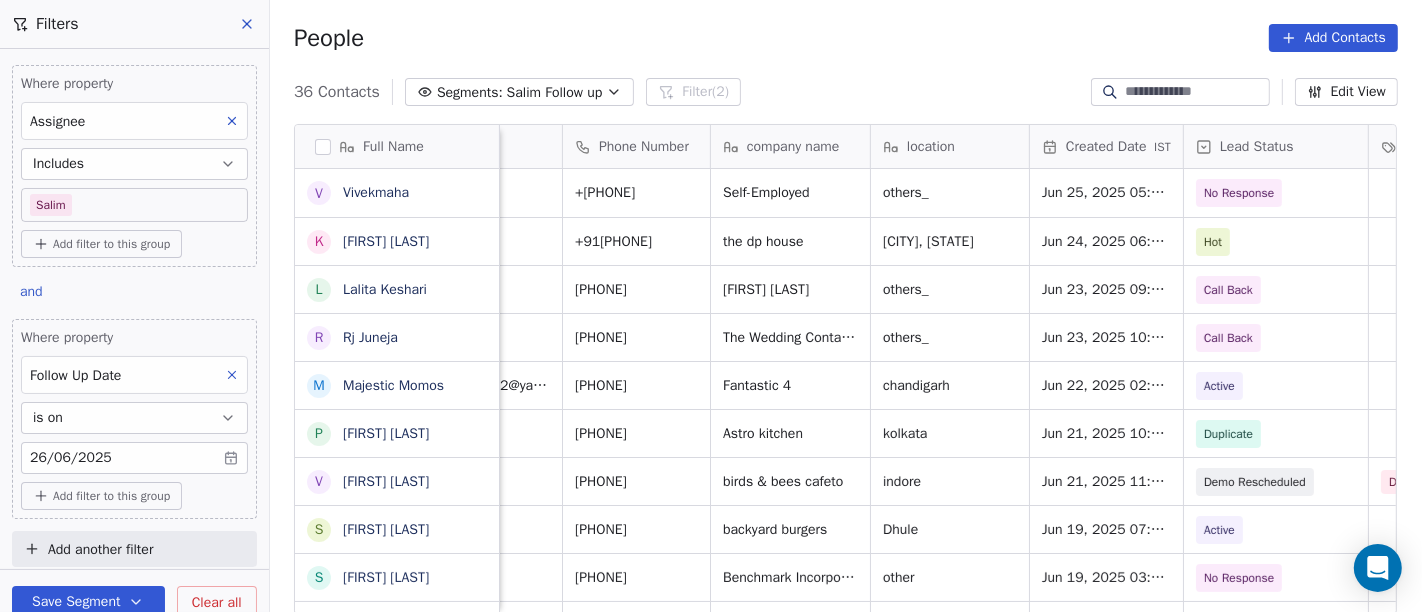 scroll, scrollTop: 0, scrollLeft: 0, axis: both 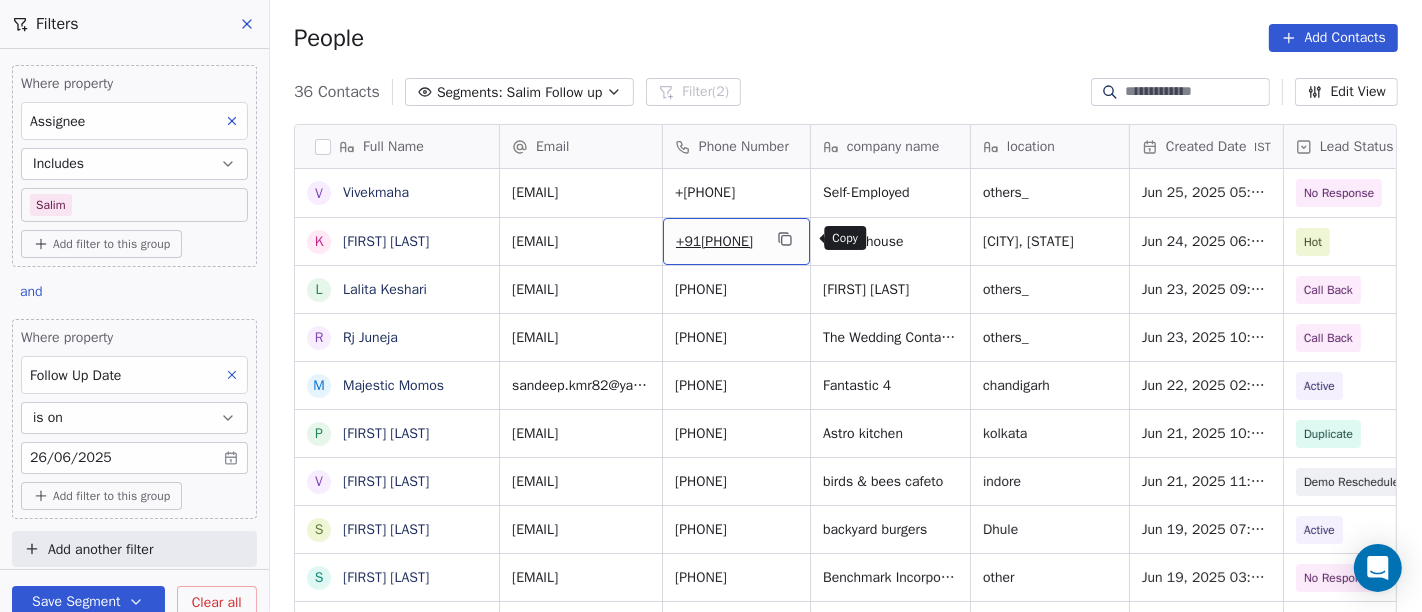 click 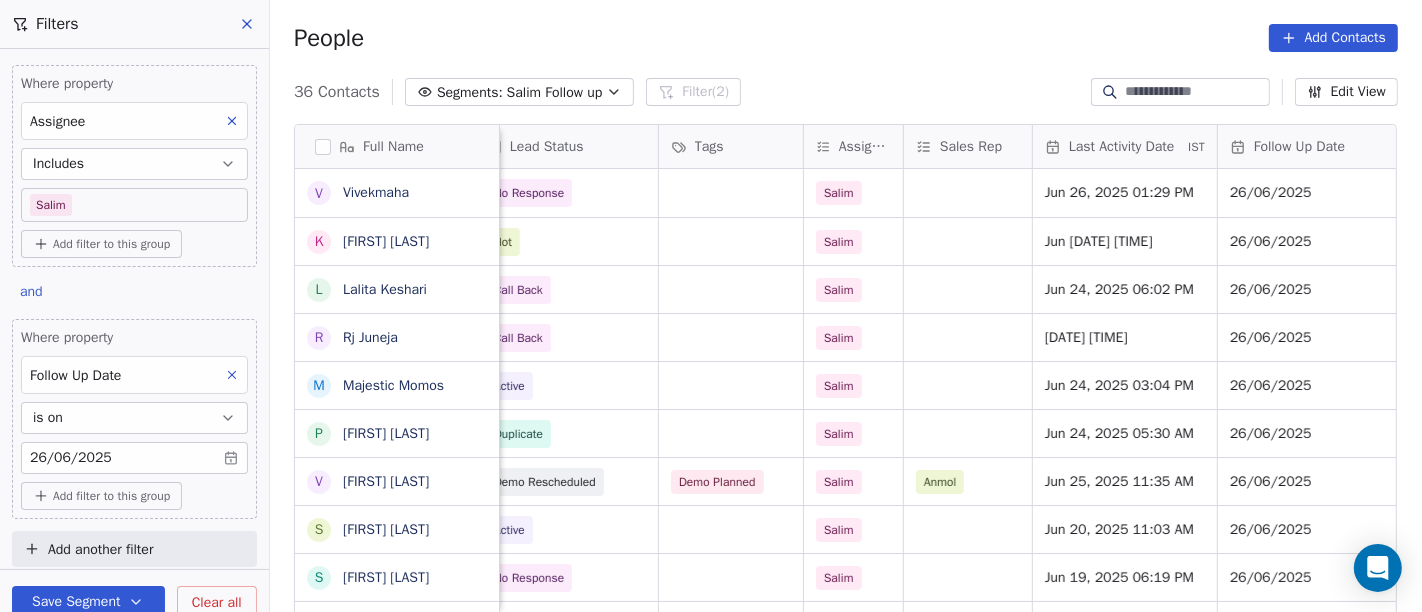 scroll, scrollTop: 0, scrollLeft: 750, axis: horizontal 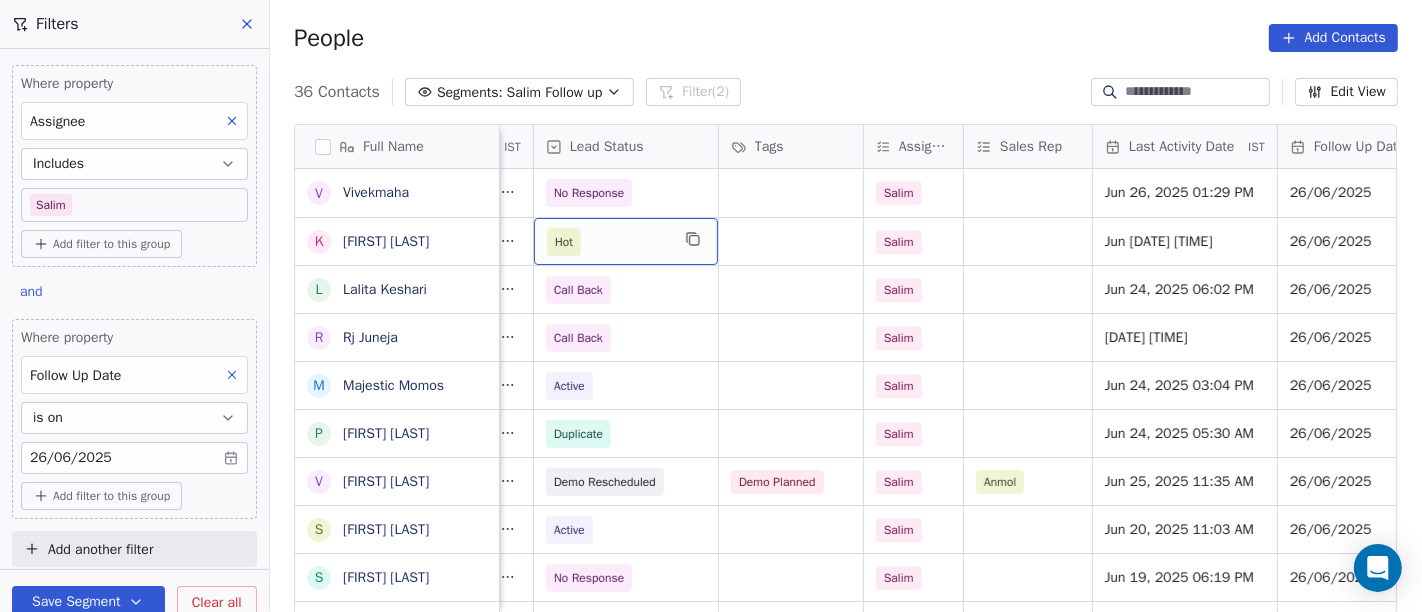 click on "Hot" at bounding box center (608, 242) 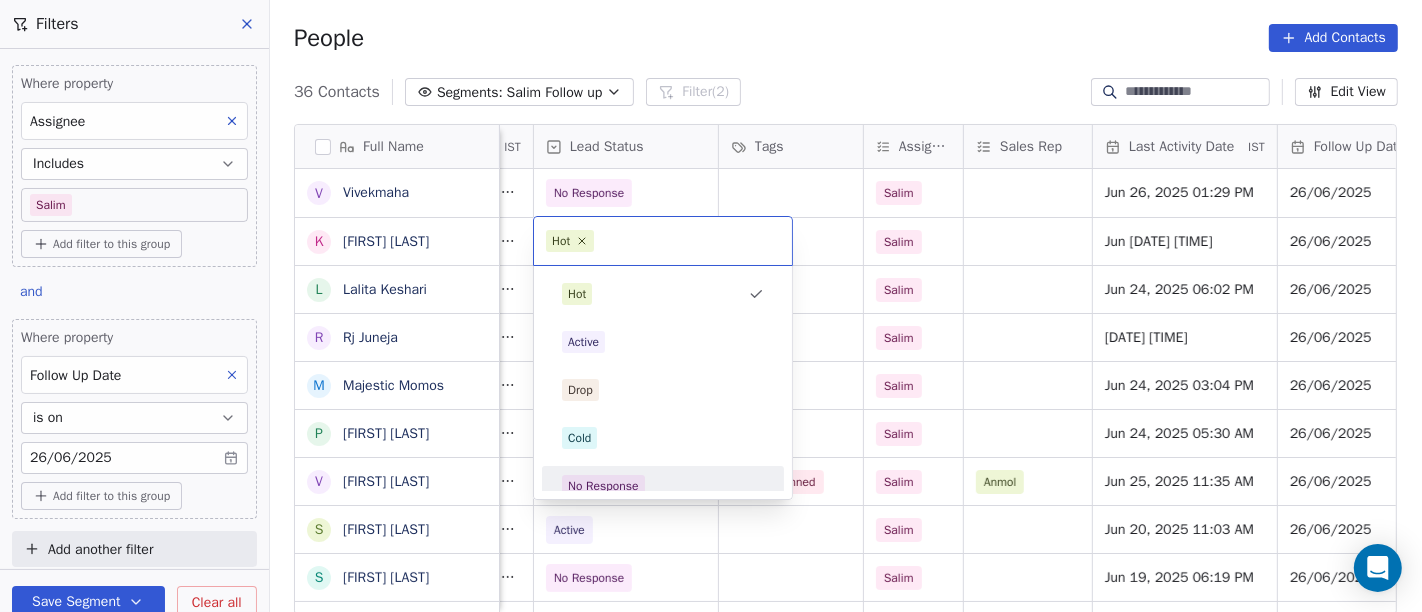 click on "No Response" at bounding box center (603, 486) 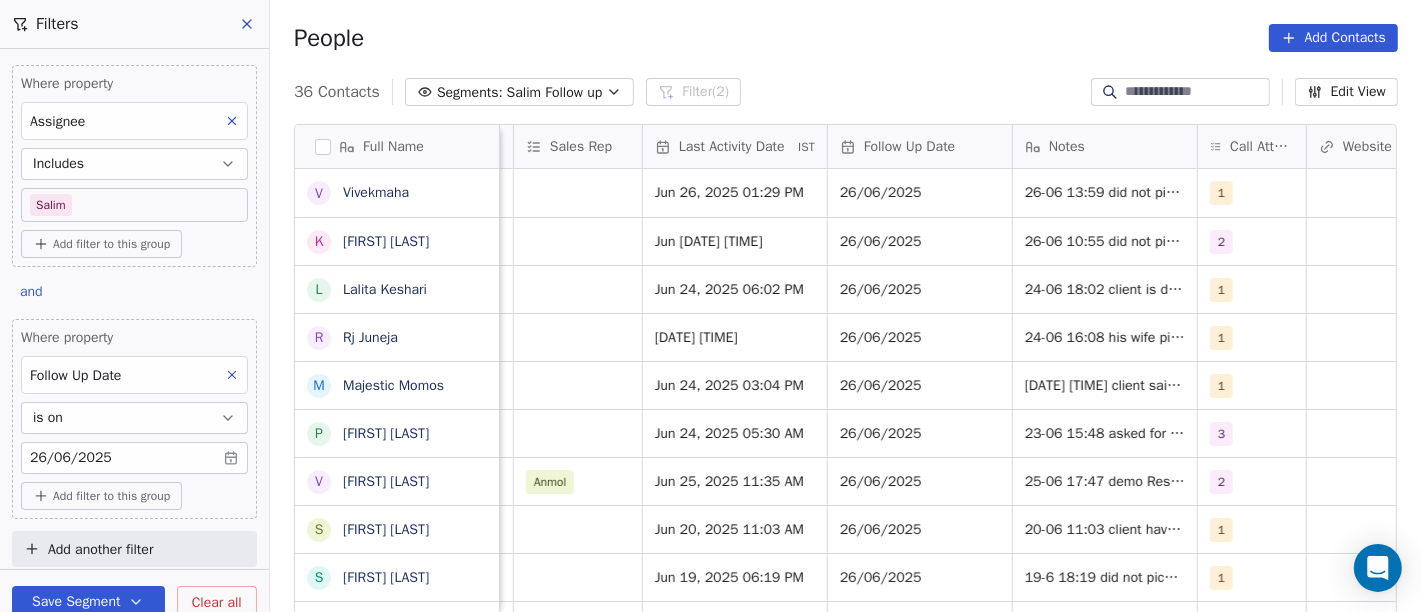 scroll, scrollTop: 0, scrollLeft: 1202, axis: horizontal 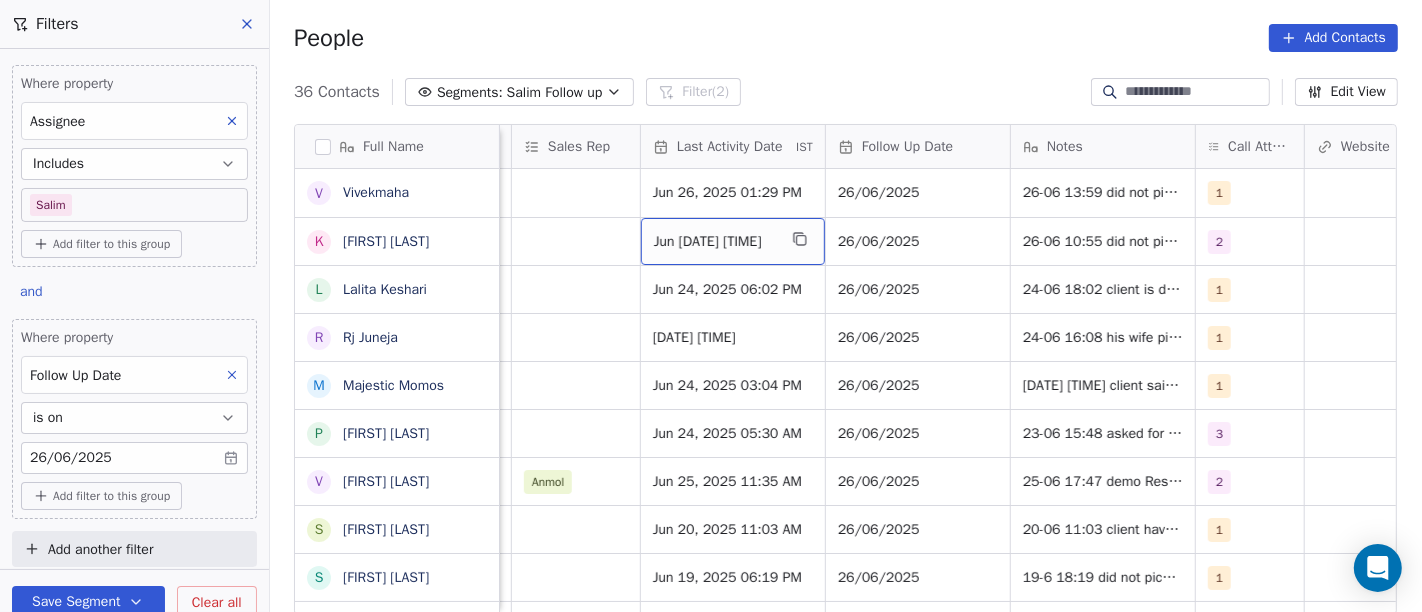 click on "Jun [DATE] [TIME]" at bounding box center [733, 241] 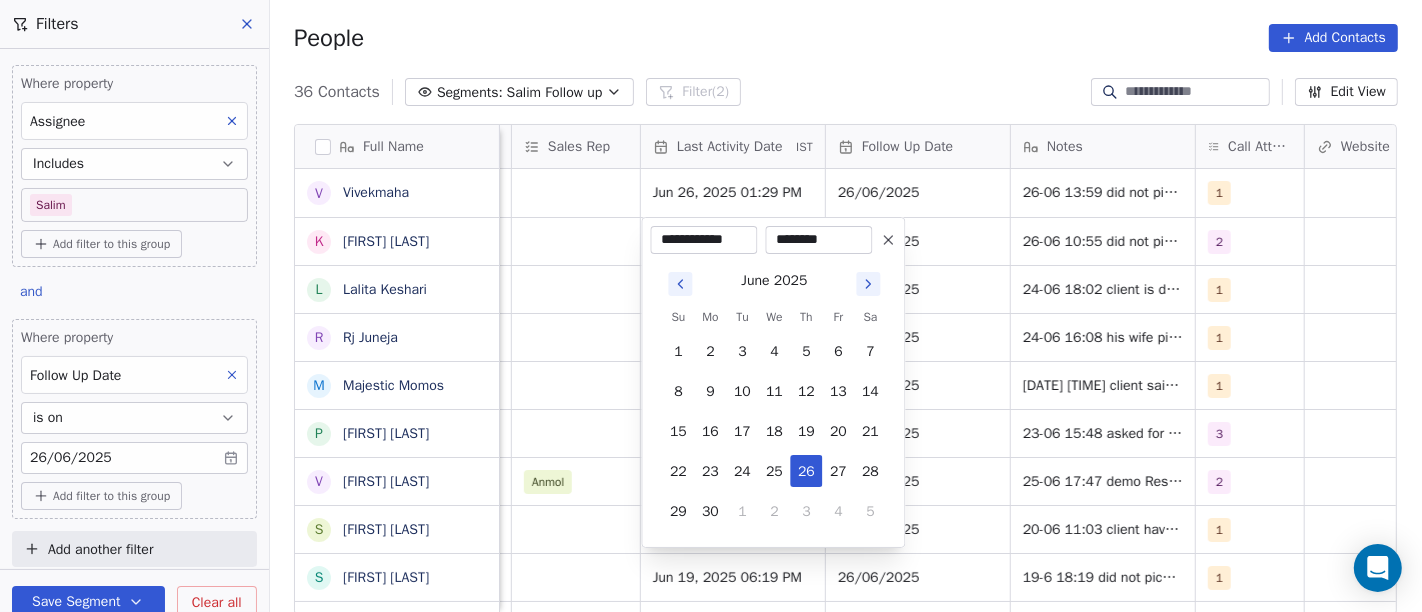 click 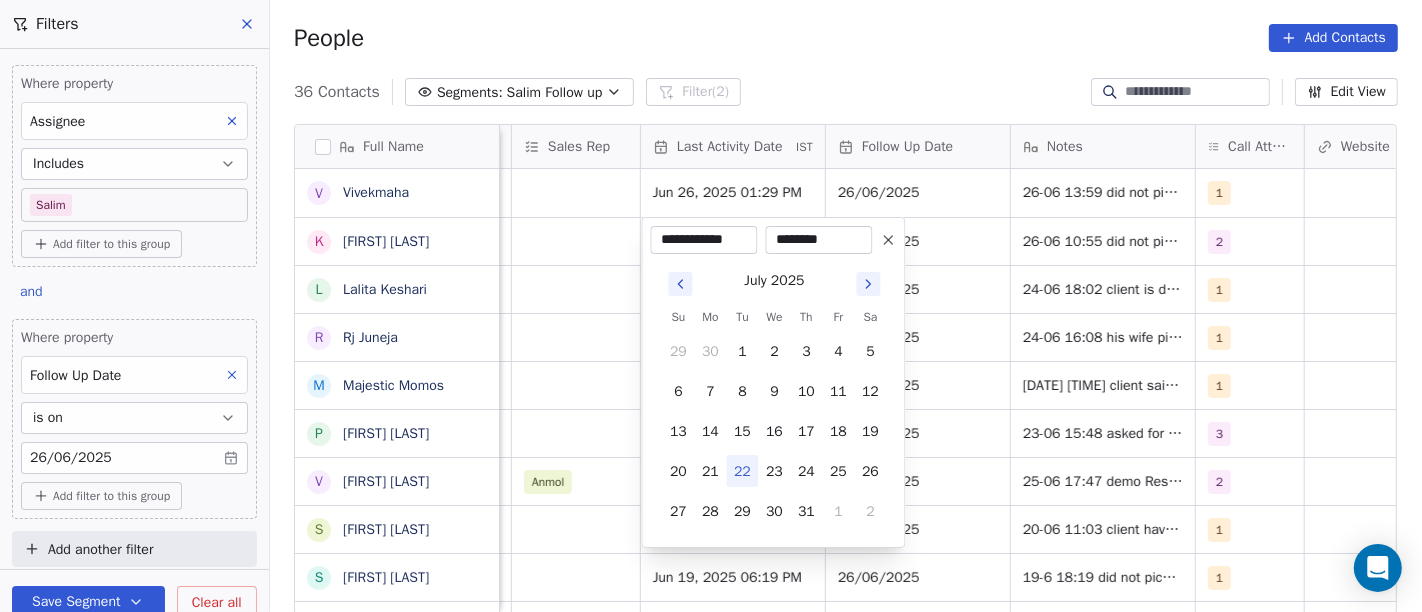 click on "22" at bounding box center (742, 471) 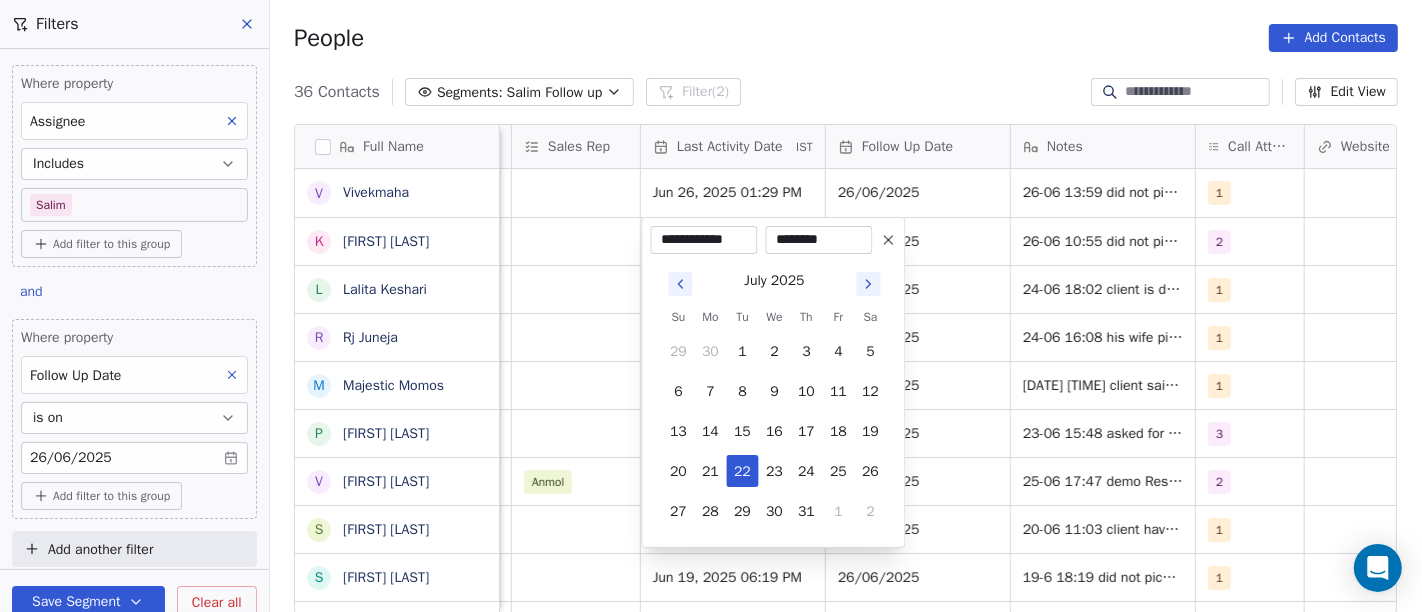 click on "On2Cook India Pvt. Ltd. Contacts People Marketing Workflows Campaigns Sales Pipelines Sequences Beta Tools Apps AI Agents Help & Support Filters Where property   Assignee   Includes Salim Add filter to this group and Where property   Follow Up Date   is on 26/06/2025 Add filter to this group Add another filter Save Segment Clear all People  Add Contacts 36 Contacts Segments: Salim Follow up Filter  (2) Edit View Tag Add to Sequence Full Name V Vivekmaha K Krushna Prasad Choudhury L Lalita Keshari R Rj Juneja M Majestic Momos P Pulak Das Gupta V Vinod Porwal S Satish Lohalekar S Sachin S Ambulkar V Vipul Kayasth a ashok yadav A Ashit kumarJyotishi R Ravi Chaursiya N Nan AL M Manaf Sherif R Rana Barnwal B Bakkiaraj Bakkiaraj M Mudit Gupta A Anil Dodiya S Saroj Kumar Mishra. D Diwan Sajid p pujara naimish rajesh bhai M Manoj Mahajan A Ankit Banka L Laishram Debeswar Singh A Ashok Mokashi H Hardik Patel B Bakki Patel Z Zingiber g gaurab Created Date IST Lead Status Tags Assignee Sales Rep Last Activity Date IST" at bounding box center (711, 306) 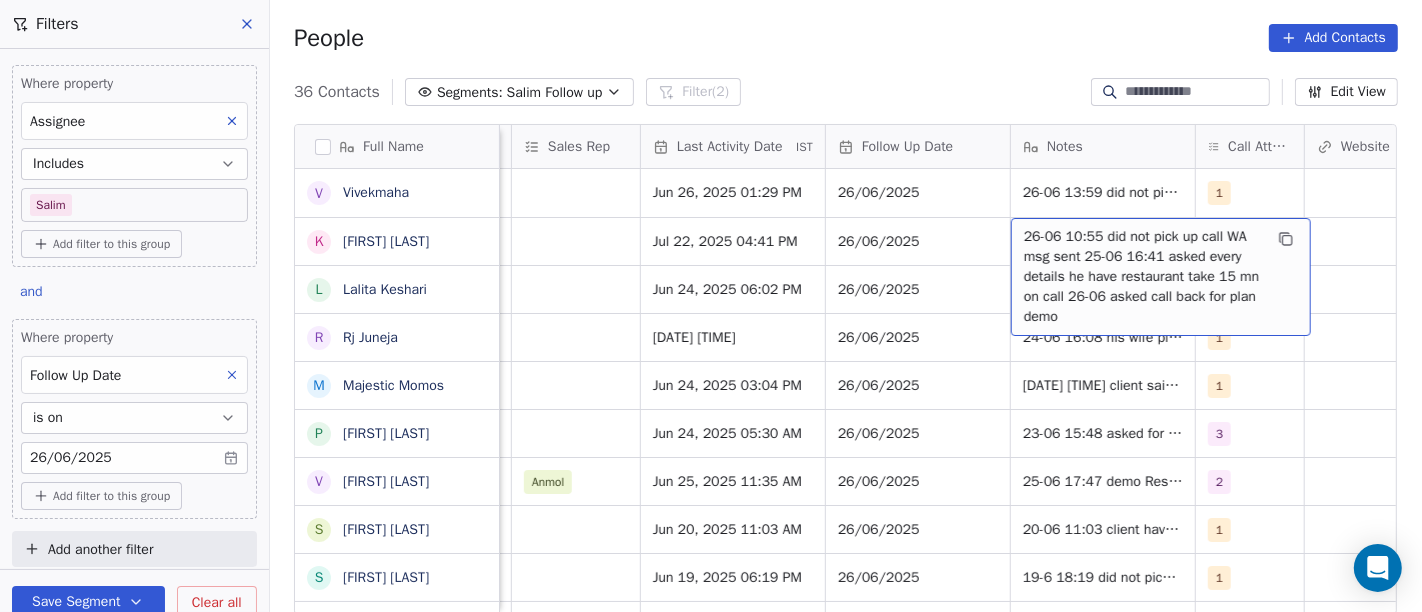 click on "26-06 10:55 did not pick up call WA msg sent 25-06 16:41 asked every details he have restaurant take 15 mn on call 26-06 asked call back for plan demo" at bounding box center (1143, 277) 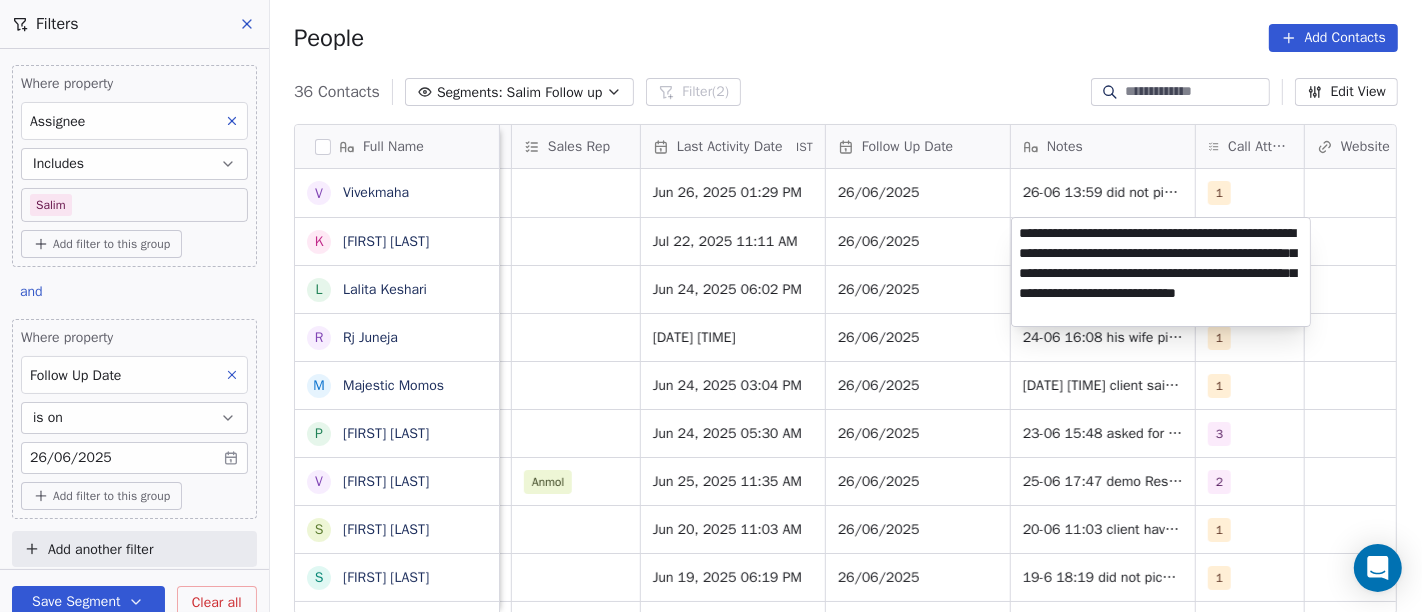 type on "**********" 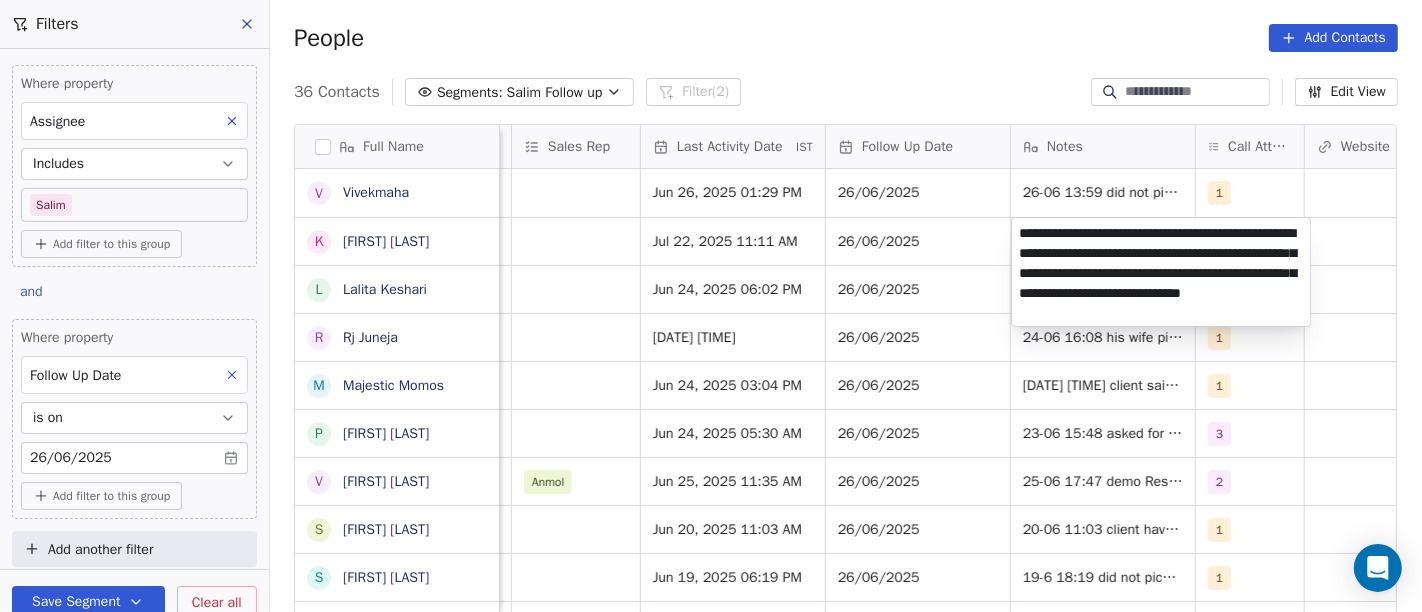 click on "On2Cook India Pvt. Ltd. Contacts People Marketing Workflows Campaigns Sales Pipelines Sequences Beta Tools Apps AI Agents Help & Support Filters Where property   Assignee   Includes Salim Add filter to this group and Where property   Follow Up Date   is on 26/06/2025 Add filter to this group Add another filter Save Segment Clear all People  Add Contacts 36 Contacts Segments: Salim Follow up Filter  (2) Edit View Tag Add to Sequence Full Name V Vivekmaha K Krushna Prasad Choudhury L Lalita Keshari R Rj Juneja M Majestic Momos P Pulak Das Gupta V Vinod Porwal S Satish Lohalekar S Sachin S Ambulkar V Vipul Kayasth a ashok yadav A Ashit kumarJyotishi R Ravi Chaursiya N Nan AL M Manaf Sherif R Rana Barnwal B Bakkiaraj Bakkiaraj M Mudit Gupta A Anil Dodiya S Saroj Kumar Mishra. D Diwan Sajid p pujara naimish rajesh bhai M Manoj Mahajan A Ankit Banka L Laishram Debeswar Singh A Ashok Mokashi H Hardik Patel B Bakki Patel Z Zingiber g gaurab Created Date IST Lead Status Tags Assignee Sales Rep Last Activity Date IST" at bounding box center (711, 306) 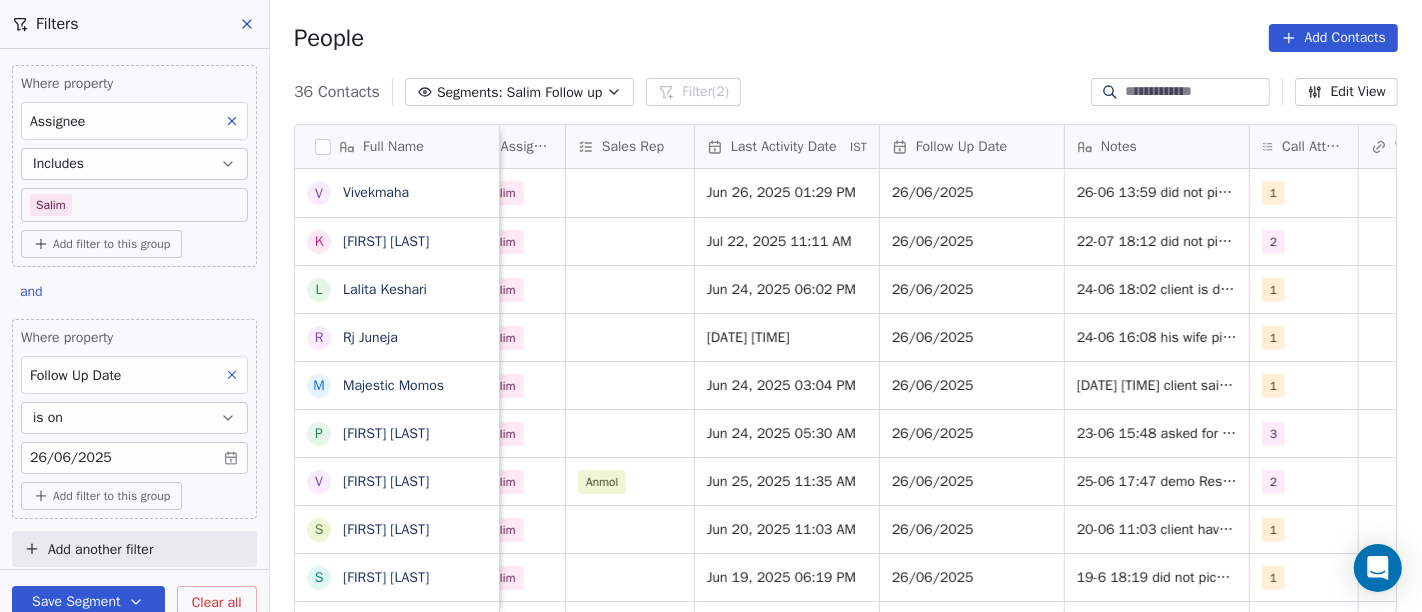 scroll, scrollTop: 0, scrollLeft: 1164, axis: horizontal 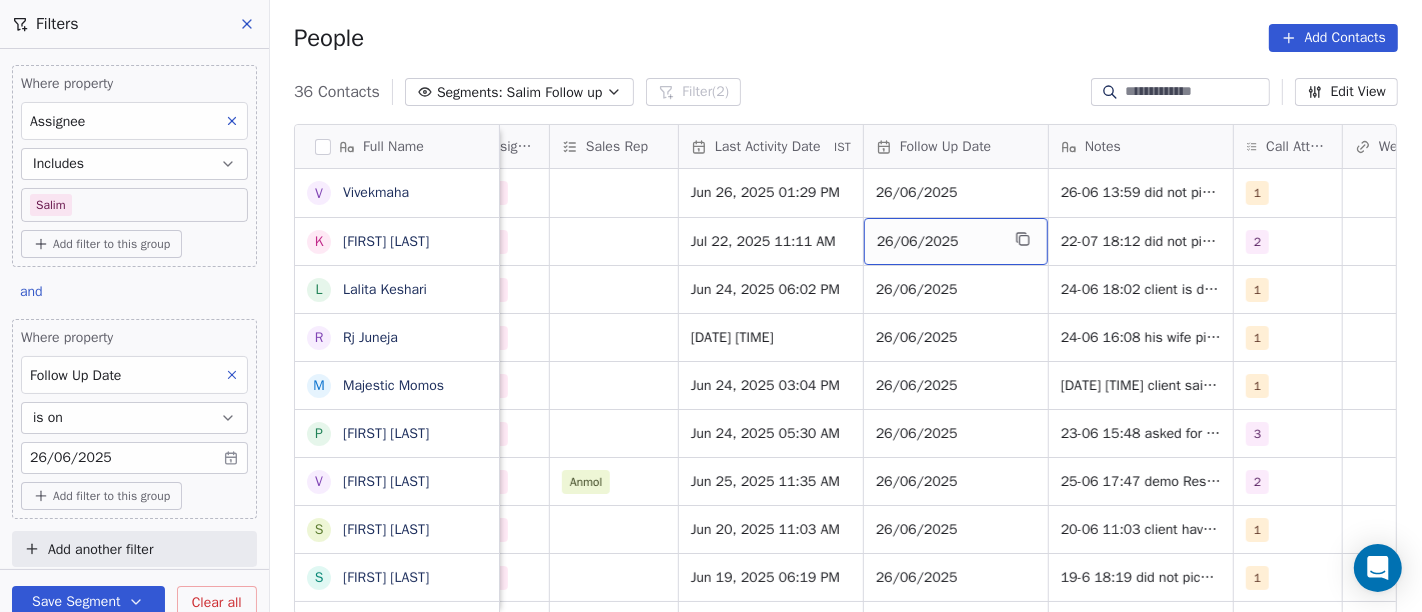 click on "26/06/2025" at bounding box center [938, 242] 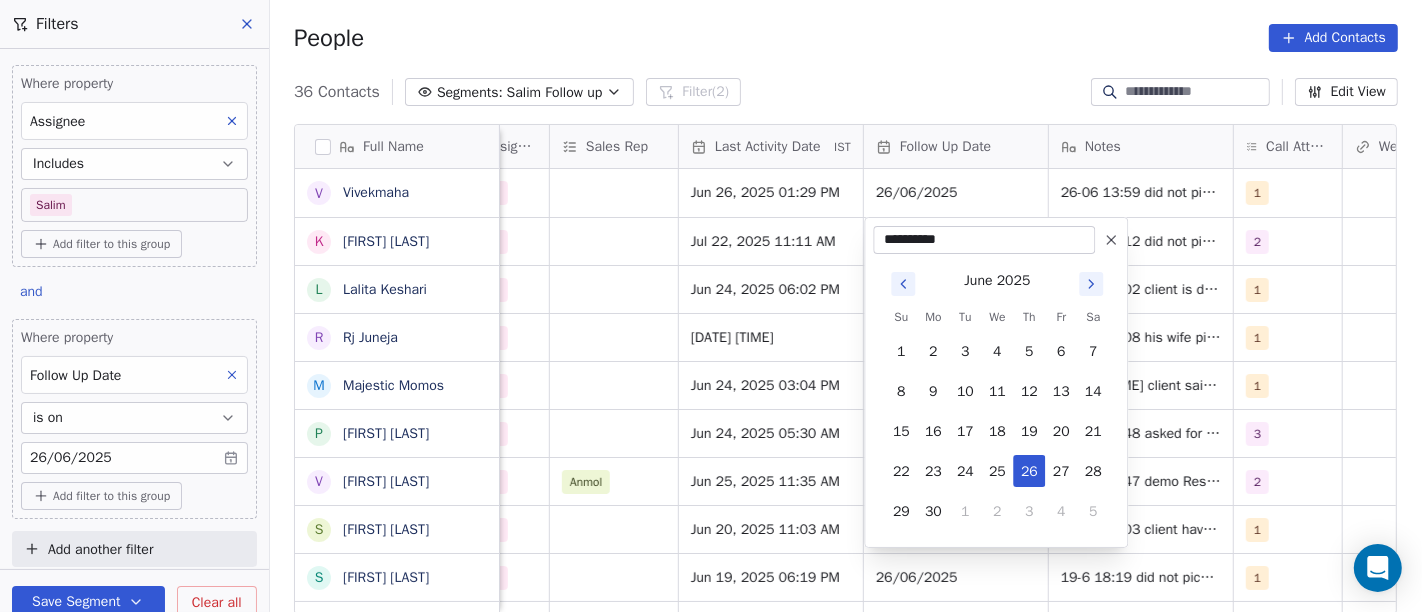 click 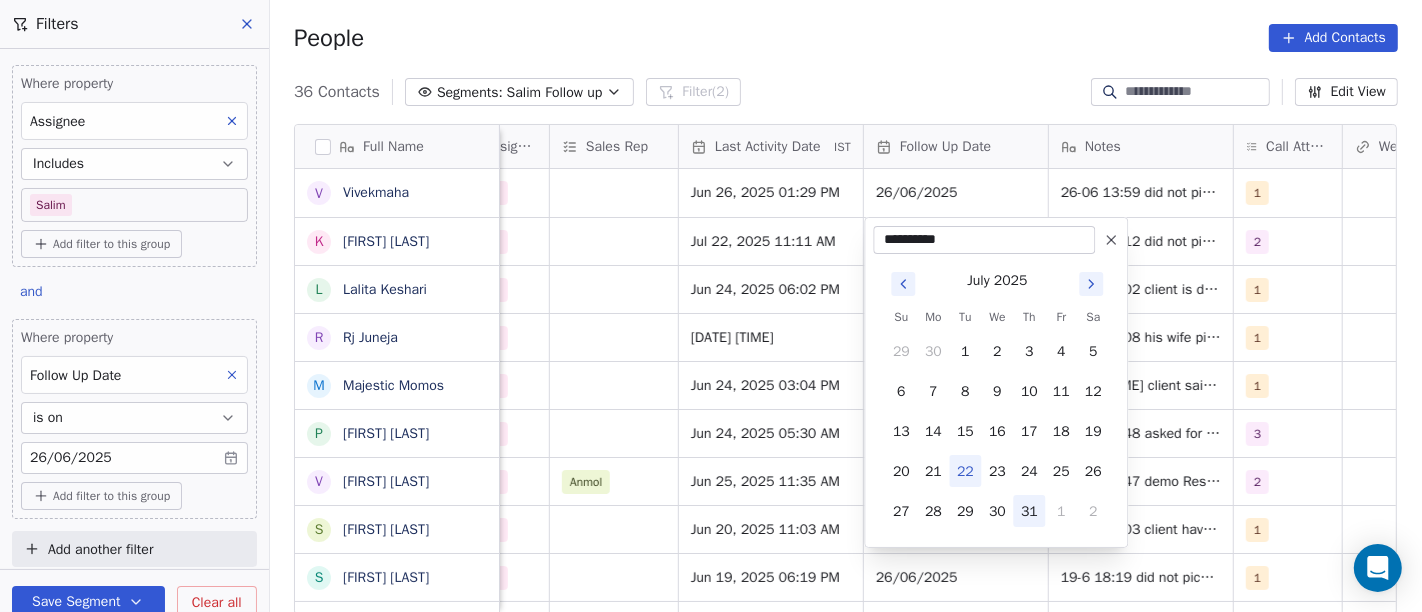 click on "31" at bounding box center (1029, 511) 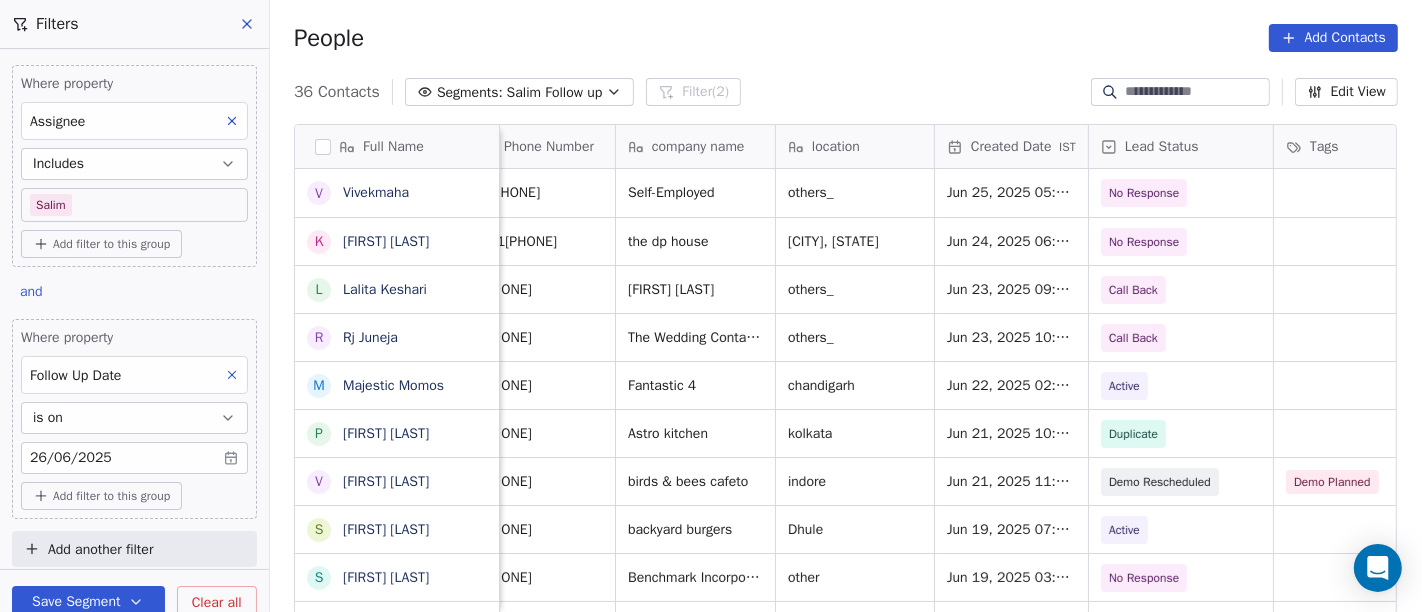 scroll, scrollTop: 0, scrollLeft: 0, axis: both 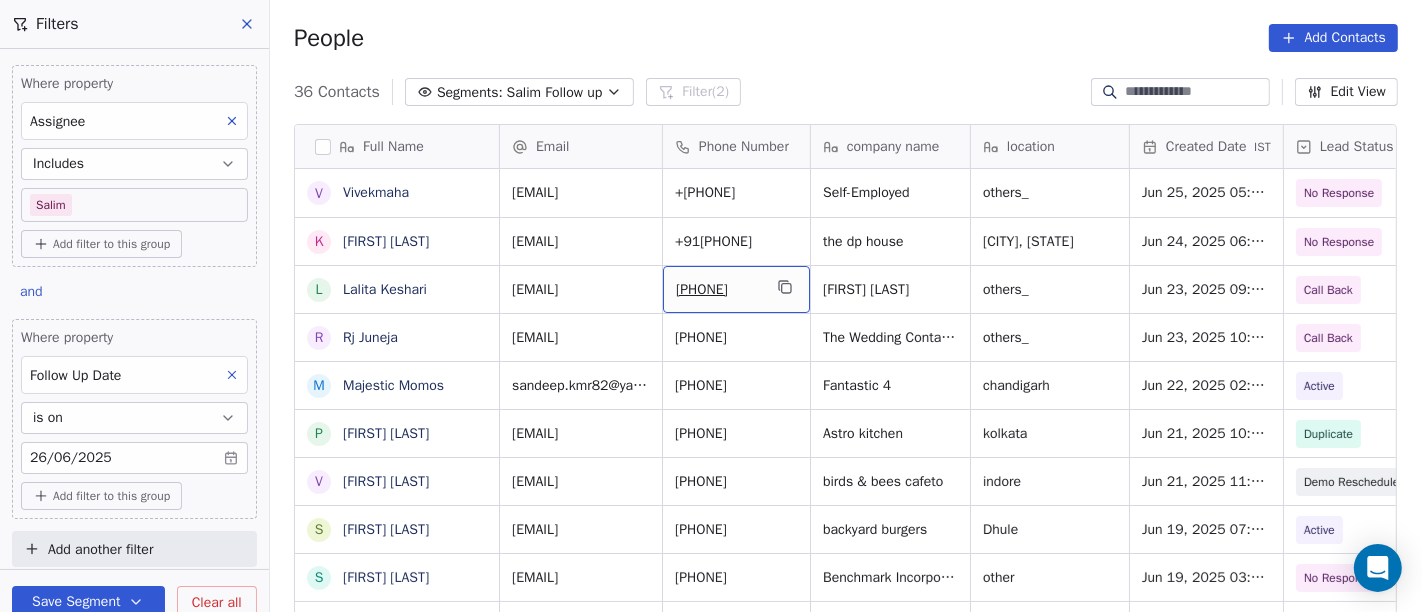click on "[PHONE]" at bounding box center [736, 289] 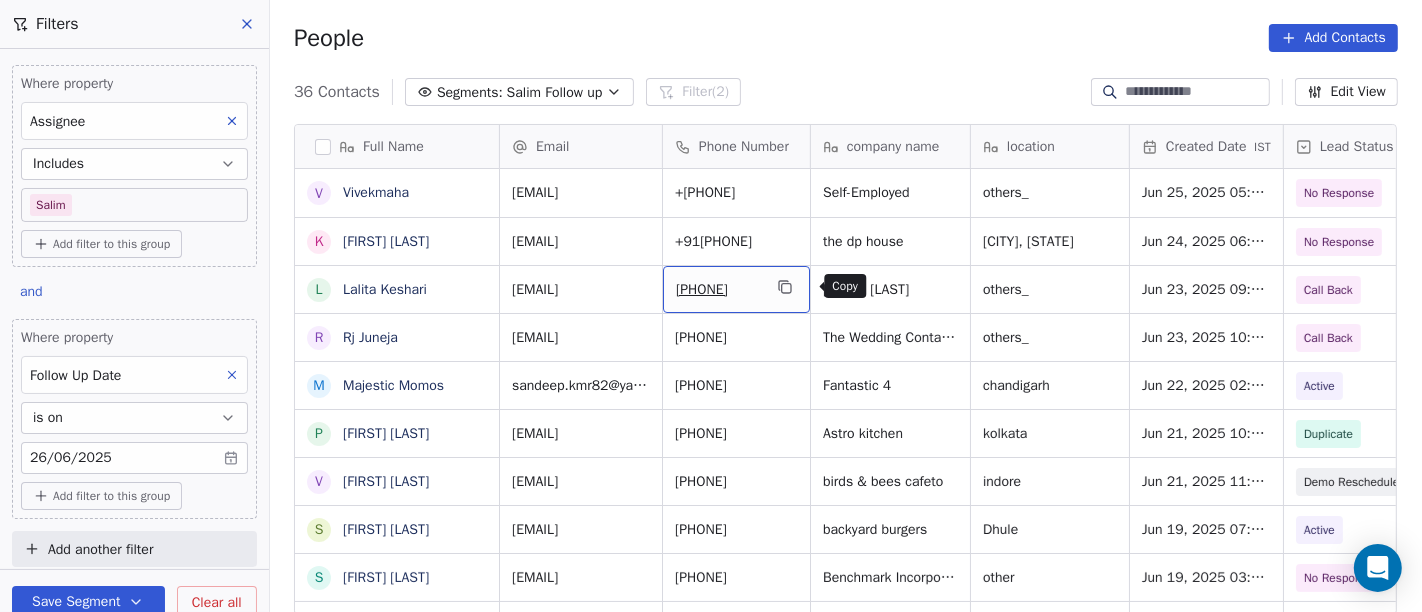 click 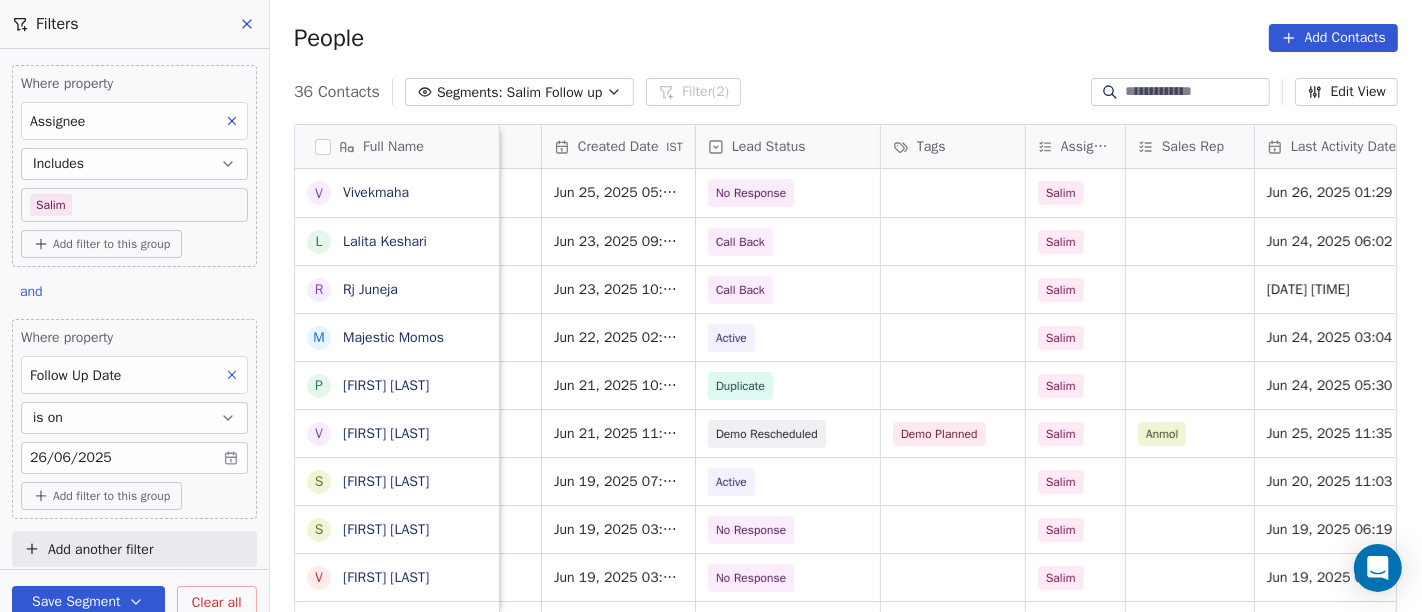scroll, scrollTop: 0, scrollLeft: 591, axis: horizontal 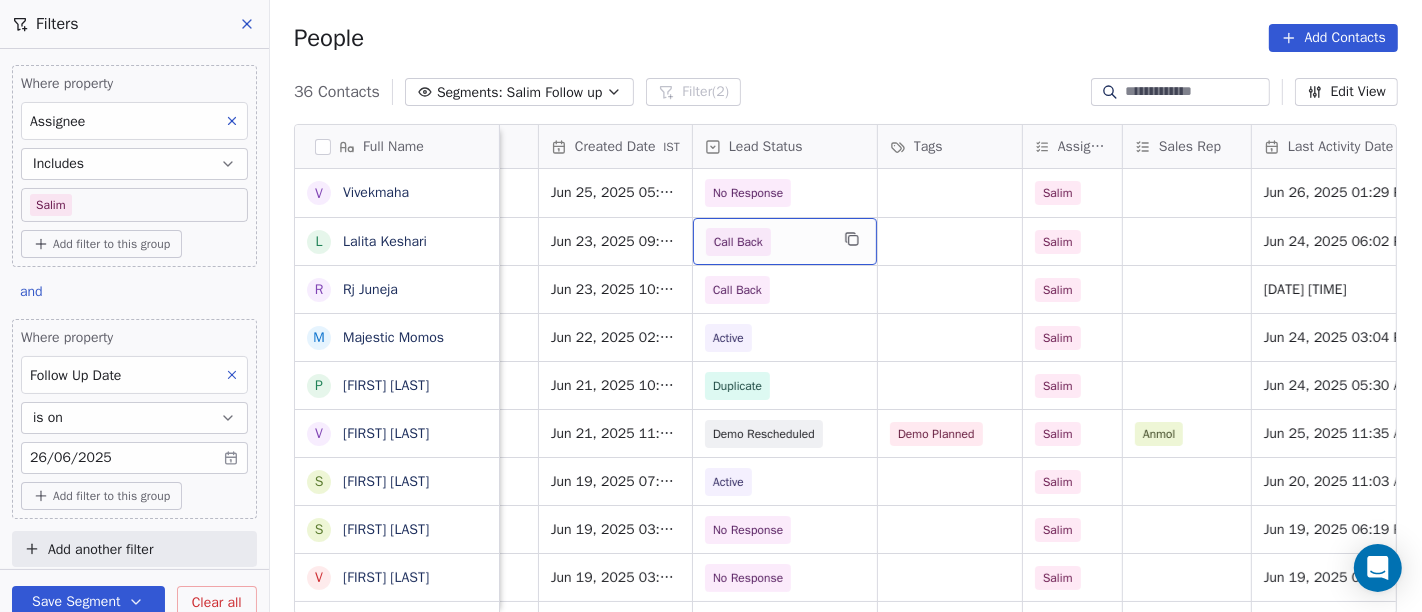 click on "Call Back" at bounding box center (785, 241) 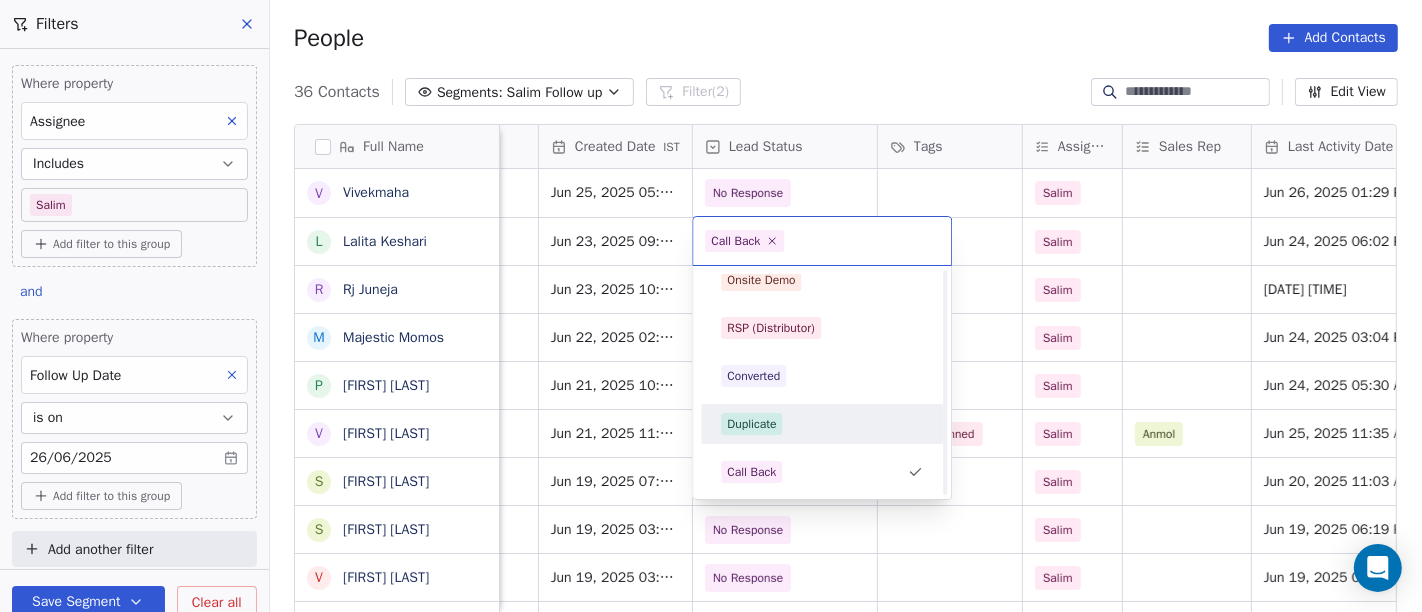 scroll, scrollTop: 0, scrollLeft: 0, axis: both 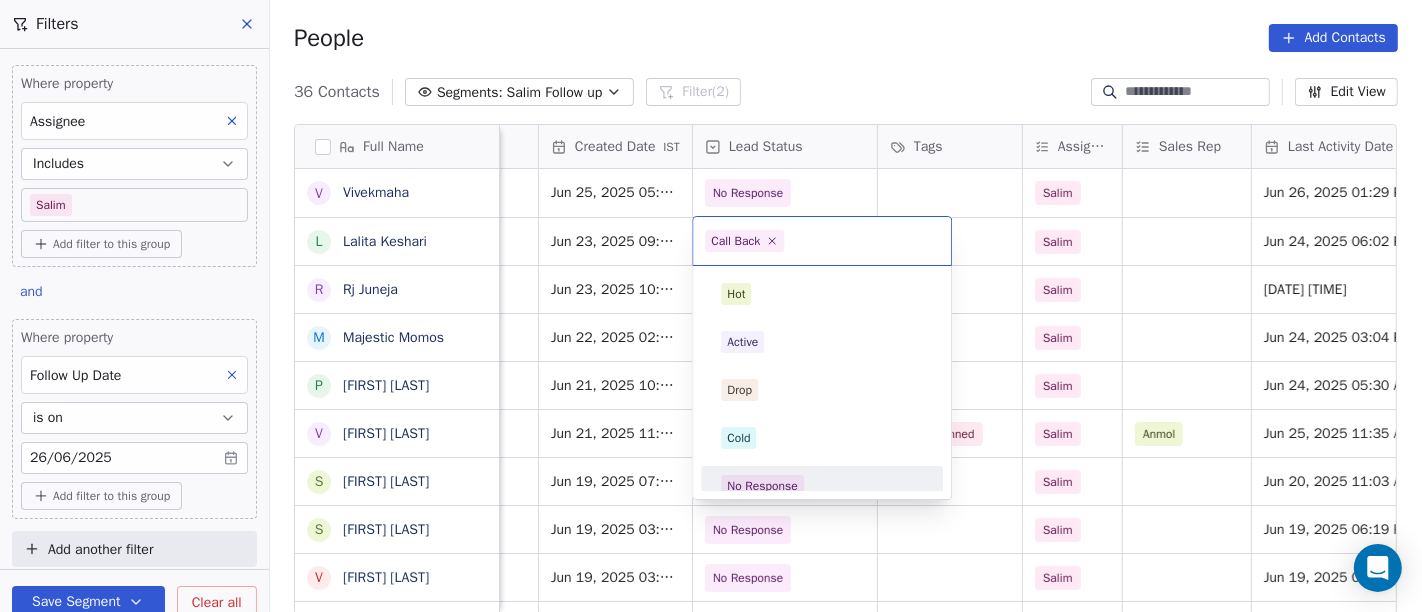 click on "No Response" at bounding box center (822, 486) 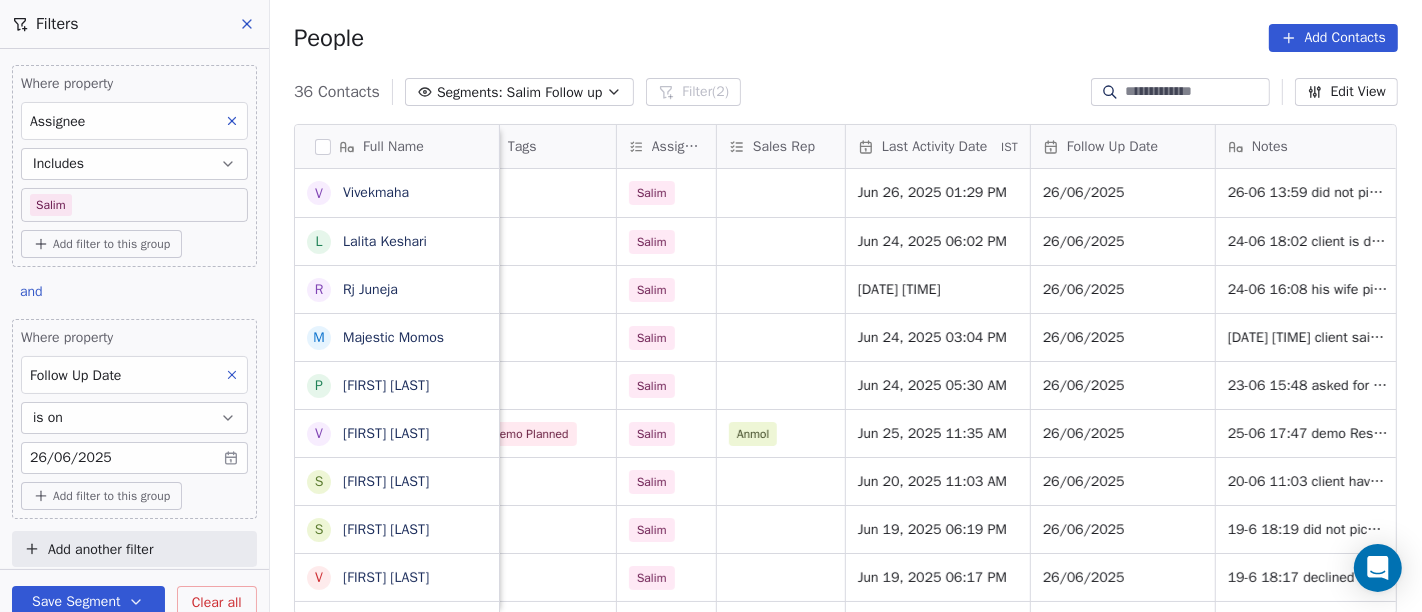 scroll, scrollTop: 0, scrollLeft: 997, axis: horizontal 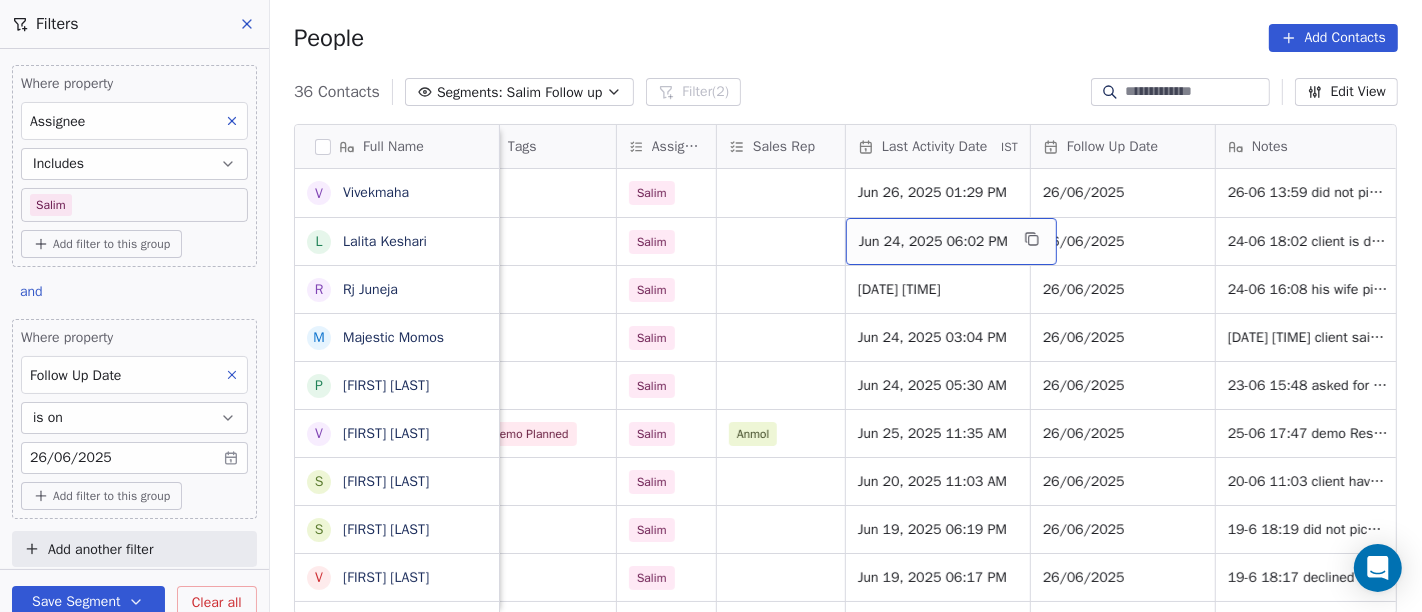 click on "Jun 24, 2025 06:02 PM" at bounding box center [951, 241] 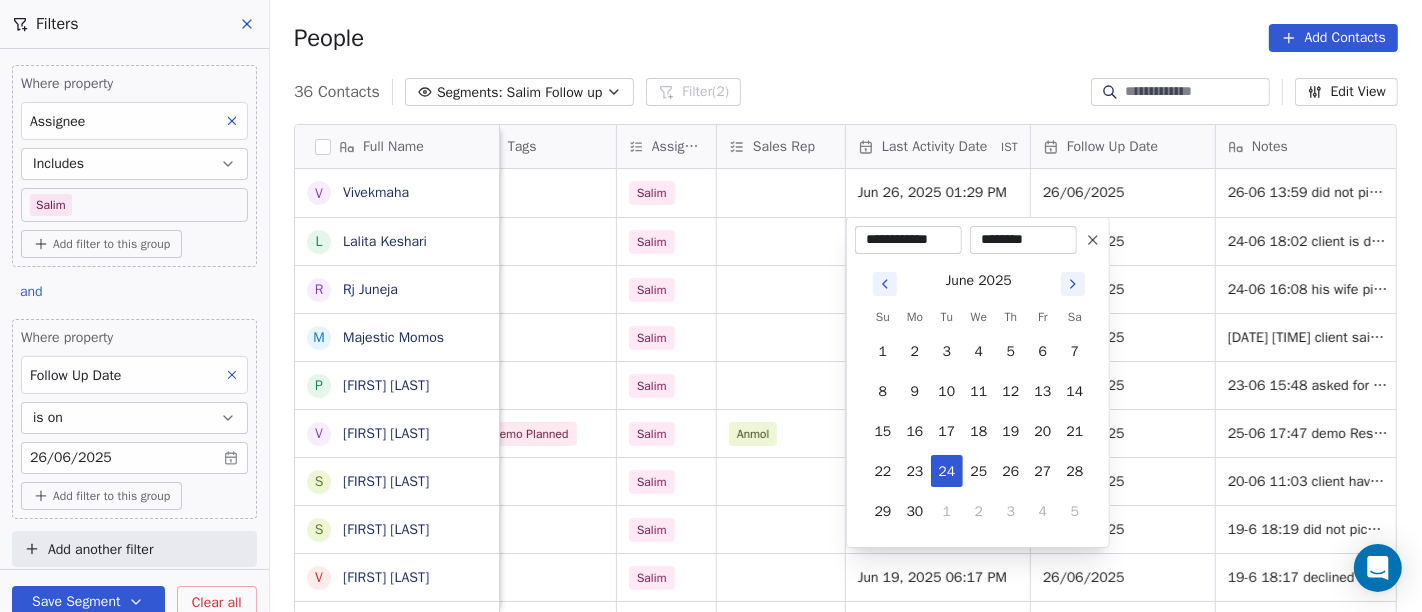 click 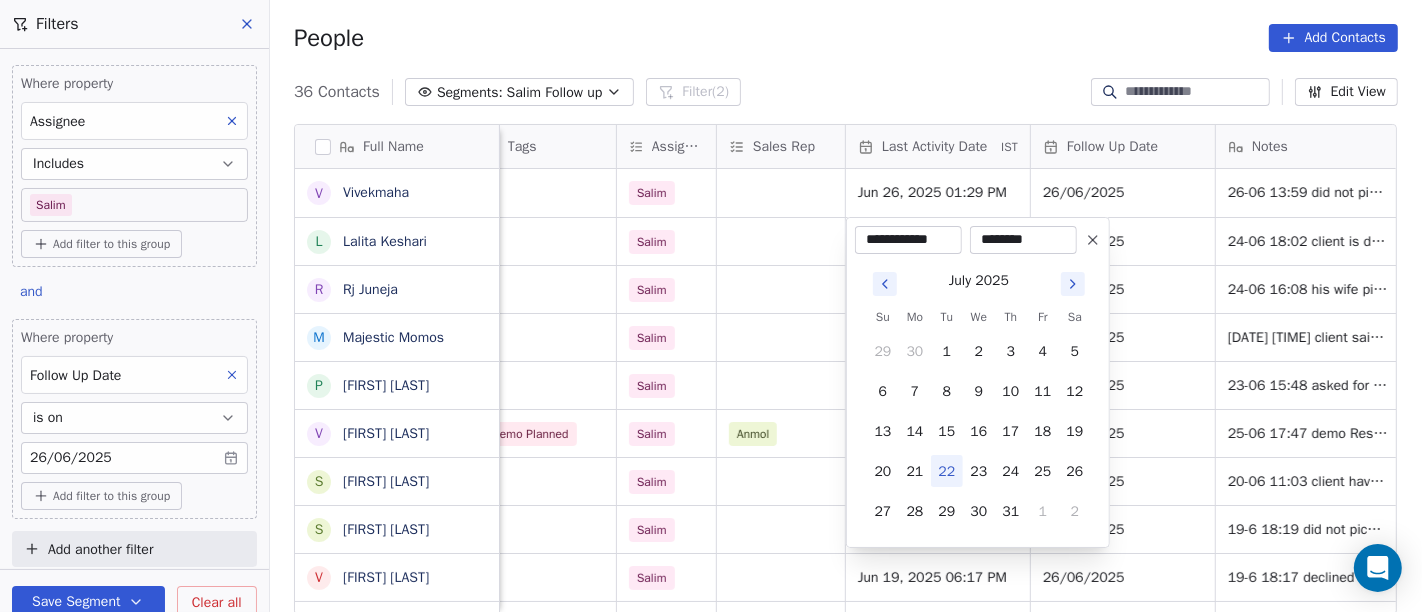 click on "22" at bounding box center [947, 471] 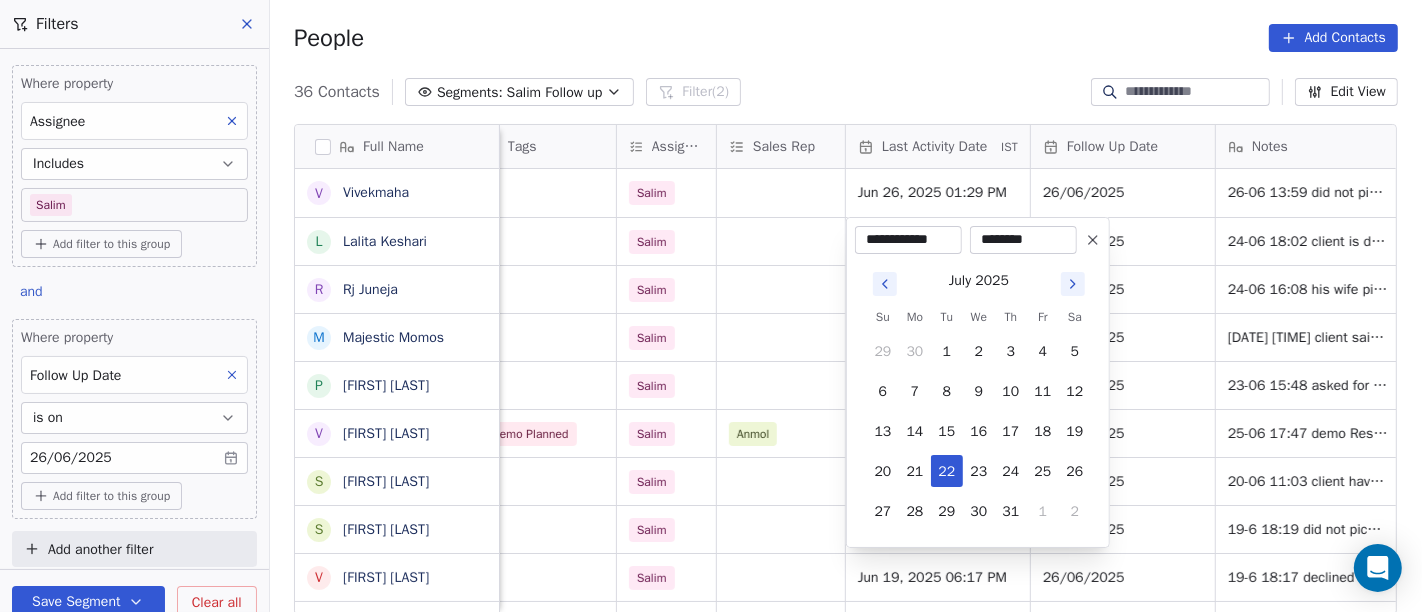 click on "On2Cook India Pvt. Ltd. Contacts People Marketing Workflows Campaigns Sales Pipelines Sequences Beta Tools Apps AI Agents Help & Support Filters Where property   Assignee   Includes Salim Add filter to this group and Where property   Follow Up Date   is on 26/06/2025 Add filter to this group Add another filter Save Segment Clear all People  Add Contacts 36 Contacts Segments: Salim Follow up Filter  (2) Edit View Tag Add to Sequence Full Name V Vivekmaha L Lalita Keshari R Rj Juneja M Majestic Momos P Pulak Das Gupta V Vinod Porwal S Satish Lohalekar S Sachin S Ambulkar V Vipul Kayasth a ashok yadav A Ashit kumarJyotishi R Ravi Chaursiya N Nan AL M Manaf Sherif R Rana Barnwal B Bakkiaraj Bakkiaraj M Mudit Gupta A Anil Dodiya S Saroj Kumar Mishra. D Diwan Sajid p pujara naimish rajesh bhai M Manoj Mahajan A Ankit Banka L Laishram Debeswar Singh A Ashok Mokashi H Hardik Patel B Bakki Patel Z Zingiber g gaurab S Santosh Pandey location Created Date IST Lead Status Tags Assignee Sales Rep Last Activity Date IST" at bounding box center [711, 306] 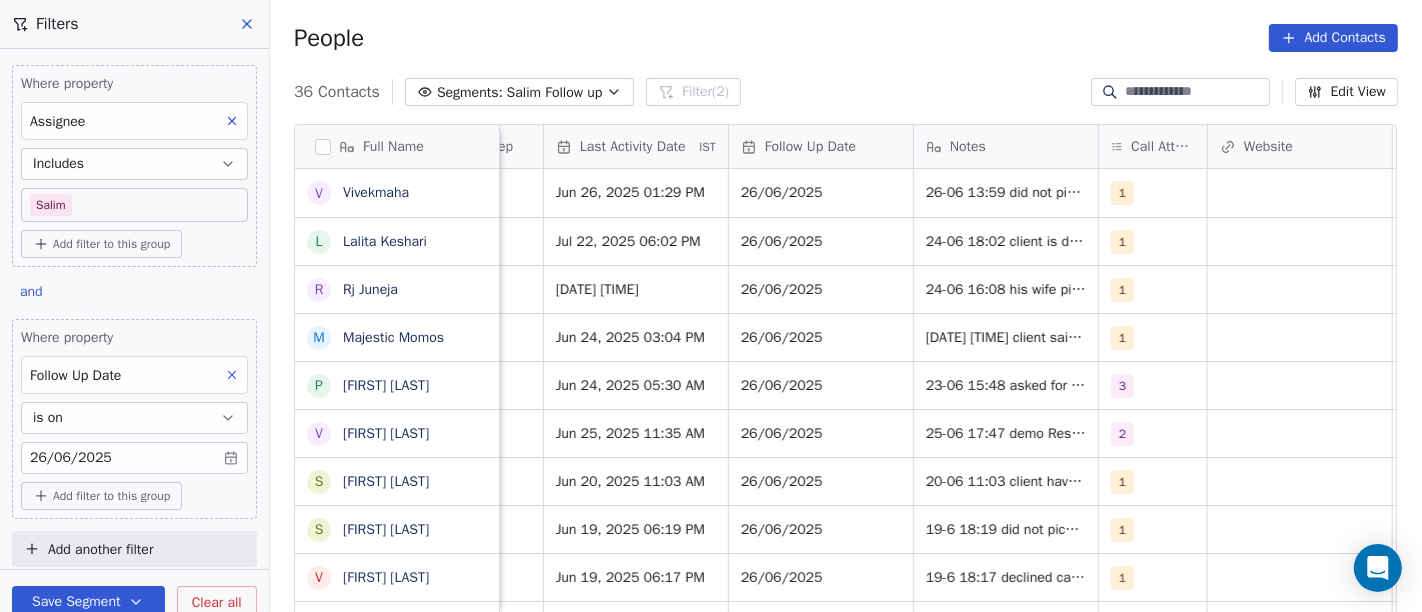 scroll, scrollTop: 0, scrollLeft: 1300, axis: horizontal 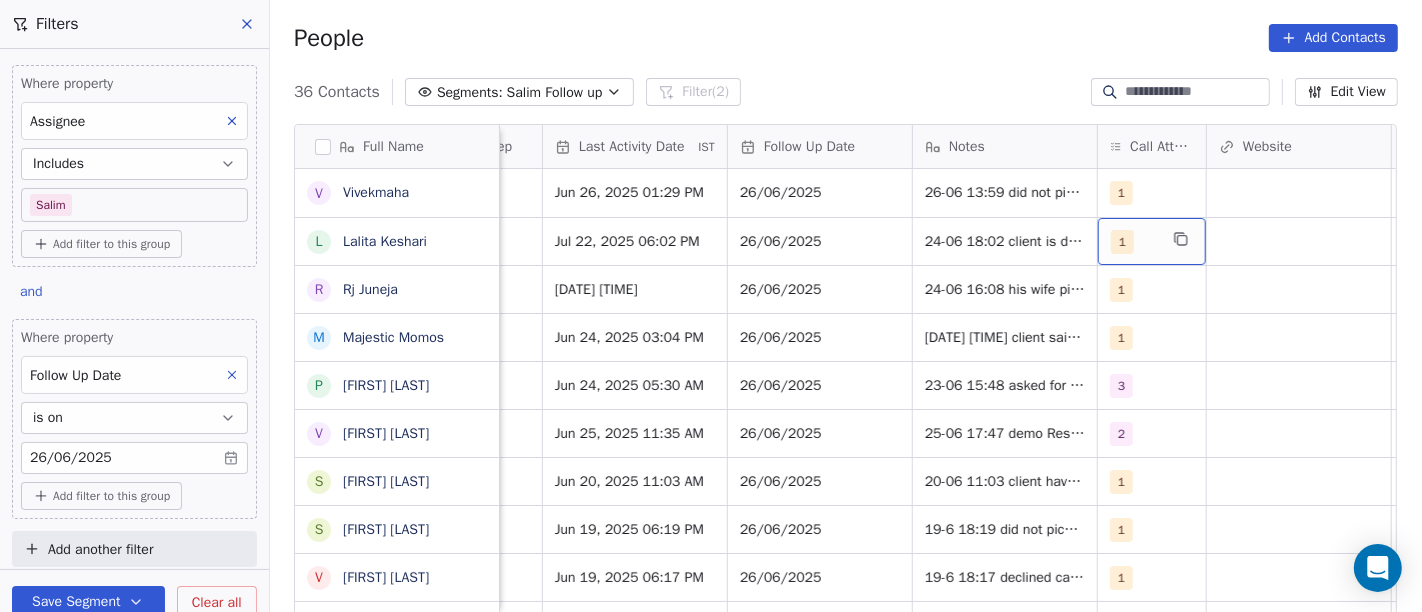 click on "1" at bounding box center (1152, 241) 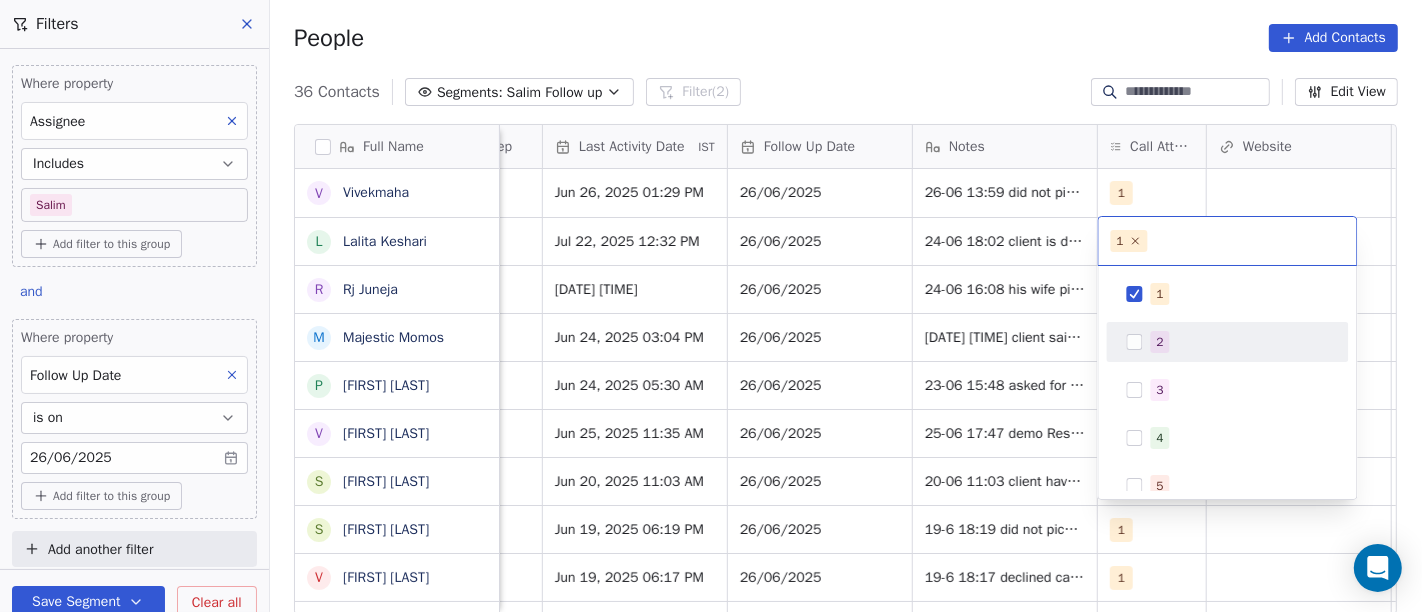 click on "2" at bounding box center [1228, 342] 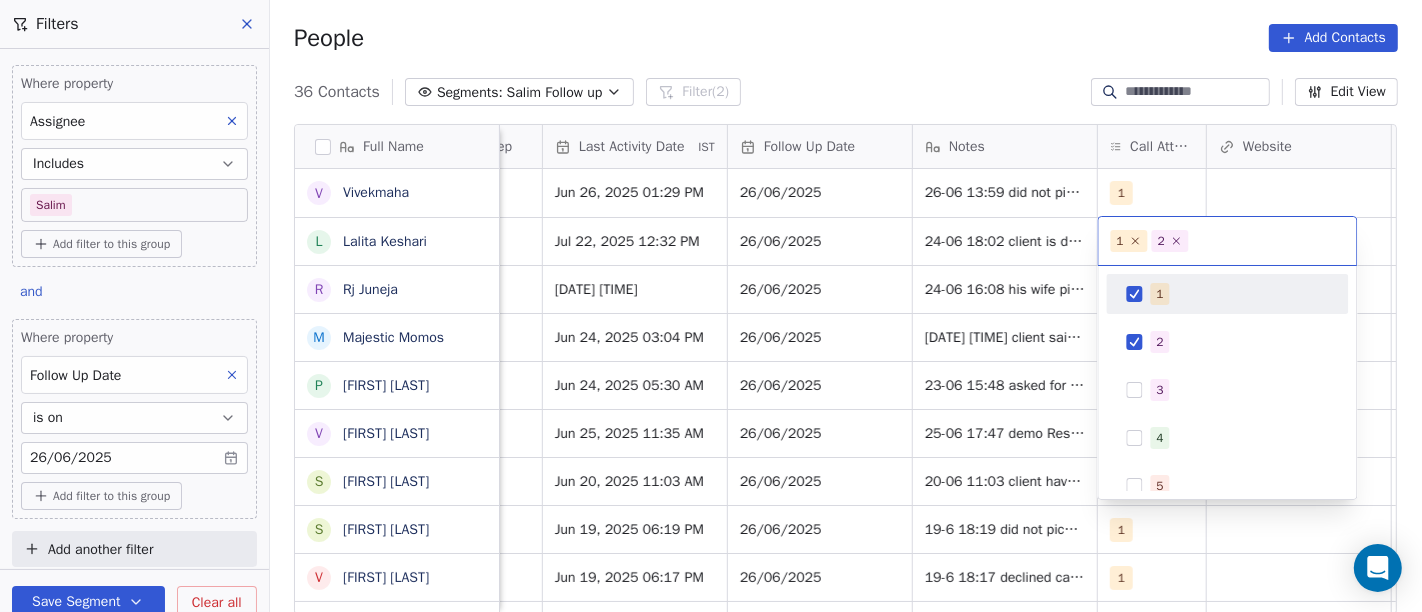 click at bounding box center (1135, 294) 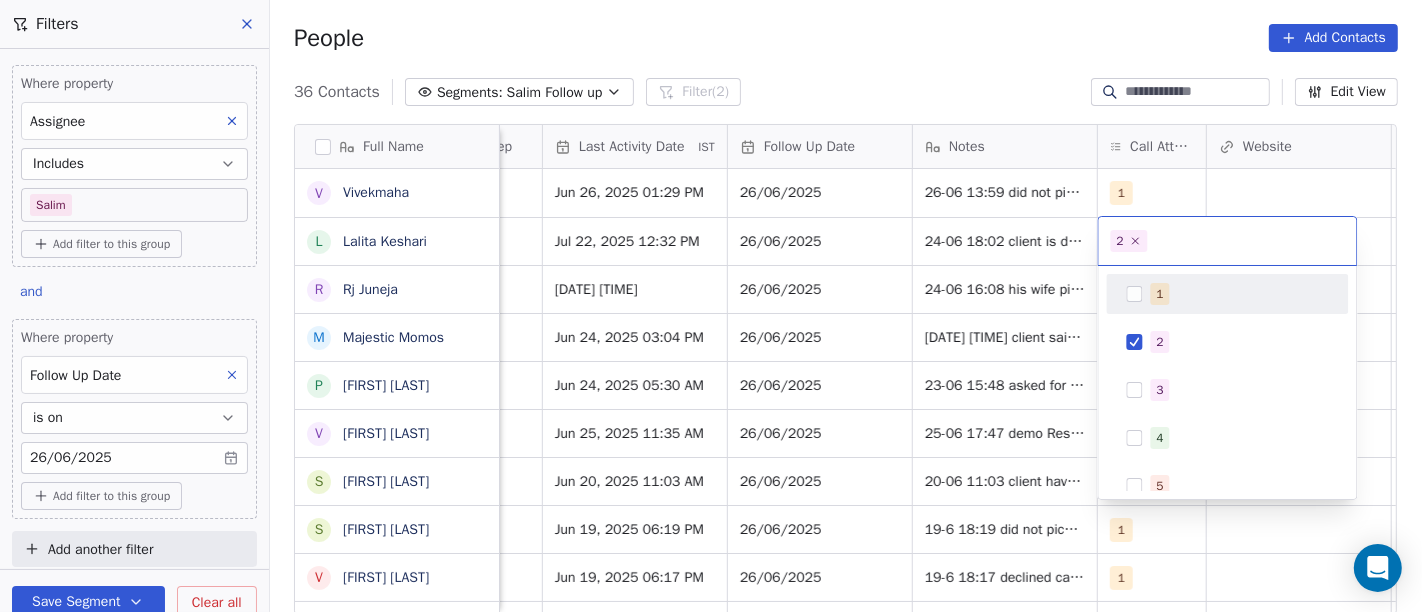 click on "On2Cook India Pvt. Ltd. Contacts People Marketing Workflows Campaigns Sales Pipelines Sequences Beta Tools Apps AI Agents Help & Support Filters Where property   Assignee   Includes Salim Add filter to this group and Where property   Follow Up Date   is on [DATE] Add filter to this group Add another filter Save Segment Clear all People  Add Contacts 34 Contacts Segments: Salim Follow up Filter  (2) Edit View Tag Add to Sequence Full Name V Vivekmaha M Majestic Momos P Pulak Das Gupta V Vinod Porwal S Satish Lohalekar S Sachin S Ambulkar V Vipul Kayasth a ashok yadav A Ashit kumarJyotishi R Ravi Chaursiya N Nan AL M Manaf Sherif R Rana Barnwal B Bakkiaraj Bakkiaraj M Mudit Gupta A Anil Dodiya S Saroj Kumar Mishra. D Diwan Sajid p pujara naimish rajesh bhai M Manoj Mahajan A Ankit Banka L Laishram Debeswar Singh A Ashok Mokashi H Hardik Patel B Bakki Patel Z Zingiber g gaurab S Santosh Pandey S Shabbir nedariya P Praveen Gupta company name location Created Date IST Lead Status Tags Assignee Sales Rep IST" at bounding box center [711, 306] 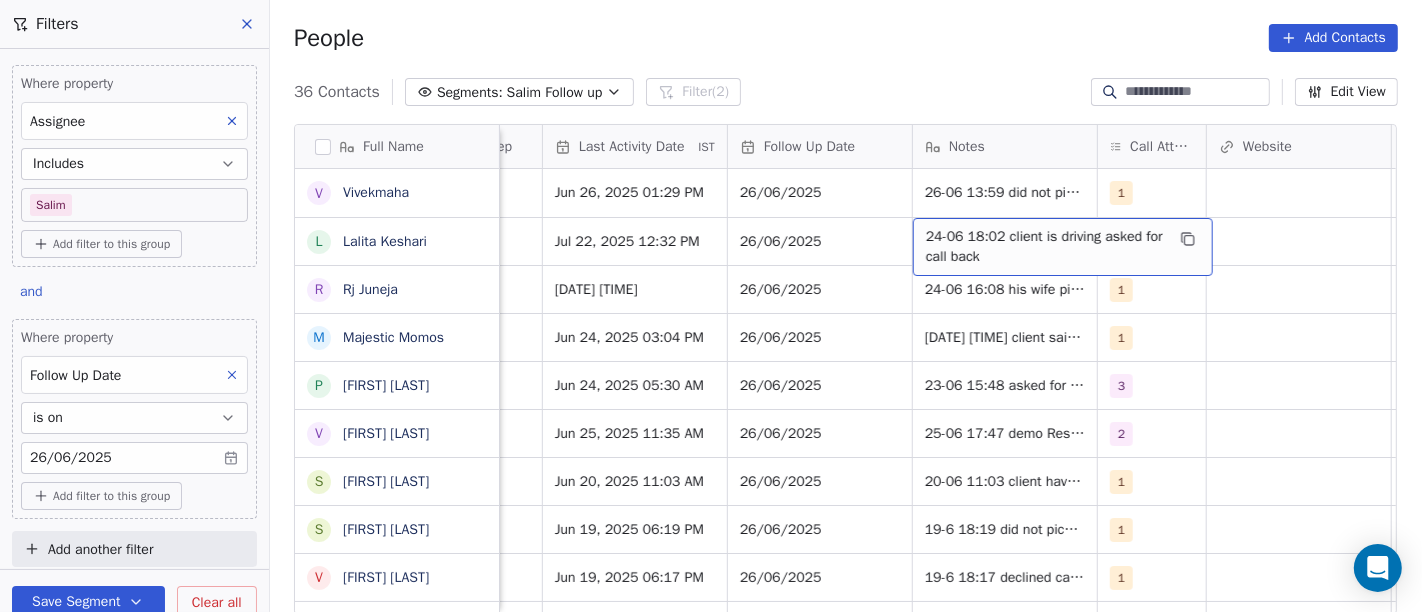 click on "24-06 18:02 client is driving asked for call back" at bounding box center (1063, 247) 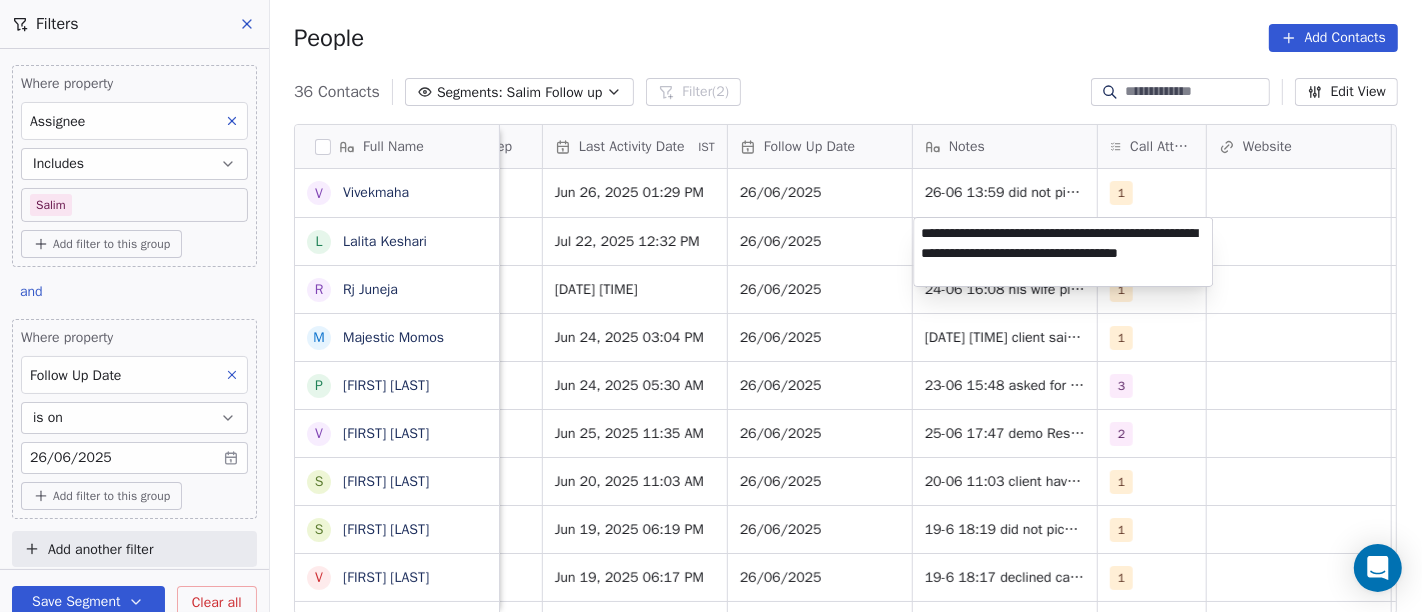 type on "**********" 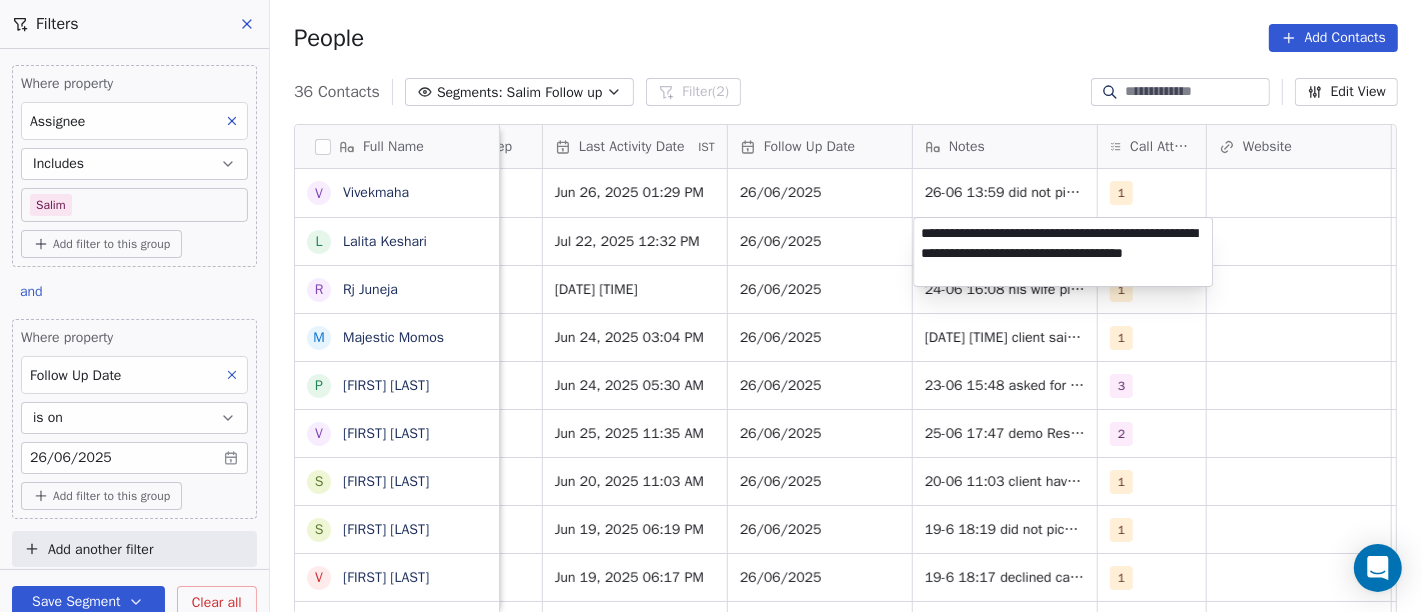 click on "On2Cook India Pvt. Ltd. Contacts People Marketing Workflows Campaigns Sales Pipelines Sequences Beta Tools Apps AI Agents Help & Support Filters Where property   Assignee   Includes Salim Add filter to this group and Where property   Follow Up Date   is on [DATE] Add filter to this group Add another filter Save Segment Clear all People  Add Contacts 34 Contacts Segments: Salim Follow up Filter  (2) Edit View Tag Add to Sequence Full Name V Vivekmaha M Majestic Momos P Pulak Das Gupta V Vinod Porwal S Satish Lohalekar S Sachin S Ambulkar V Vipul Kayasth a ashok yadav A Ashit kumarJyotishi R Ravi Chaursiya N Nan AL M Manaf Sherif R Rana Barnwal B Bakkiaraj Bakkiaraj M Mudit Gupta A Anil Dodiya S Saroj Kumar Mishra. D Diwan Sajid p pujara naimish rajesh bhai M Manoj Mahajan A Ankit Banka L Laishram Debeswar Singh A Ashok Mokashi H Hardik Patel B Bakki Patel Z Zingiber g gaurab S Santosh Pandey S Shabbir nedariya P Praveen Gupta company name location Created Date IST Lead Status Tags Assignee Sales Rep IST" at bounding box center (711, 306) 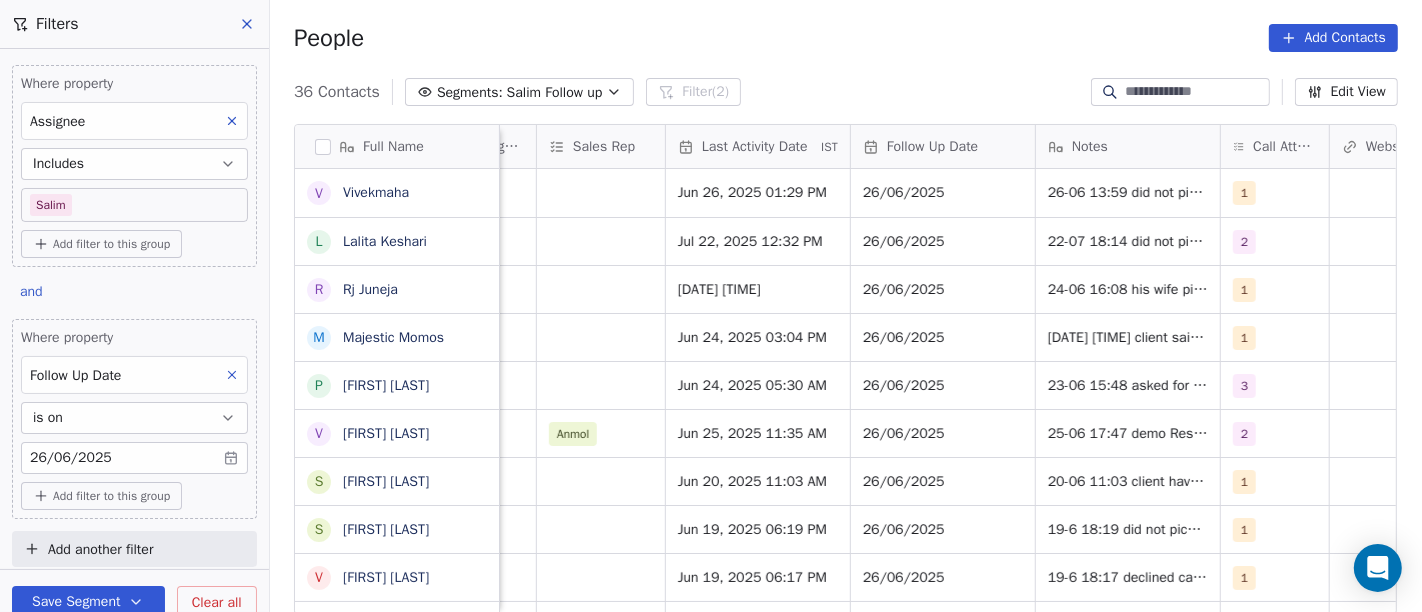 scroll, scrollTop: 0, scrollLeft: 1175, axis: horizontal 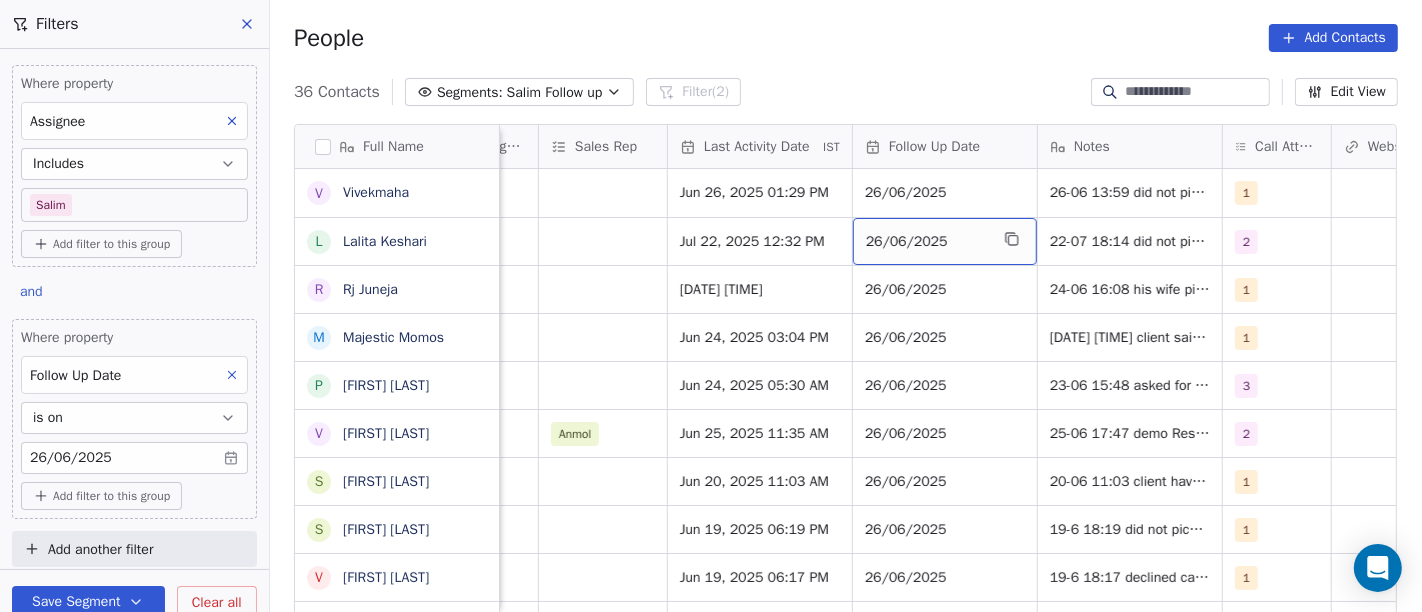 click on "26/06/2025" at bounding box center (927, 242) 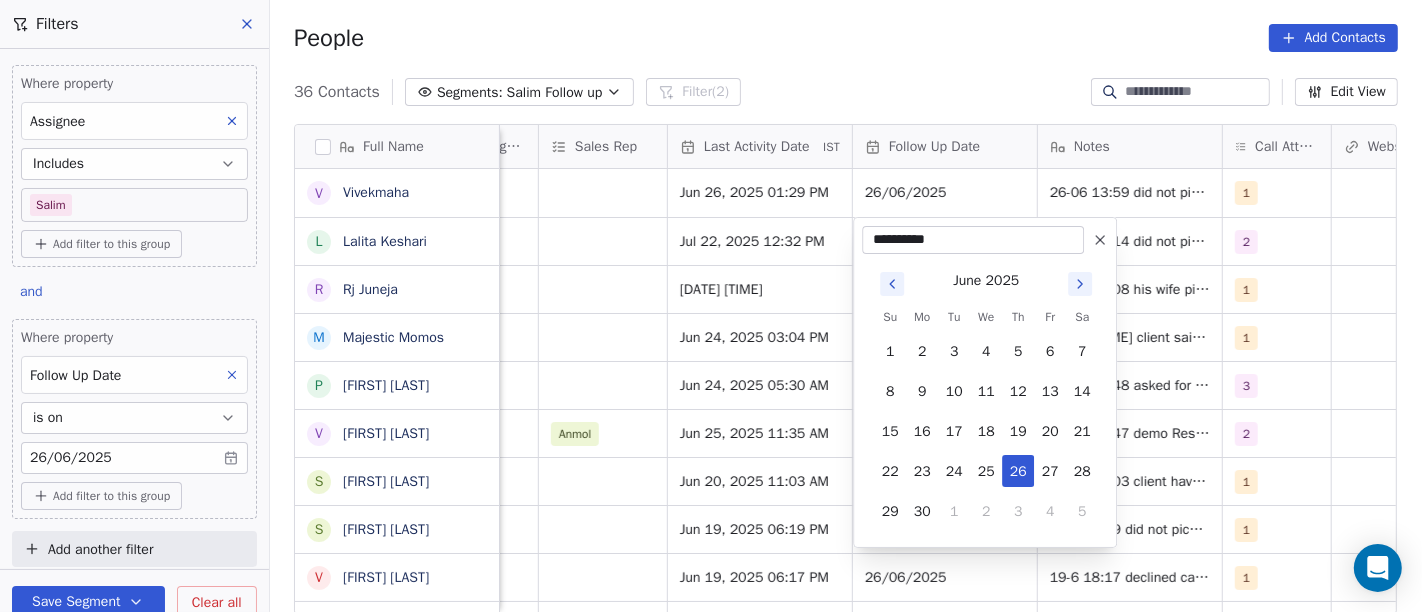 click 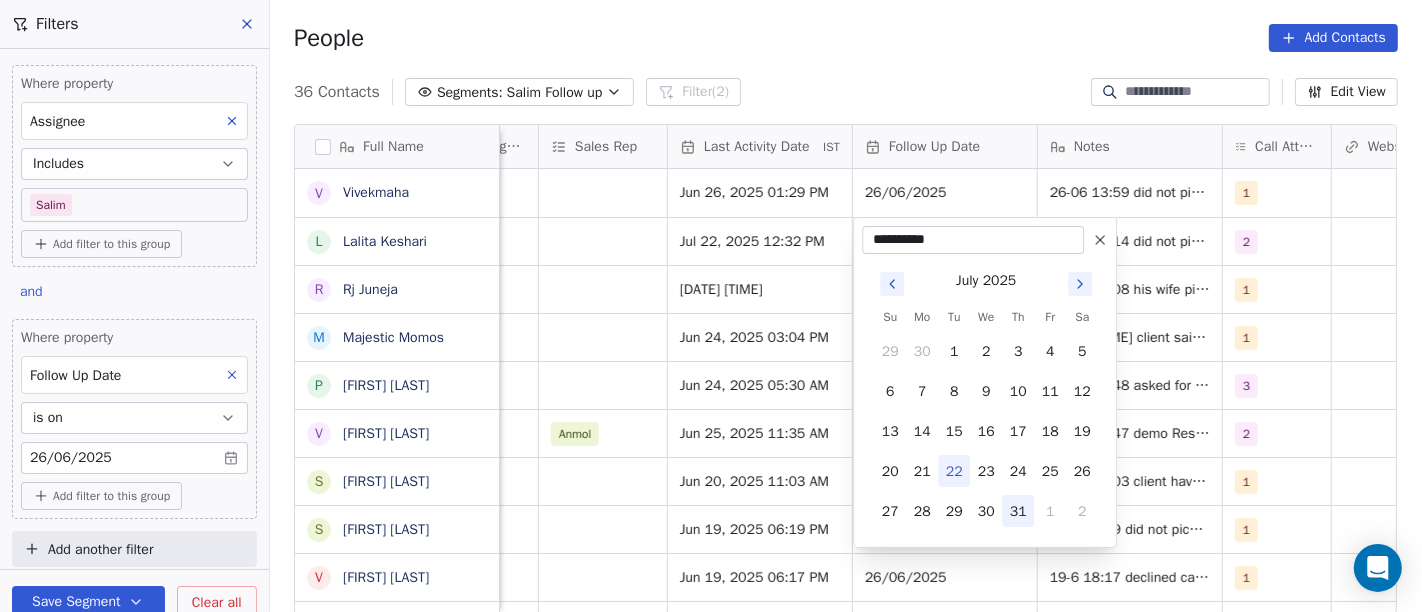 click on "31" at bounding box center [1018, 511] 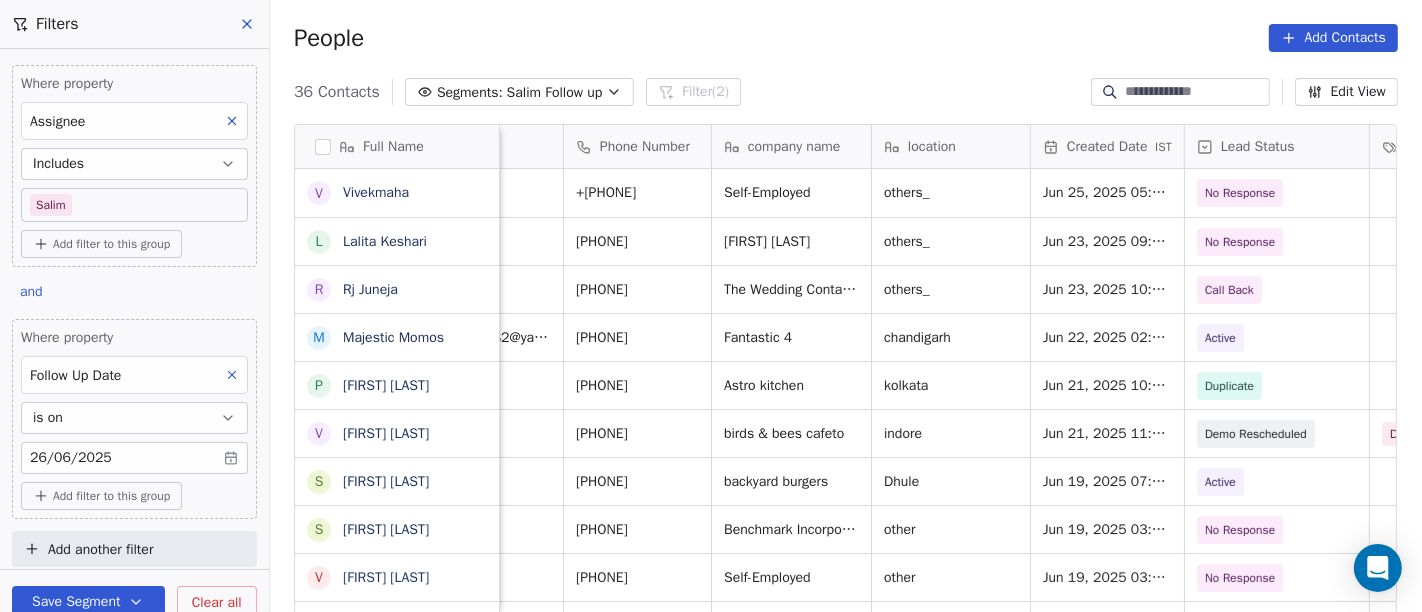 scroll, scrollTop: 0, scrollLeft: 0, axis: both 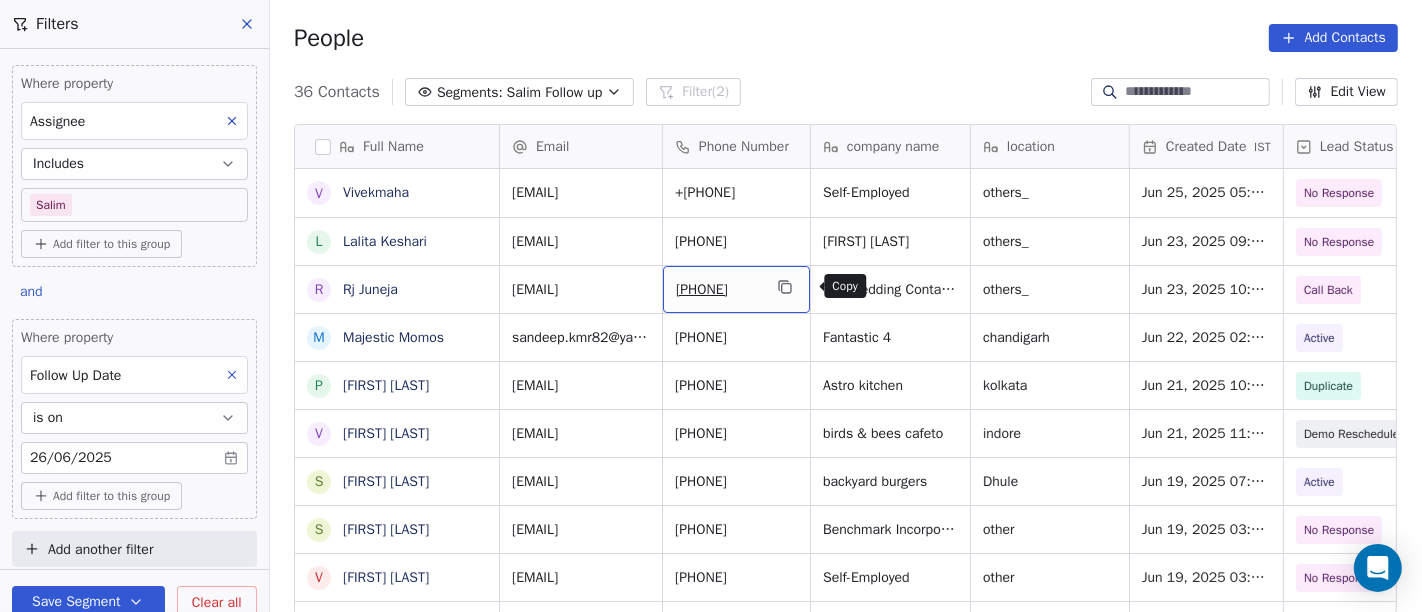 click 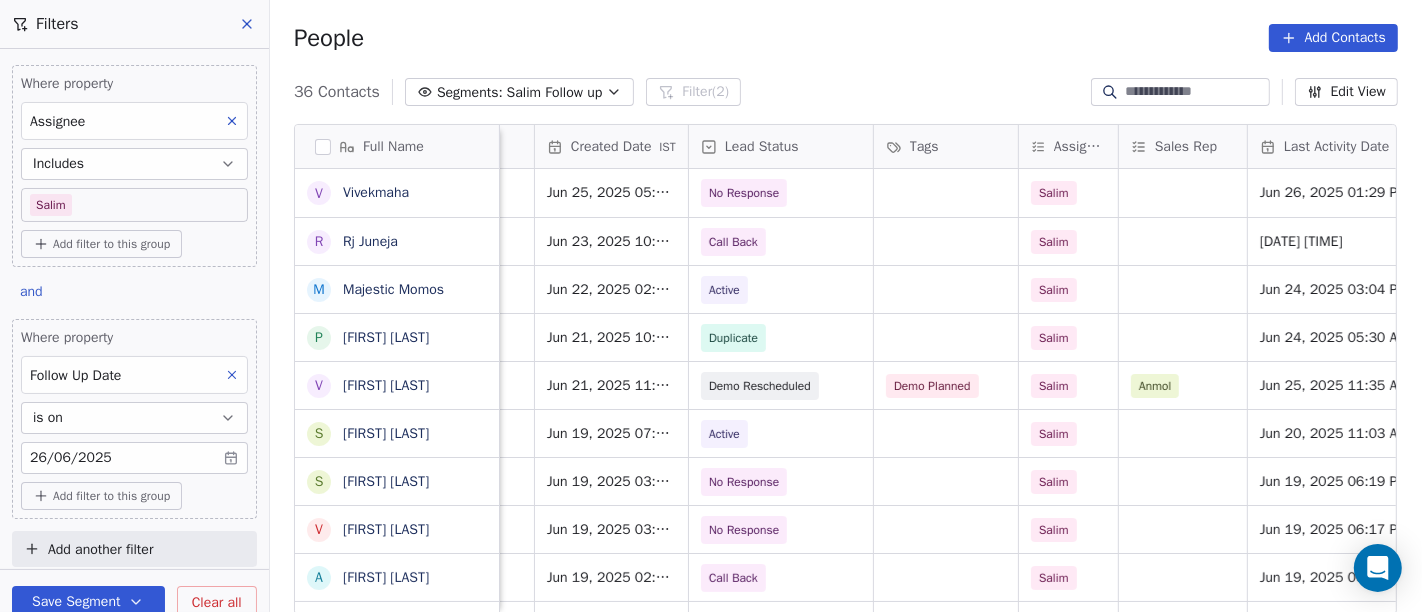 scroll, scrollTop: 0, scrollLeft: 599, axis: horizontal 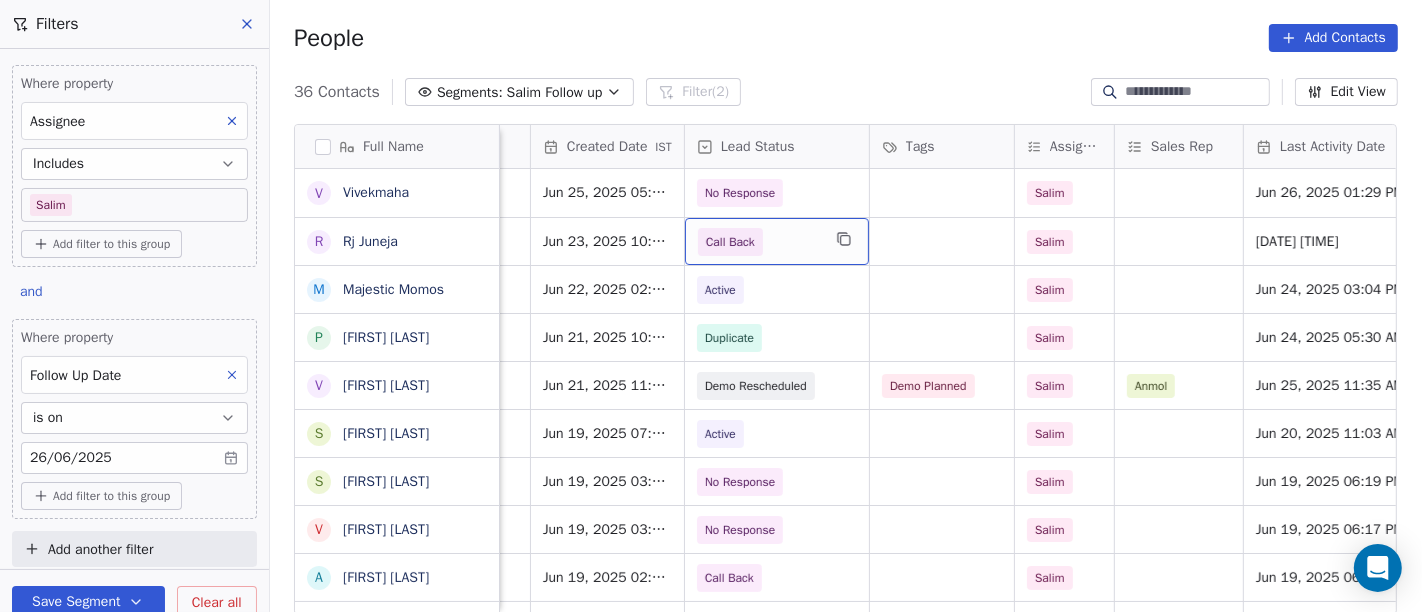 click on "Call Back" at bounding box center (777, 241) 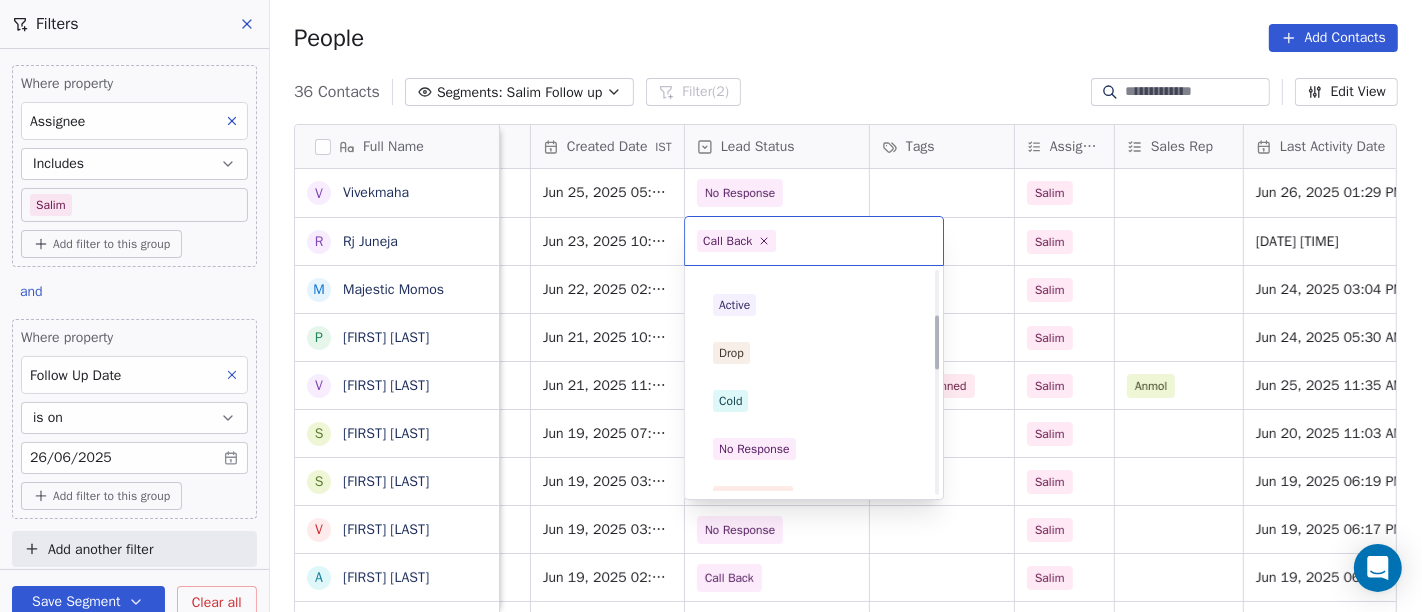 scroll, scrollTop: 0, scrollLeft: 0, axis: both 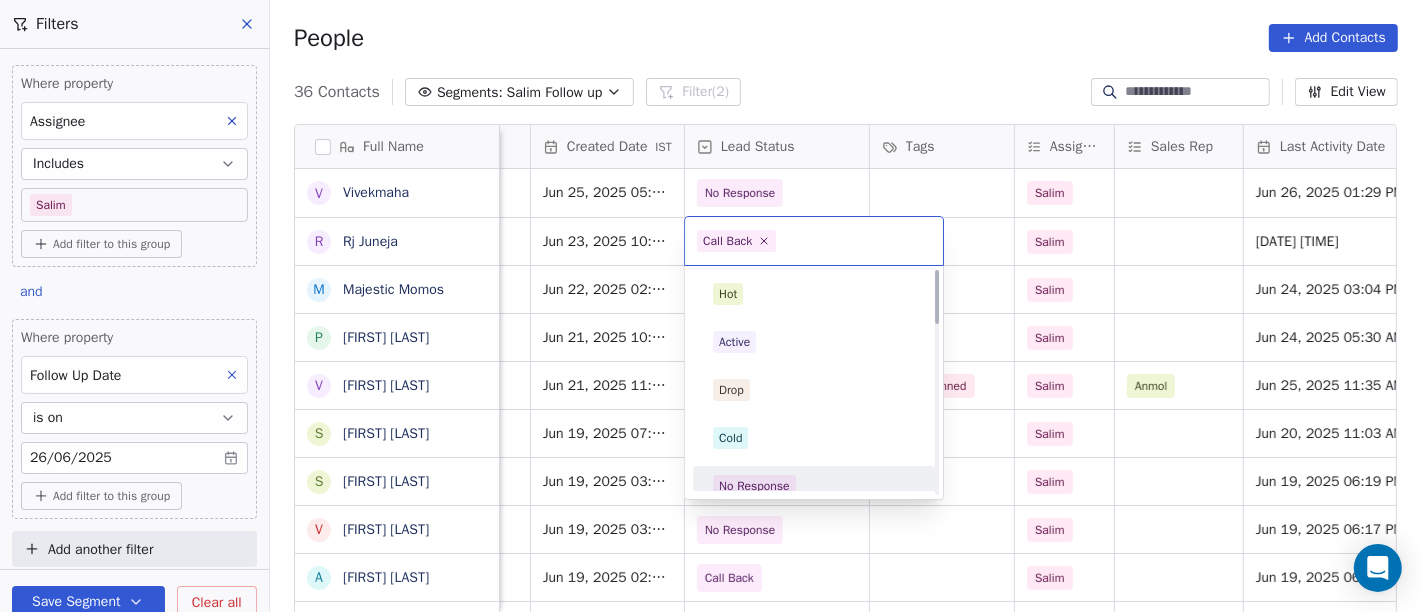 click on "No Response" at bounding box center [814, 486] 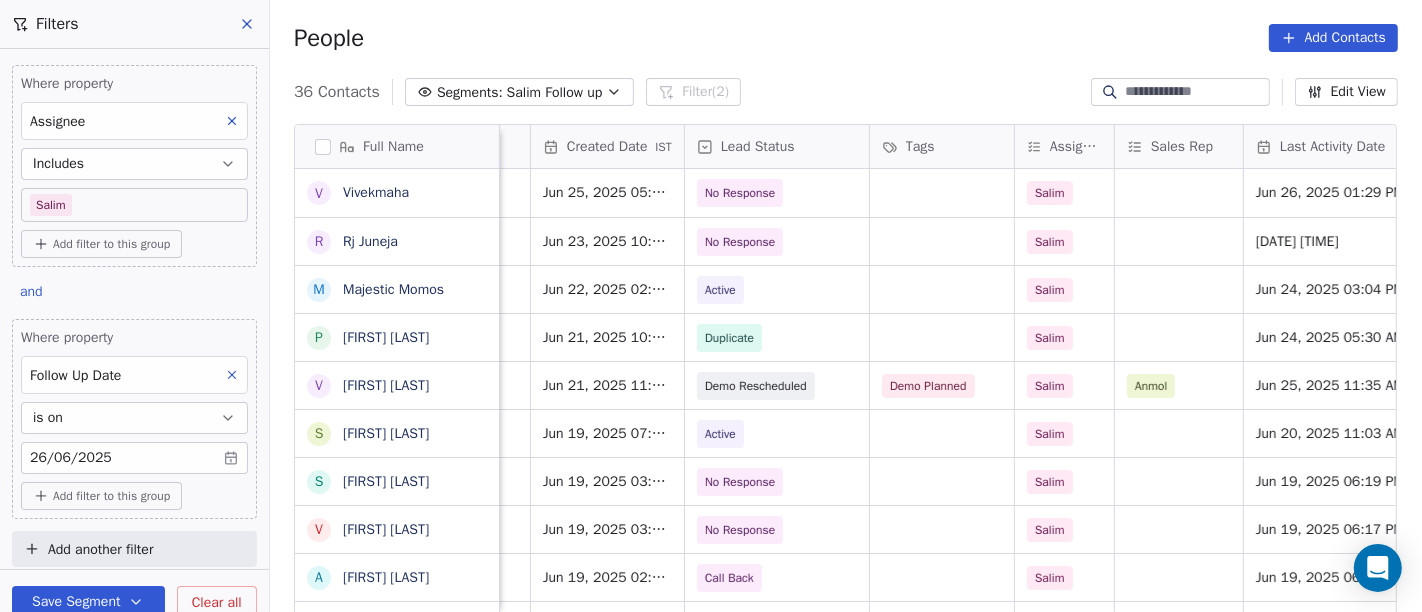 scroll, scrollTop: 0, scrollLeft: 0, axis: both 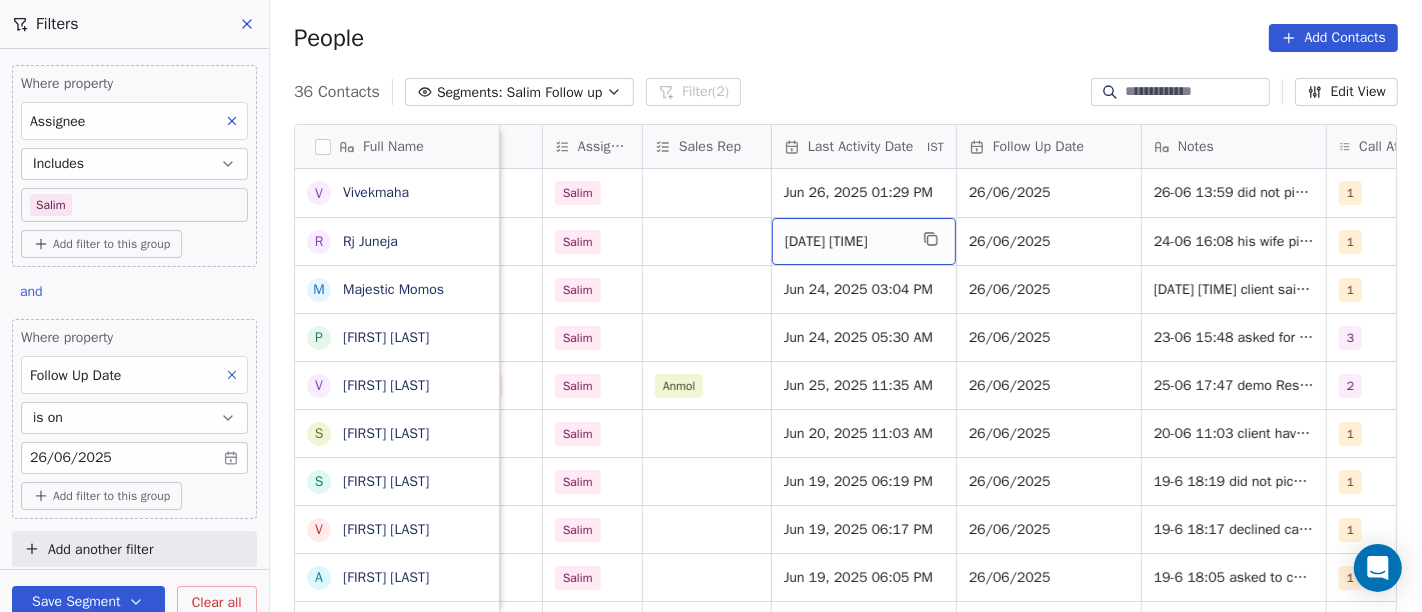 click on "[DATE] [TIME]" at bounding box center [846, 242] 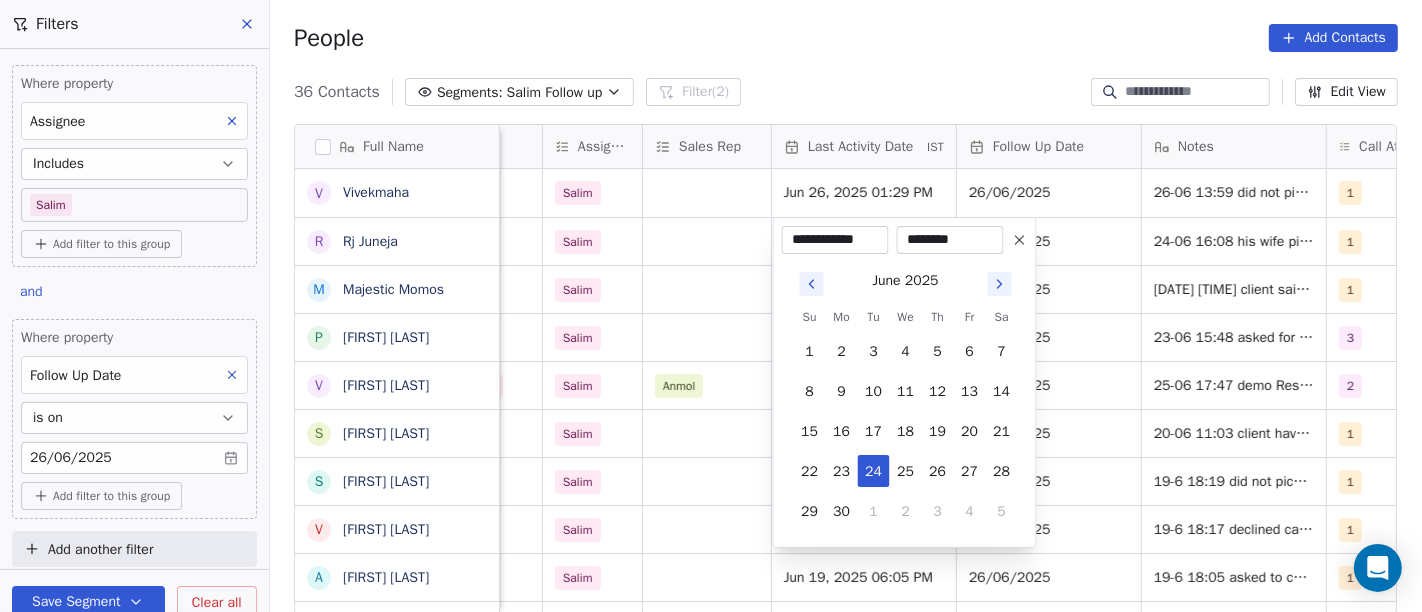 click 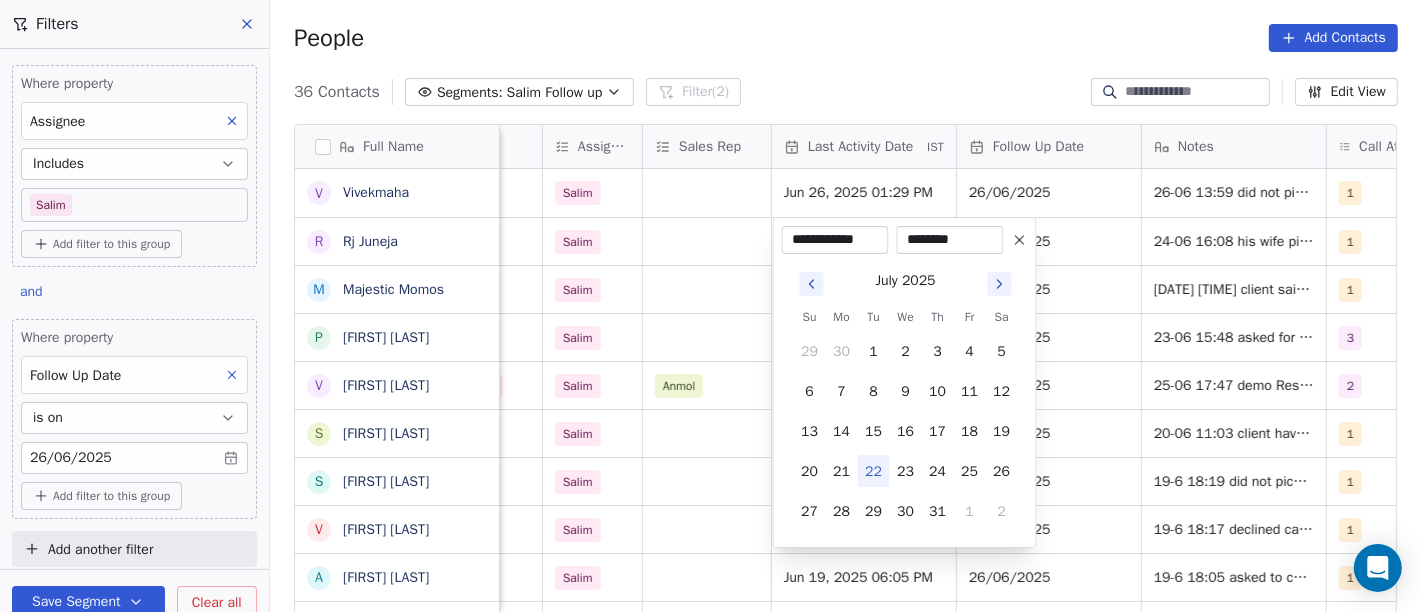click on "22" at bounding box center (874, 471) 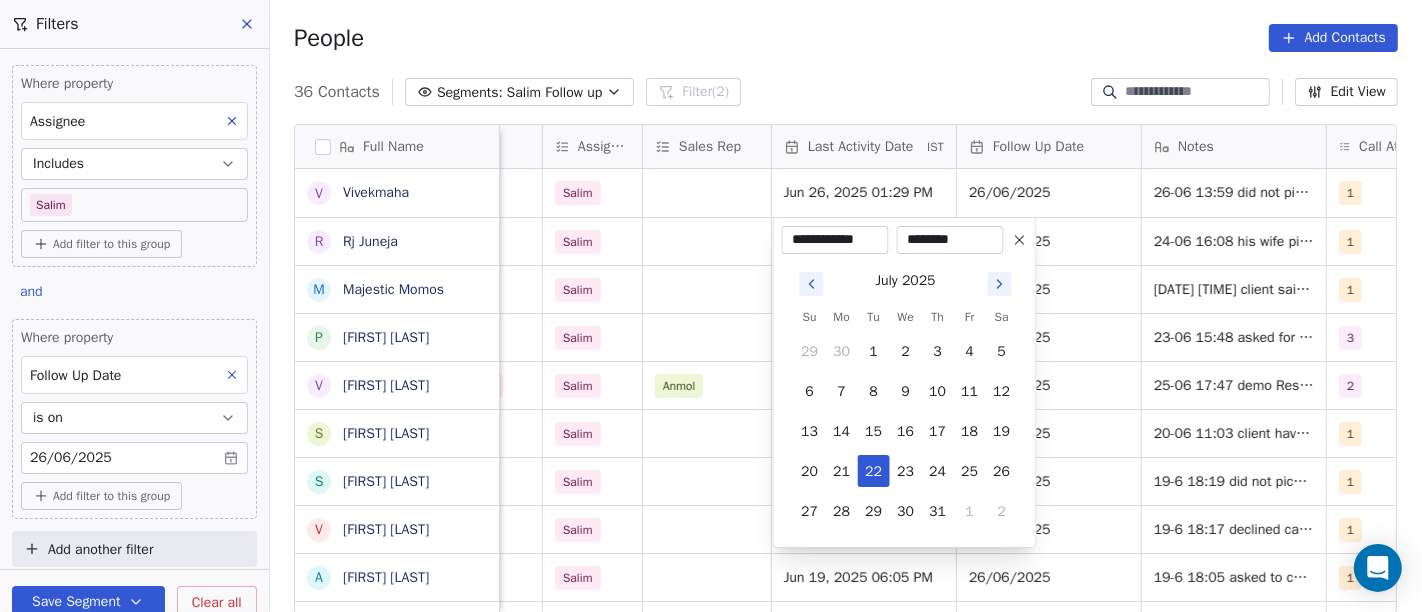 click on "On2Cook India Pvt. Ltd. Contacts People Marketing Workflows Campaigns Sales Pipelines Sequences Beta Tools Apps AI Agents Help & Support Filters Where property   Assignee   Includes Salim Add filter to this group and Where property   Follow Up Date   is on 26/06/2025 Add filter to this group Add another filter Save Segment Clear all People  Add Contacts 36 Contacts Segments: Salim Follow up Filter  (2) Edit View Tag Add to Sequence Full Name V Vivekmaha R Rj Juneja M Majestic Momos P Pulak Das Gupta V Vinod Porwal S Satish Lohalekar S Sachin S Ambulkar V Vipul Kayasth a ashok yadav A Ashit kumarJyotishi R Ravi Chaursiya N Nan AL M Manaf Sherif R Rana Barnwal B Bakkiaraj Bakkiaraj M Mudit Gupta A Anil Dodiya S Saroj Kumar Mishra. D Diwan Sajid p pujara naimish rajesh bhai M Manoj Mahajan A Ankit Banka L Laishram Debeswar Singh A Ashok Mokashi H Hardik Patel B Bakki Patel Z Zingiber g gaurab S Santosh Pandey S Shabbir nedariya location Created Date IST Lead Status Tags Assignee Sales Rep Last Activity Date" at bounding box center [711, 306] 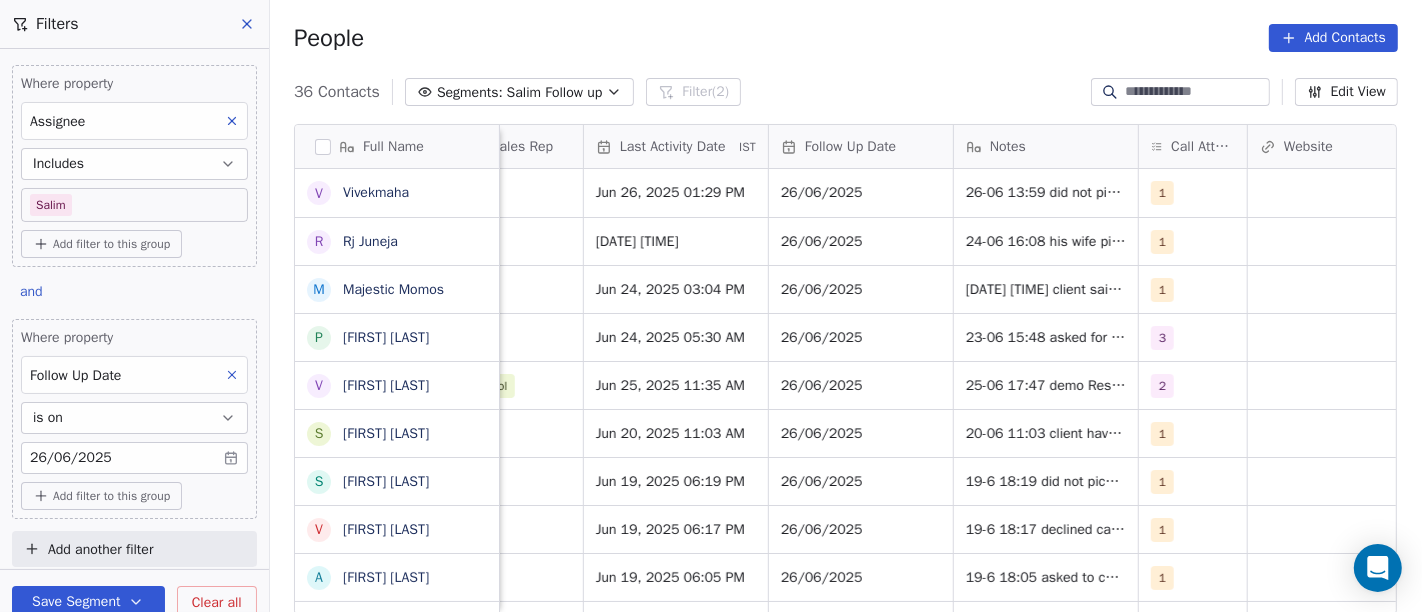 scroll, scrollTop: 0, scrollLeft: 1260, axis: horizontal 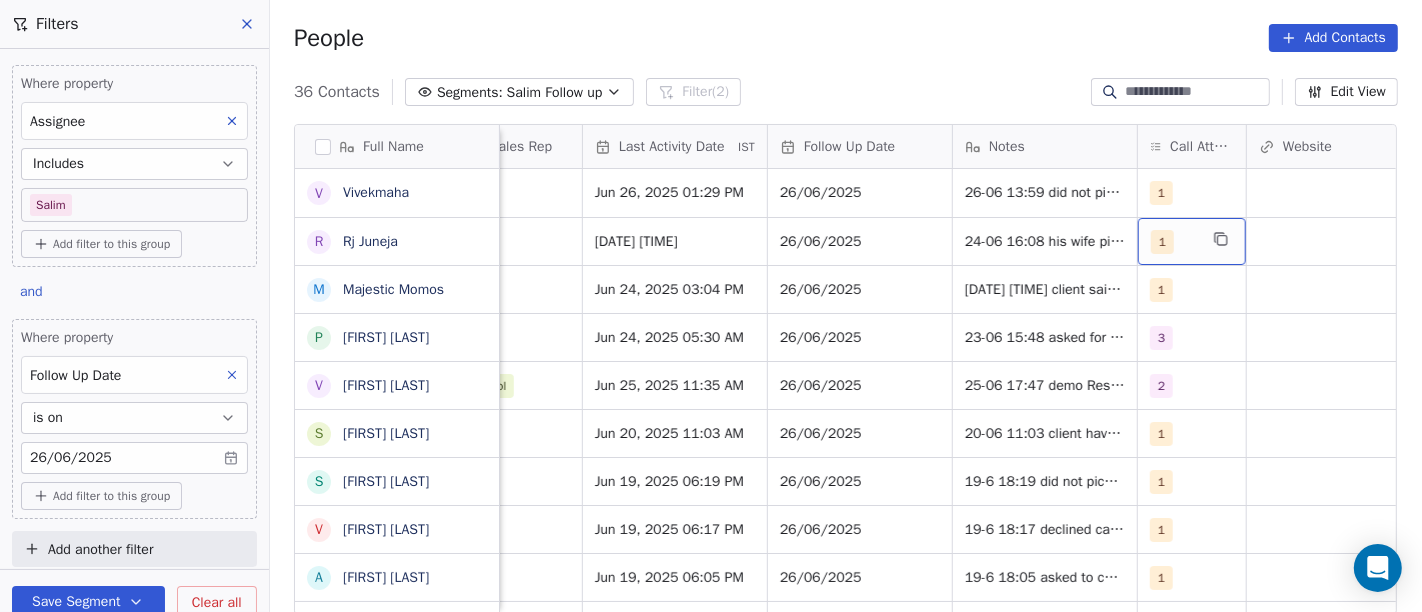 click on "1" at bounding box center [1162, 242] 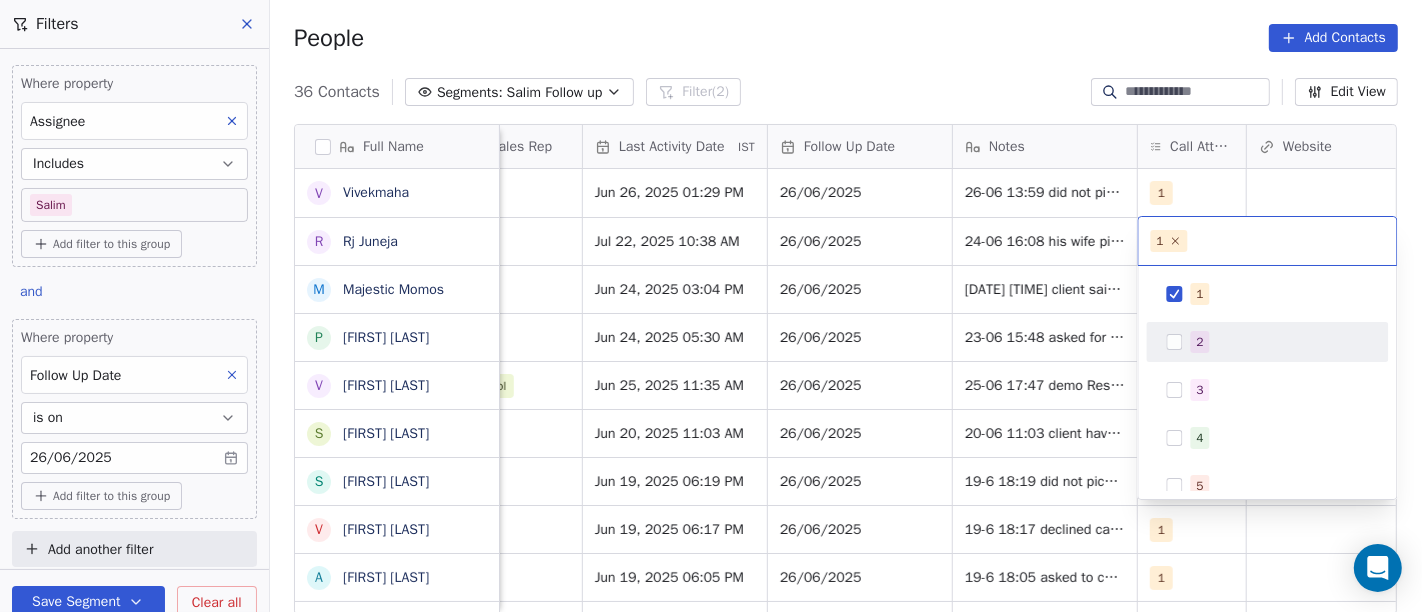 click on "2" at bounding box center [1268, 342] 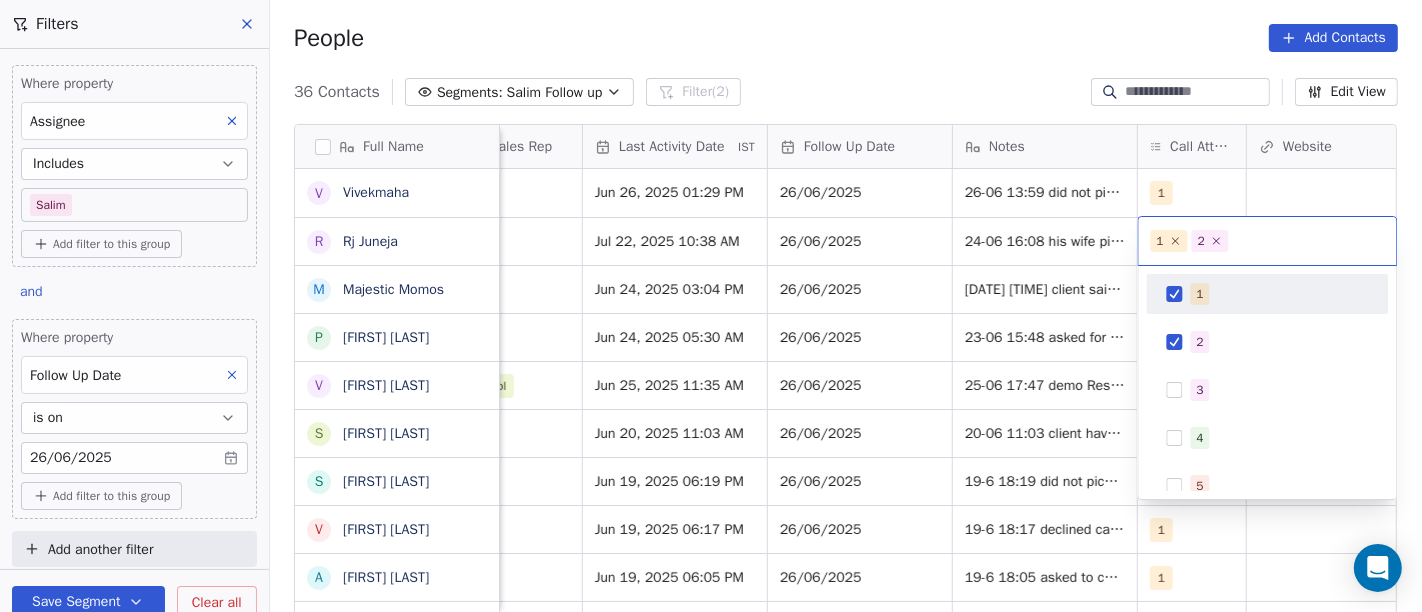 click on "1" at bounding box center (1268, 294) 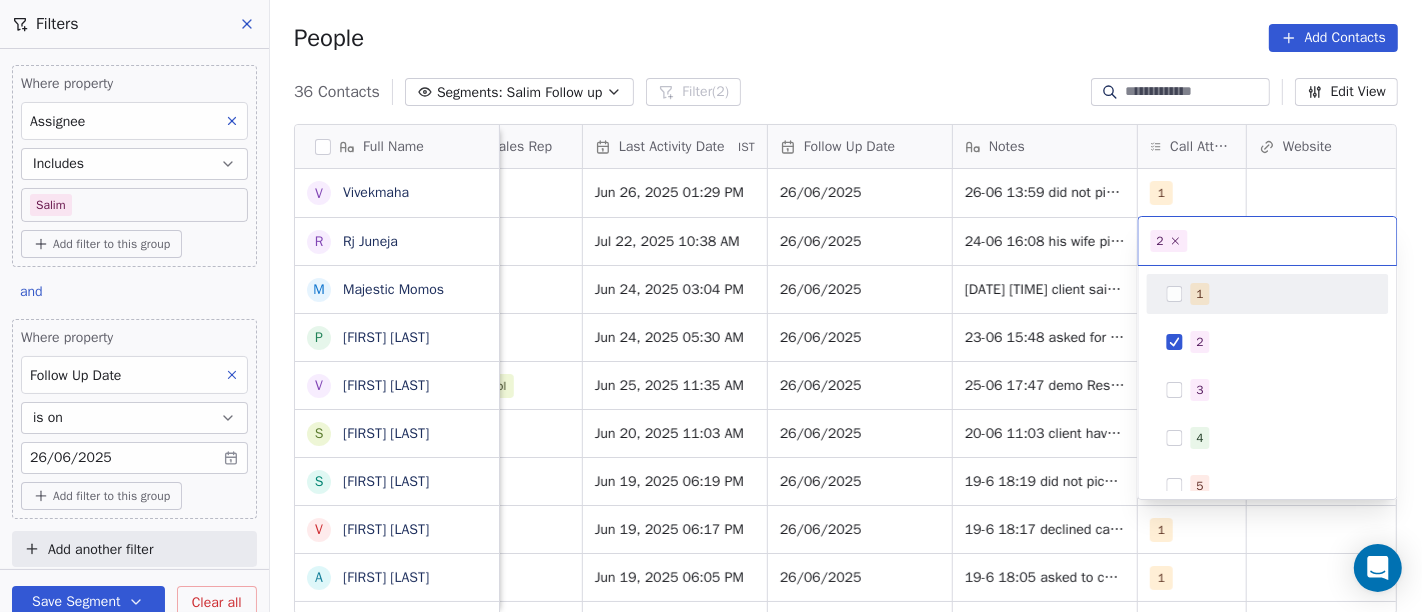 drag, startPoint x: 1087, startPoint y: 79, endPoint x: 1076, endPoint y: 227, distance: 148.40822 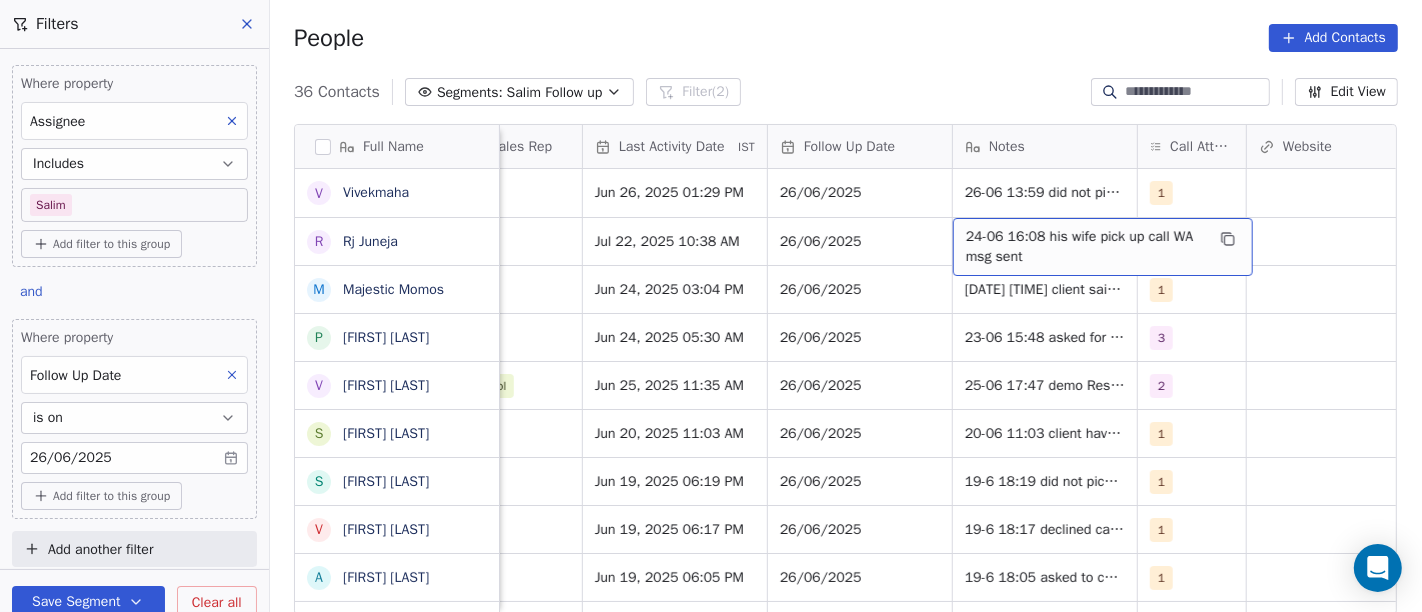 click on "24-06 16:08 his wife pick up call WA msg sent" at bounding box center [1085, 247] 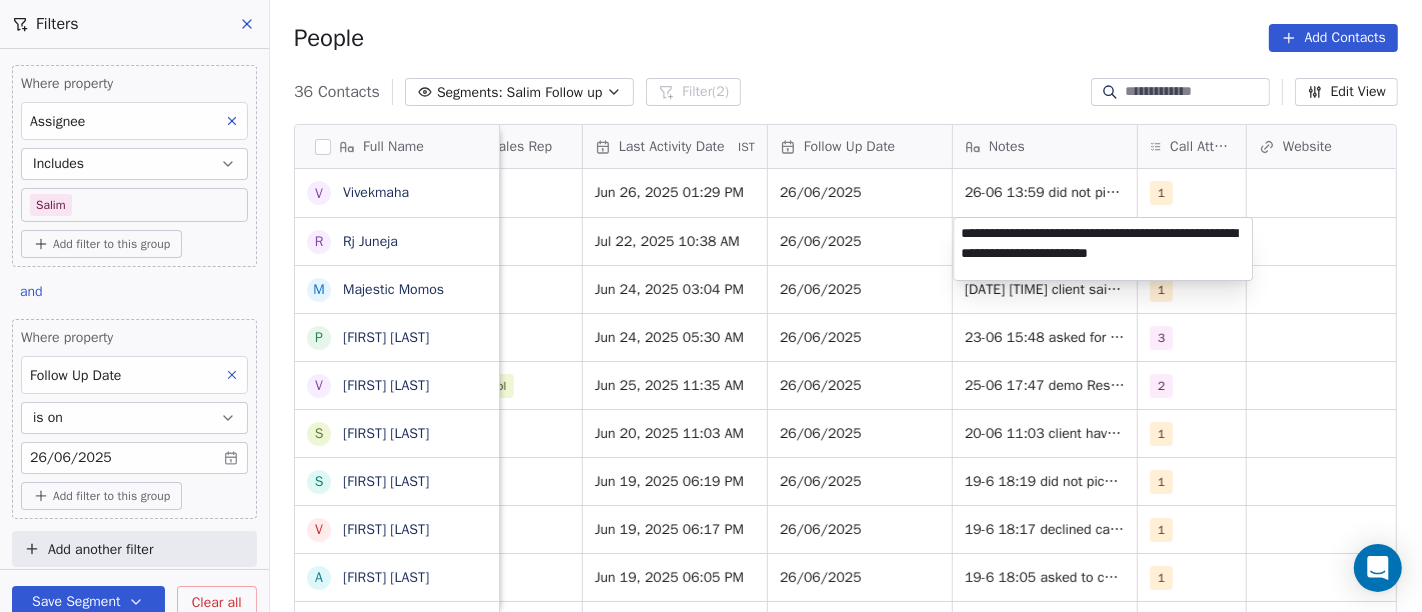 type on "**********" 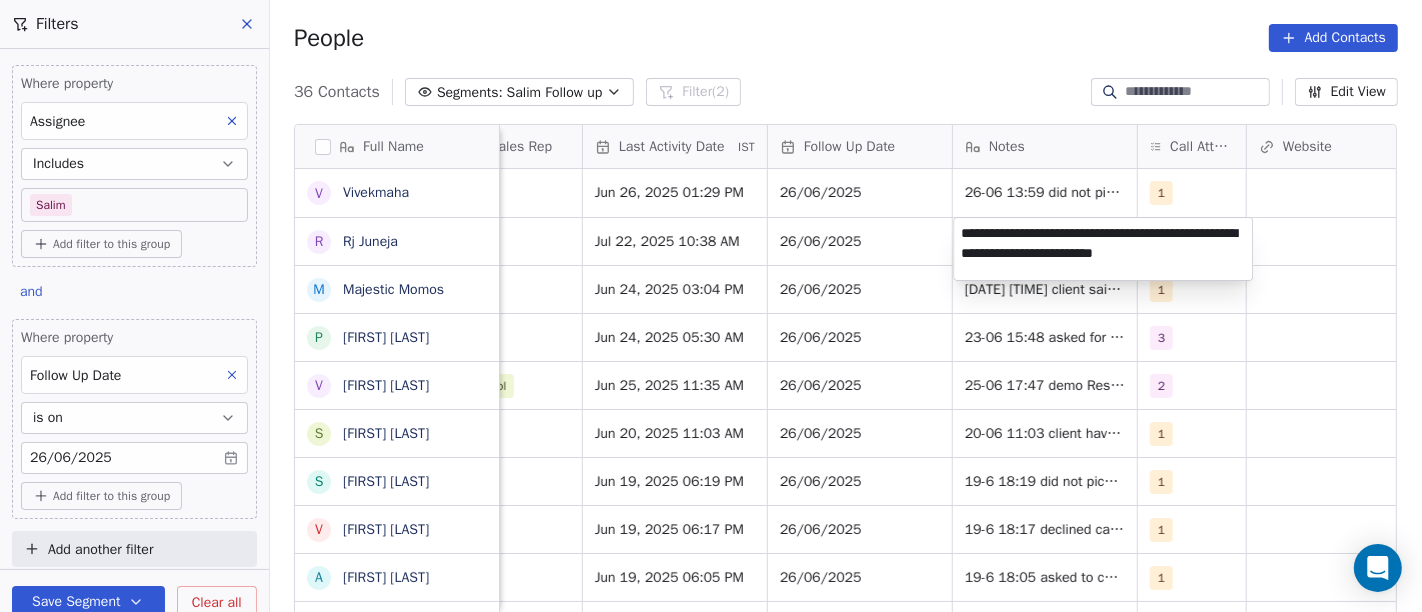 click on "On2Cook India Pvt. Ltd. Contacts People Marketing Workflows Campaigns Sales Pipelines Sequences Beta Tools Apps AI Agents Help & Support Filters Where property   Assignee   Includes [NAME] Add filter to this group and Where property   Follow Up Date   is on [DATE] Add filter to this group Add another filter Save Segment Clear all People  Add Contacts 36 Contacts Segments: [NAME] Follow up Filter  (2) Edit View Tag Add to Sequence Full Name V Vivekmaha R Rj Juneja M Majestic Momos P Pulak Das Gupta V Vinod Porwal S Satish Lohalekar S Sachin S Ambulkar V Vipul Kayasth a ashok yadav A Ashit kumarJyotishi R Ravi Chaursiya N Nan AL M Manaf Sherif R Rana Barnwal B Bakkiaraj Bakkiaraj M Mudit Gupta A Anil Dodiya S Saroj Kumar Mishra. D Diwan Sajid p pujara naimish rajesh bhai M Manoj Mahajan A Ankit Banka L Laishram Debeswar Singh A Ashok Mokashi H Hardik Patel B Bakki Patel Z Zingiber g gaurab S Santosh Pandey S Shabbir nedariya Lead Status Tags Assignee Sales Rep Last Activity Date IST Follow Up Date Notes   1" at bounding box center (711, 306) 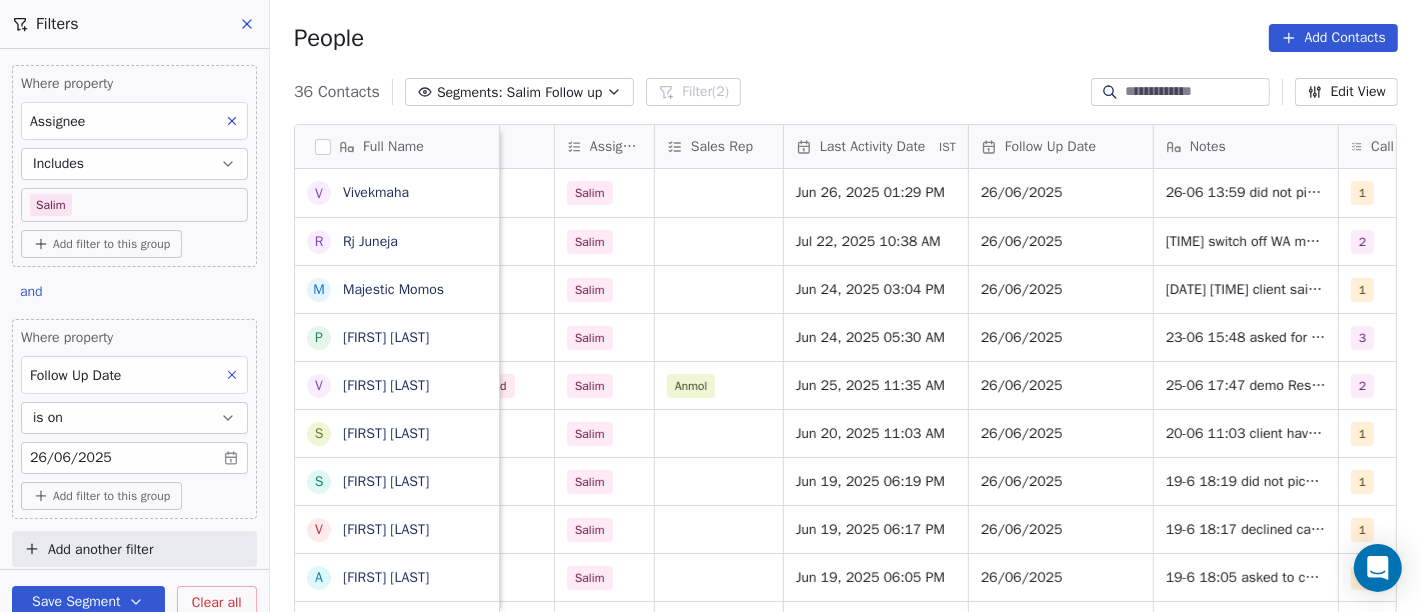 scroll, scrollTop: 0, scrollLeft: 1057, axis: horizontal 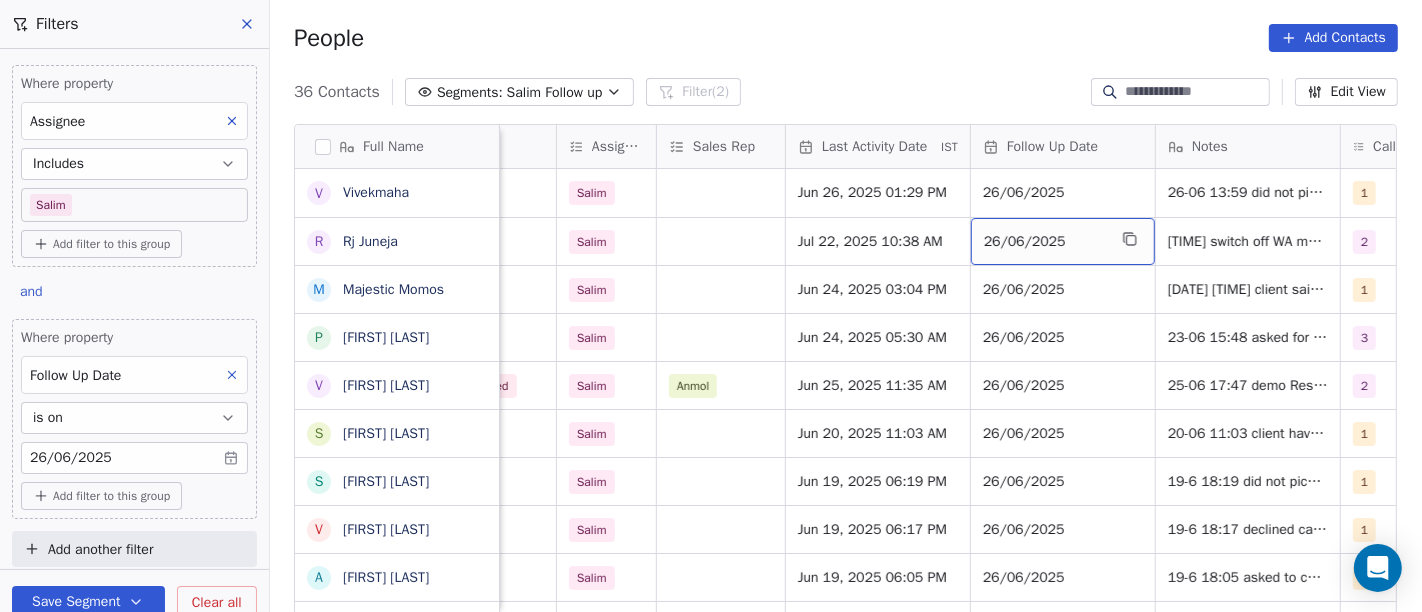 click on "26/06/2025" at bounding box center [1045, 242] 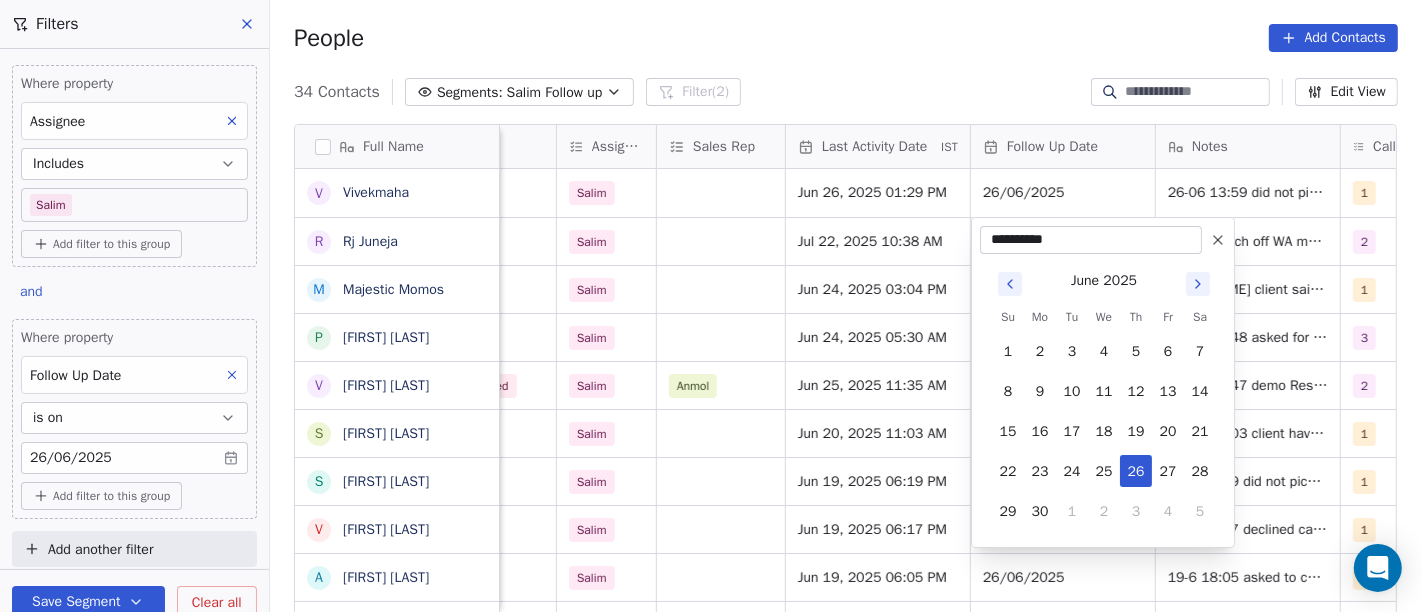 click 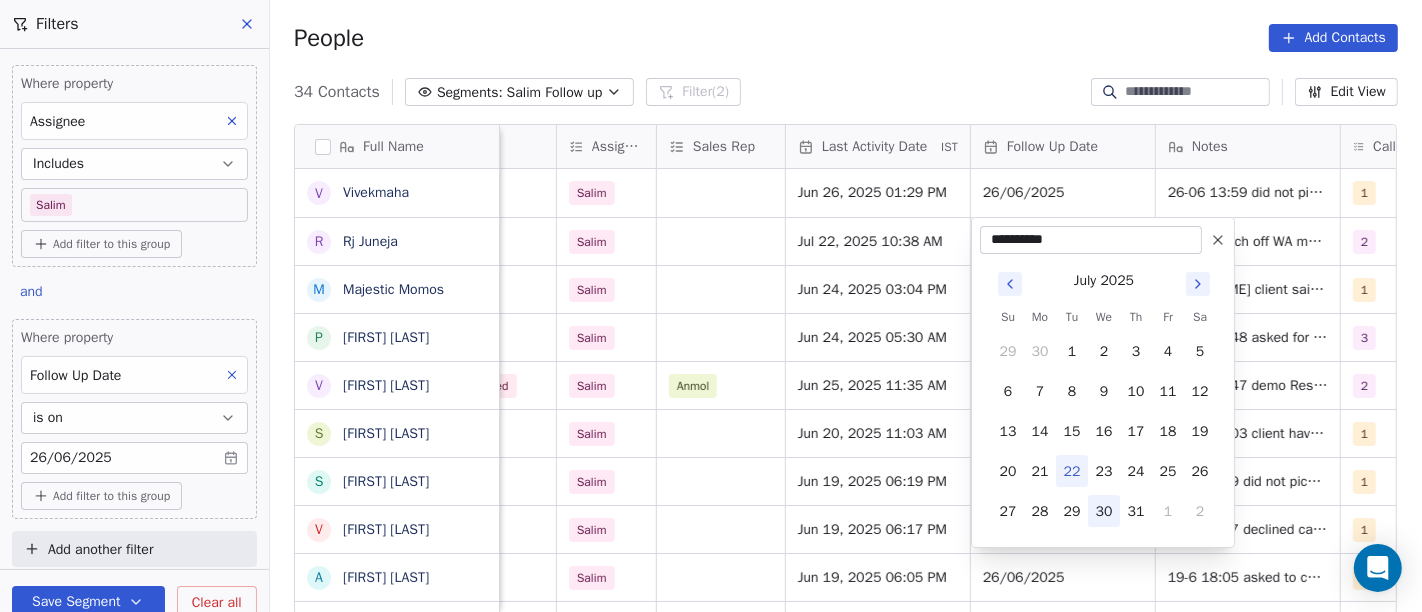 click on "30" at bounding box center [1104, 511] 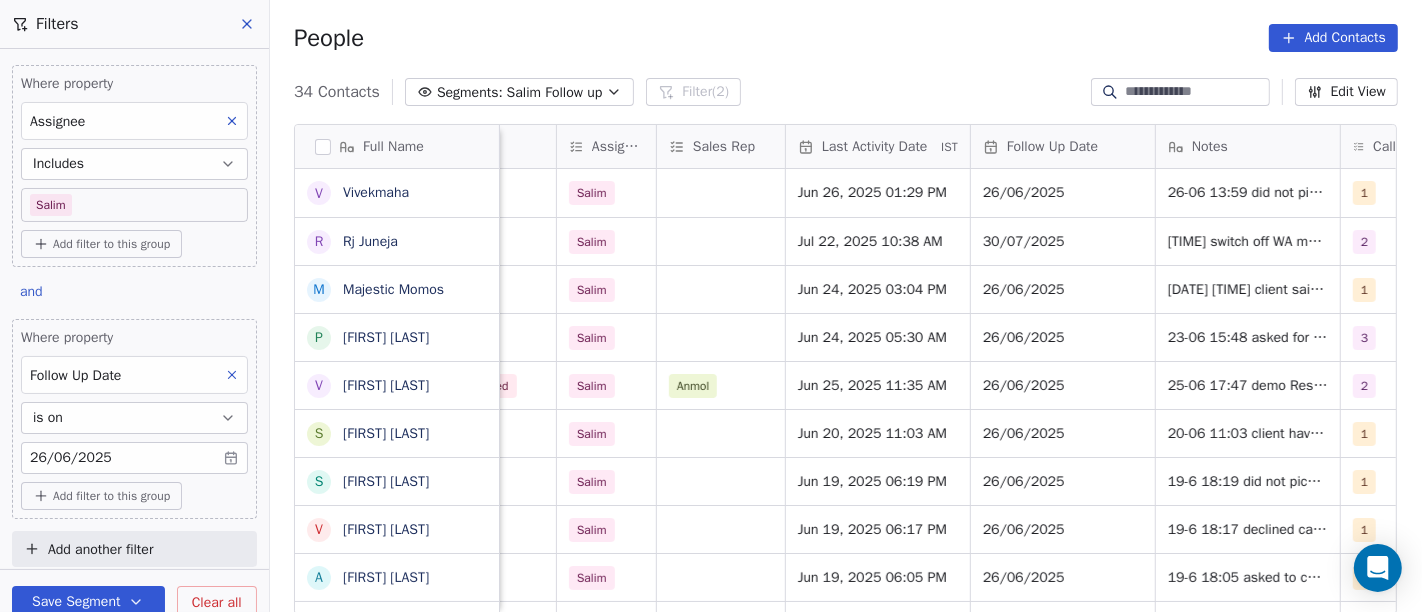 click on "[CONTACTS] Segments: [NAME] Follow up Filter  (2) Edit View" at bounding box center (846, 92) 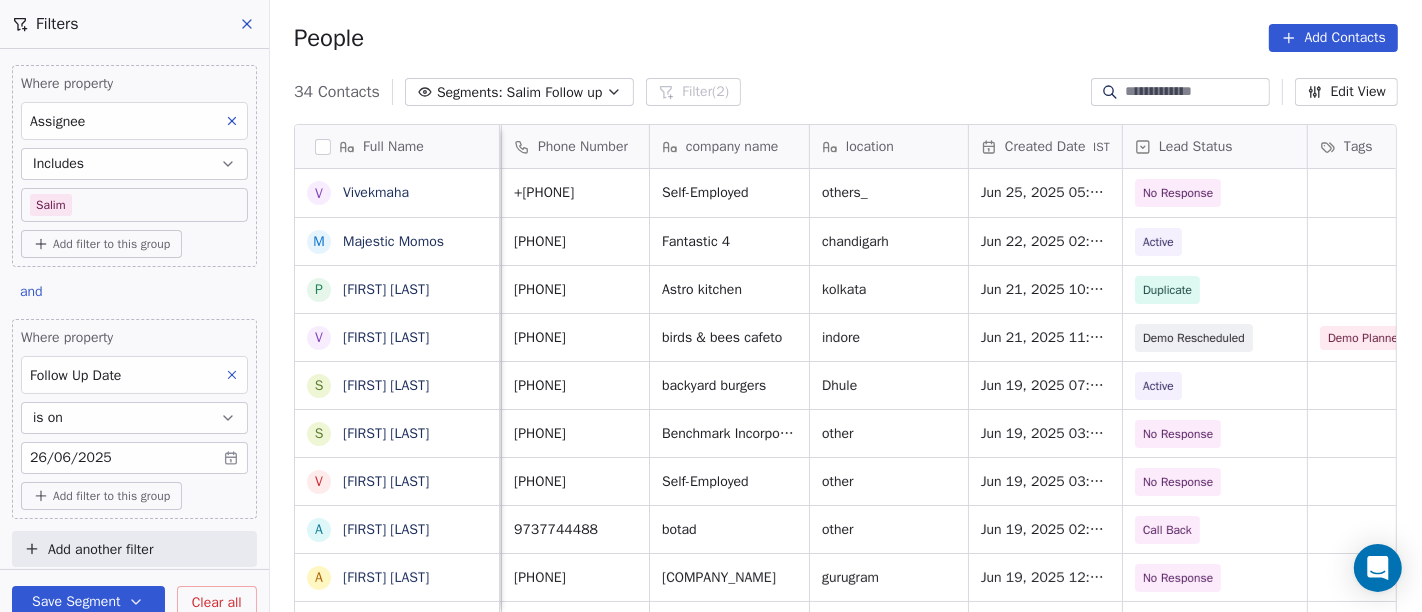 scroll, scrollTop: 0, scrollLeft: 0, axis: both 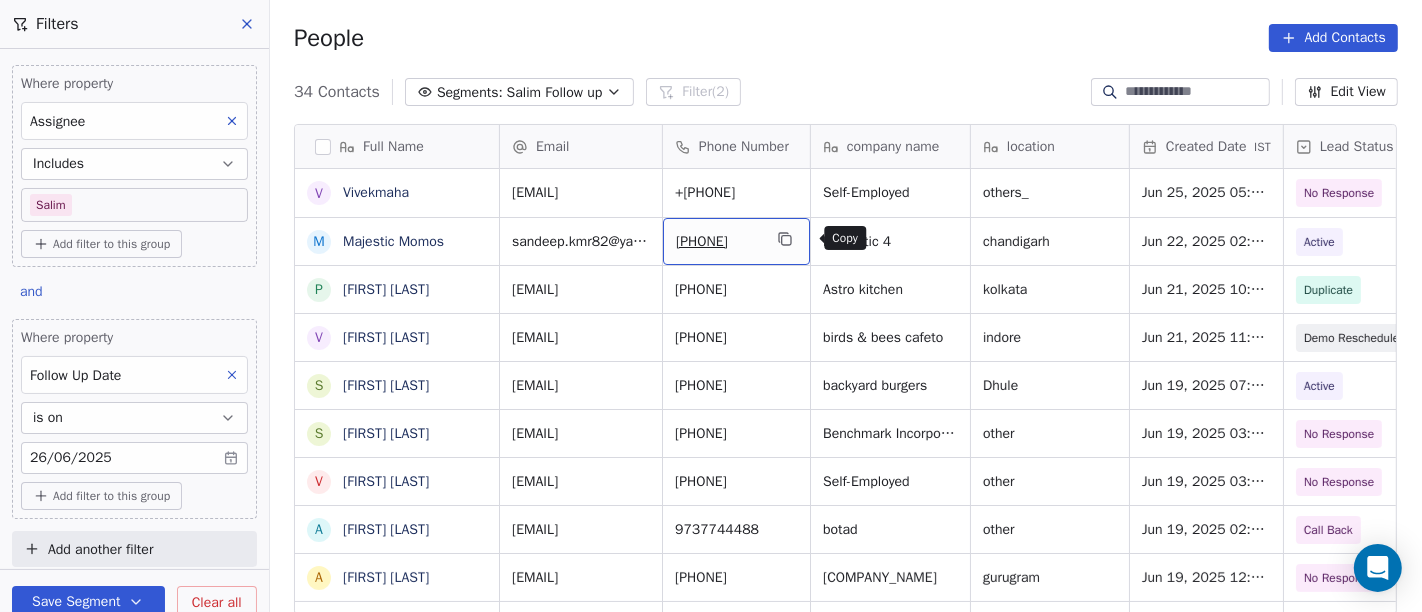 click 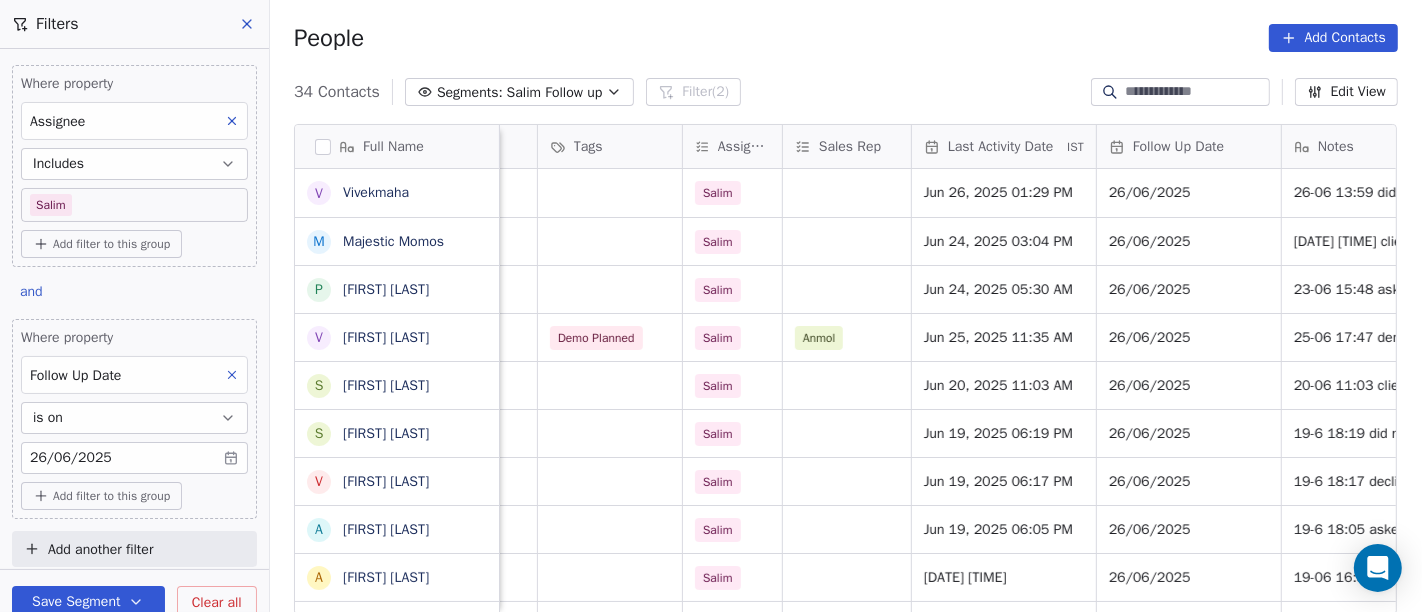 scroll, scrollTop: 0, scrollLeft: 933, axis: horizontal 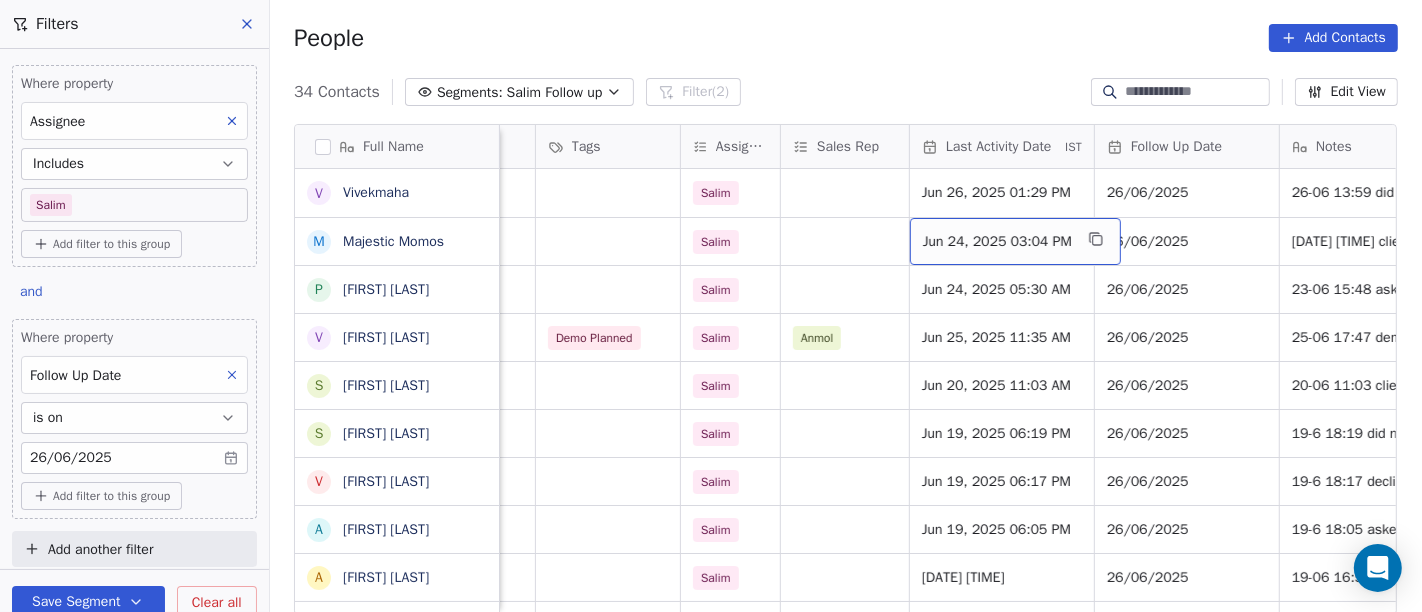 click on "Jun 24, 2025 03:04 PM" at bounding box center [997, 242] 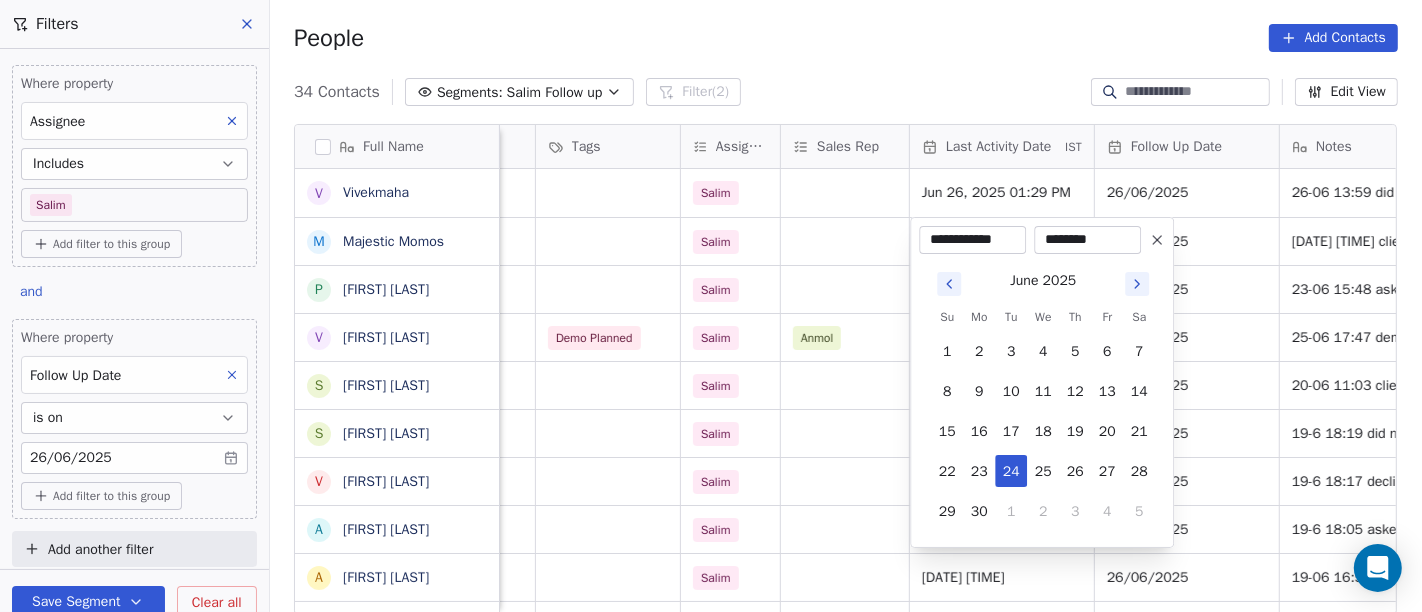 click 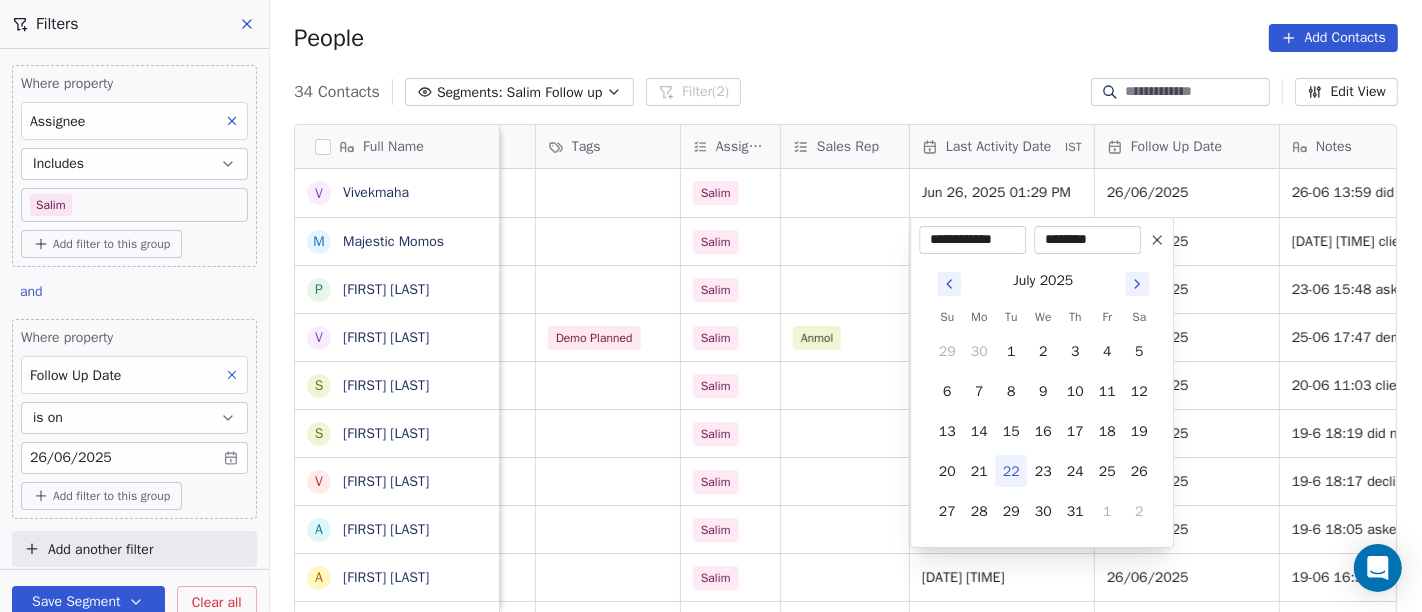click on "22" at bounding box center (1011, 471) 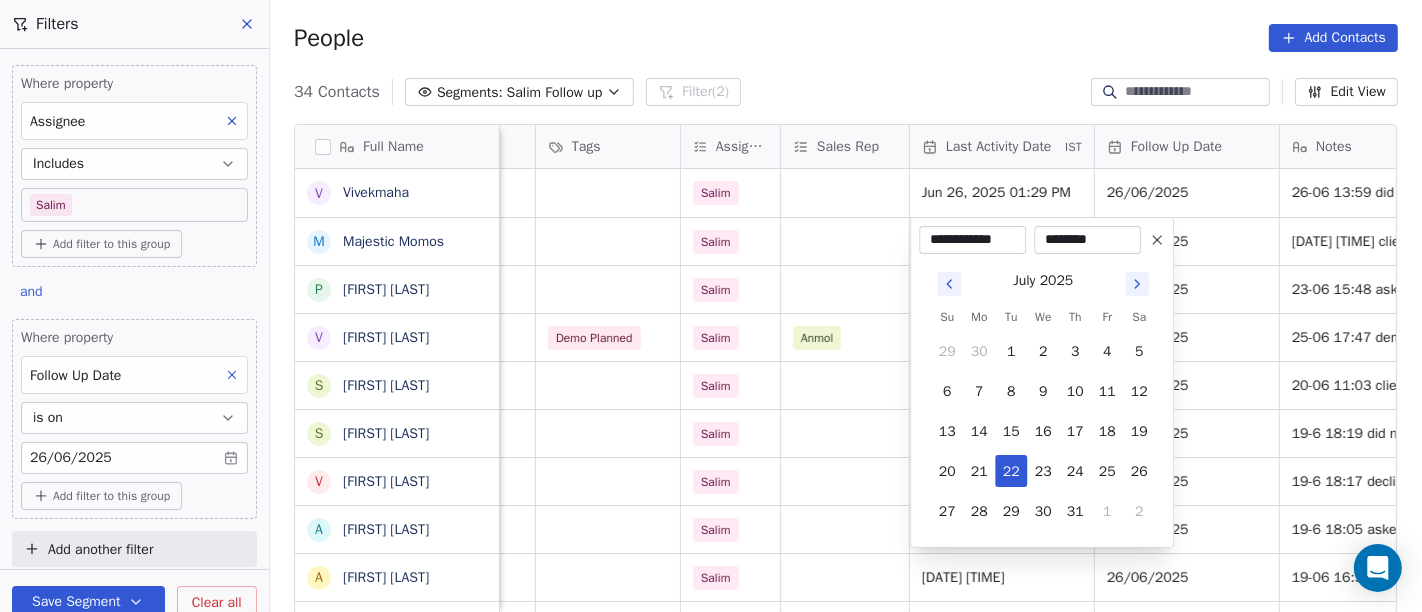 click on "On2Cook India Pvt. Ltd. Contacts People Marketing Workflows Campaigns Sales Pipelines Sequences Beta Tools Apps AI Agents Help & Support Filters Where property   Assignee   Includes Salim Add filter to this group and Where property   Follow Up Date   is on [DATE] Add filter to this group Add another filter Save Segment Clear all People  Add Contacts 34 Contacts Segments: Salim Follow up Filter  (2) Edit View Tag Add to Sequence Full Name V Vivekmaha M Majestic Momos P Pulak Das Gupta V Vinod Porwal S Satish Lohalekar S Sachin S Ambulkar V Vipul Kayasth a ashok yadav A Ashit kumarJyotishi R Ravi Chaursiya N Nan AL M Manaf Sherif R Rana Barnwal B Bakkiaraj Bakkiaraj M Mudit Gupta A Anil Dodiya S Saroj Kumar Mishra. D Diwan Sajid p pujara naimish rajesh bhai M Manoj Mahajan A Ankit Banka L Laishram Debeswar Singh A Ashok Mokashi H Hardik Patel B Bakki Patel Z Zingiber g gaurab S Santosh Pandey S Shabbir nedariya P Praveen Gupta company name location Created Date IST Lead Status Tags Assignee Sales Rep IST" at bounding box center (711, 306) 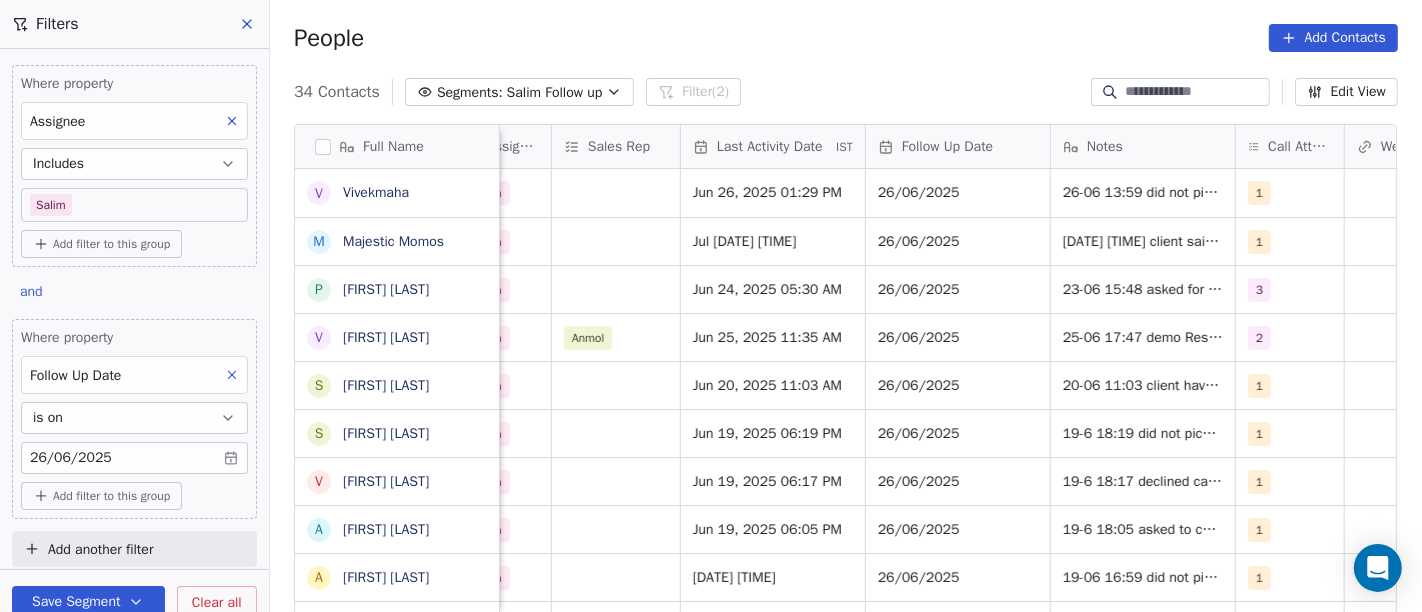 scroll, scrollTop: 0, scrollLeft: 1164, axis: horizontal 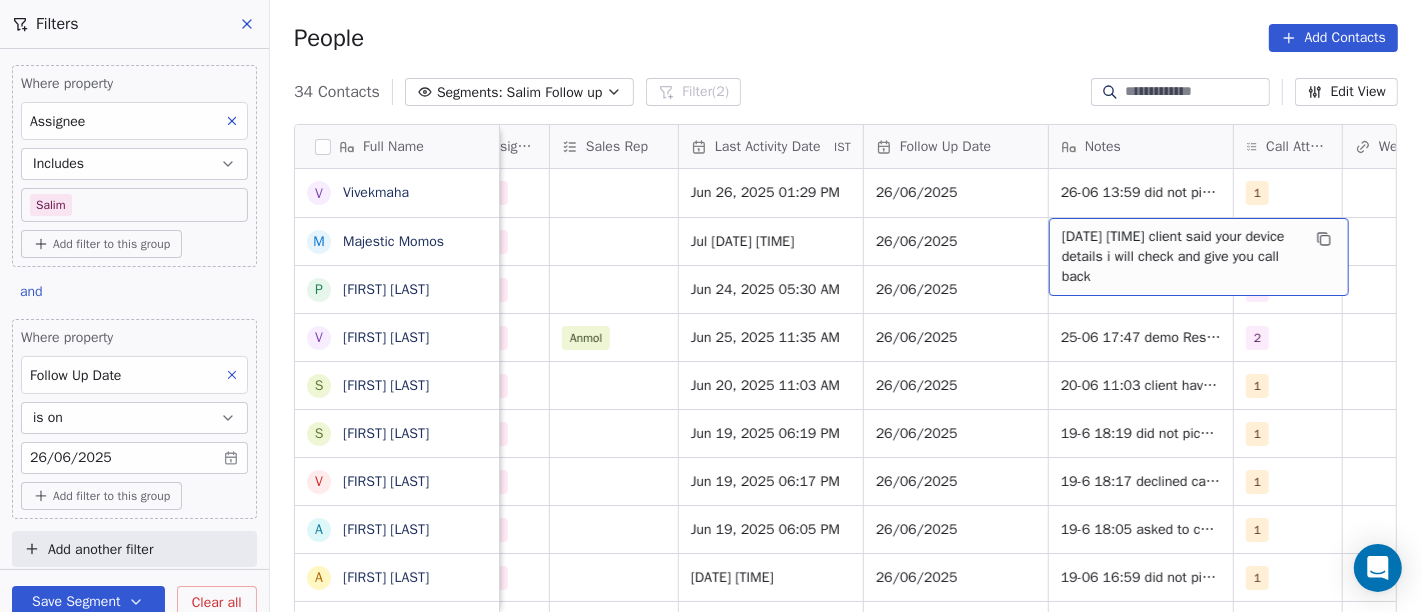 click on "[DATE] [TIME] client said your device details i will check and give you call back" at bounding box center [1181, 257] 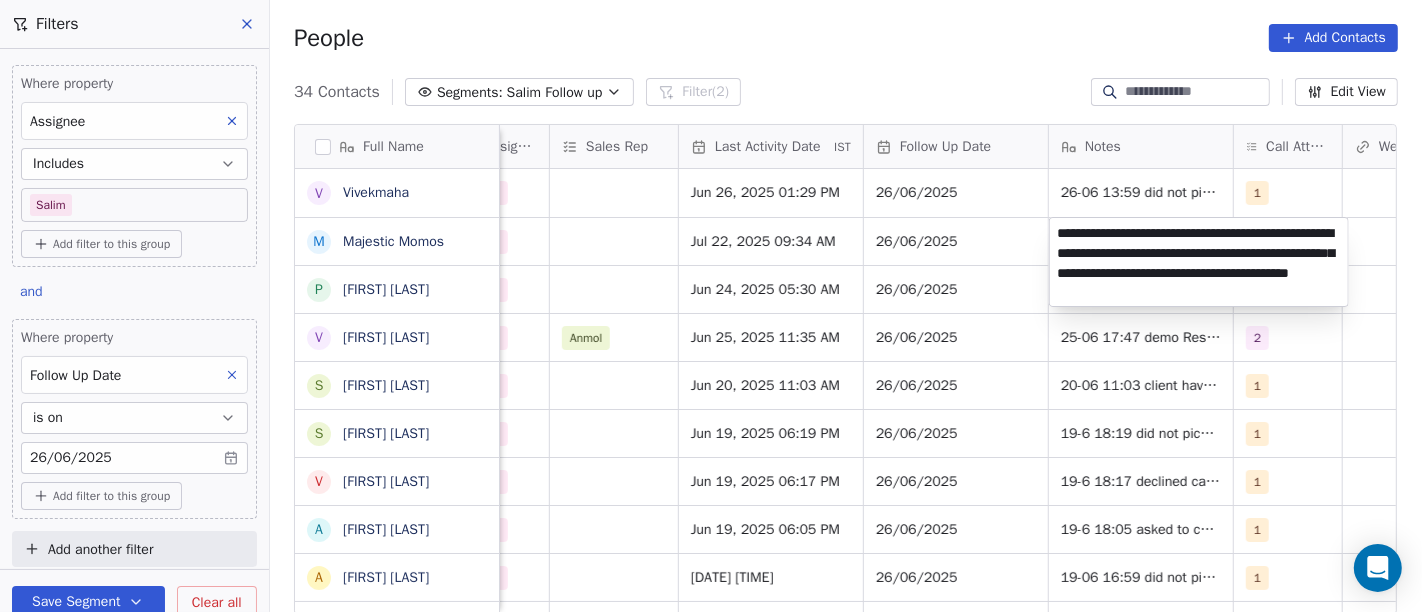type on "**********" 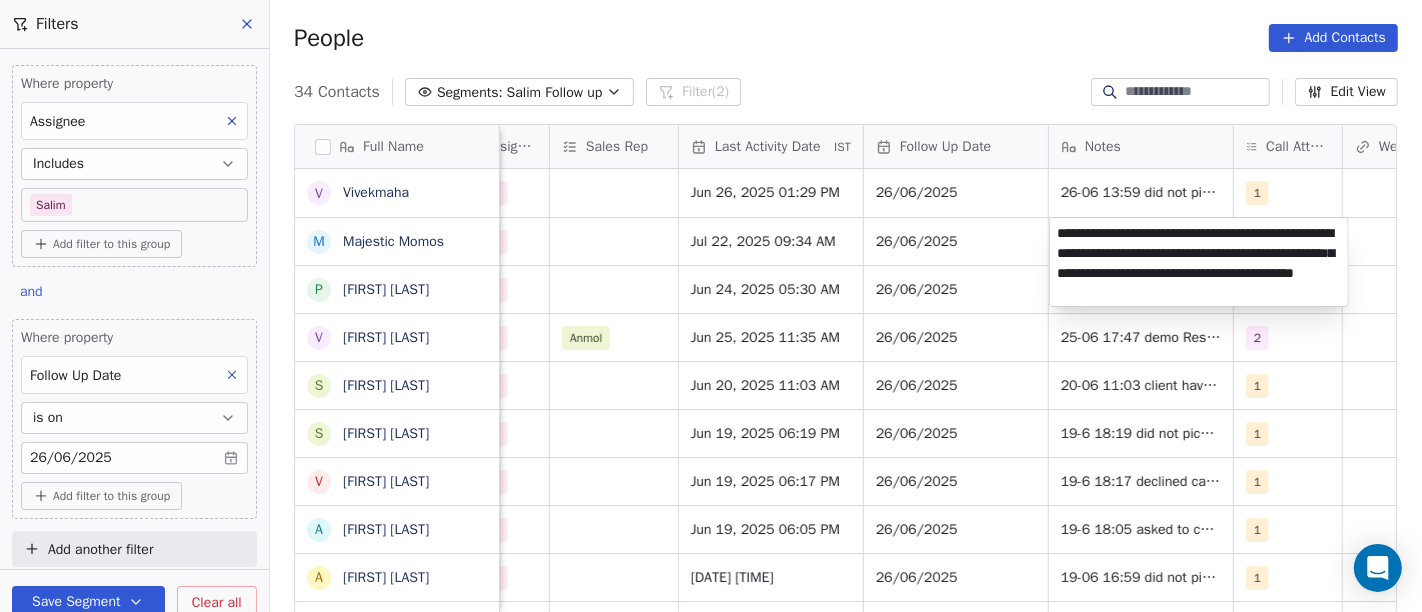 click on "On2Cook India Pvt. Ltd. Contacts People Marketing Workflows Campaigns Sales Pipelines Sequences Beta Tools Apps AI Agents Help & Support Filters Where property   Assignee   Includes Salim Add filter to this group and Where property   Follow Up Date   is on [DATE] Add filter to this group Add another filter Save Segment Clear all People  Add Contacts 34 Contacts Segments: Salim Follow up Filter  (2) Edit View Tag Add to Sequence Full Name V Vivekmaha M Majestic Momos P Pulak Das Gupta V Vinod Porwal S Satish Lohalekar S Sachin S Ambulkar V Vipul Kayasth a ashok yadav A Ashit kumarJyotishi R Ravi Chaursiya N Nan AL M Manaf Sherif R Rana Barnwal B Bakkiaraj Bakkiaraj M Mudit Gupta A Anil Dodiya S Saroj Kumar Mishra. D Diwan Sajid p pujara naimish rajesh bhai M Manoj Mahajan A Ankit Banka L Laishram Debeswar Singh A Ashok Mokashi H Hardik Patel B Bakki Patel Z Zingiber g gaurab S Santosh Pandey S Shabbir nedariya P Praveen Gupta Created Date IST Lead Status Tags Assignee Sales Rep Last Activity Date IST   1" at bounding box center (711, 306) 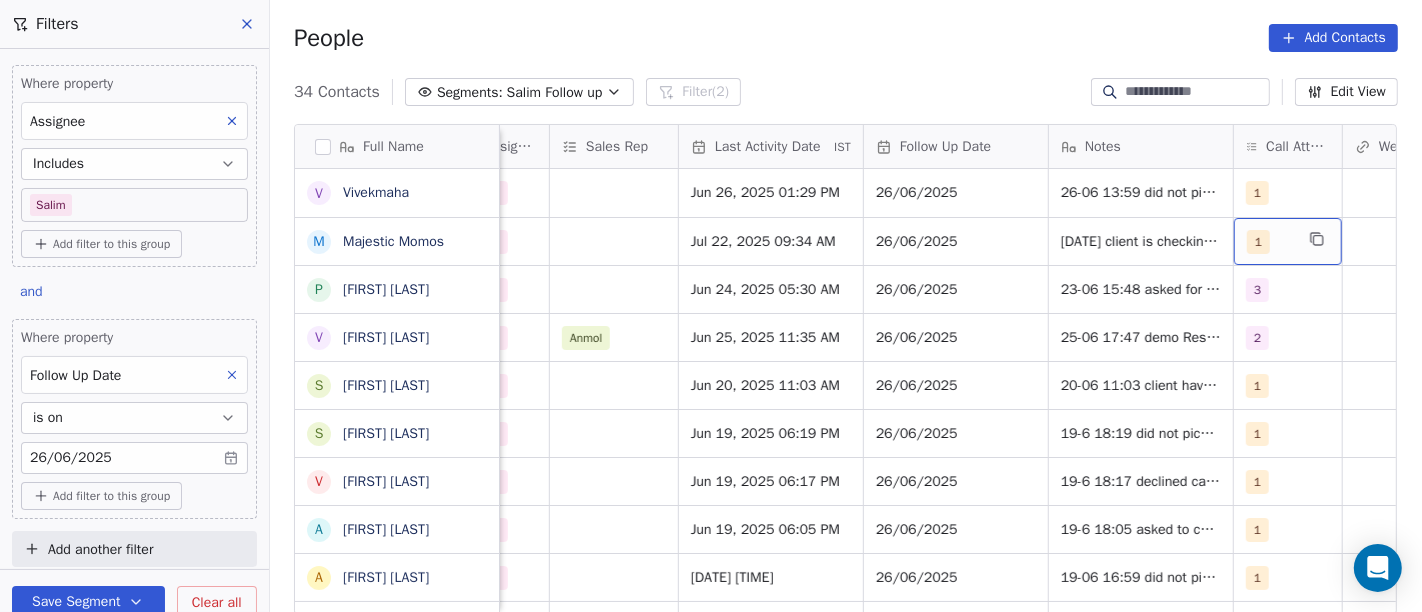 click on "1" at bounding box center (1288, 241) 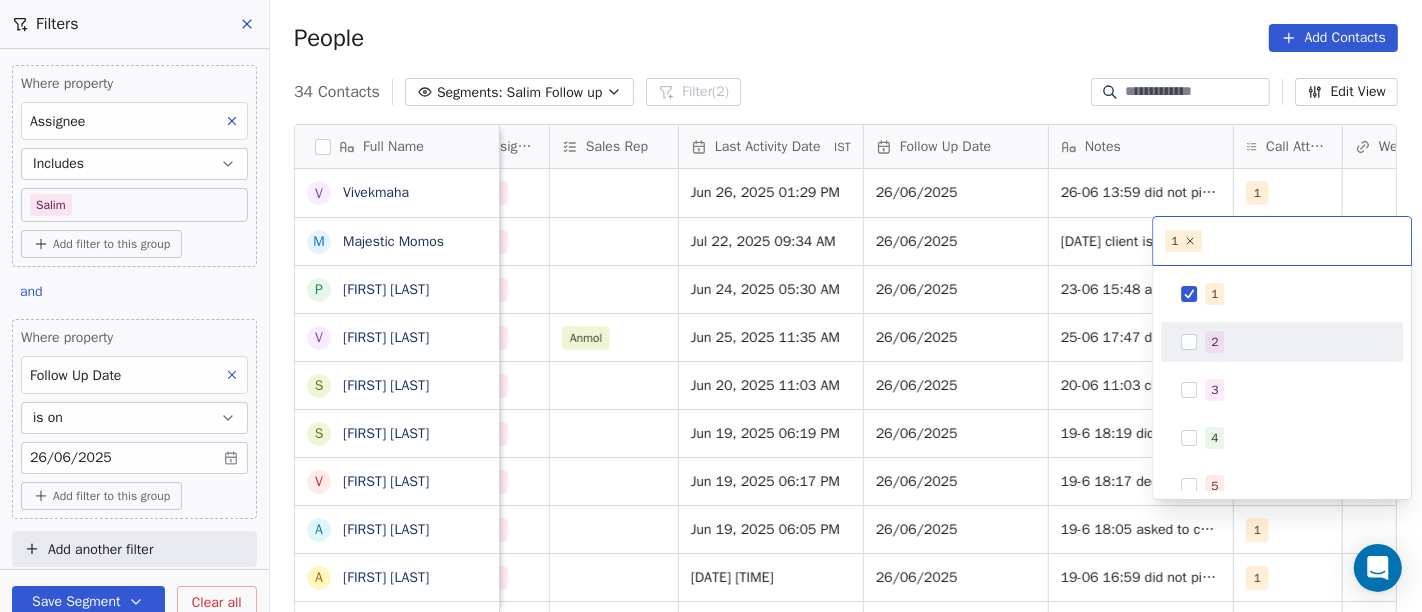 click on "2" at bounding box center [1294, 342] 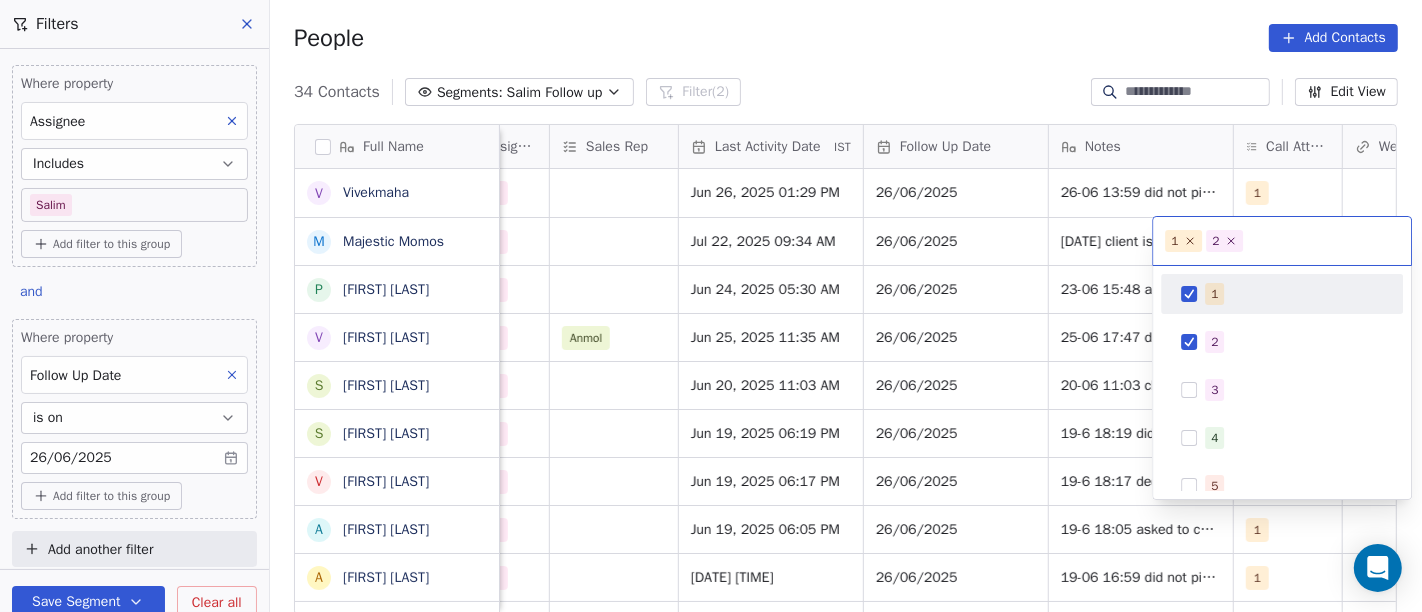 click at bounding box center [1189, 294] 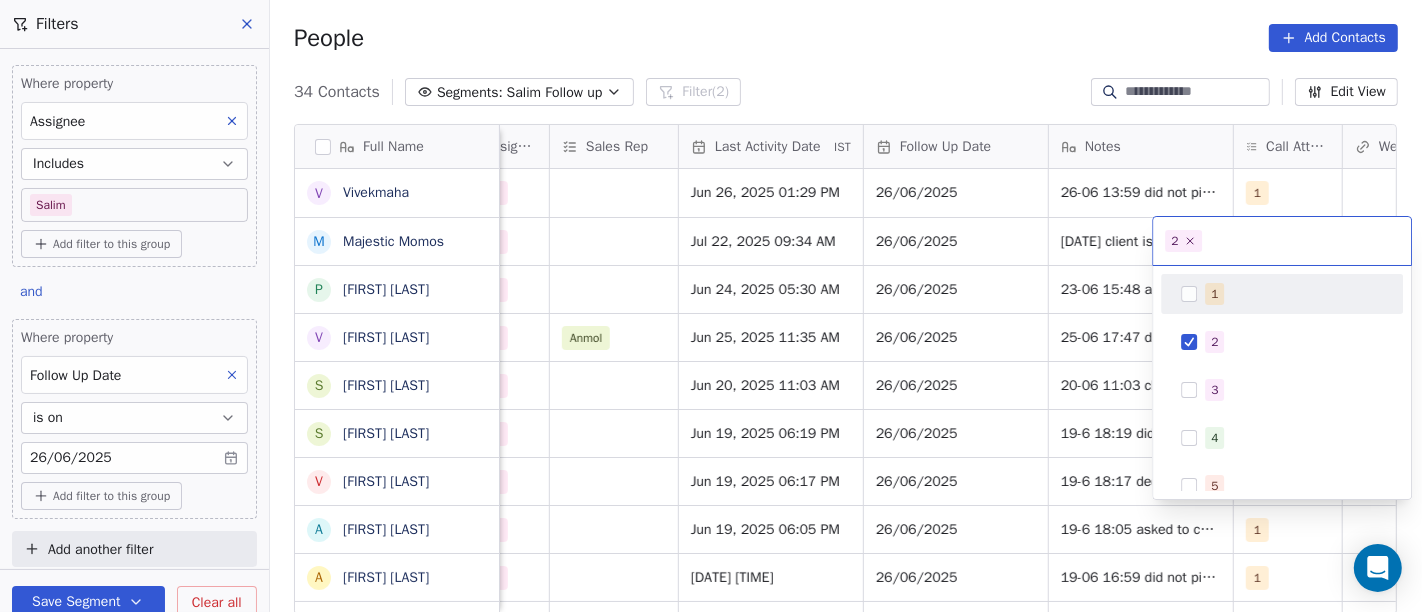 click on "On2Cook India Pvt. Ltd. Contacts People Marketing Workflows Campaigns Sales Pipelines Sequences Beta Tools Apps AI Agents Help & Support Filters Where property   Assignee   Includes Salim Add filter to this group and Where property   Follow Up Date   is on [DATE] Add filter to this group Add another filter Save Segment Clear all People  Add Contacts 34 Contacts Segments: Salim Follow up Filter  (2) Edit View Tag Add to Sequence Full Name V Vivekmaha M Majestic Momos P Pulak Das Gupta V Vinod Porwal S Satish Lohalekar S Sachin S Ambulkar V Vipul Kayasth a ashok yadav A Ashit kumarJyotishi R Ravi Chaursiya N Nan AL M Manaf Sherif R Rana Barnwal B Bakkiaraj Bakkiaraj M Mudit Gupta A Anil Dodiya S Saroj Kumar Mishra. D Diwan Sajid p pujara naimish rajesh bhai M Manoj Mahajan A Ankit Banka L Laishram Debeswar Singh A Ashok Mokashi H Hardik Patel B Bakki Patel Z Zingiber g gaurab S Santosh Pandey S Shabbir nedariya P Praveen Gupta Created Date IST Lead Status Tags Assignee Sales Rep Last Activity Date IST   1" at bounding box center (711, 306) 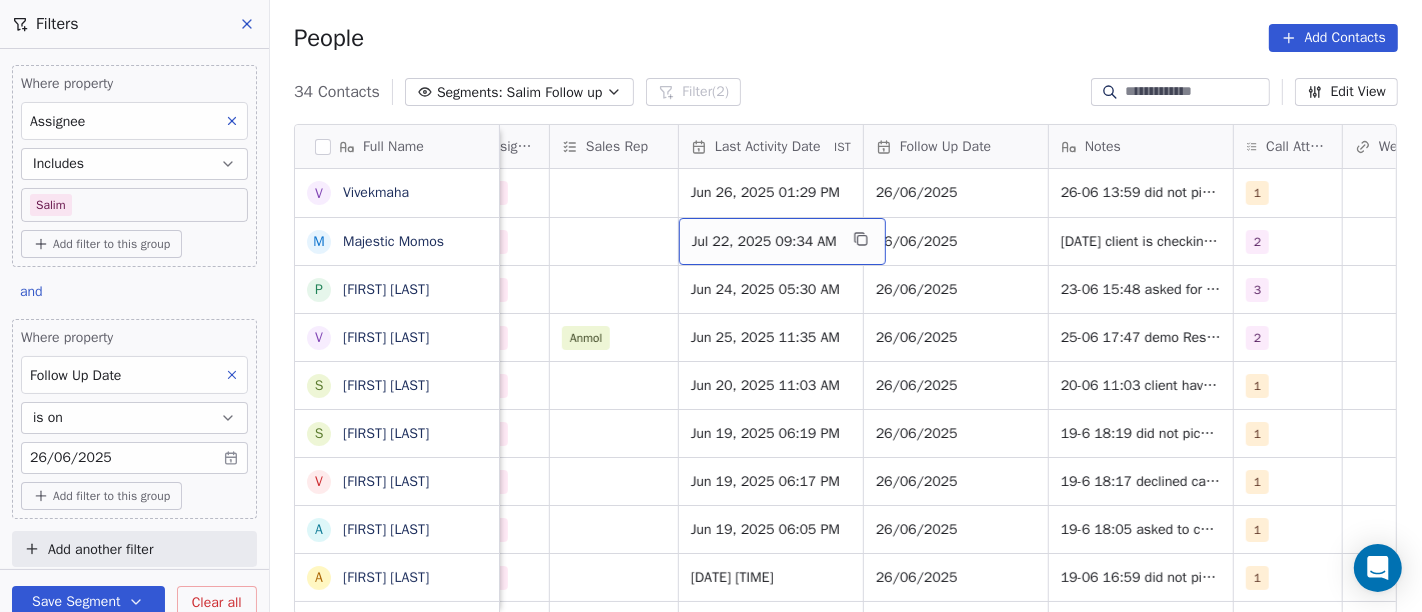 click on "Jul 22, 2025 09:34 AM" at bounding box center [764, 242] 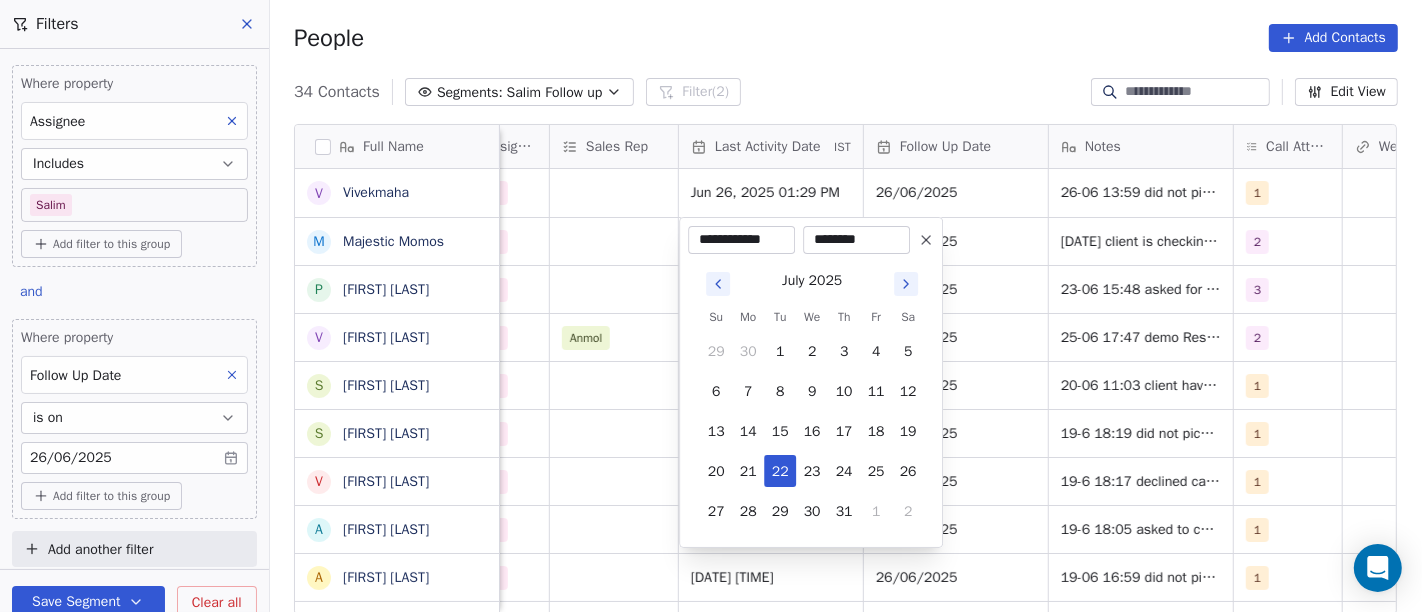 click on "On2Cook India Pvt. Ltd. Contacts People Marketing Workflows Campaigns Sales Pipelines Sequences Beta Tools Apps AI Agents Help & Support Filters Where property   Assignee   Includes Salim Add filter to this group and Where property   Follow Up Date   is on [DATE] Add filter to this group Add another filter Save Segment Clear all People  Add Contacts 34 Contacts Segments: Salim Follow up Filter  (2) Edit View Tag Add to Sequence Full Name V Vivekmaha M Majestic Momos P Pulak Das Gupta V Vinod Porwal S Satish Lohalekar S Sachin S Ambulkar V Vipul Kayasth a ashok yadav A Ashit kumarJyotishi R Ravi Chaursiya N Nan AL M Manaf Sherif R Rana Barnwal B Bakkiaraj Bakkiaraj M Mudit Gupta A Anil Dodiya S Saroj Kumar Mishra. D Diwan Sajid p pujara naimish rajesh bhai M Manoj Mahajan A Ankit Banka L Laishram Debeswar Singh A Ashok Mokashi H Hardik Patel B Bakki Patel Z Zingiber g gaurab S Santosh Pandey S Shabbir nedariya P Praveen Gupta Created Date IST Lead Status Tags Assignee Sales Rep Last Activity Date IST   1" at bounding box center (711, 306) 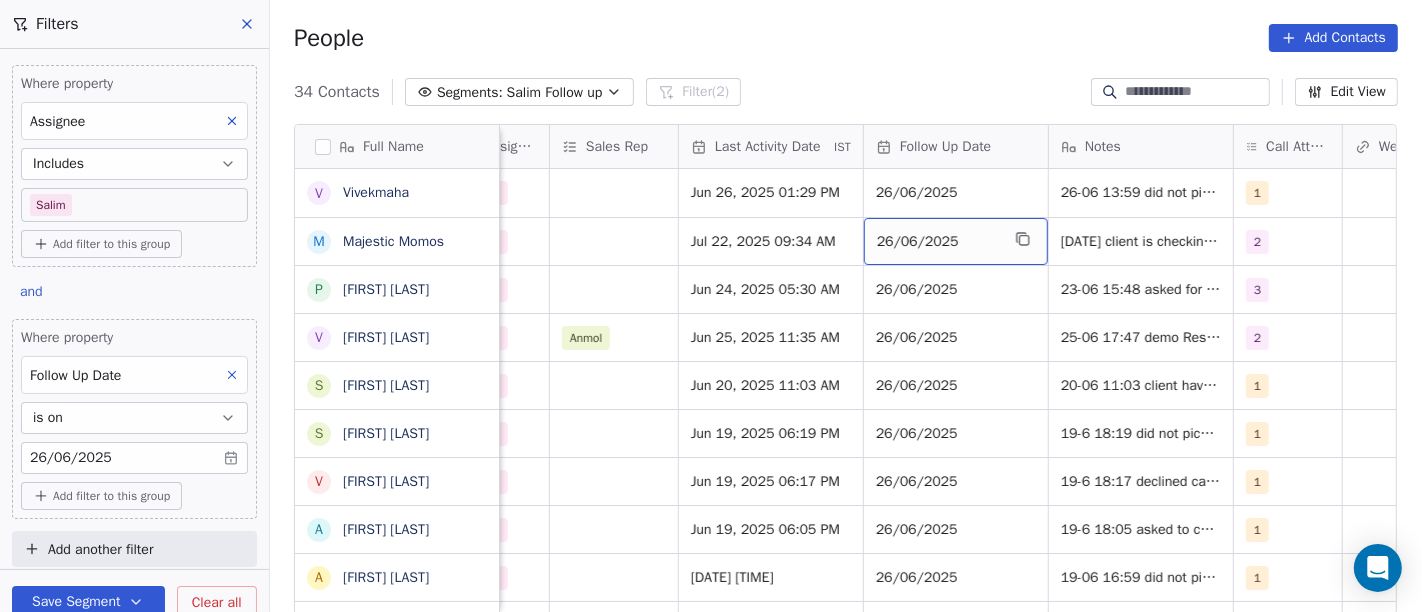 click on "26/06/2025" at bounding box center [938, 242] 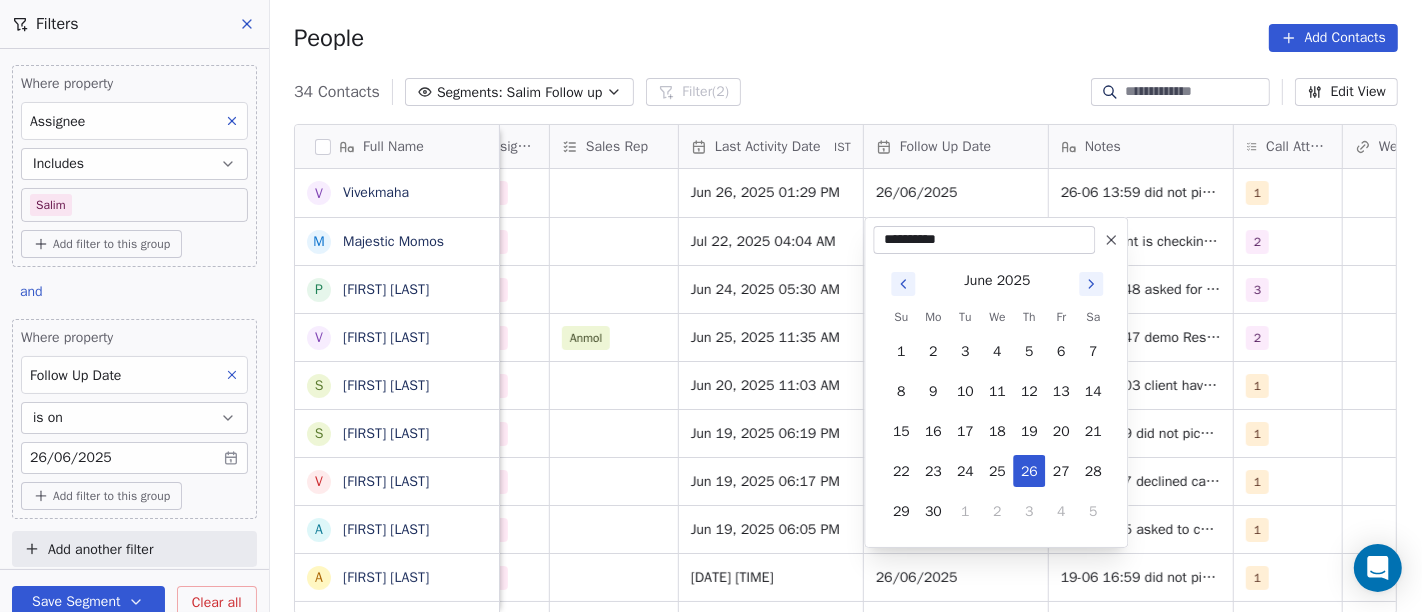 click 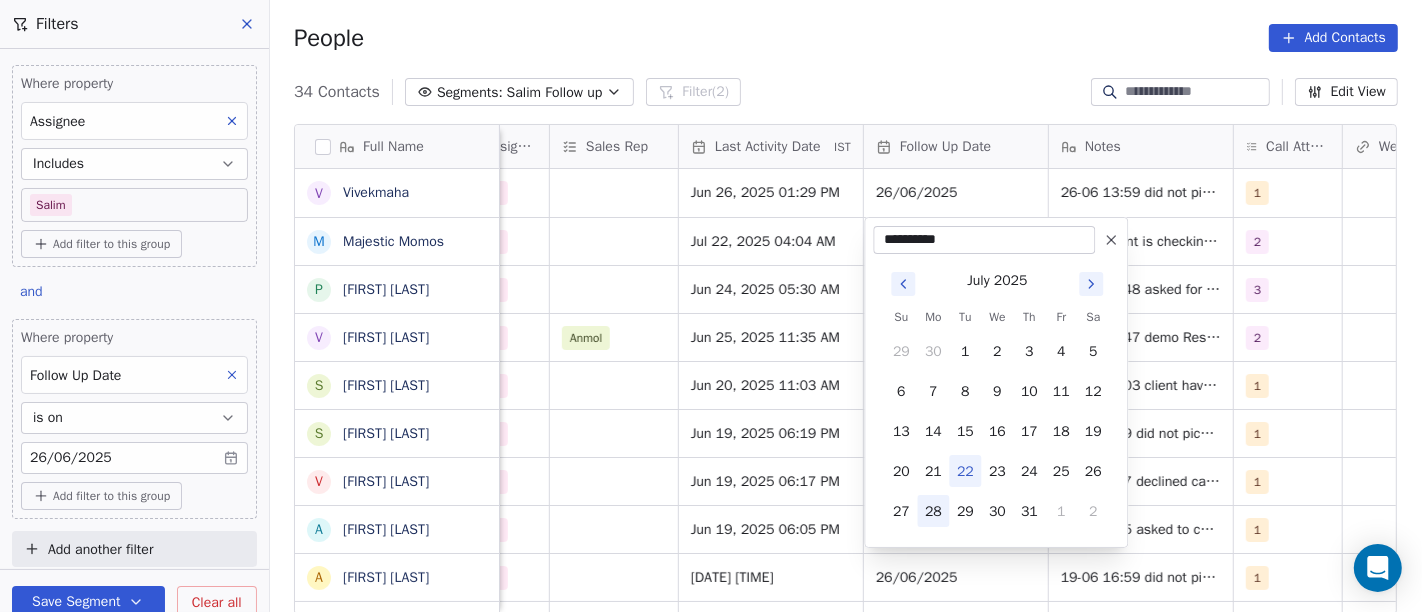 click on "28" at bounding box center (933, 511) 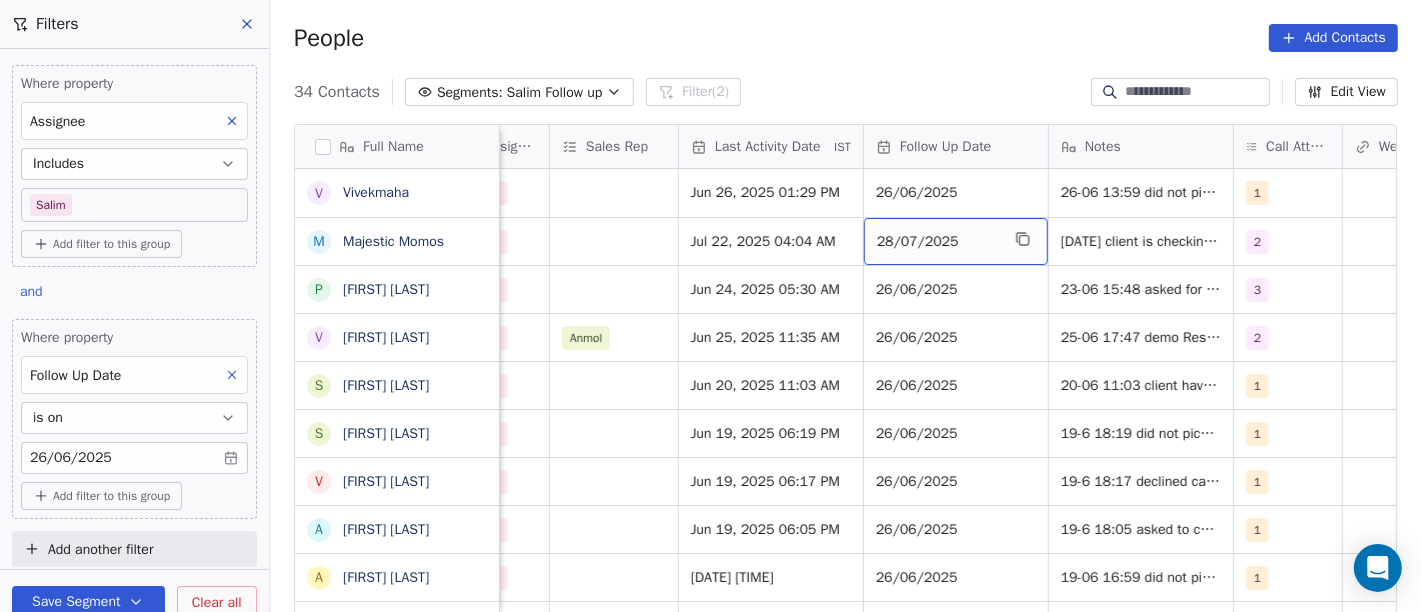 click on "28/07/2025" at bounding box center [938, 242] 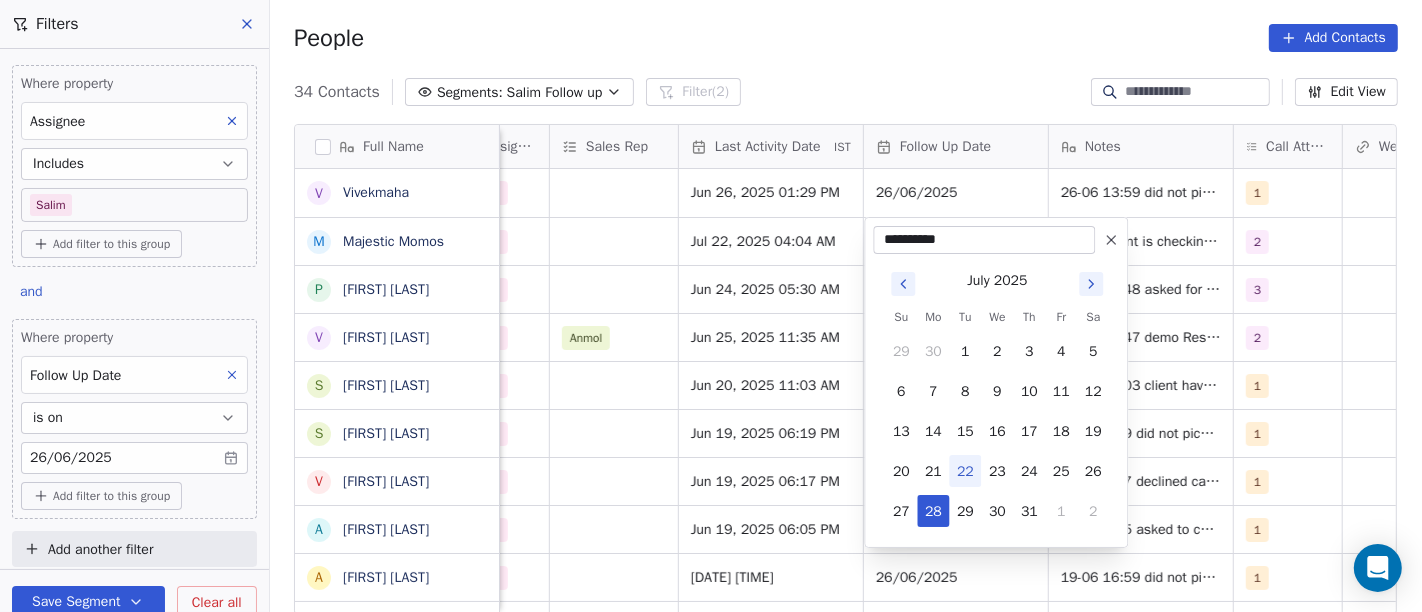 click 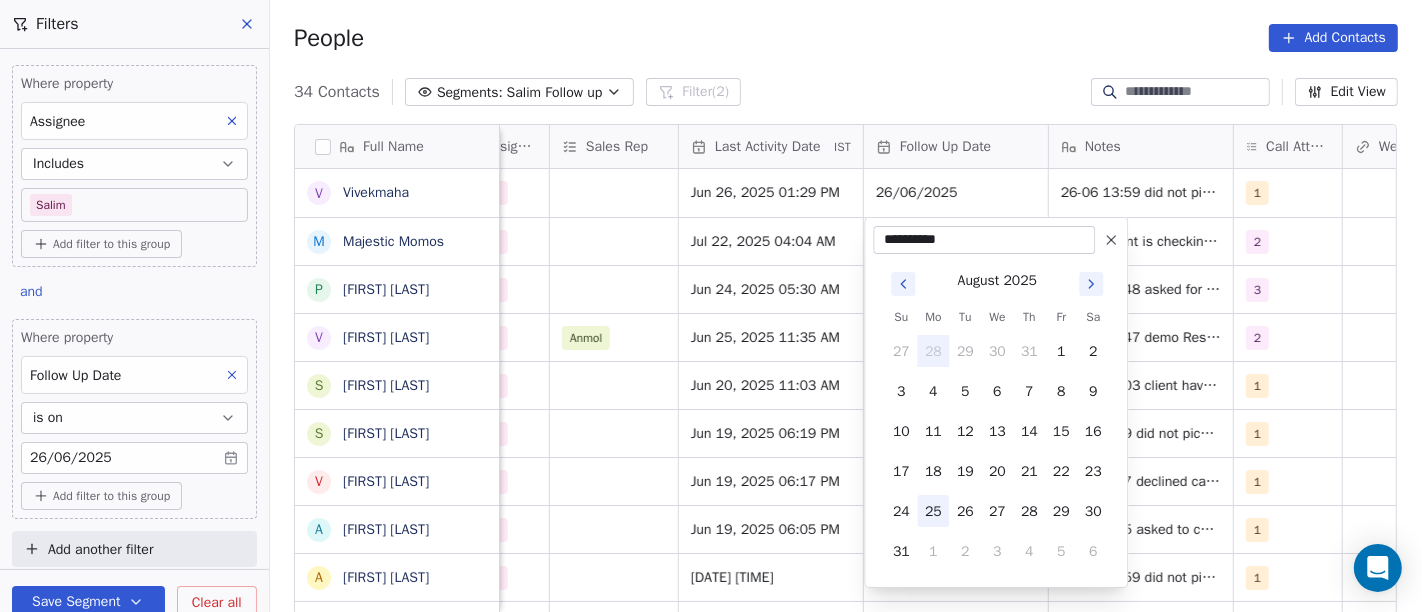 click on "25" at bounding box center [933, 511] 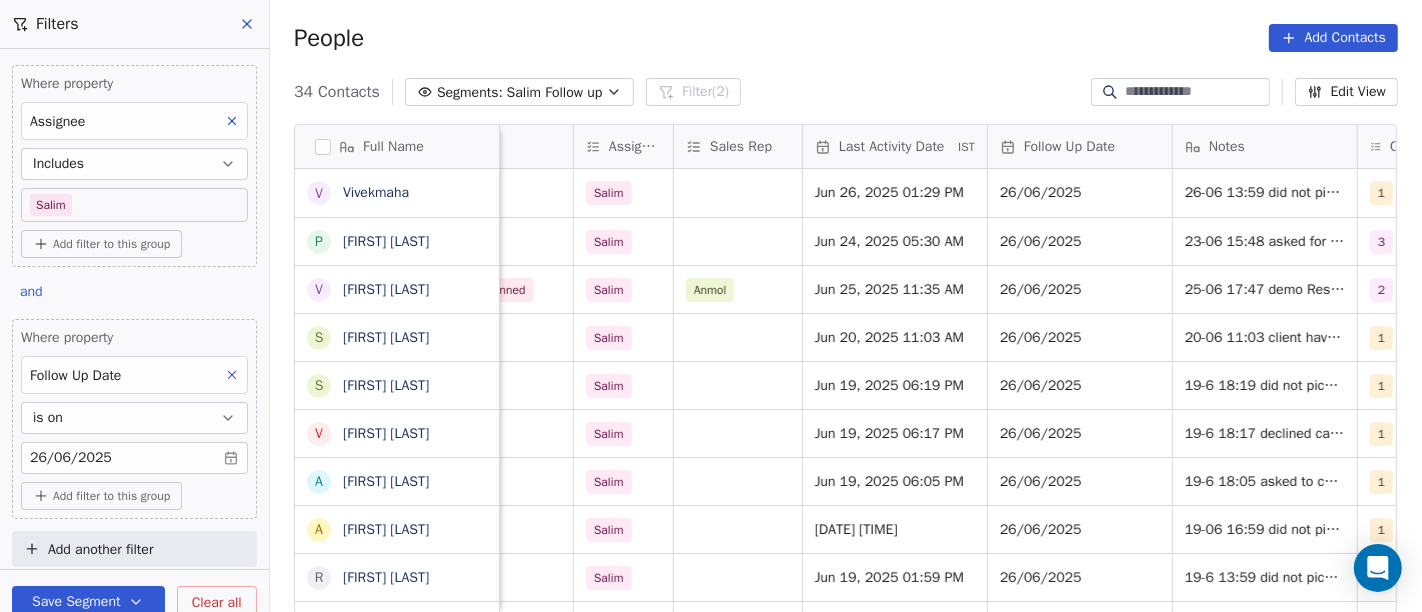 scroll, scrollTop: 0, scrollLeft: 1025, axis: horizontal 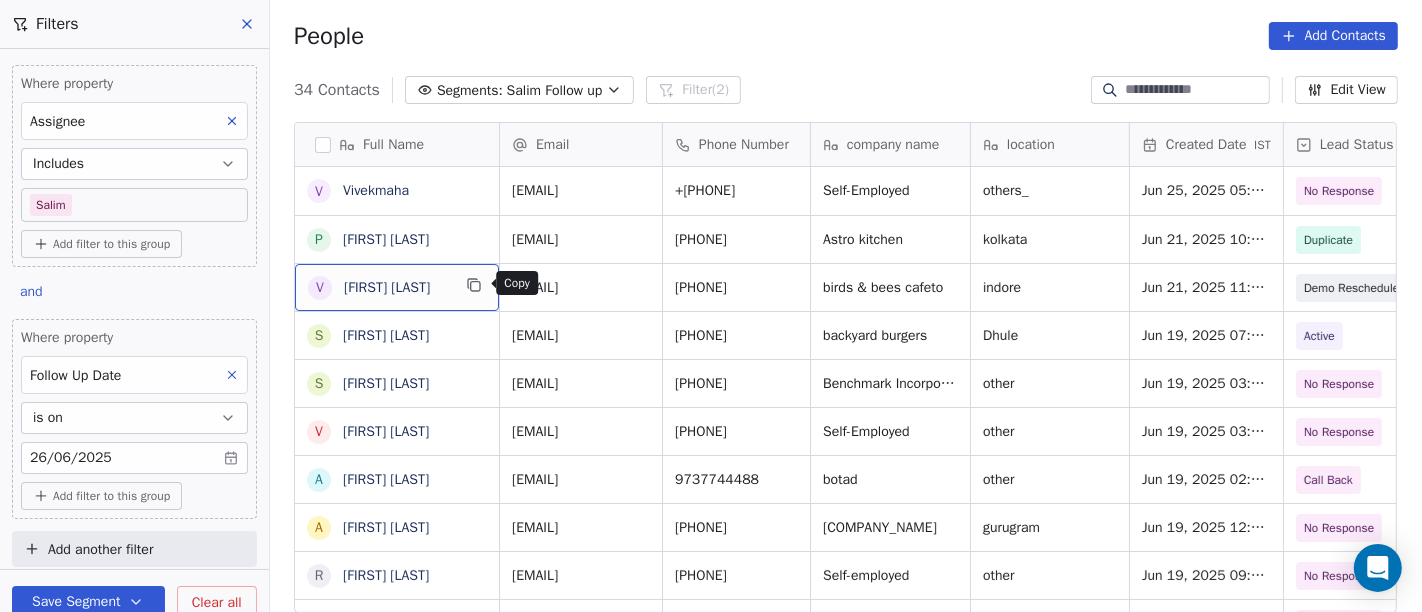 click 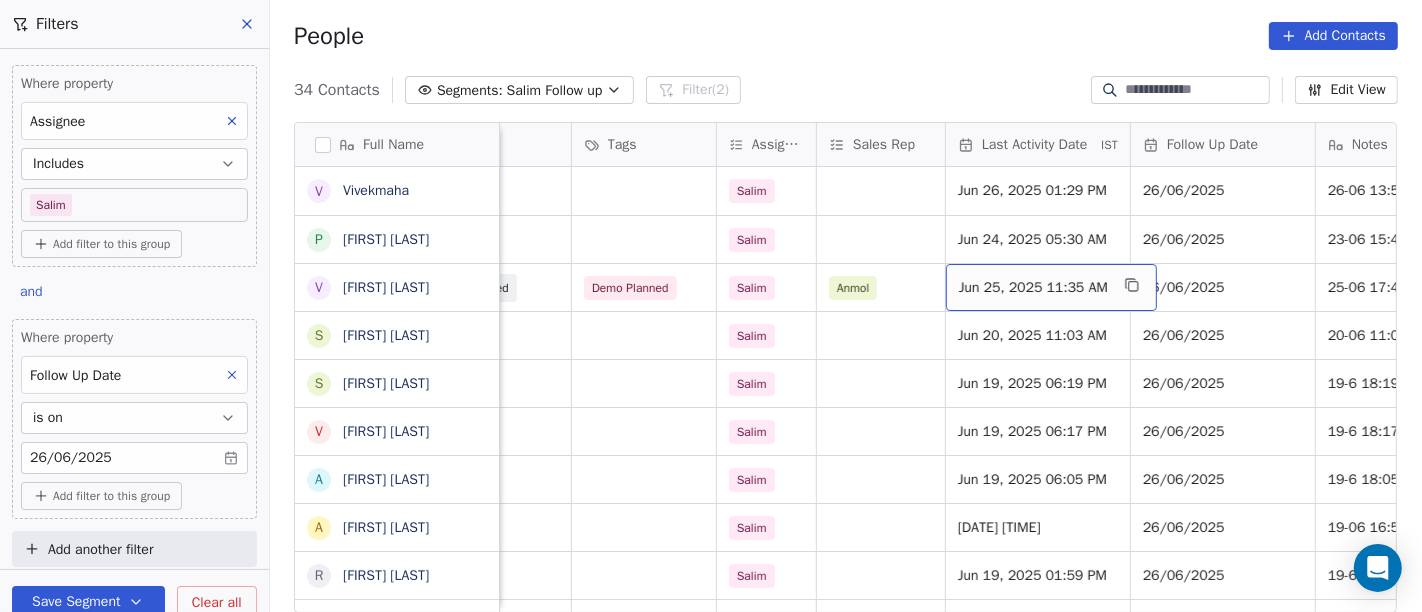 scroll, scrollTop: 0, scrollLeft: 897, axis: horizontal 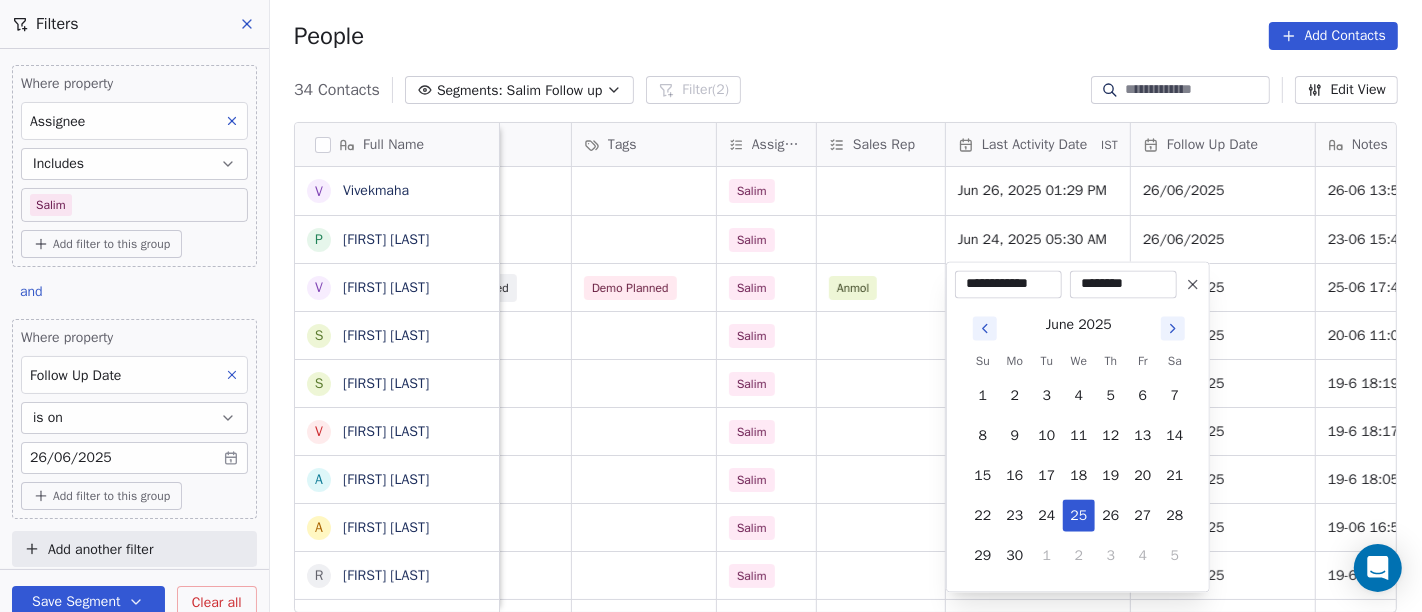 click at bounding box center (1173, 328) 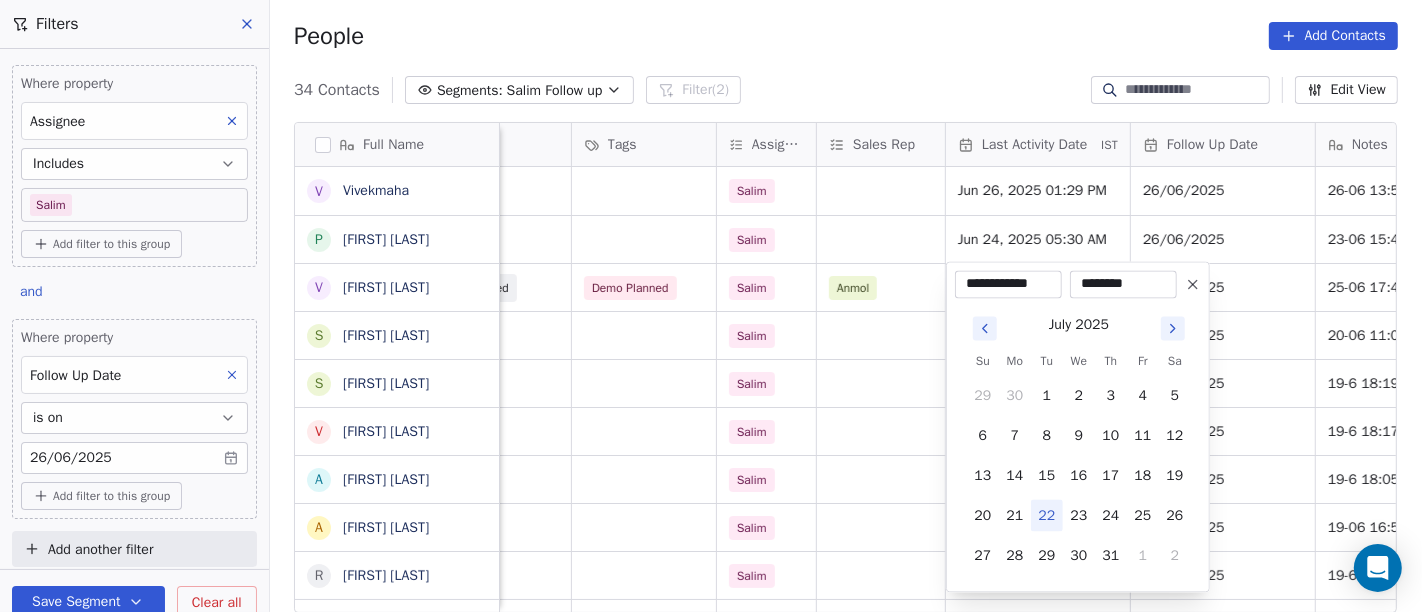 click on "22" at bounding box center [1047, 515] 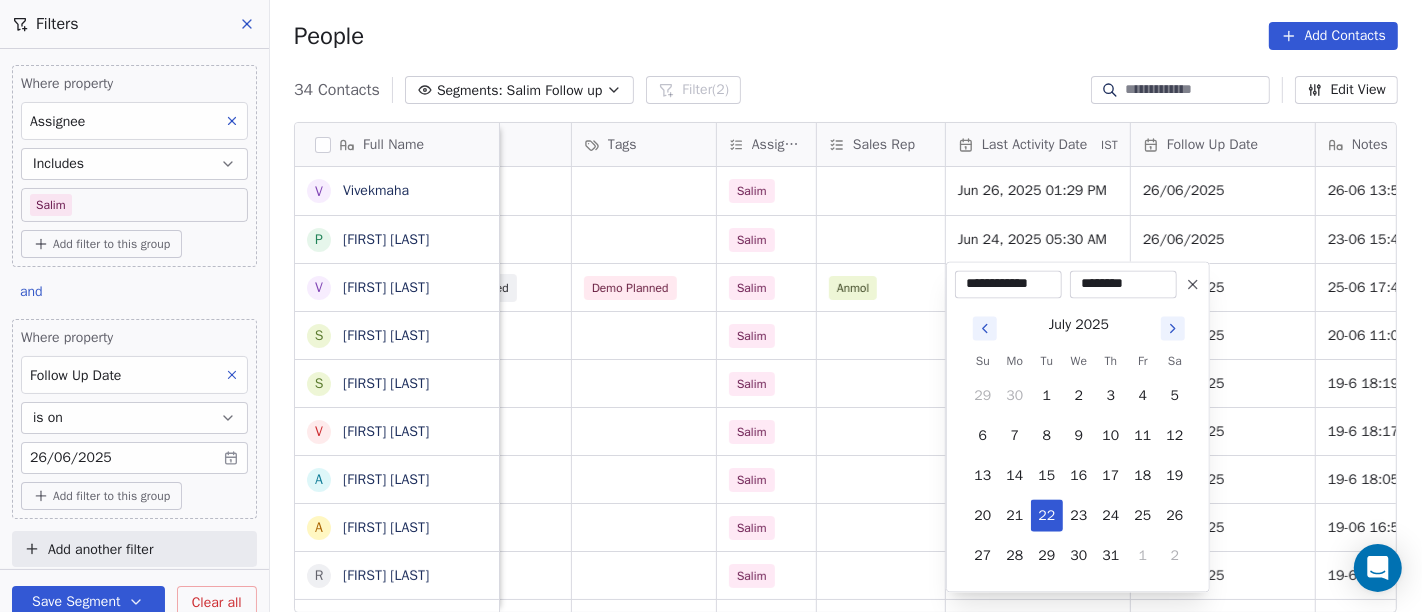 click on "********" at bounding box center [1123, 284] 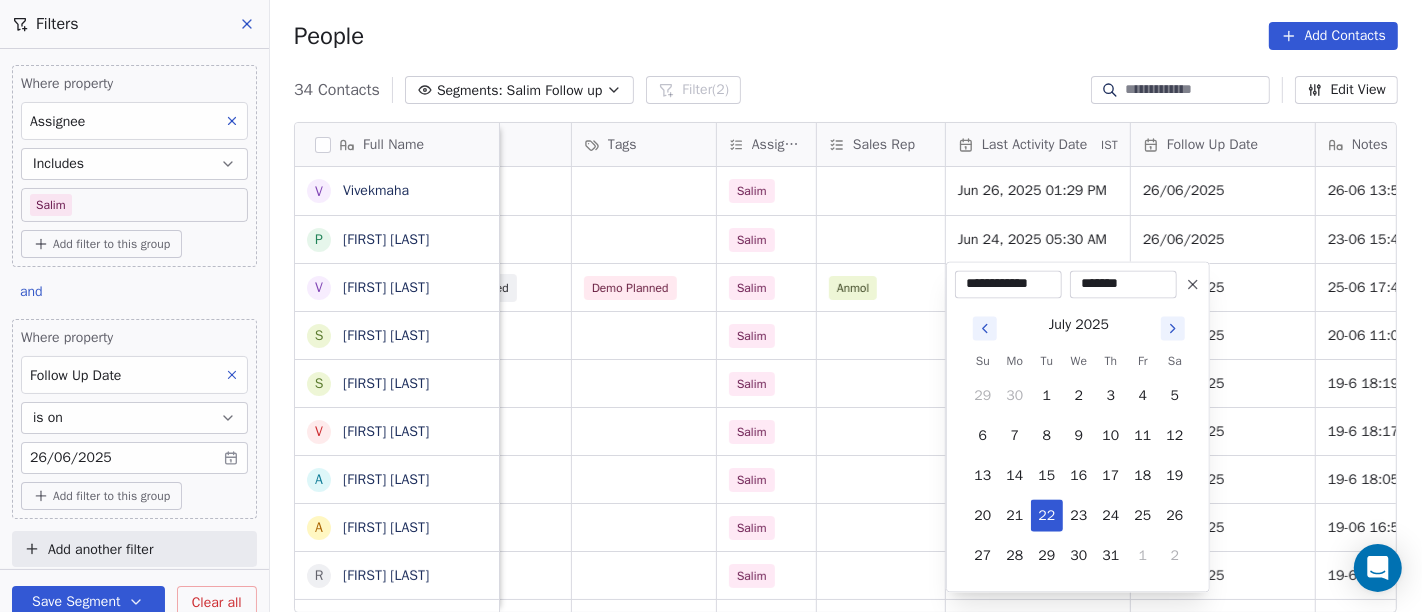 type on "********" 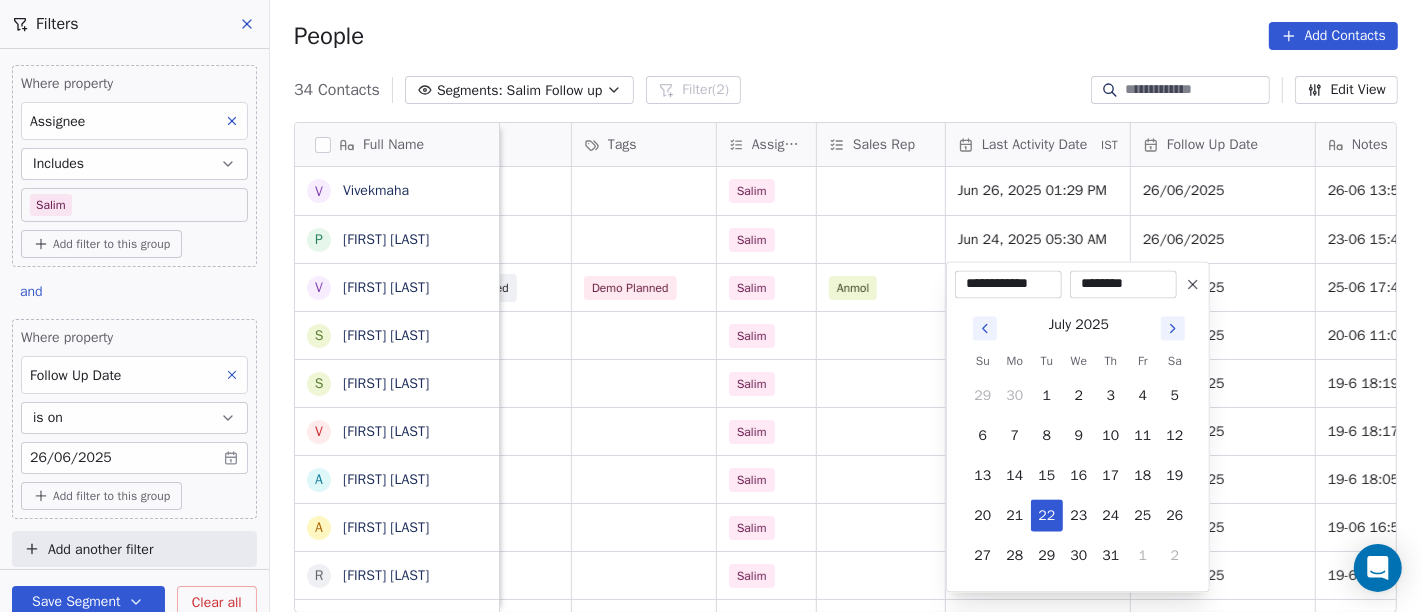 click on "On2Cook India Pvt. Ltd. Contacts People Marketing Workflows Campaigns Sales Pipelines Sequences Beta Tools Apps AI Agents Help & Support Filters Where property   Assignee   Includes Salim Add filter to this group and Where property   Follow Up Date   is on 26/06/2025 Add filter to this group Add another filter Save Segment Clear all People  Add Contacts 34 Contacts Segments: Salim Follow up Filter  (2) Edit View Tag Add to Sequence Full Name V Vivekmaha P Pulak Das Gupta V Vinod Porwal S Satish Lohalekar S Sachin S Ambulkar V Vipul Kayasth a ashok yadav A Ashit kumarJyotishi R Ravi Chaursiya N Nan AL M Manaf Sherif R Rana Barnwal B Bakkiaraj Bakkiaraj M Mudit Gupta A Anil Dodiya S Saroj Kumar Mishra. D Diwan Sajid p pujara naimish rajesh bhai M Manoj Mahajan A Ankit Banka L Laishram Debeswar Singh A Ashok Mokashi H Hardik Patel B Bakki Patel Z Zingiber g gaurab S Santosh Pandey S Shabbir nedariya P Praveen Gupta K Kamaljit Singh company name location Created Date IST Lead Status Tags Assignee Sales Rep IST" at bounding box center [711, 306] 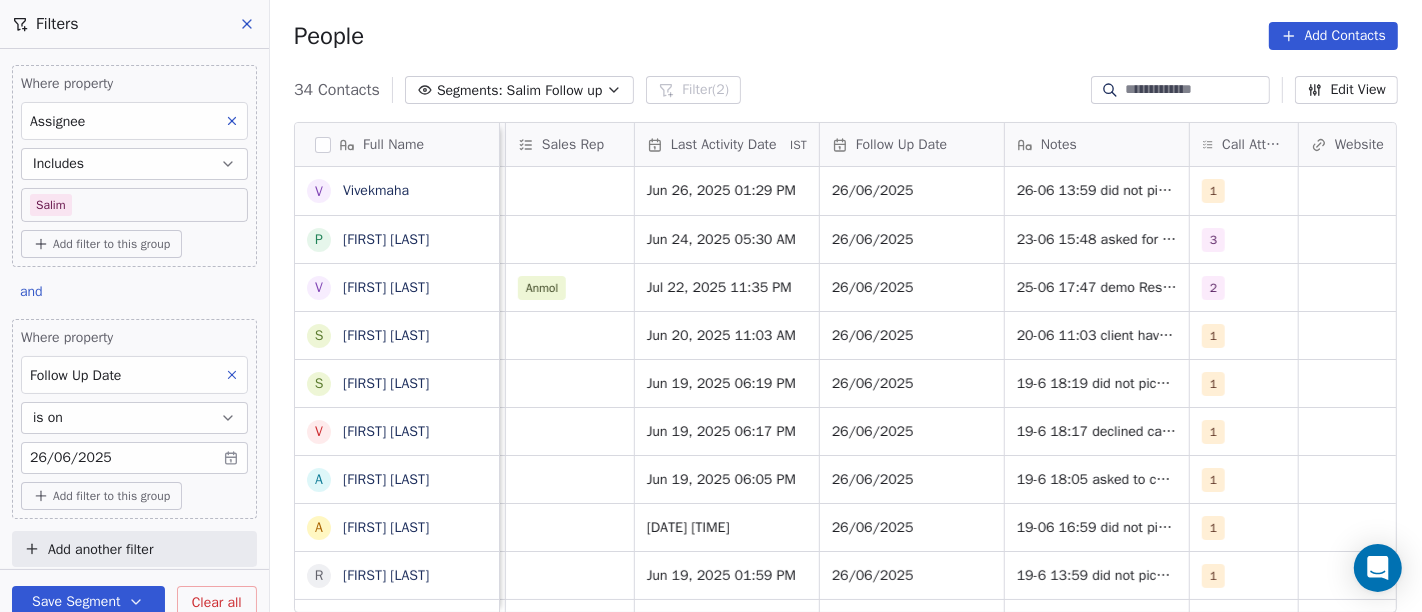 scroll, scrollTop: 10, scrollLeft: 1208, axis: both 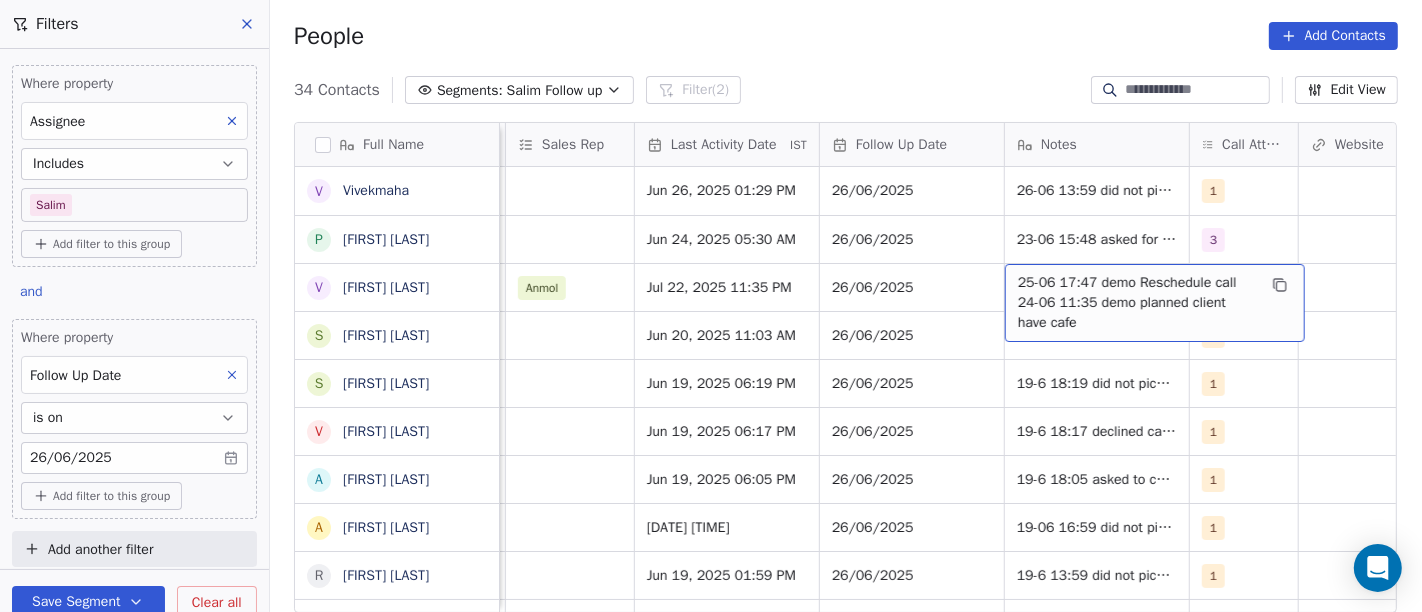 click on "25-06 17:47 demo Reschedule  call 24-06 11:35 demo planned client have cafe" at bounding box center [1137, 303] 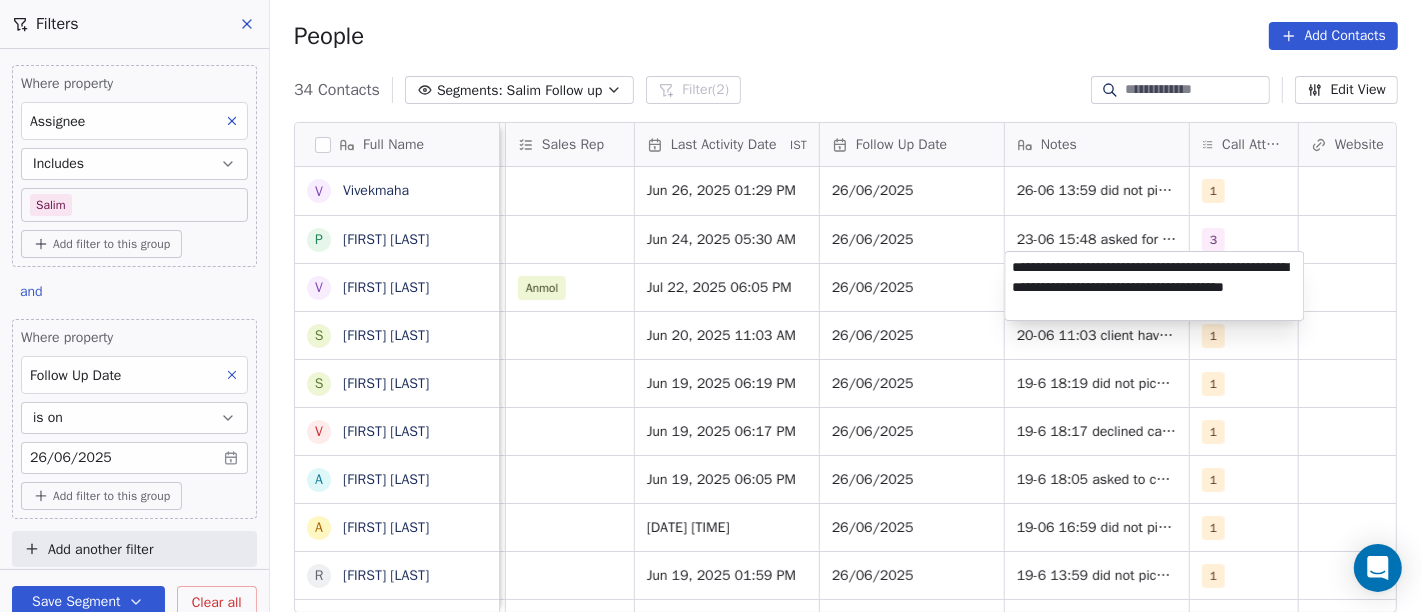 type on "**********" 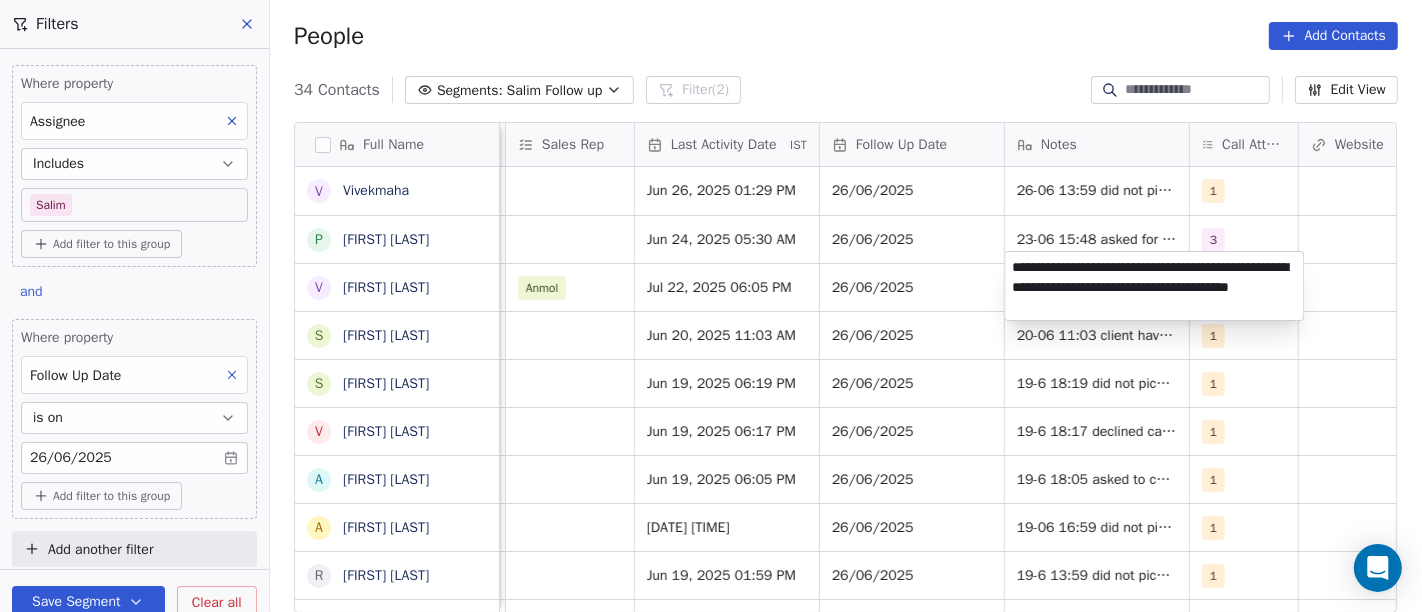 click on "On2Cook India Pvt. Ltd. Contacts People Marketing Workflows Campaigns Sales Pipelines Sequences Beta Tools Apps AI Agents Help & Support Filters Where property   Assignee   Includes Salim Add filter to this group and Where property   Follow Up Date   is on [DATE] Add filter to this group Add another filter Save Segment Clear all People  Add Contacts 34 Contacts Segments: Salim Follow up Filter  (2) Edit View Tag Add to Sequence Full Name V Vivekmaha P Pulak Das Gupta V Vinod Porwal S Satish Lohalekar S Sachin S Ambulkar V Vipul Kayasth a ashok yadav A Ashit kumarJyotishi R Ravi Chaursiya N Nan AL M Manaf Sherif R Rana Barnwal B Bakkiaraj Bakkiaraj M Mudit Gupta A Anil Dodiya S Saroj Kumar Mishra. D Diwan Sajid p pujara naimish rajesh bhai M Manoj Mahajan A Ankit Banka L Laishram Debeswar Singh A Ashok Mokashi H Hardik Patel B Bakki Patel Z Zingiber g gaurab S Santosh Pandey S Shabbir nedariya P Praveen Gupta K Kamaljit Singh Created Date IST Lead Status Tags Assignee Sales Rep Last Activity Date IST   1" at bounding box center [711, 306] 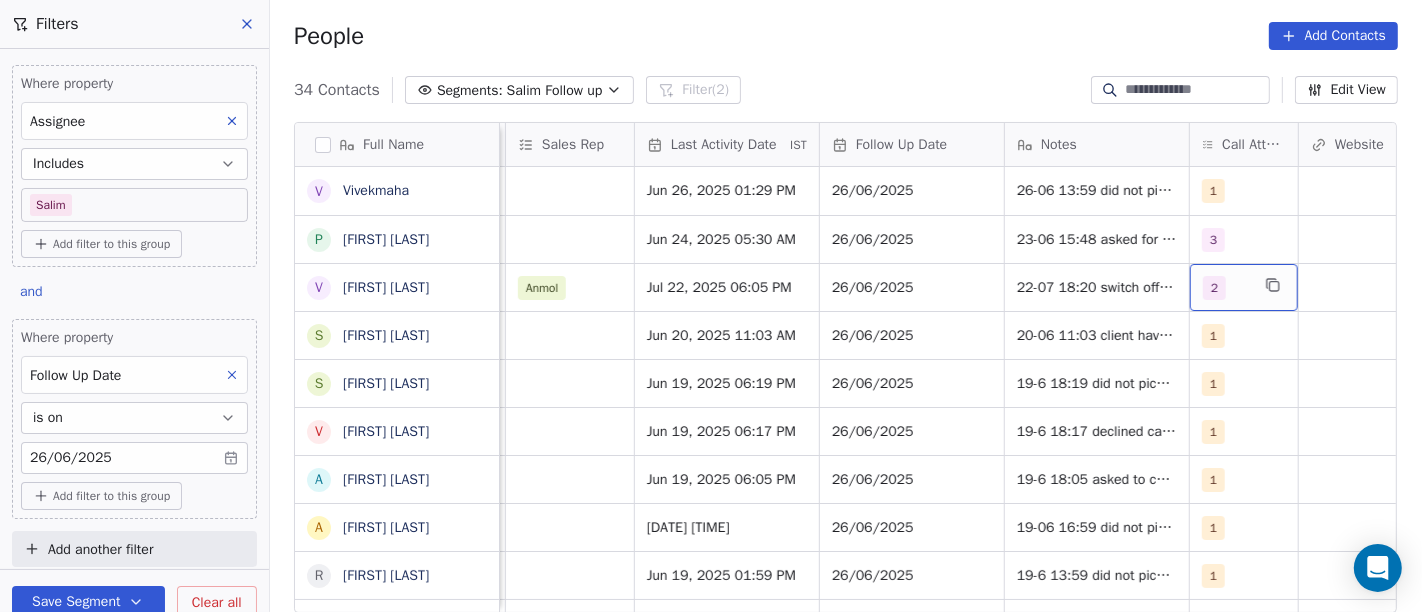 click on "2" at bounding box center (1226, 288) 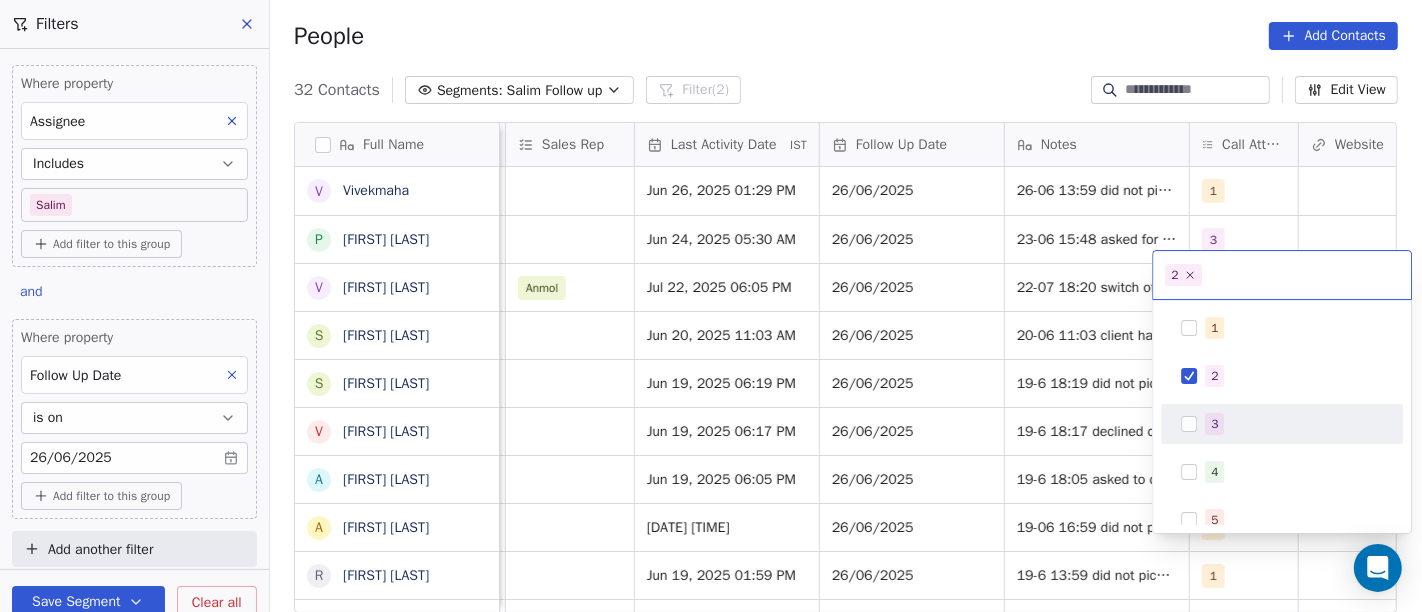 click on "3" at bounding box center (1214, 424) 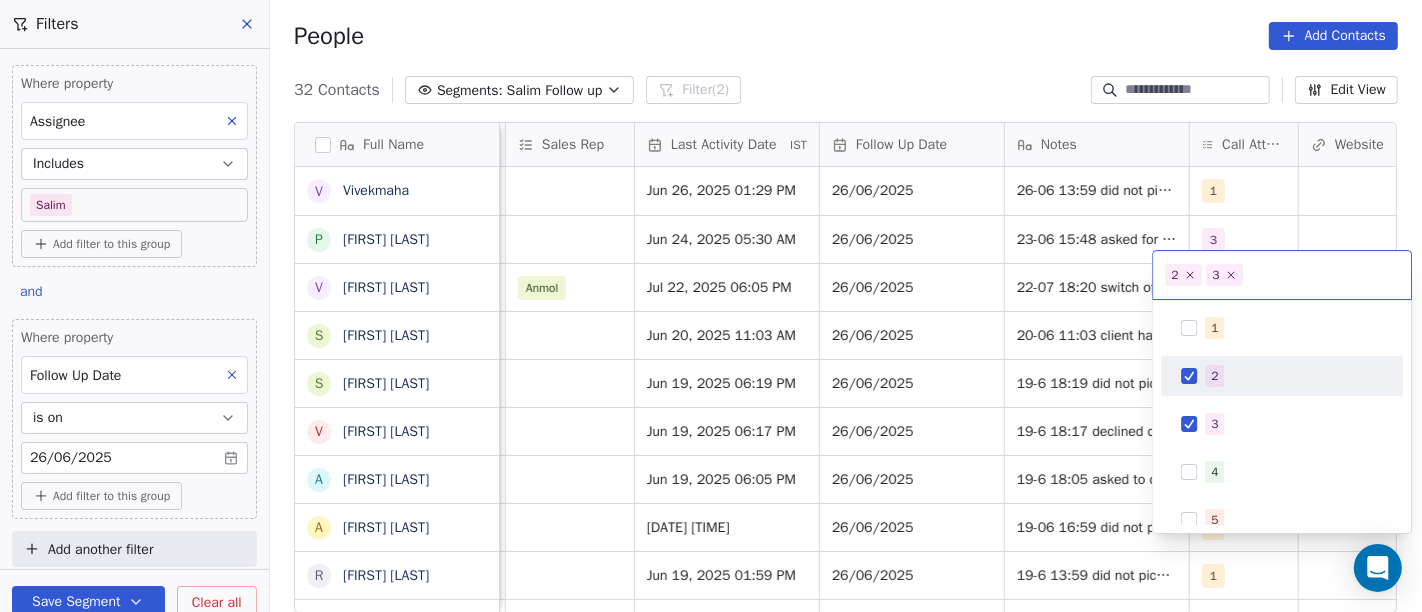 click on "2" at bounding box center [1282, 376] 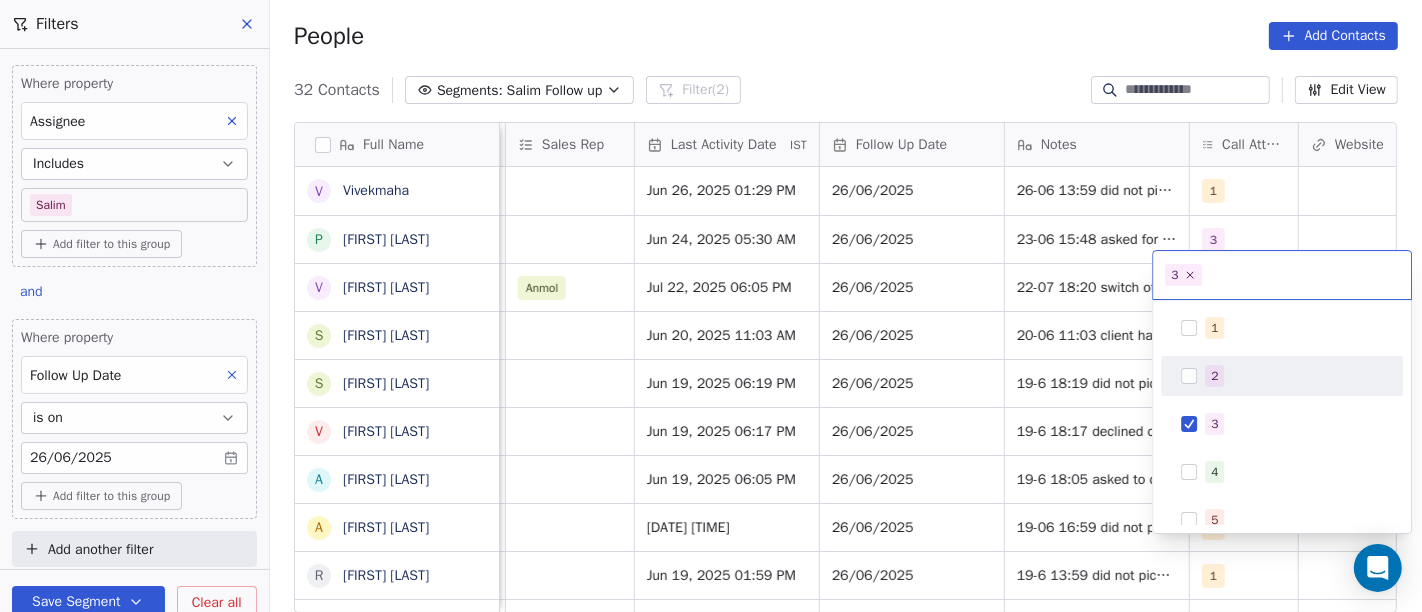 click on "On2Cook India Pvt. Ltd. Contacts People Marketing Workflows Campaigns Sales Pipelines Sequences Beta Tools Apps AI Agents Help & Support Filters Where property   Assignee   Includes Salim Add filter to this group and Where property   Follow Up Date   is on 26/06/2025 Add filter to this group Add another filter Save Segment Clear all People  Add Contacts 32 Contacts Segments: Salim Follow up Filter  (2) Edit View Tag Add to Sequence Full Name V Vivekmaha P Pulak Das Gupta V Vinod Porwal S Satish Lohalekar S Sachin S Ambulkar V Vipul Kayasth a ashok yadav A Ashit kumarJyotishi R Ravi Chaursiya N Nan AL M Manaf Sherif R Rana Barnwal B Bakkiaraj Bakkiaraj M Mudit Gupta A Anil Dodiya S Saroj Kumar Mishra. D Diwan Sajid p pujara naimish rajesh bhai M Manoj Mahajan A Ankit Banka L Laishram Debeswar Singh A Ashok Mokashi H Hardik Patel B Bakki Patel Z Zingiber g gaurab S Santosh Pandey S Shabbir nedariya P Praveen Gupta K Kamaljit Singh Created Date IST Lead Status Tags Assignee Sales Rep Last Activity Date IST   1" at bounding box center [711, 306] 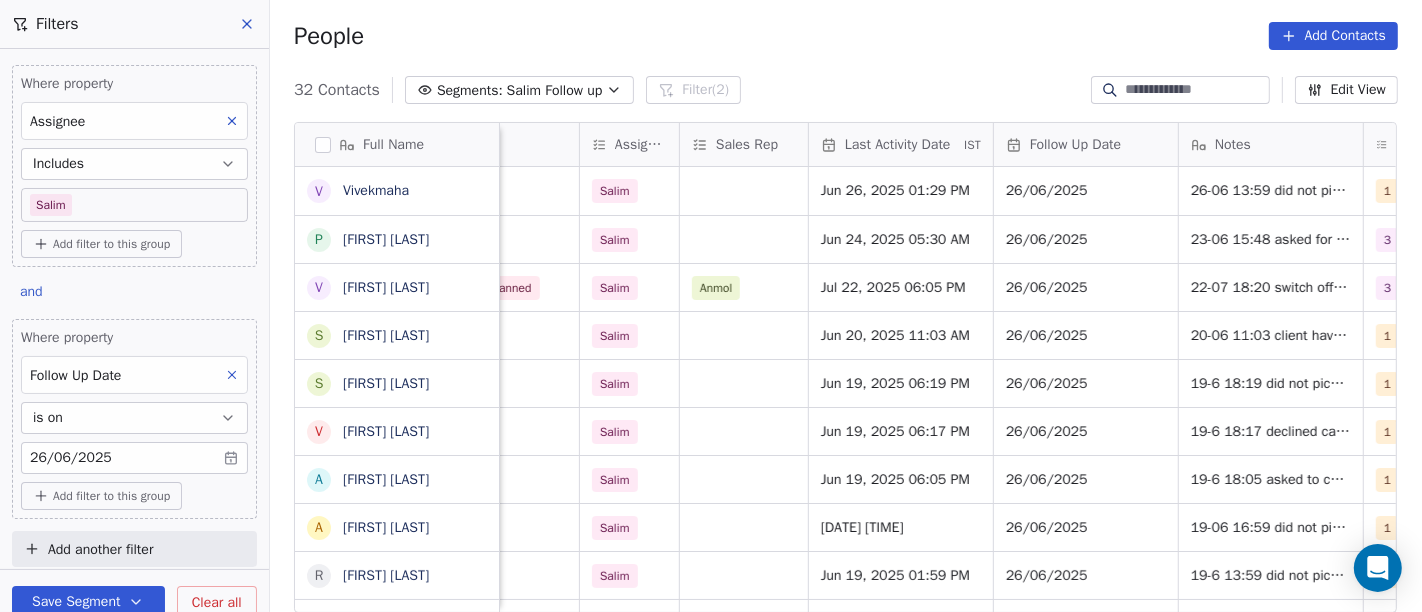scroll, scrollTop: 10, scrollLeft: 1037, axis: both 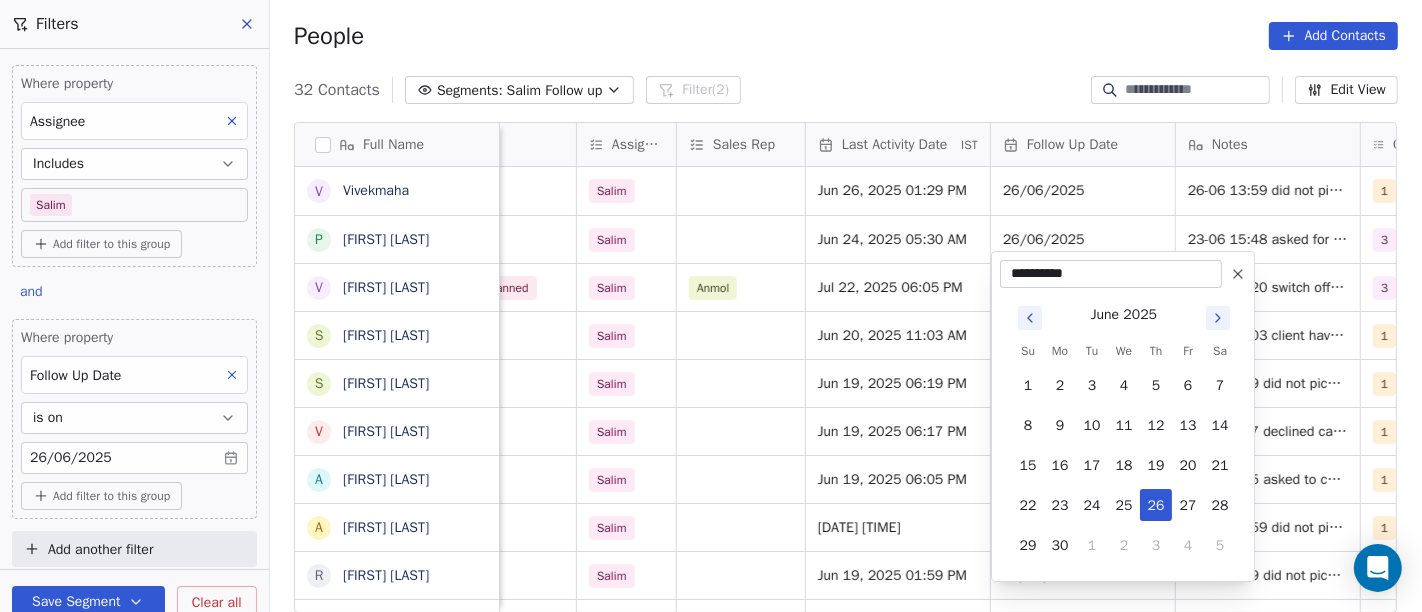 click at bounding box center [1218, 318] 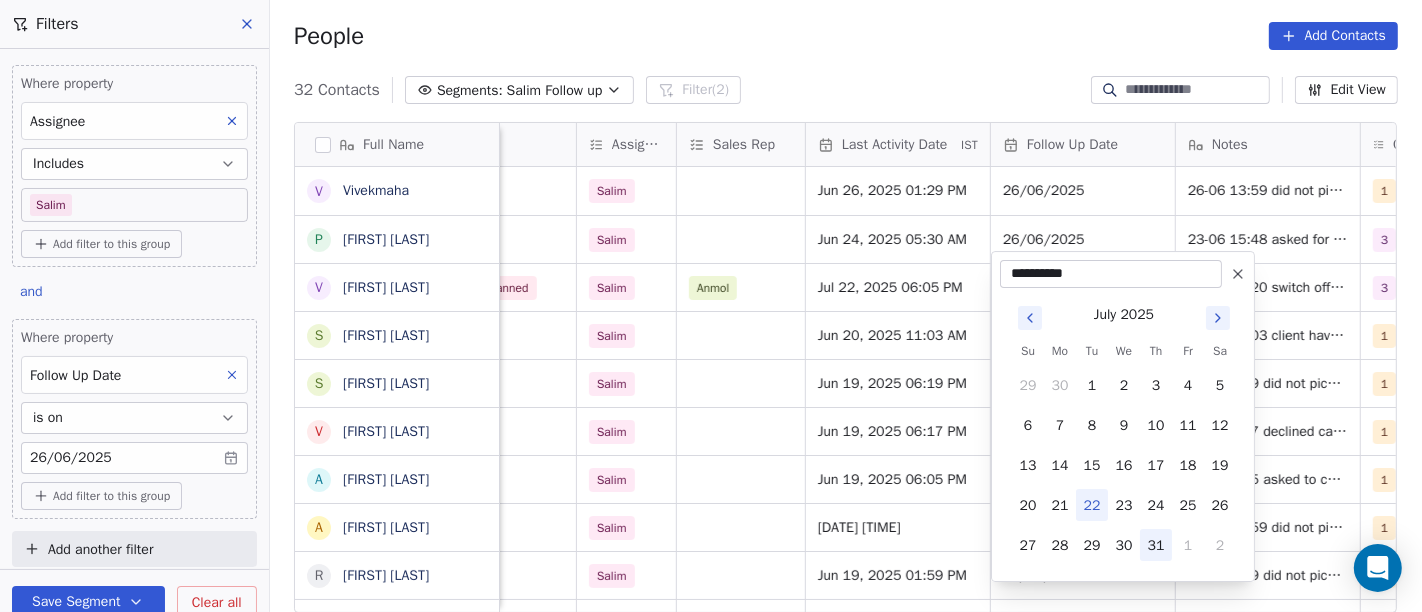 click on "31" at bounding box center (1156, 545) 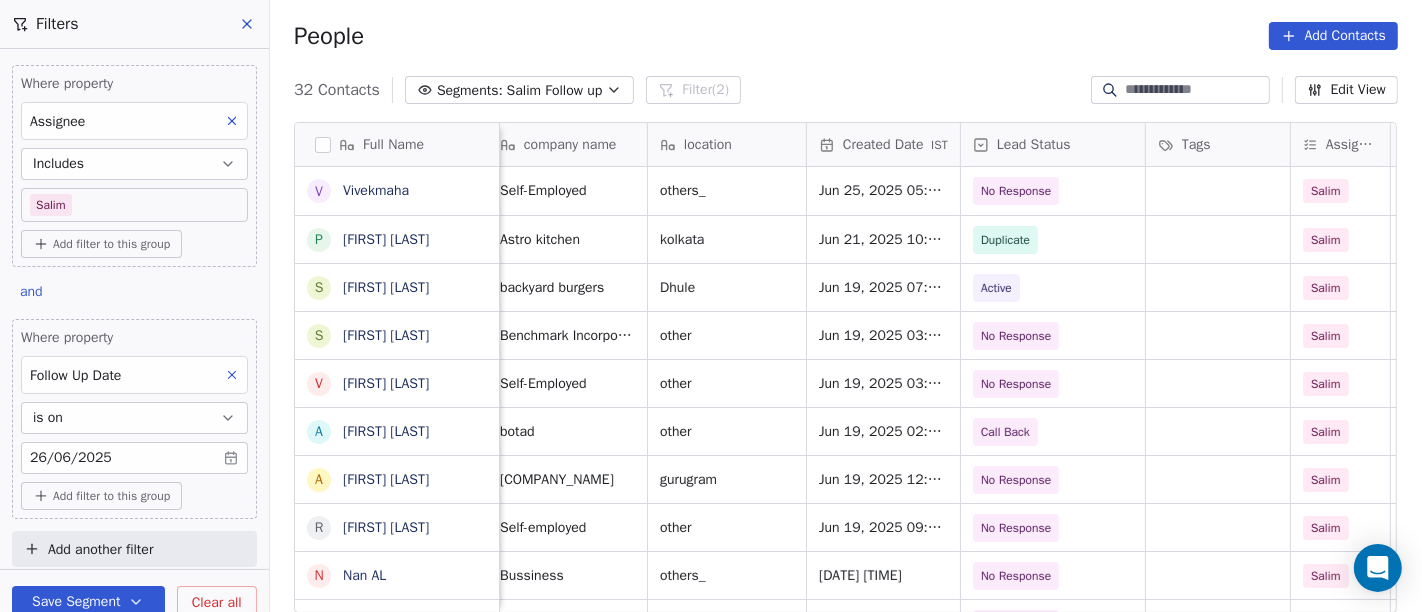 scroll, scrollTop: 10, scrollLeft: 317, axis: both 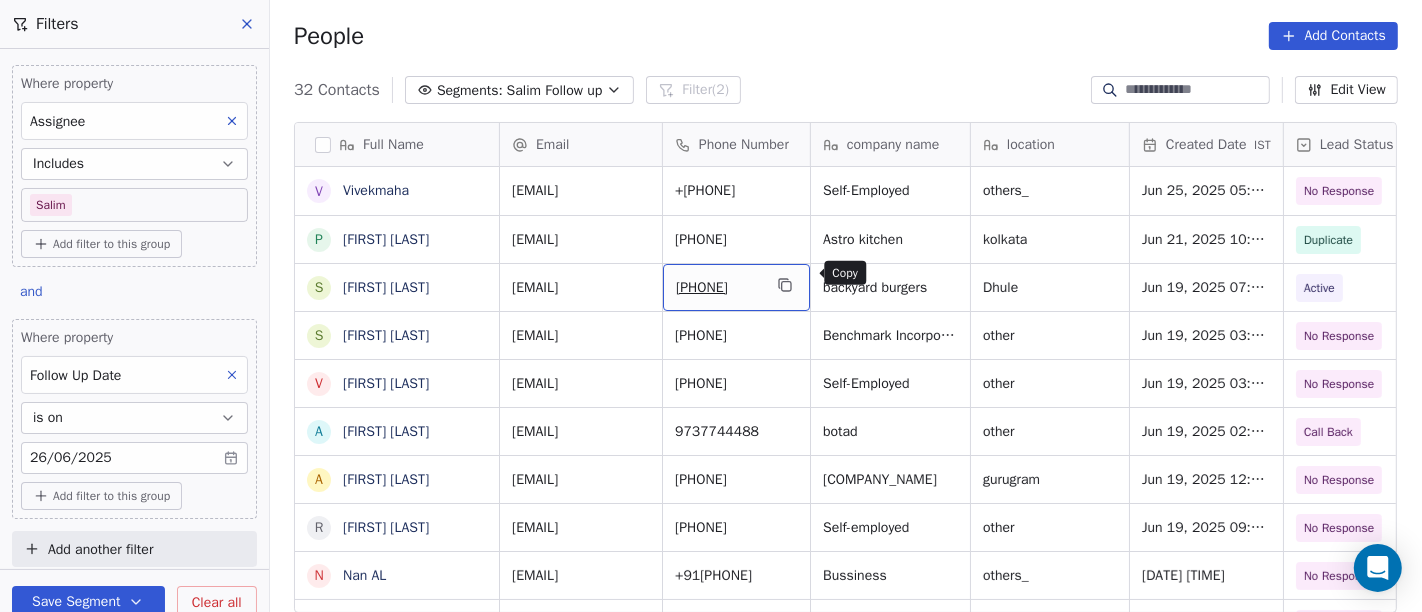 click 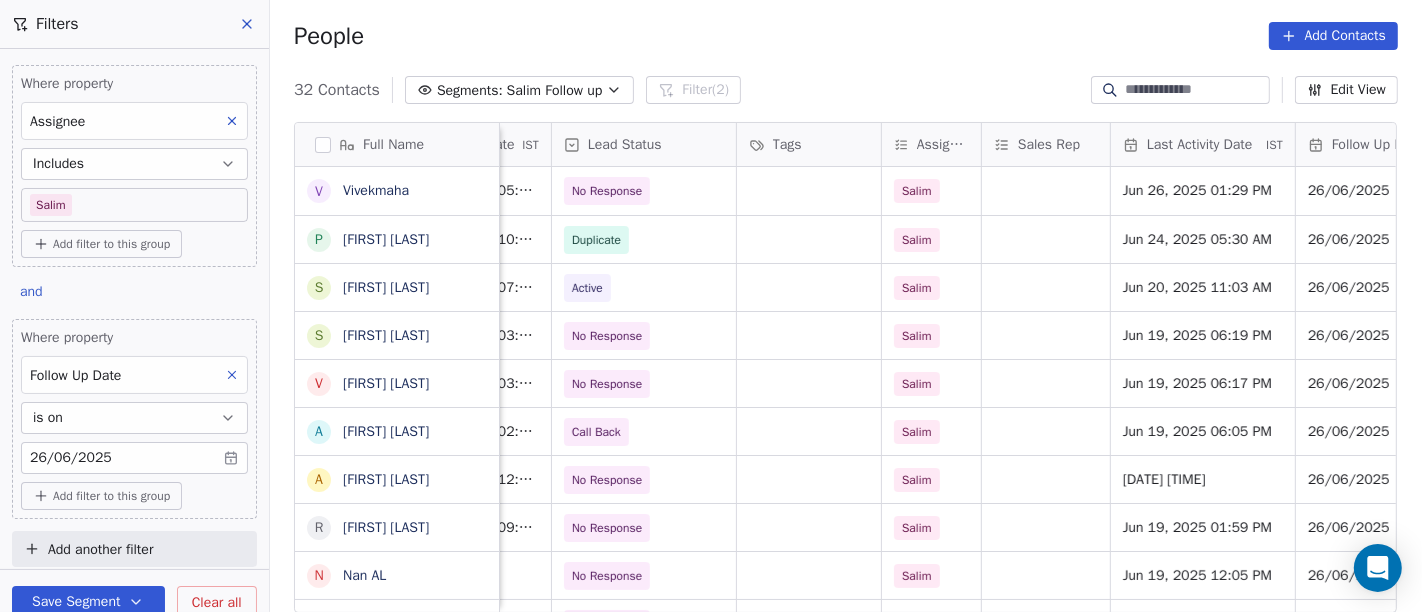 scroll, scrollTop: 10, scrollLeft: 724, axis: both 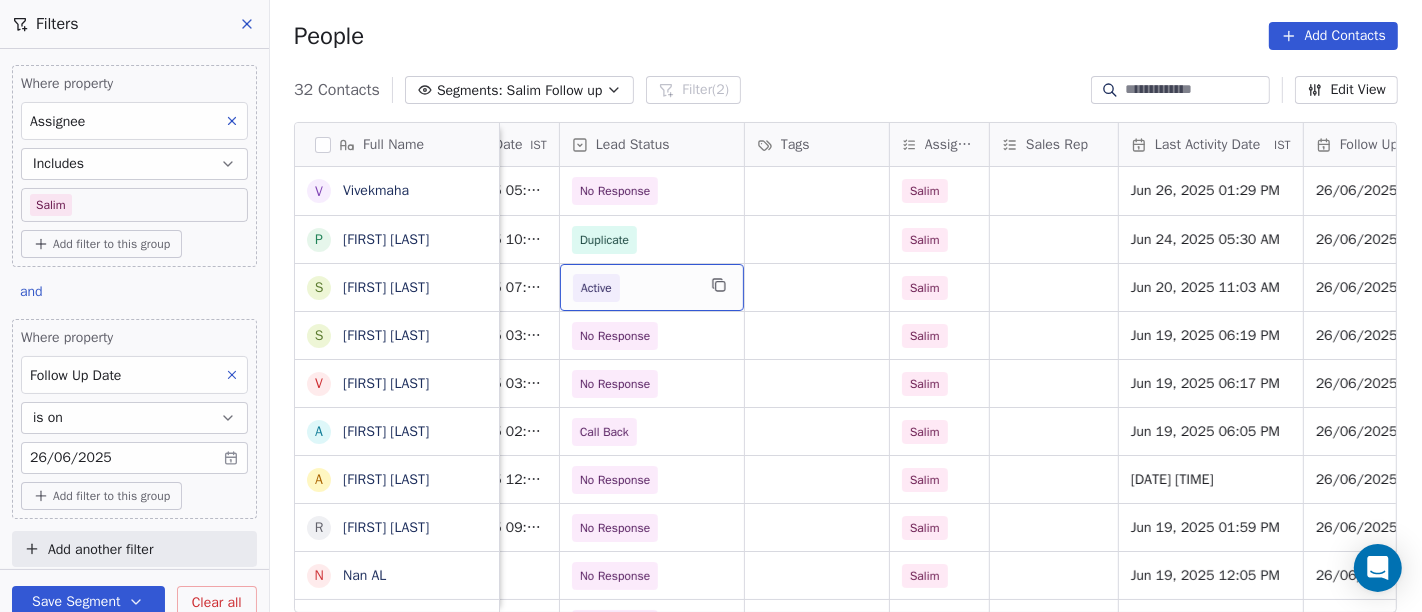 click on "Active" at bounding box center [634, 288] 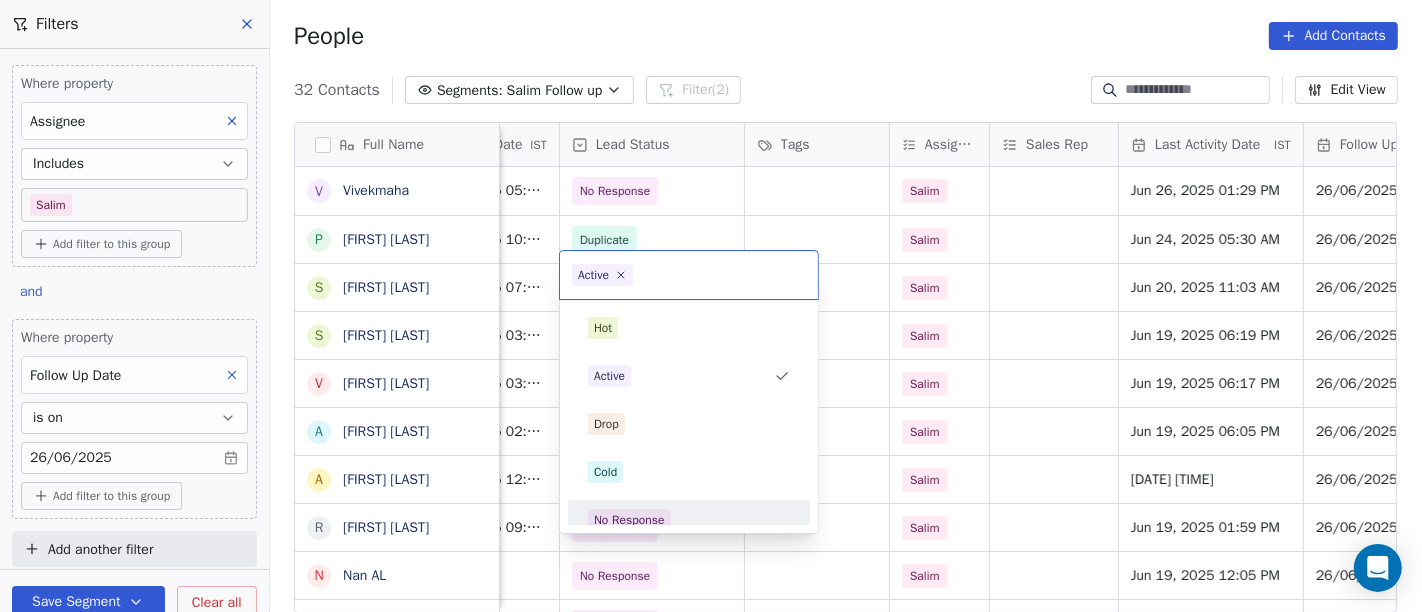 click on "No Response" at bounding box center (689, 520) 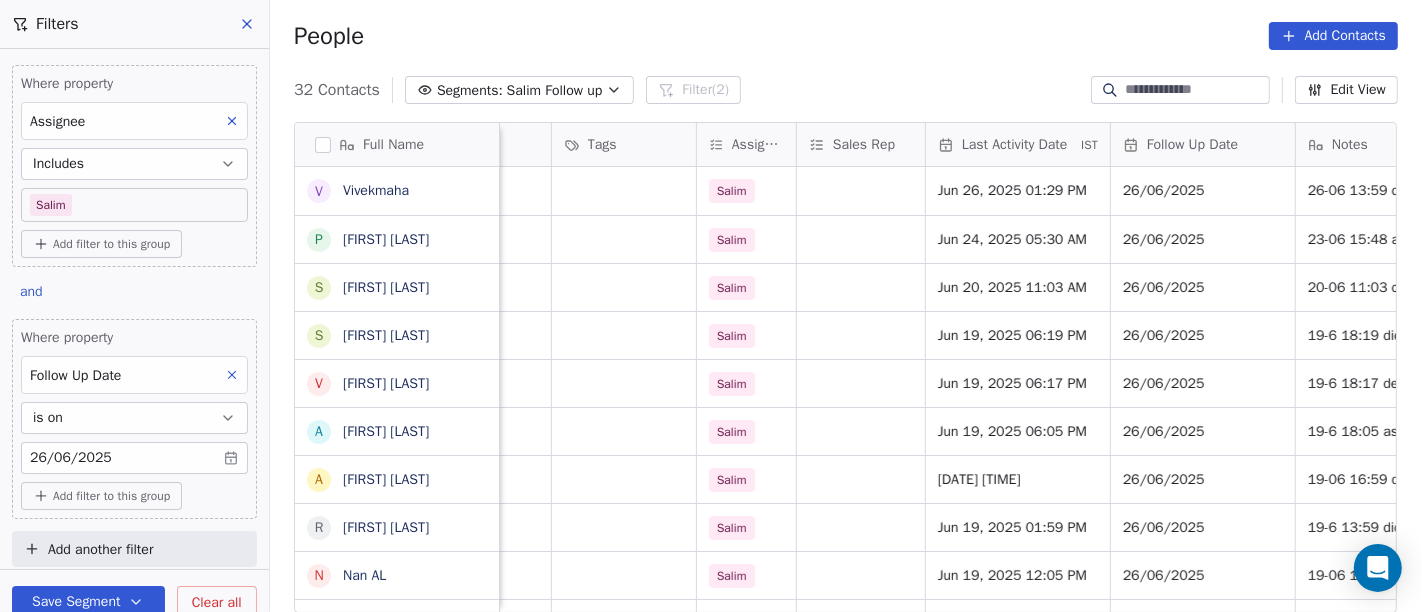 scroll, scrollTop: 10, scrollLeft: 950, axis: both 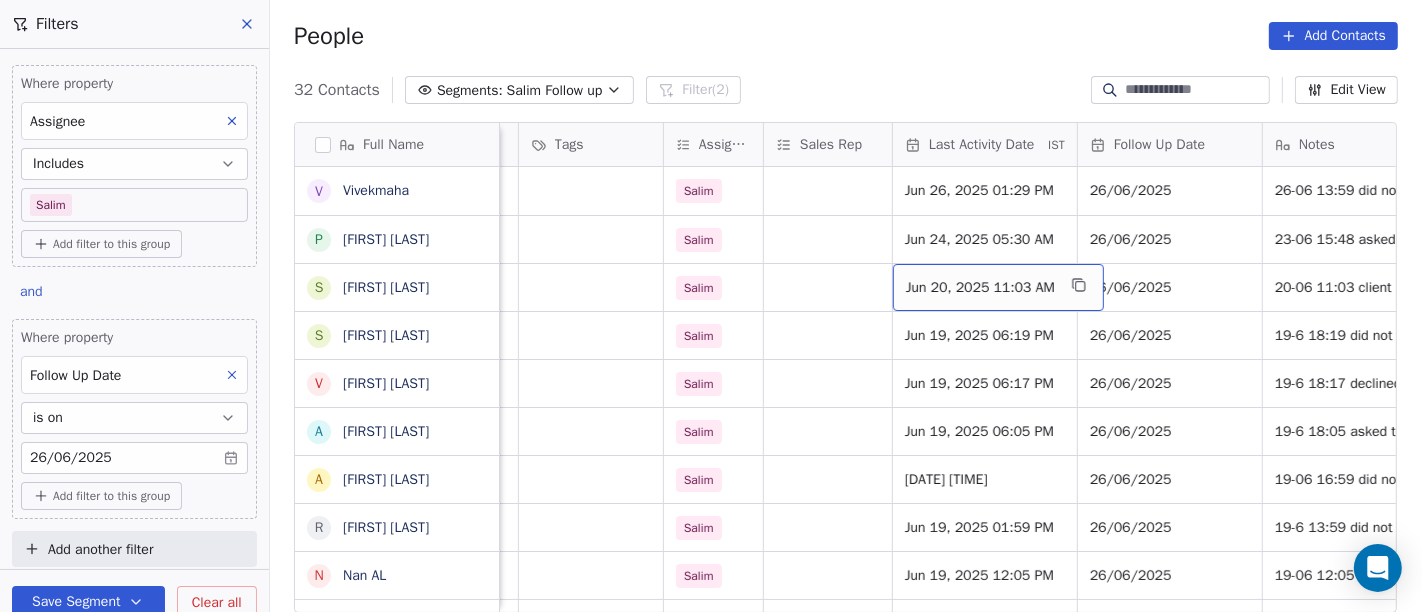 click on "Jun 20, 2025 11:03 AM" at bounding box center [998, 287] 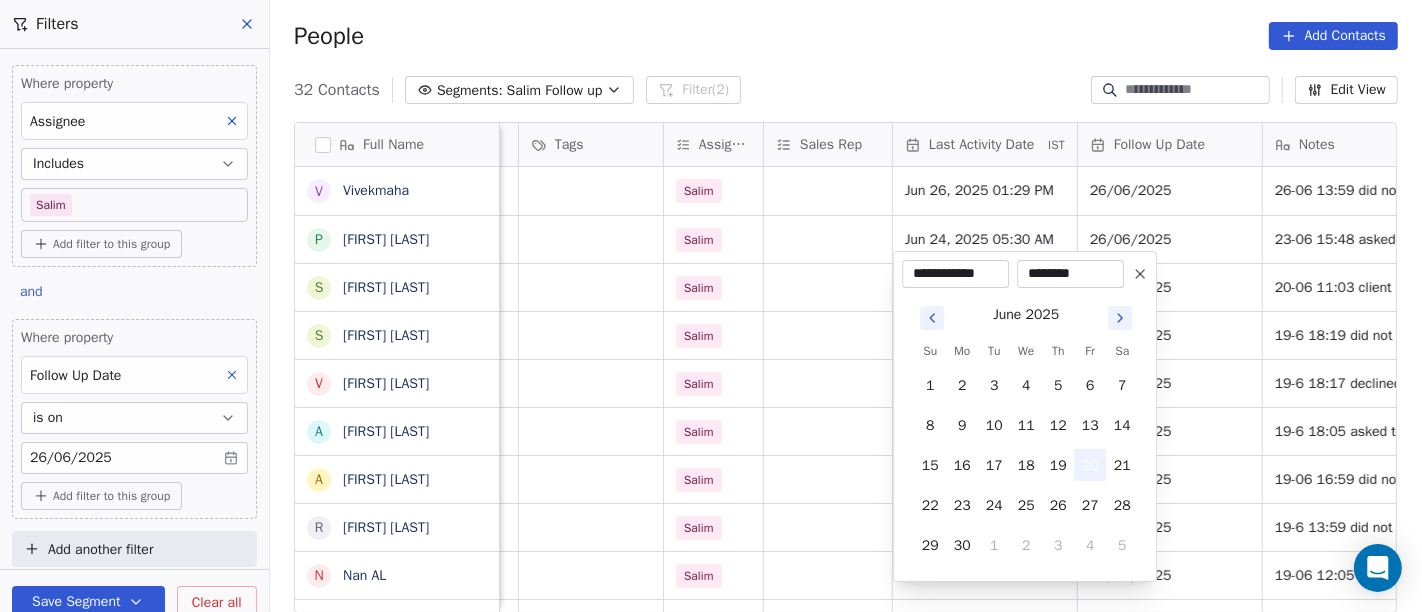 click on "20" at bounding box center (1090, 465) 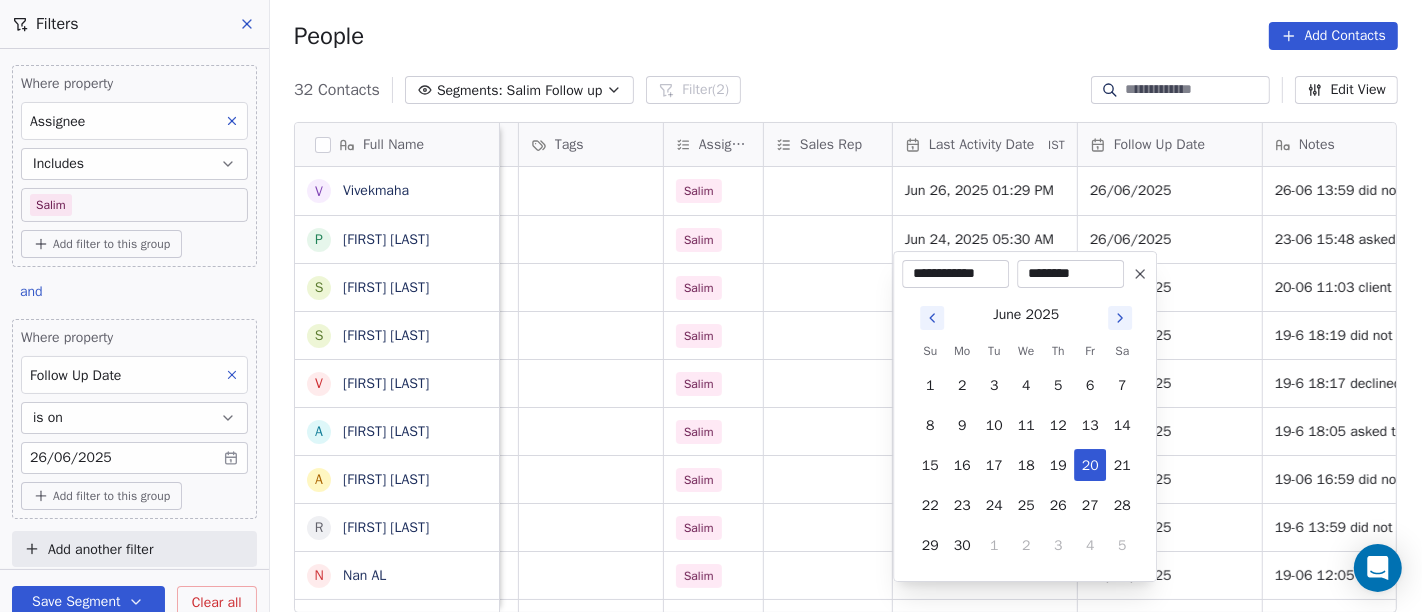click on "********" at bounding box center [1070, 274] 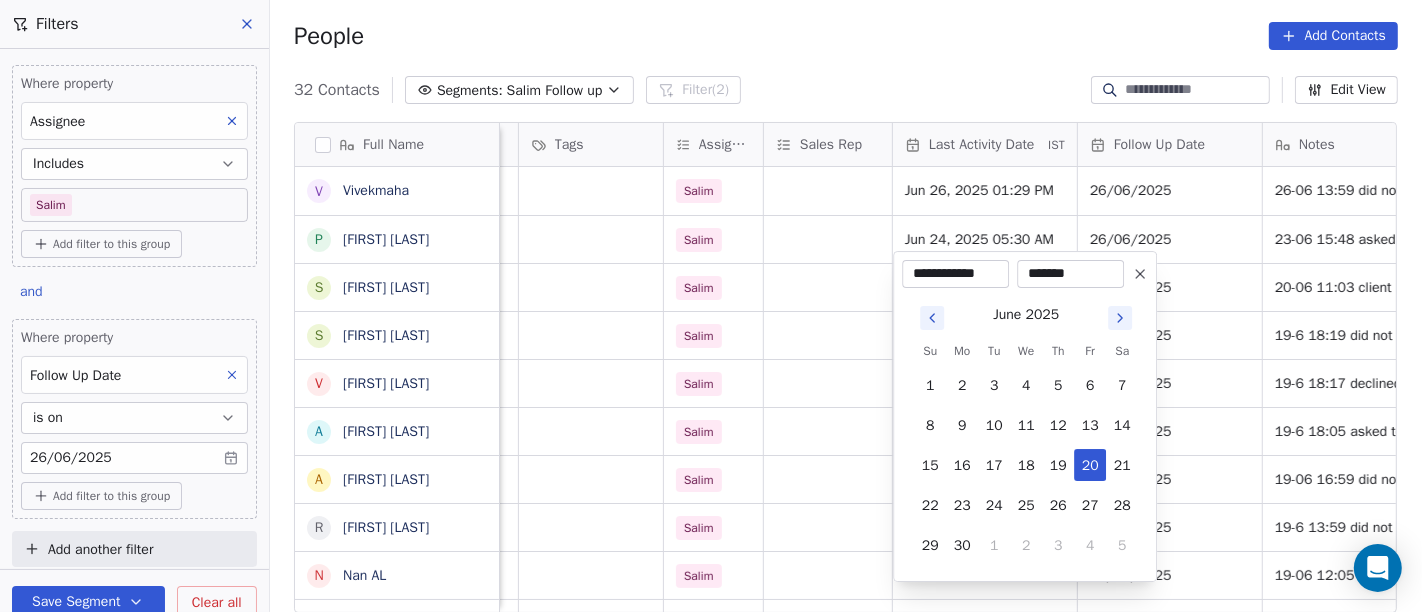 type on "********" 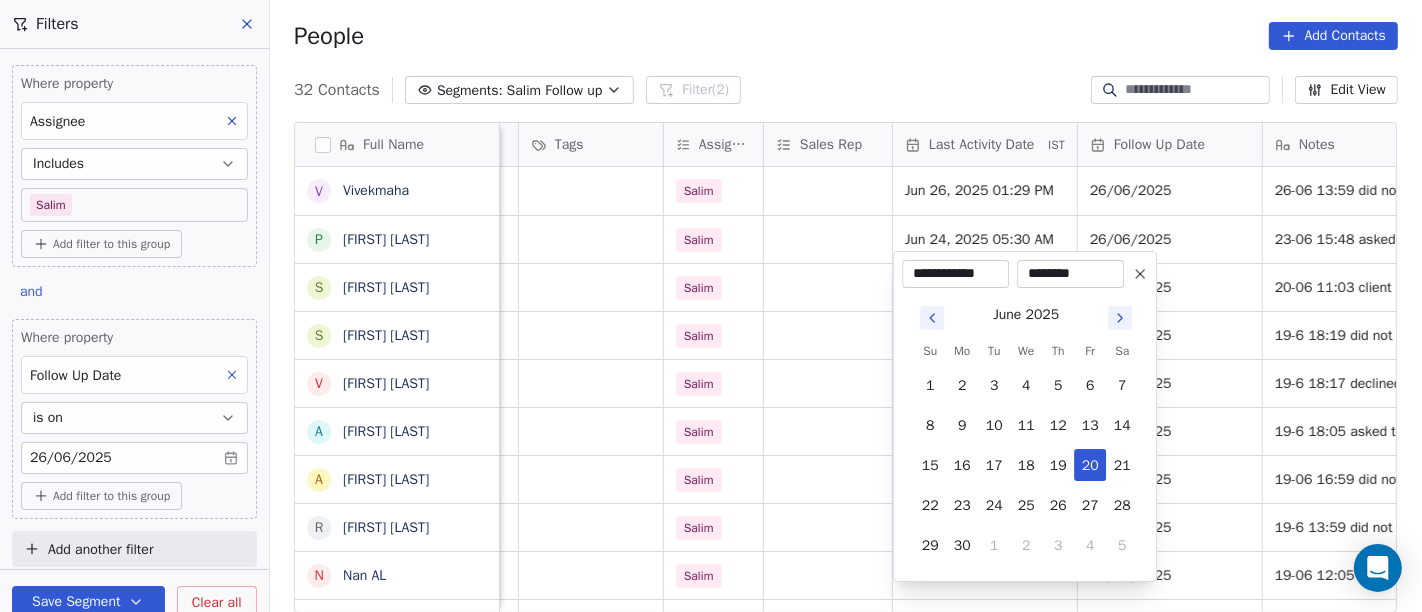 click on "On2Cook India Pvt. Ltd. Contacts People Marketing Workflows Campaigns Sales Pipelines Sequences Beta Tools Apps AI Agents Help & Support Filters Where property   Assignee   Includes Salim Add filter to this group and Where property   Follow Up Date   is on 26/06/2025 Add filter to this group Add another filter Save Segment Clear all People  Add Contacts 32 Contacts Segments: Salim Follow up Filter  (2) Edit View Tag Add to Sequence Full Name V Vivekmaha P Pulak Das Gupta S Satish Lohalekar S Sachin S Ambulkar V Vipul Kayasth a ashok yadav A Ashit kumarJyotishi R Ravi Chaursiya N Nan AL M Manaf Sherif R Rana Barnwal B Bakkiaraj Bakkiaraj M Mudit Gupta A Anil Dodiya S Saroj Kumar Mishra. D Diwan Sajid p pujara naimish rajesh bhai M Manoj Mahajan A Ankit Banka L Laishram Debeswar Singh A Ashok Mokashi H Hardik Patel B Bakki Patel Z Zingiber g gaurab S Santosh Pandey S Shabbir nedariya P Praveen Gupta K Kamaljit Singh R Rahul Rawat company name location Created Date IST Lead Status Tags Assignee Sales Rep IST" at bounding box center [711, 306] 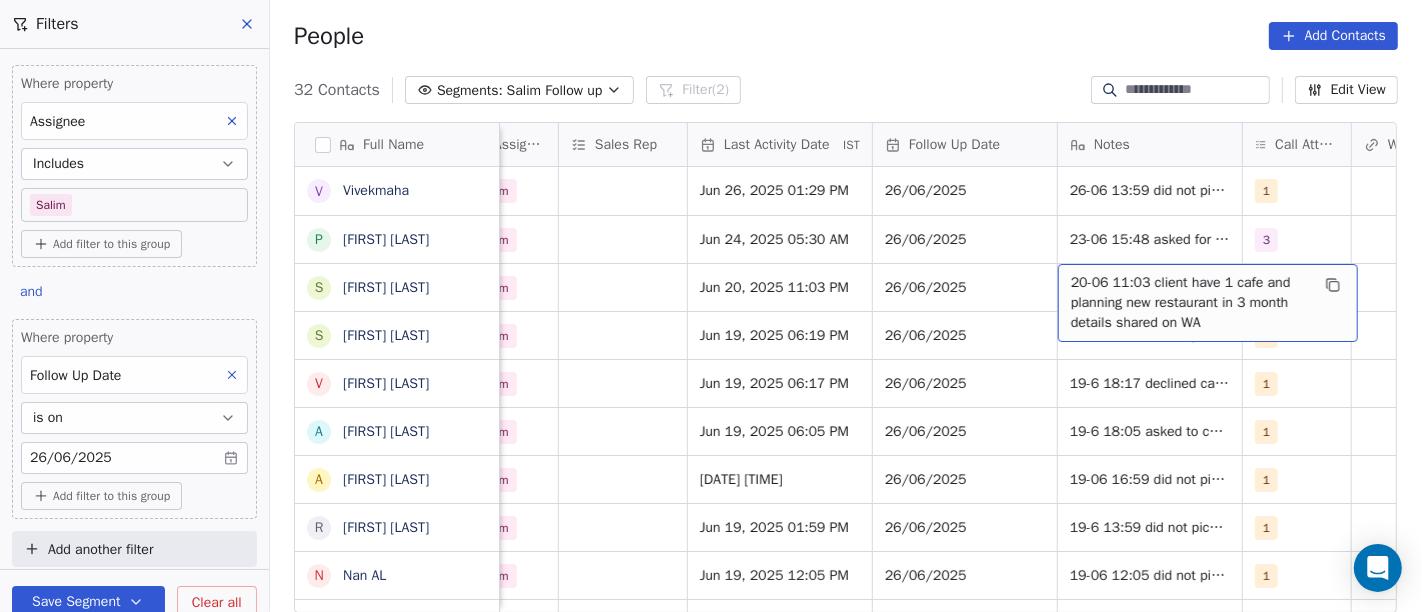 scroll, scrollTop: 10, scrollLeft: 1157, axis: both 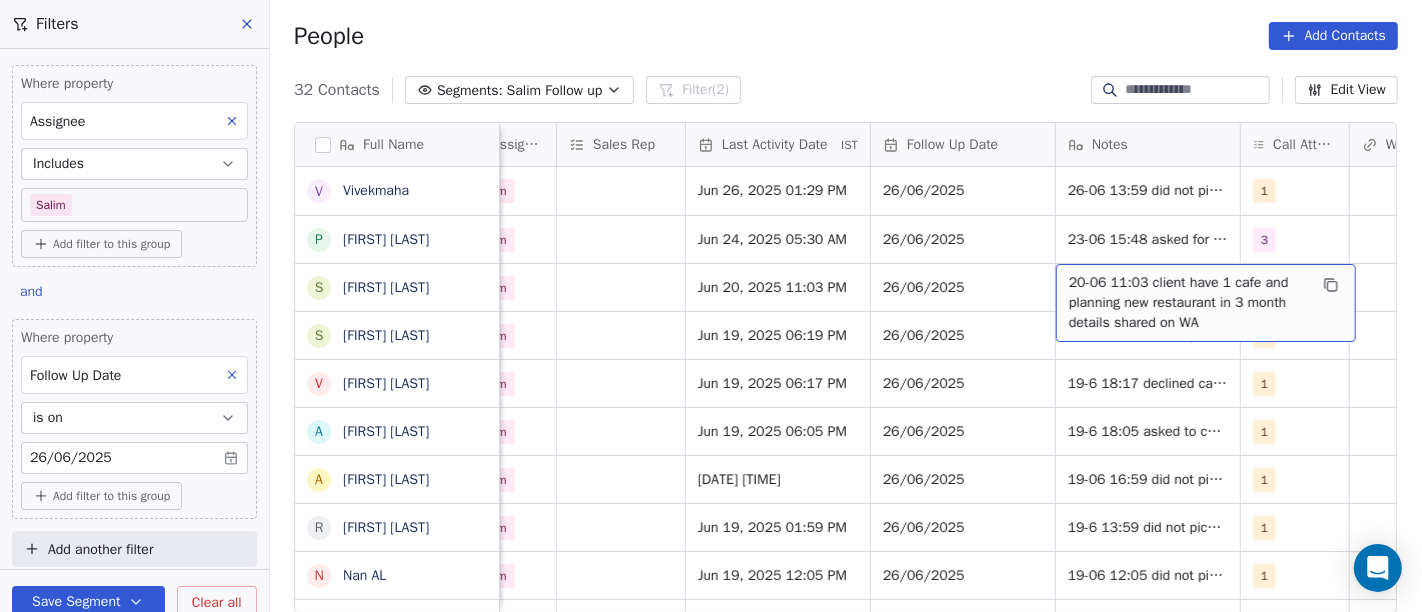 click on "20-06 11:03 client have 1 cafe and planning new restaurant in 3 month details shared on WA" at bounding box center [1188, 303] 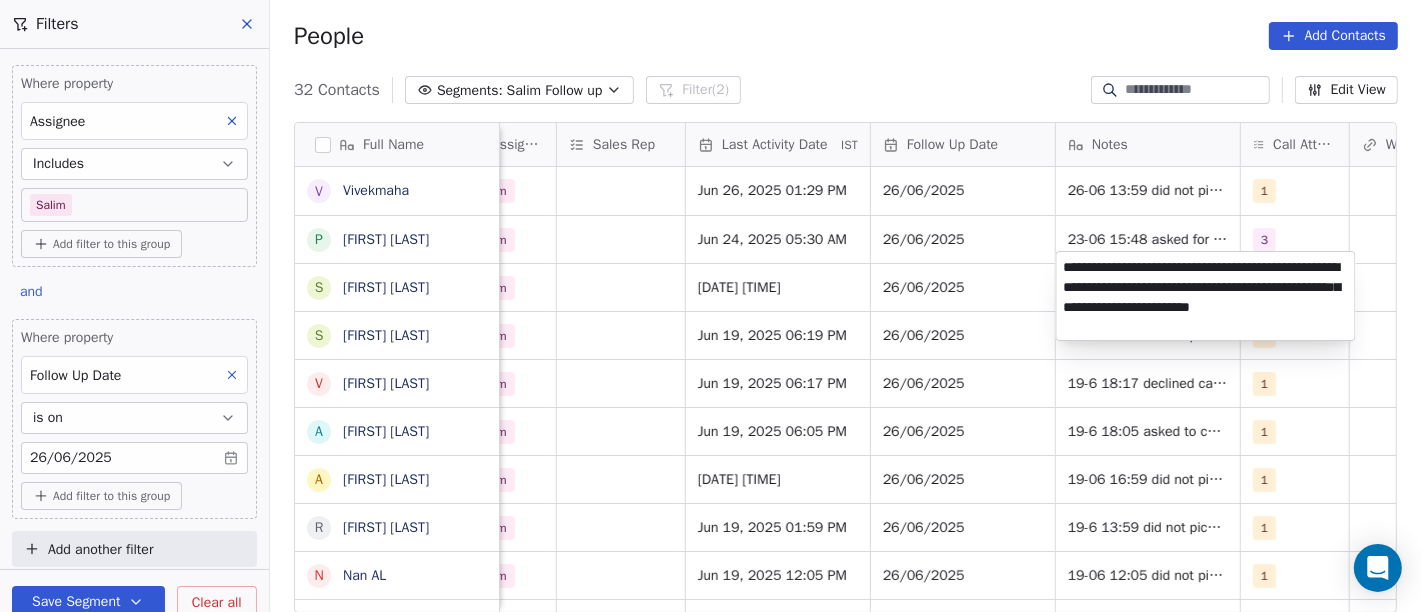 type on "**********" 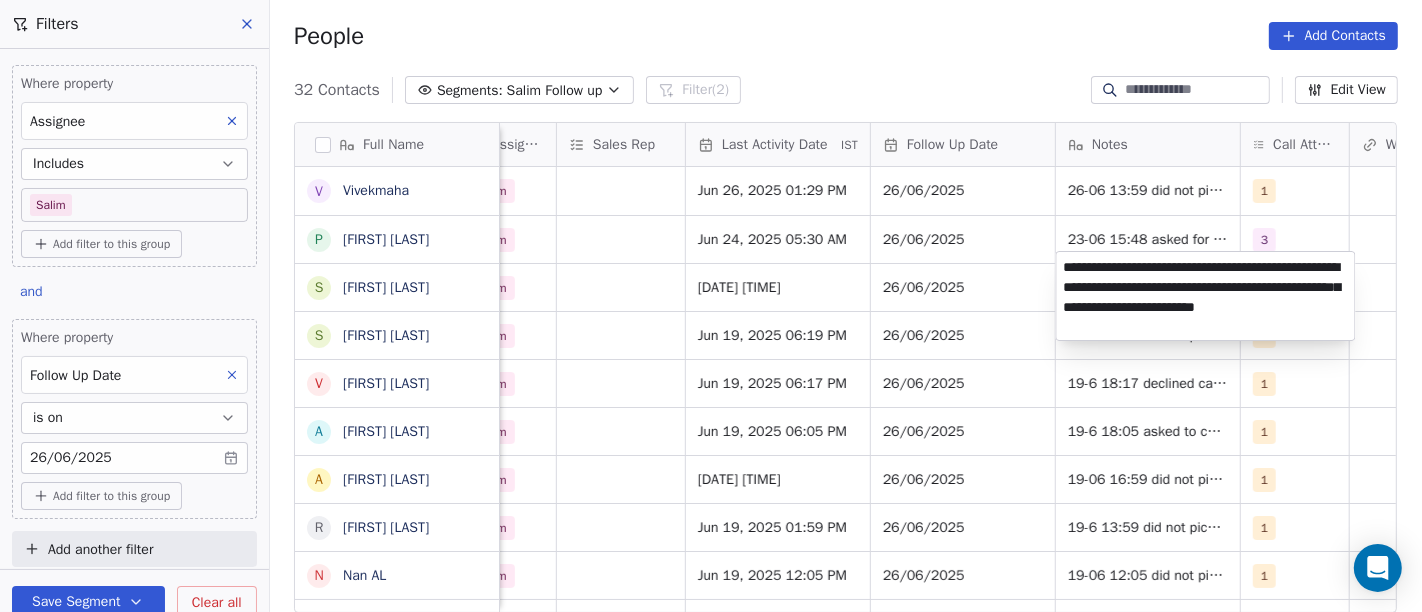 click on "On2Cook India Pvt. Ltd. Contacts People Marketing Workflows Campaigns Sales Pipelines Sequences Beta Tools Apps AI Agents Help & Support Filters Where property   Assignee   Includes Salim Add filter to this group and Where property   Follow Up Date   is on 26/06/2025 Add filter to this group Add another filter Save Segment Clear all People  Add Contacts 32 Contacts Segments: Salim Follow up Filter  (2) Edit View Tag Add to Sequence Full Name V Vivekmaha P Pulak Das Gupta S Satish Lohalekar S Sachin S Ambulkar V Vipul Kayasth a ashok yadav A Ashit kumarJyotishi R Ravi Chaursiya N Nan AL M Manaf Sherif R Rana Barnwal B Bakkiaraj Bakkiaraj M Mudit Gupta A Anil Dodiya S Saroj Kumar Mishra. D Diwan Sajid p pujara naimish rajesh bhai M Manoj Mahajan A Ankit Banka L Laishram Debeswar Singh A Ashok Mokashi H Hardik Patel B Bakki Patel Z Zingiber g gaurab S Santosh Pandey S Shabbir nedariya P Praveen Gupta K Kamaljit Singh R Rahul Rawat Created Date IST Lead Status Tags Assignee Sales Rep Last Activity Date   1" at bounding box center (711, 306) 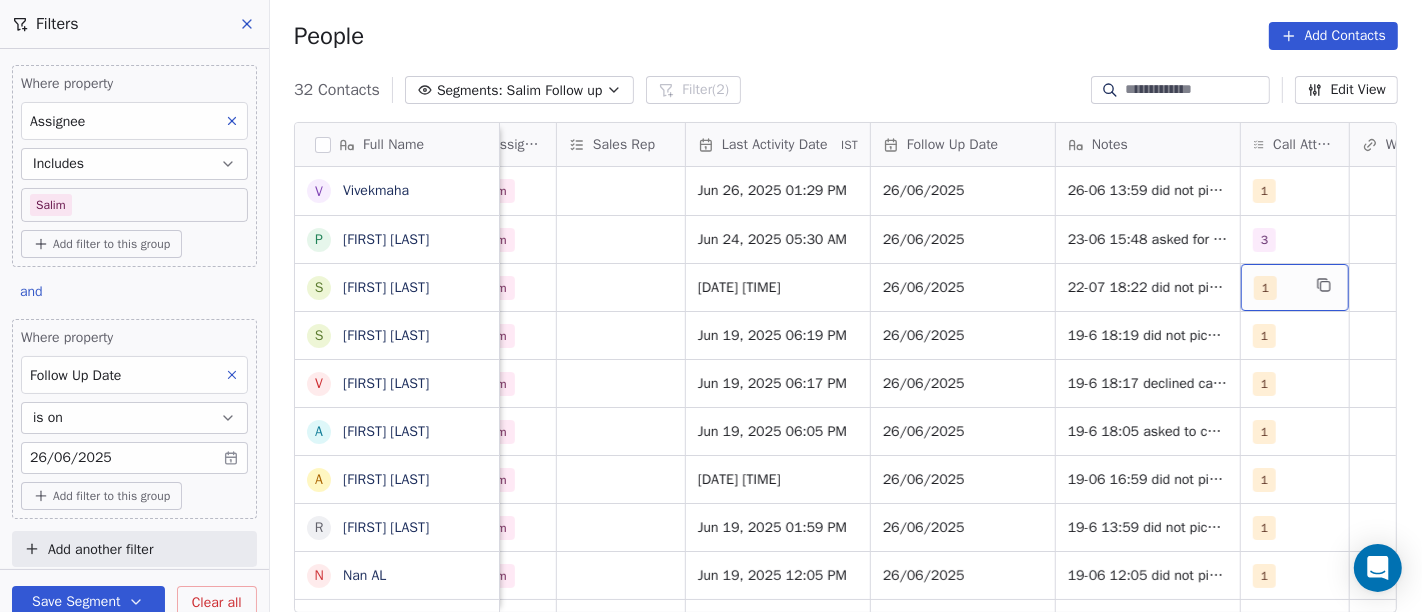 click on "1" at bounding box center [1265, 288] 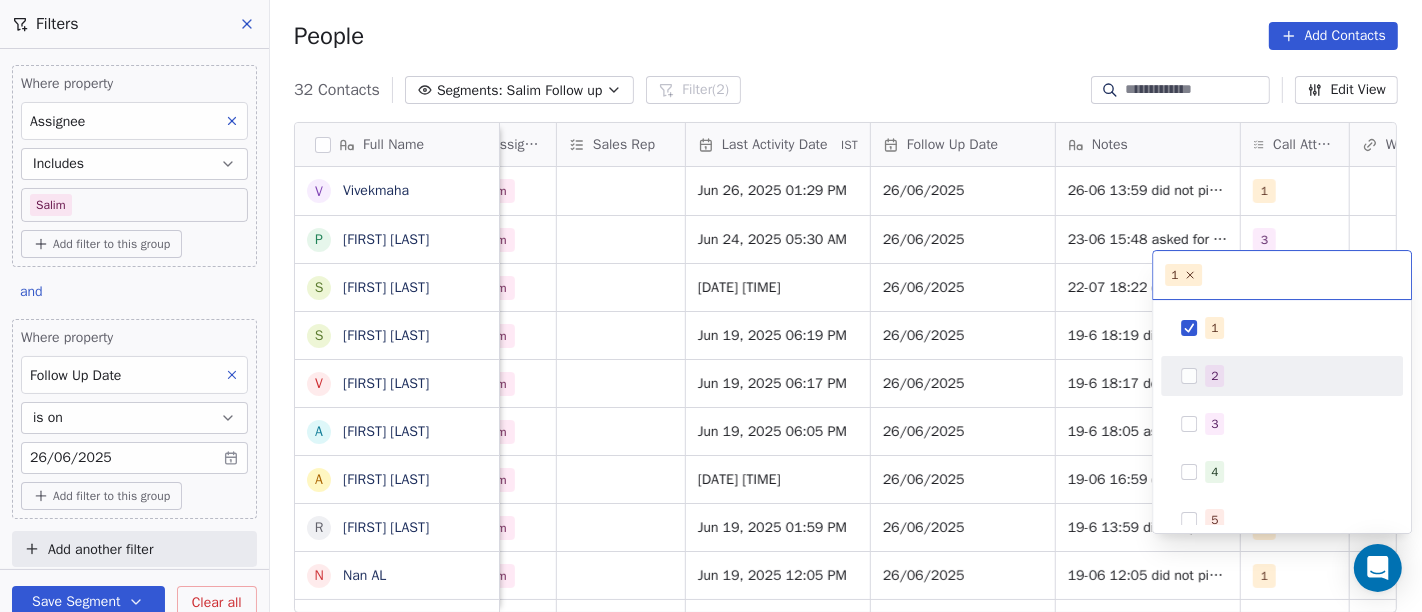 click on "2" at bounding box center [1294, 376] 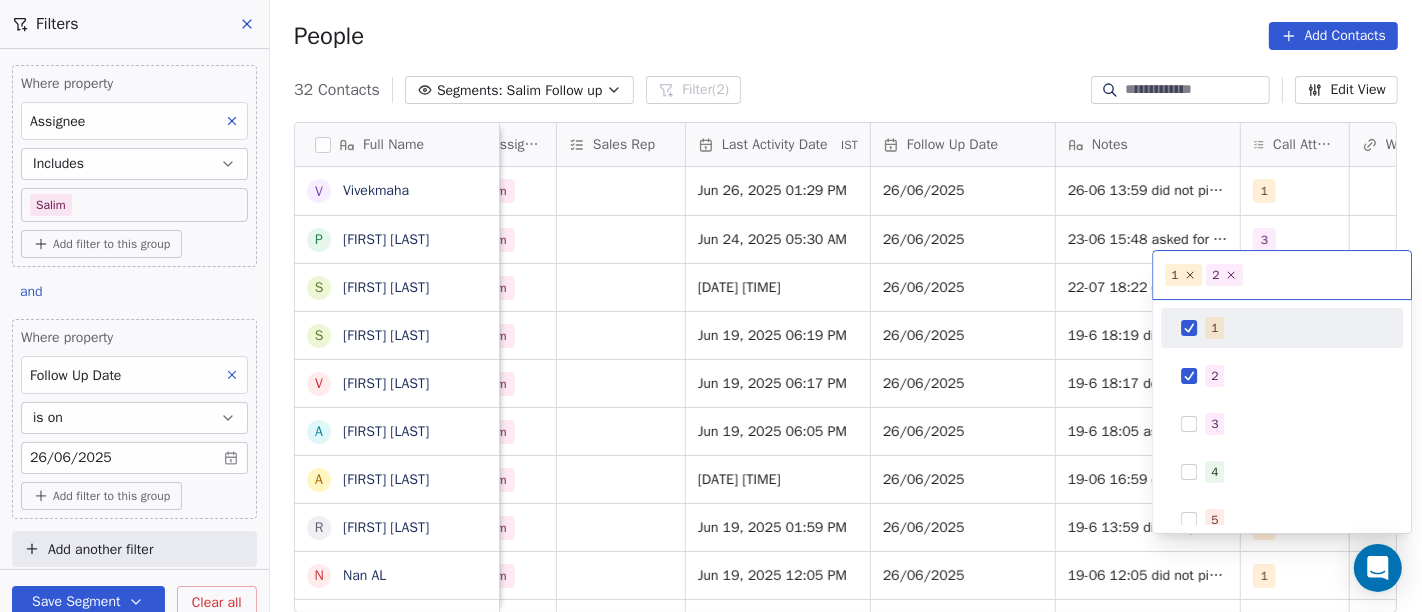 click on "1 2" at bounding box center [1282, 275] 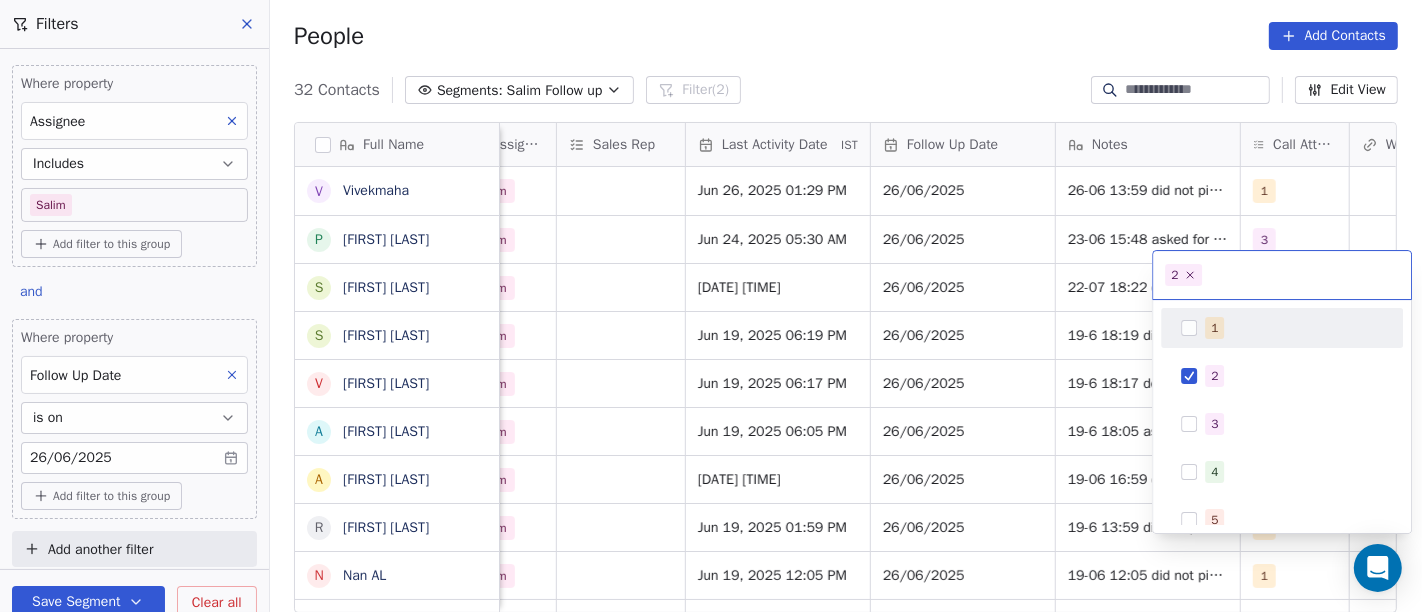 click on "On2Cook India Pvt. Ltd. Contacts People Marketing Workflows Campaigns Sales Pipelines Sequences Beta Tools Apps AI Agents Help & Support Filters Where property   Assignee   Includes Salim Add filter to this group and Where property   Follow Up Date   is on 26/06/2025 Add filter to this group Add another filter Save Segment Clear all People  Add Contacts 32 Contacts Segments: Salim Follow up Filter  (2) Edit View Tag Add to Sequence Full Name V Vivekmaha P Pulak Das Gupta S Satish Lohalekar S Sachin S Ambulkar V Vipul Kayasth a ashok yadav A Ashit kumarJyotishi R Ravi Chaursiya N Nan AL M Manaf Sherif R Rana Barnwal B Bakkiaraj Bakkiaraj M Mudit Gupta A Anil Dodiya S Saroj Kumar Mishra. D Diwan Sajid p pujara naimish rajesh bhai M Manoj Mahajan A Ankit Banka L Laishram Debeswar Singh A Ashok Mokashi H Hardik Patel B Bakki Patel Z Zingiber g gaurab S Santosh Pandey S Shabbir nedariya P Praveen Gupta K Kamaljit Singh R Rahul Rawat Created Date IST Lead Status Tags Assignee Sales Rep Last Activity Date   1" at bounding box center [711, 306] 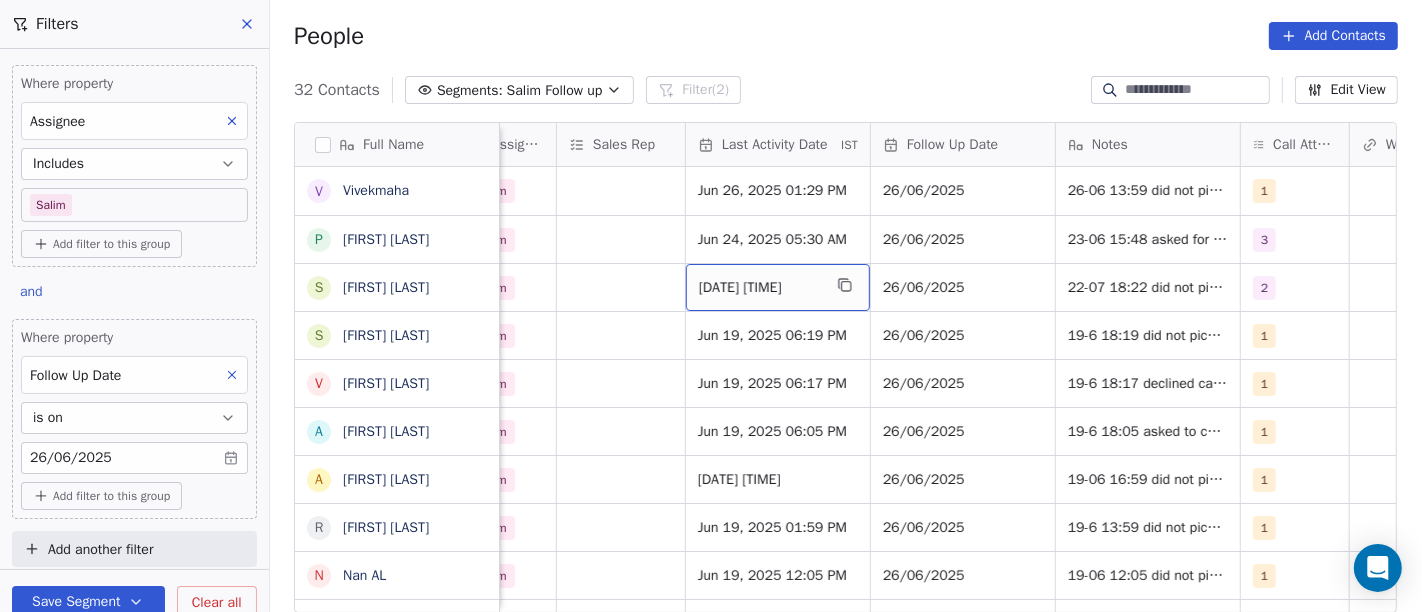 click on "[DATE] [TIME]" at bounding box center [760, 288] 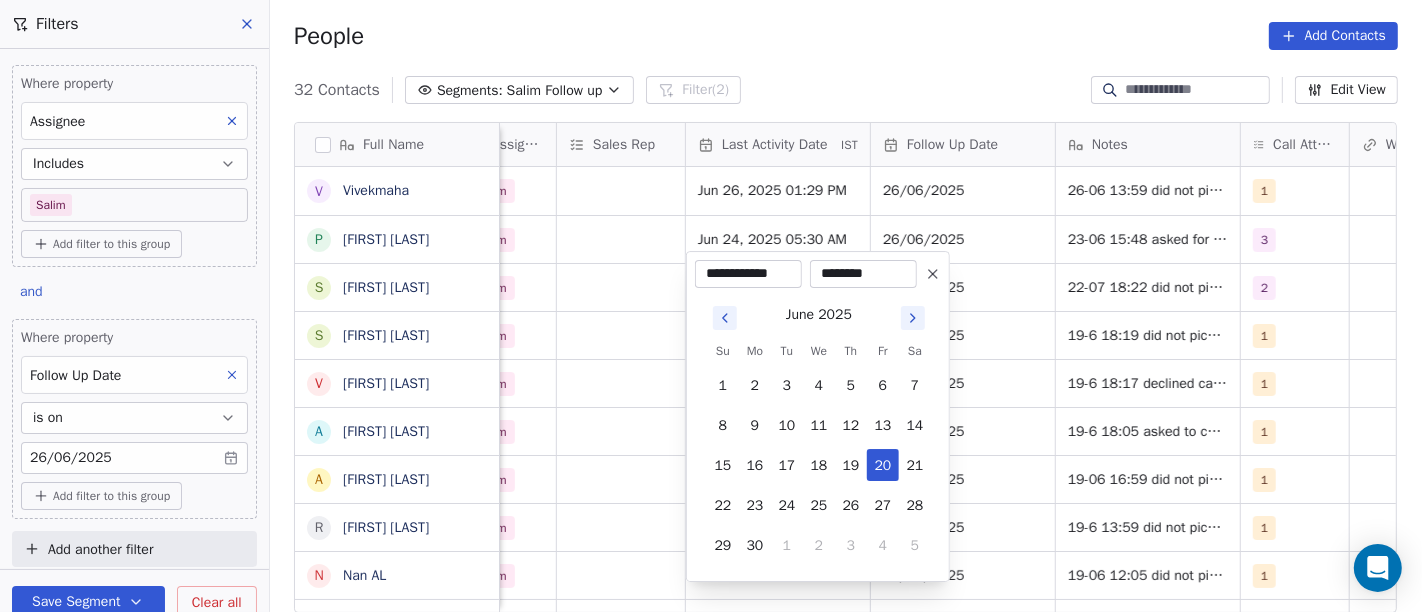 click at bounding box center [913, 318] 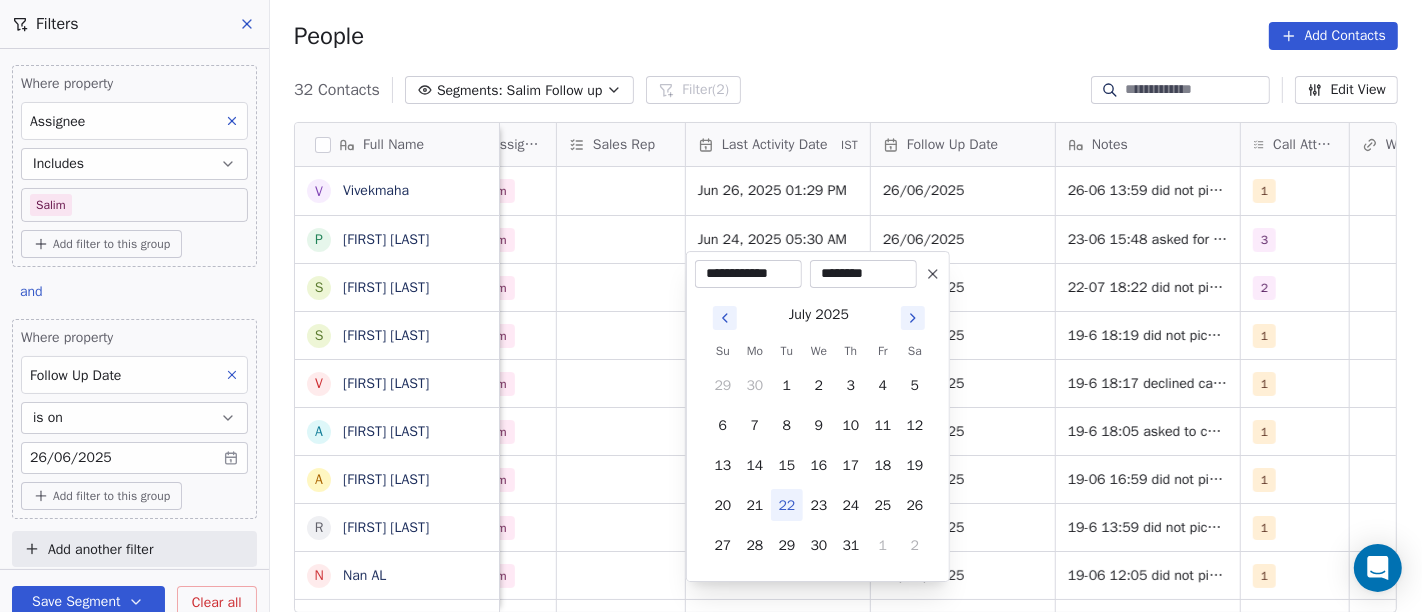 click on "22" at bounding box center (787, 505) 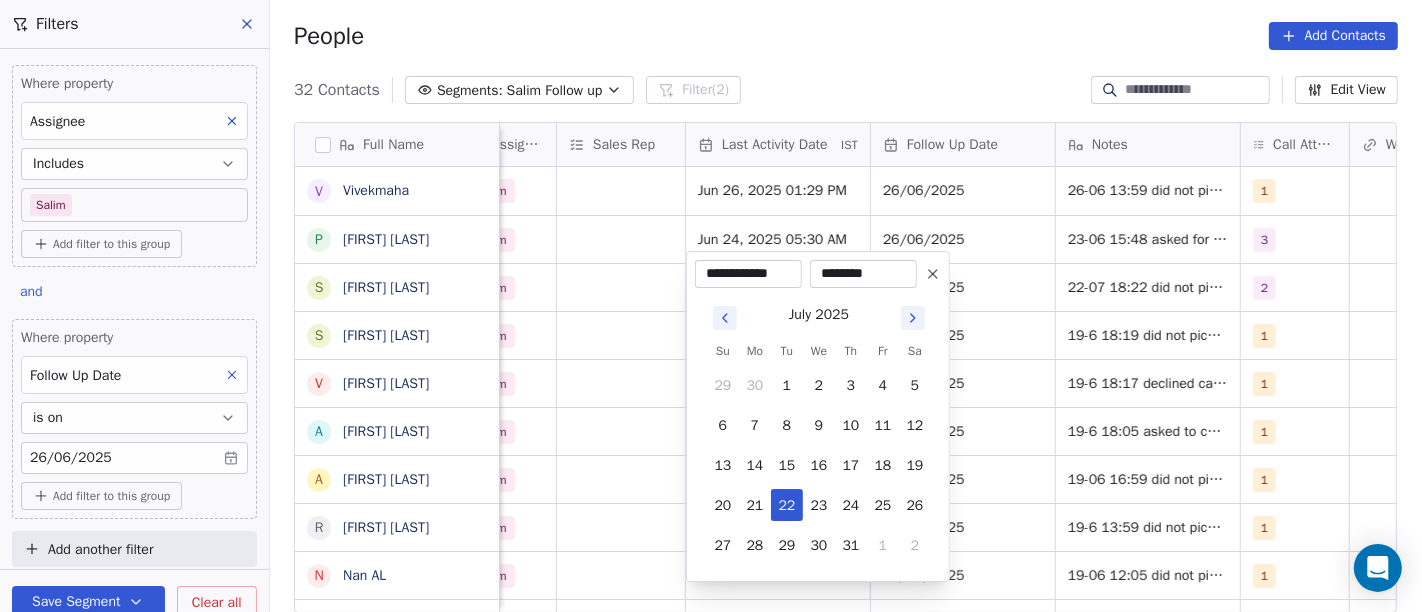 click on "********" at bounding box center (863, 274) 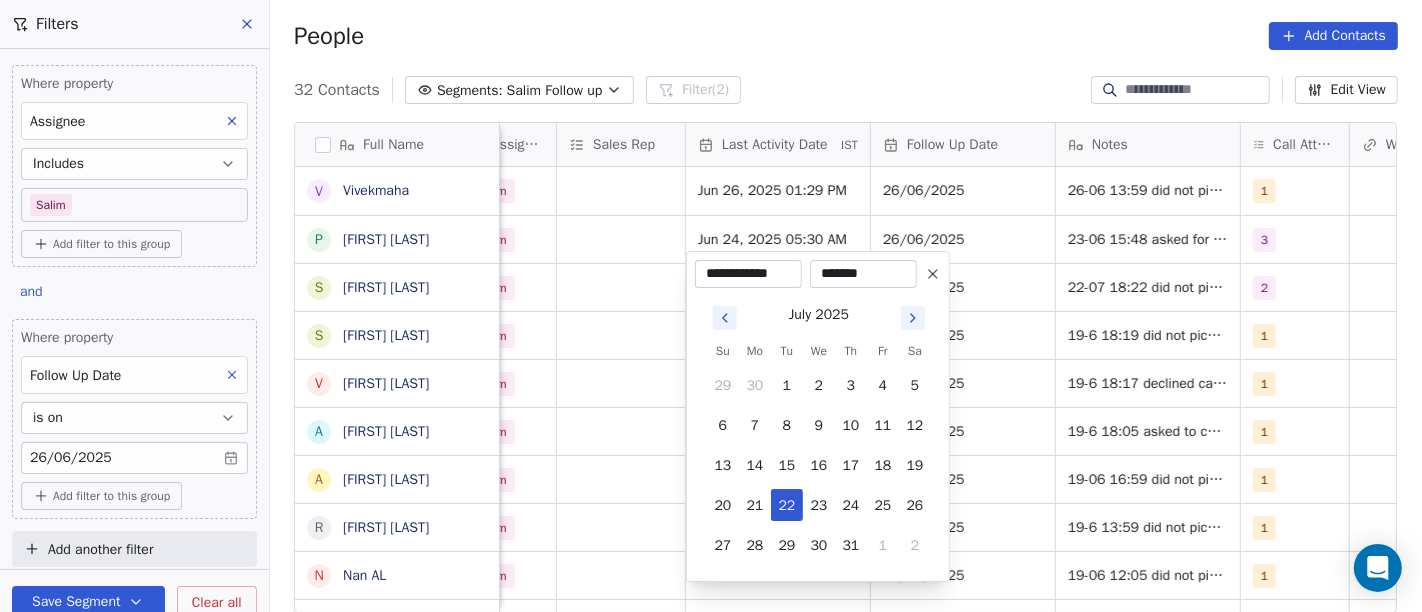type on "********" 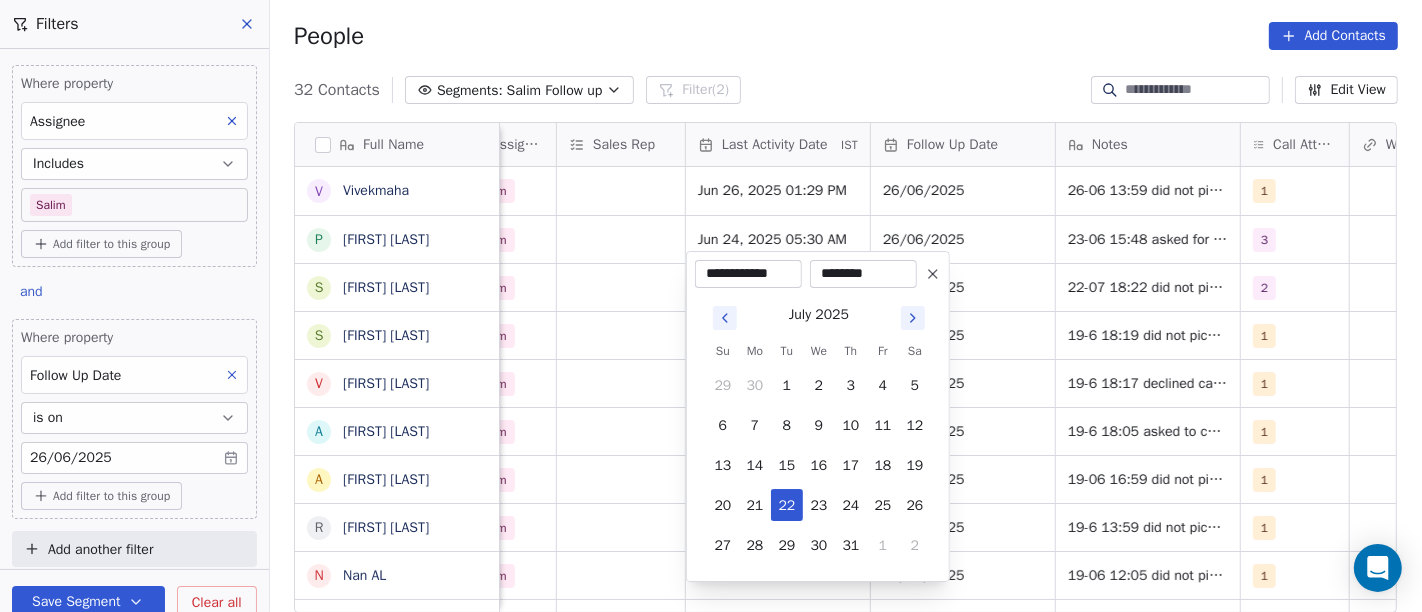 click on "On2Cook India Pvt. Ltd. Contacts People Marketing Workflows Campaigns Sales Pipelines Sequences Beta Tools Apps AI Agents Help & Support Filters Where property   Assignee   Includes Salim Add filter to this group and Where property   Follow Up Date   is on 26/06/2025 Add filter to this group Add another filter Save Segment Clear all People  Add Contacts 32 Contacts Segments: Salim Follow up Filter  (2) Edit View Tag Add to Sequence Full Name V Vivekmaha P Pulak Das Gupta S Satish Lohalekar S Sachin S Ambulkar V Vipul Kayasth a ashok yadav A Ashit kumarJyotishi R Ravi Chaursiya N Nan AL M Manaf Sherif R Rana Barnwal B Bakkiaraj Bakkiaraj M Mudit Gupta A Anil Dodiya S Saroj Kumar Mishra. D Diwan Sajid p pujara naimish rajesh bhai M Manoj Mahajan A Ankit Banka L Laishram Debeswar Singh A Ashok Mokashi H Hardik Patel B Bakki Patel Z Zingiber g gaurab S Santosh Pandey S Shabbir nedariya P Praveen Gupta K Kamaljit Singh R Rahul Rawat Created Date IST Lead Status Tags Assignee Sales Rep Last Activity Date   1" at bounding box center (711, 306) 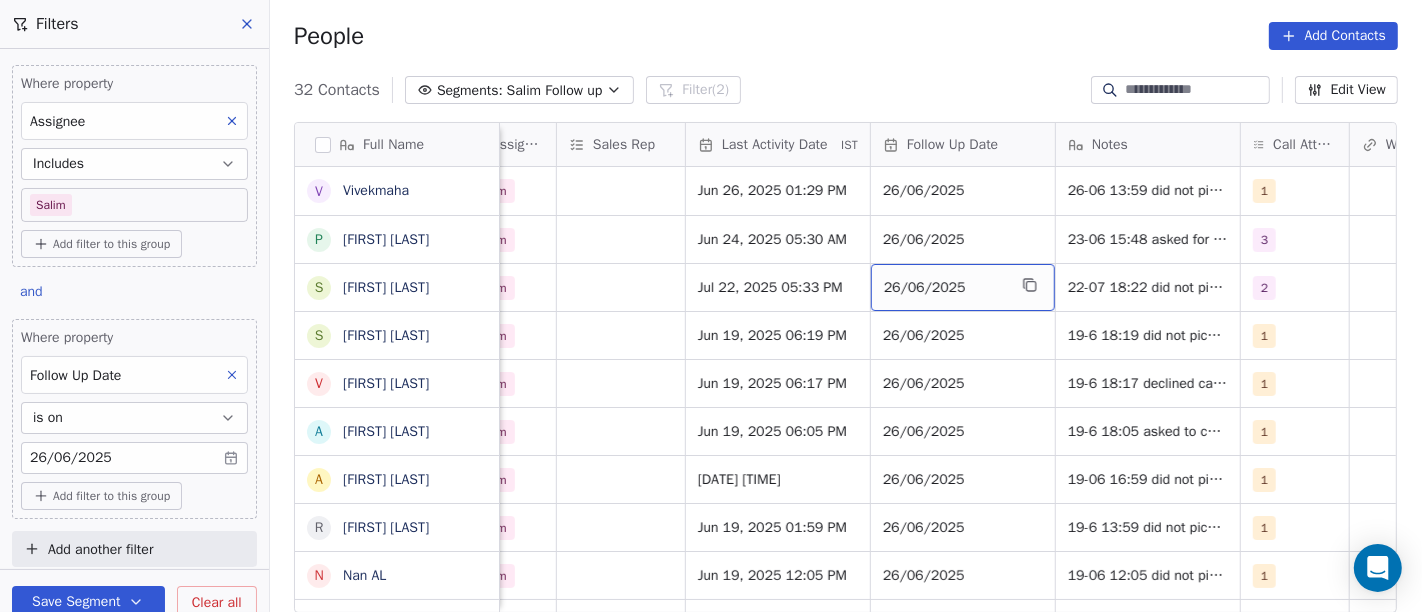 click on "26/06/2025" at bounding box center (945, 288) 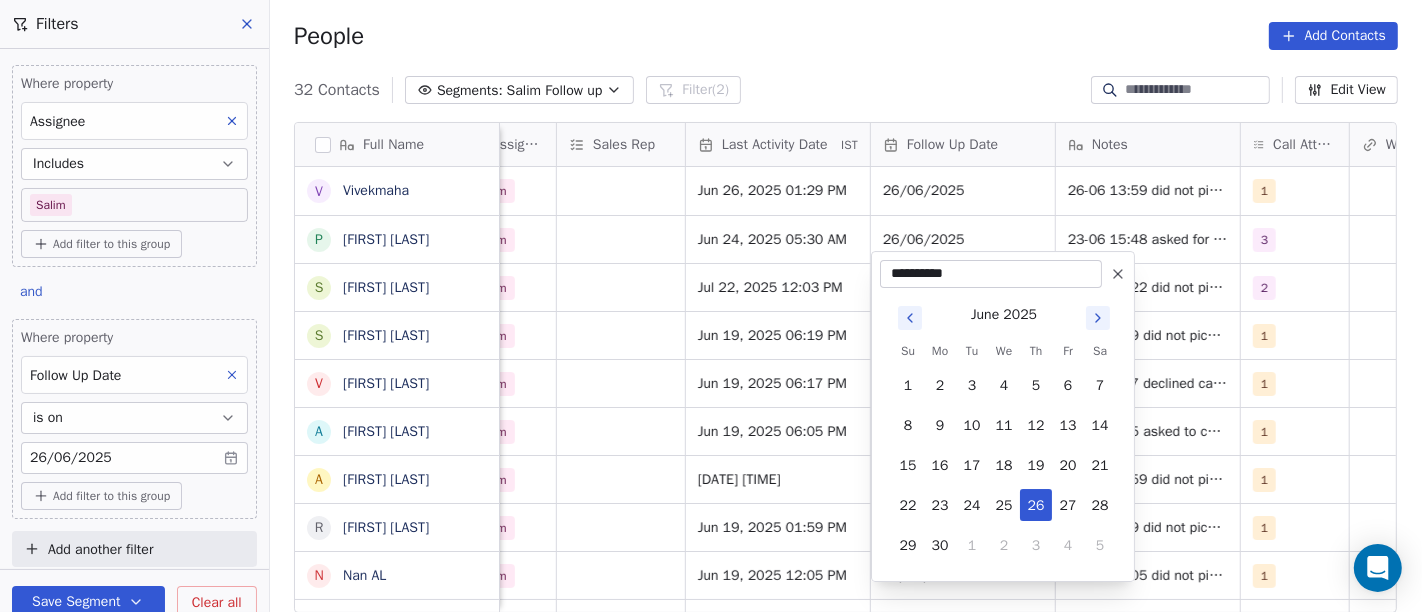 click 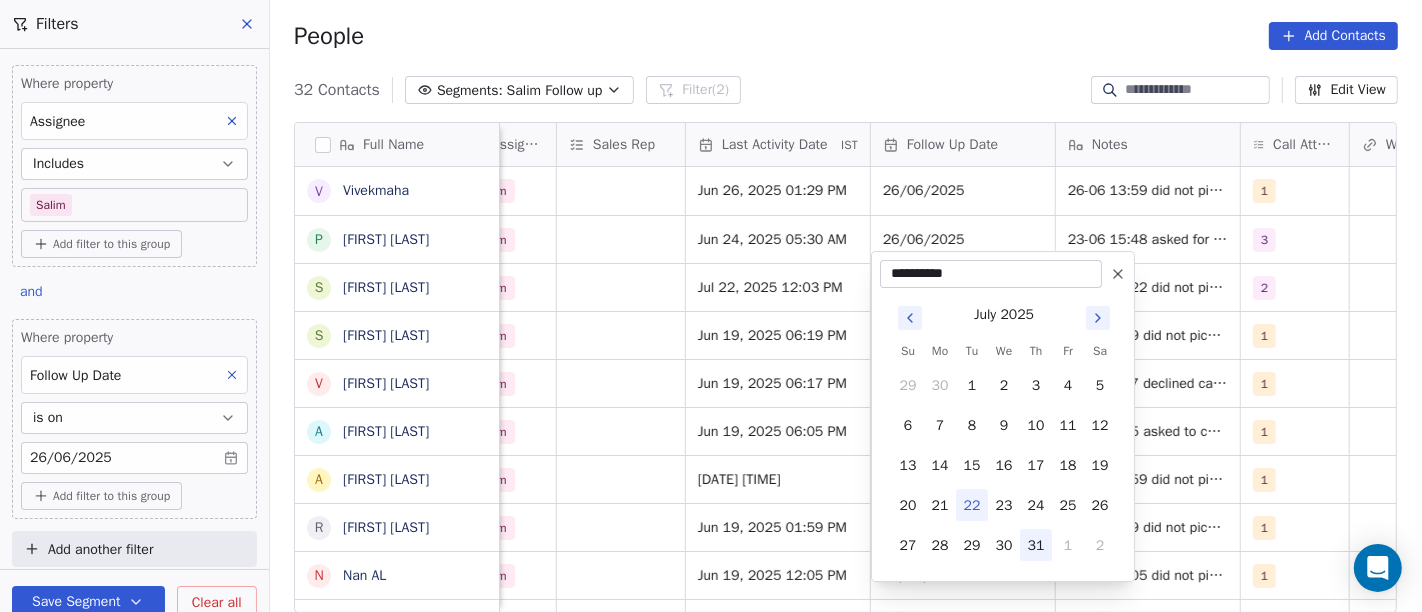 click on "31" at bounding box center (1036, 545) 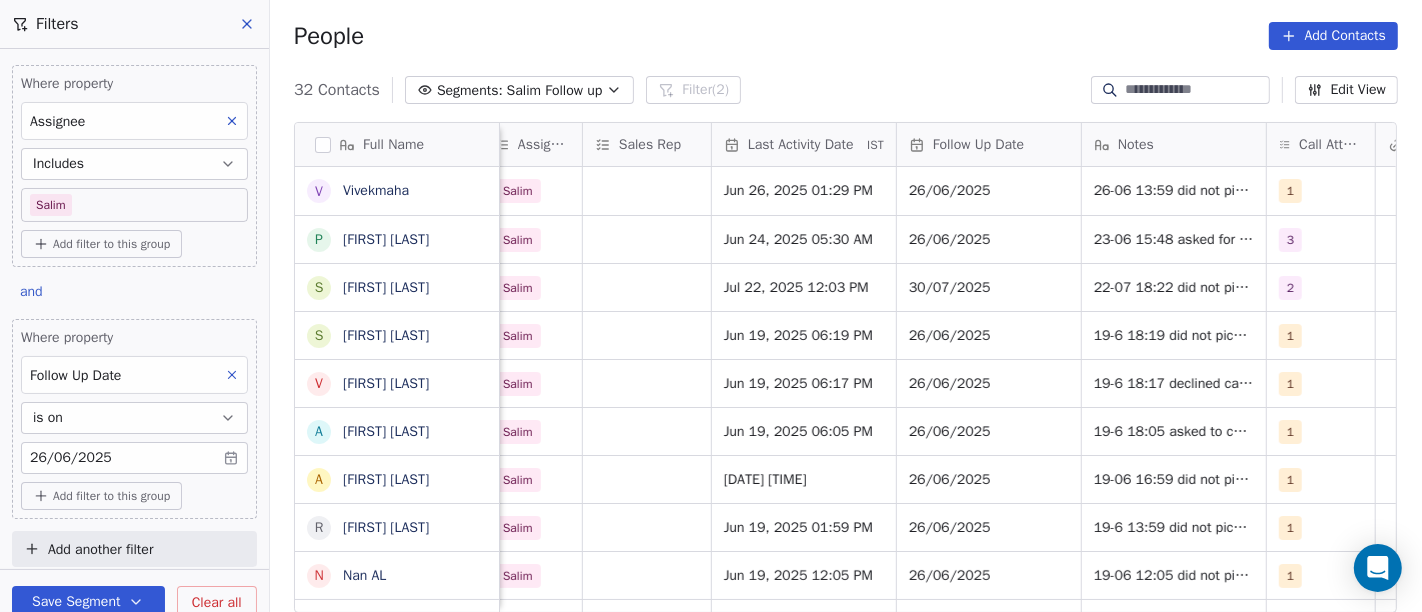 scroll, scrollTop: 10, scrollLeft: 1093, axis: both 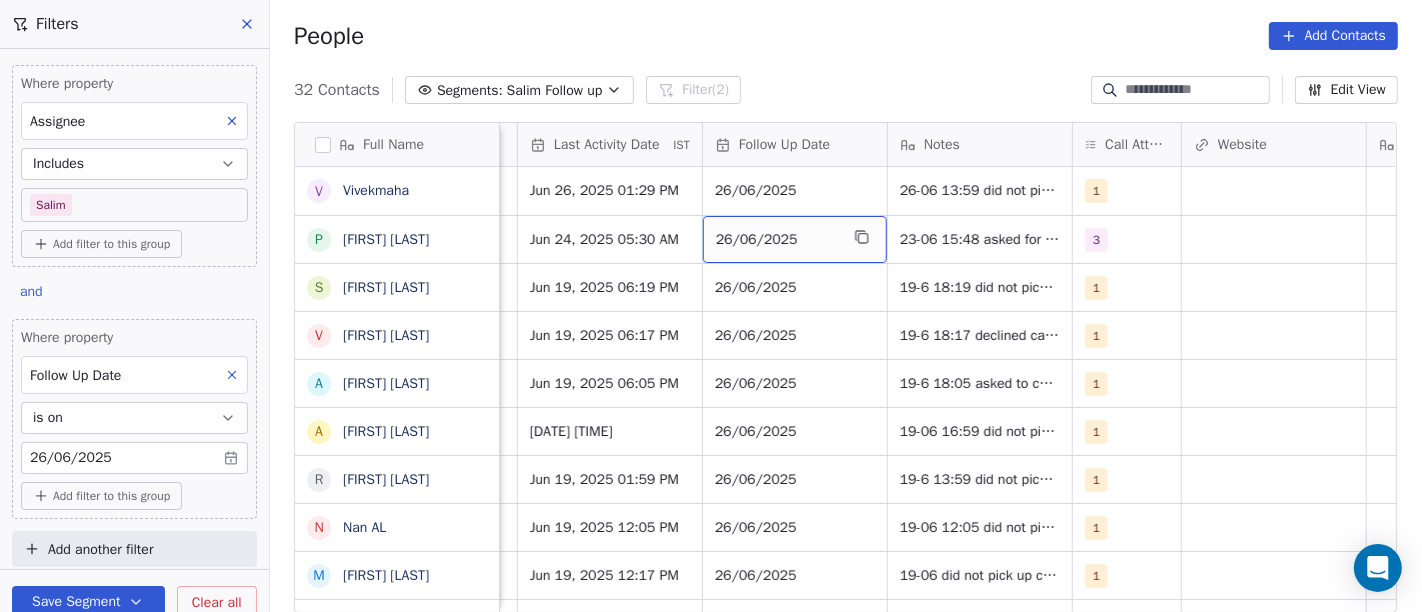 click on "26/06/2025" at bounding box center (777, 240) 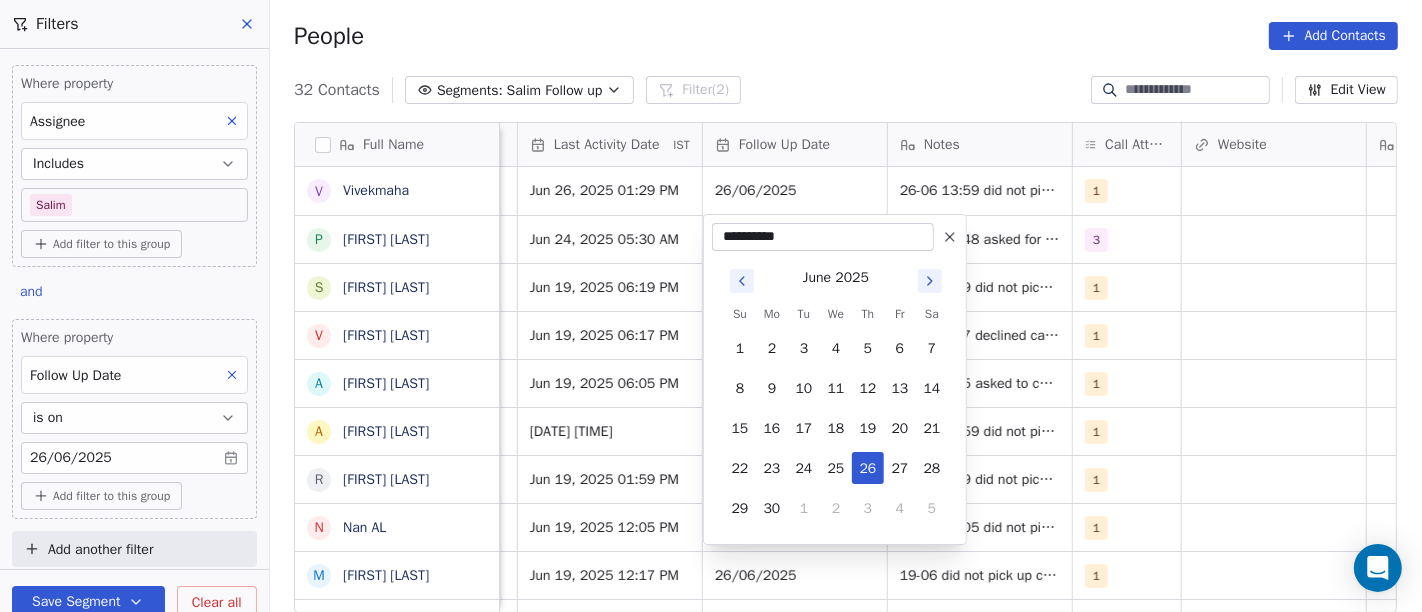 click on "On2Cook India Pvt. Ltd. Contacts People Marketing Workflows Campaigns Sales Pipelines Sequences Beta Tools Apps AI Agents Help & Support Filters Where property Assignee Includes Salim Add filter to this group and Where property Follow Up Date is on 26/06/2025 Add filter to this group Add another filter Save Segment Clear all People Add Contacts 32 Contacts Segments: Salim Follow up Filter (2) Edit View Tag Add to Sequence Full Name V Vivekmaha P Pulak Das Gupta S Sachin S Ambulkar V Vipul Kayasth a ashok yadav A Ashit kumarJyotishi R Ravi Chaursiya N Nan AL M Manaf Sherif R Rana Barnwal B Bakkiaraj Bakkiaraj M Mudit Gupta A Anil Dodiya S Saroj Kumar Mishra. D Diwan Sajid p pujara naimish rajesh bhai M Manoj Mahajan A Ankit Banka L Laishram Debeswar Singh A Ashok Mokashi H Hardik Patel B Bakki Patel Z Zingiber g gaurab S Santosh Pandey S Shabbir nedariya P Praveen Gupta K Kamaljit Singh R Rahul Rawat P Pritish Chhajed Lead Status Tags Assignee Sales Rep Last Activity Date IST Follow Up Date Notes" at bounding box center [711, 306] 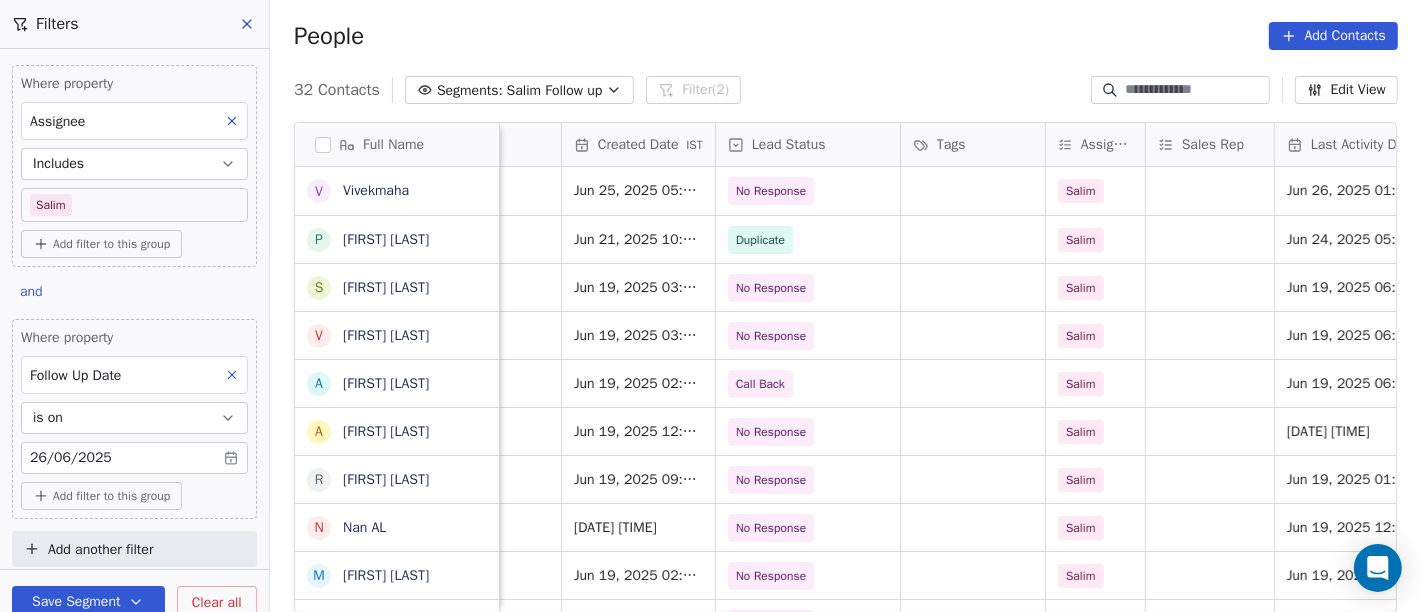 scroll, scrollTop: 0, scrollLeft: 568, axis: horizontal 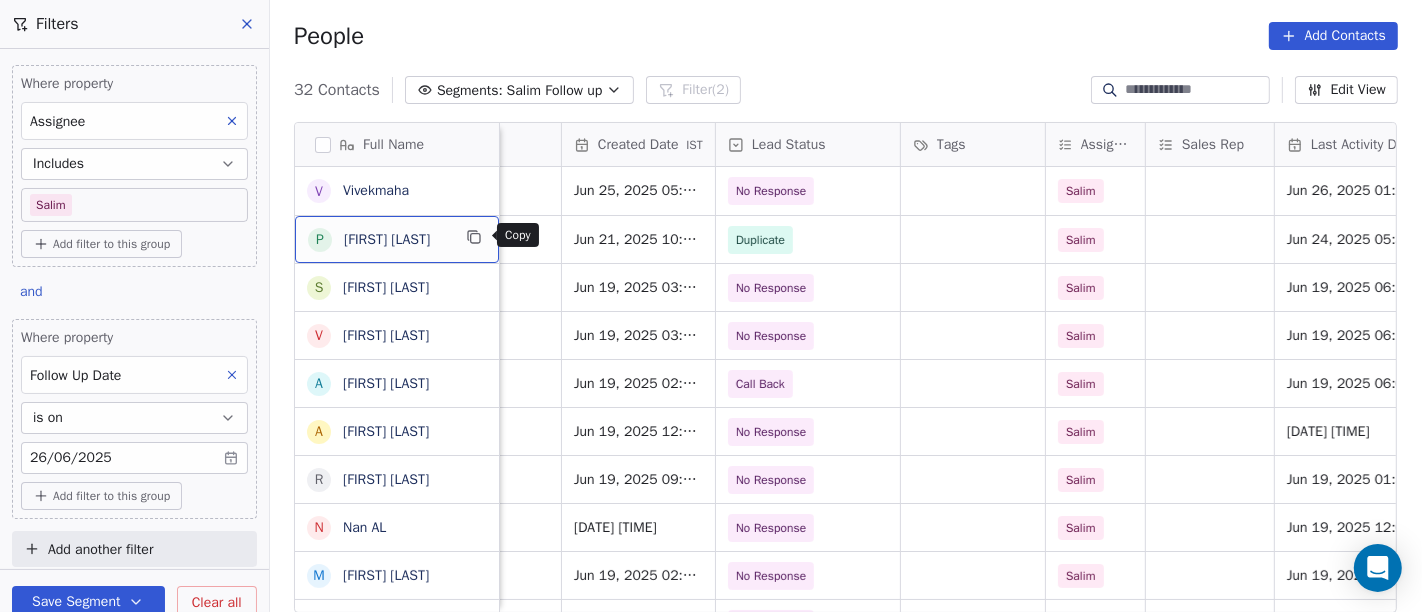 click 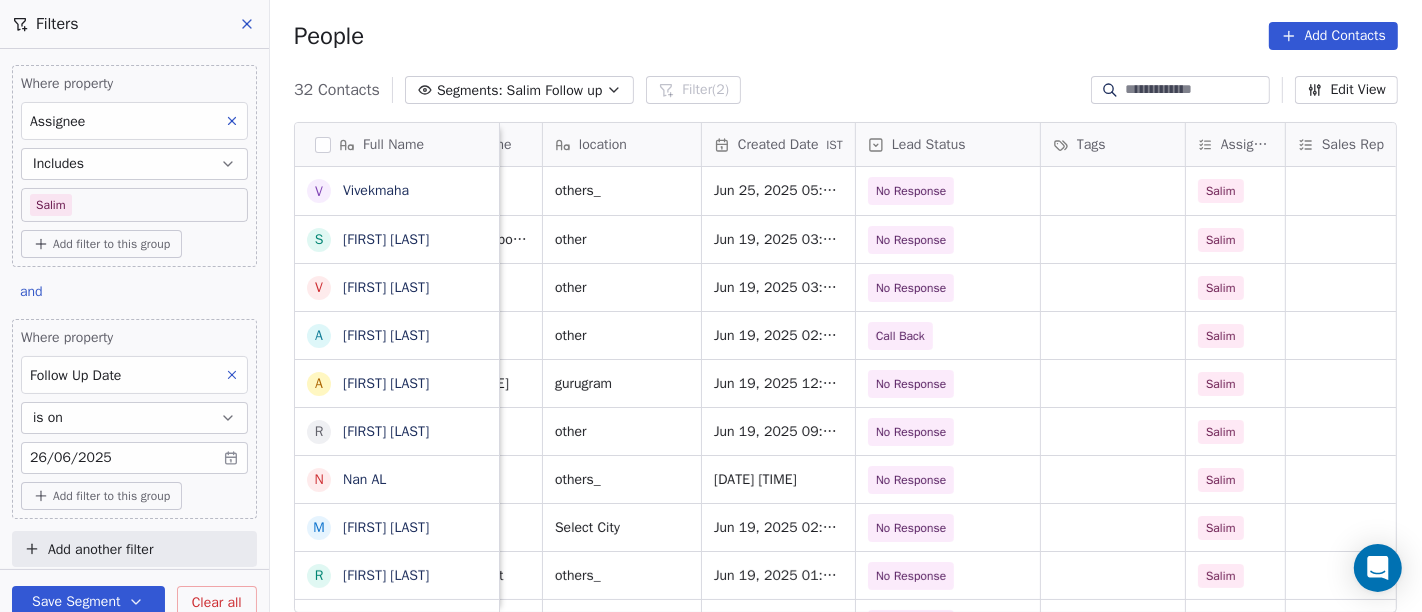 scroll, scrollTop: 0, scrollLeft: 450, axis: horizontal 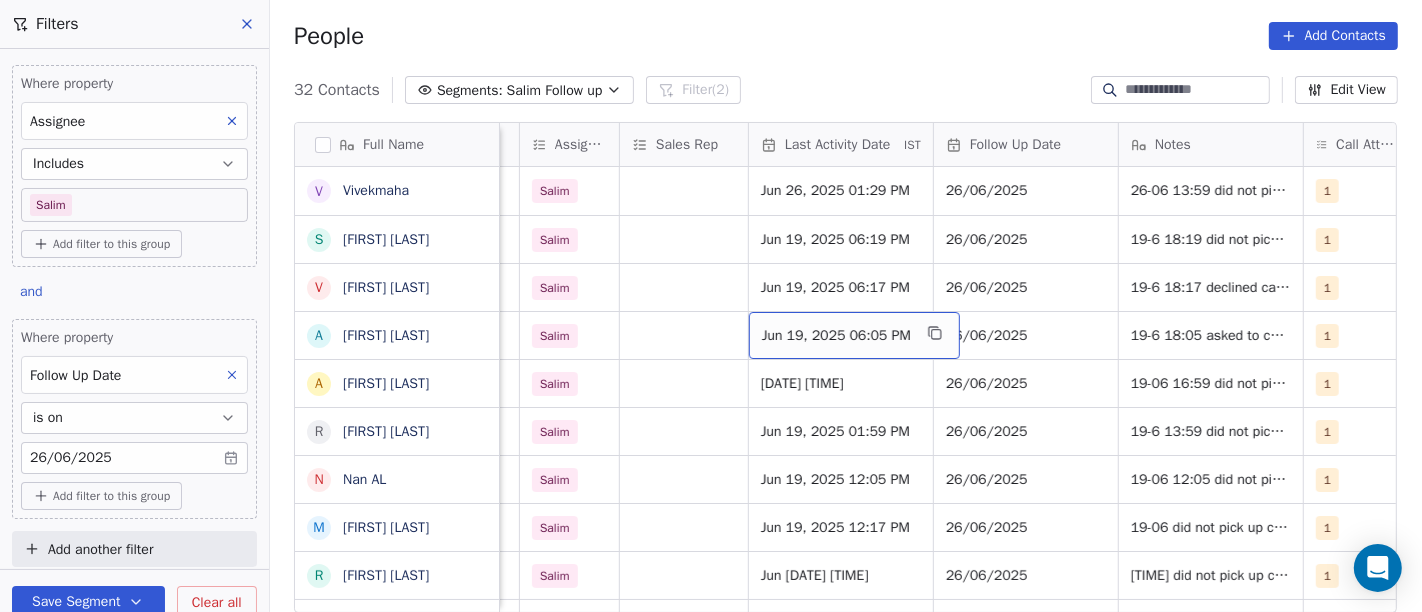 click on "Jun 19, 2025 06:05 PM" at bounding box center [836, 336] 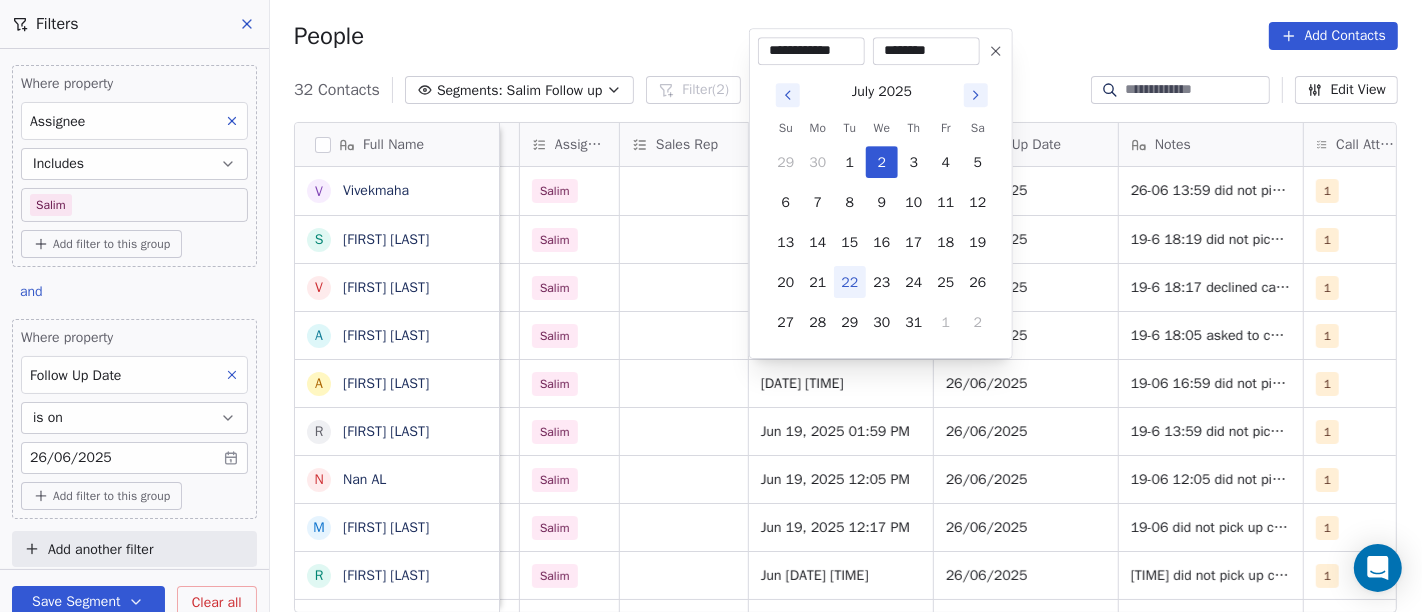 click on "22" at bounding box center [850, 282] 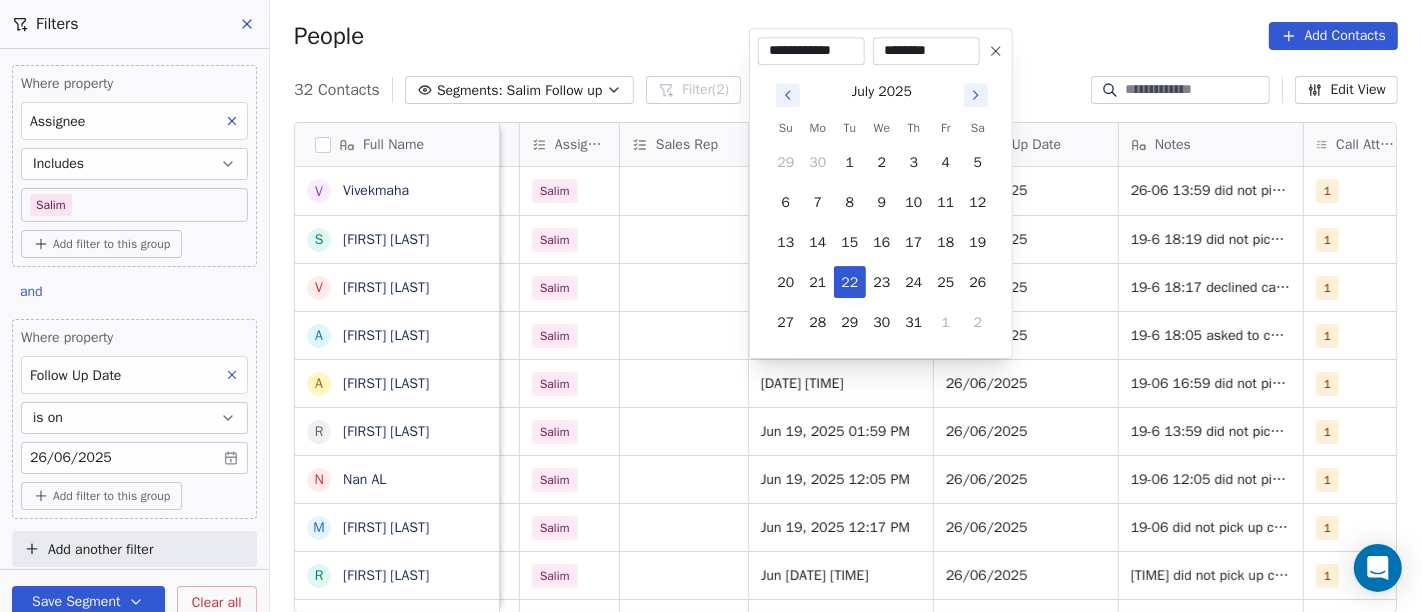 click on "On2Cook India Pvt. Ltd. Contacts People Marketing Workflows Campaigns Sales Pipelines Sequences Beta Tools Apps AI Agents Help & Support Filters Where property   Assignee   Includes [NAME] Add filter to this group and Where property   Follow Up Date   is on [DATE] Add filter to this group Add another filter Save Segment Clear all People  Add Contacts 32 Contacts Segments: [NAME] Follow up Filter  (2) Edit View Tag Add to Sequence Full Name V Vivekmaha S Sachin S Ambulkar V Vipul Kayasth a ashok yadav A Ashit kumarJyotishi R Ravi Chaursiya N Nan AL M Manaf Sherif R Rana Barnwal B Bakkiaraj Bakkiaraj M Mudit Gupta A Anil Dodiya S Saroj Kumar Mishra. D Diwan Sajid p pujara naimish rajesh bhai M Manoj Mahajan A Ankit Banka L Laishram Debeswar Singh A Ashok Mokashi H Hardik Patel B Bakki Patel Z Zingiber g gaurab S Santosh Pandey S Shabbir nedariya P Praveen Gupta K Kamaljit Singh R Rahul Rawat P Pritish Chhajed location Created Date IST Lead Status Tags Assignee Sales Rep Last Activity Date IST Follow Up Date" at bounding box center (711, 306) 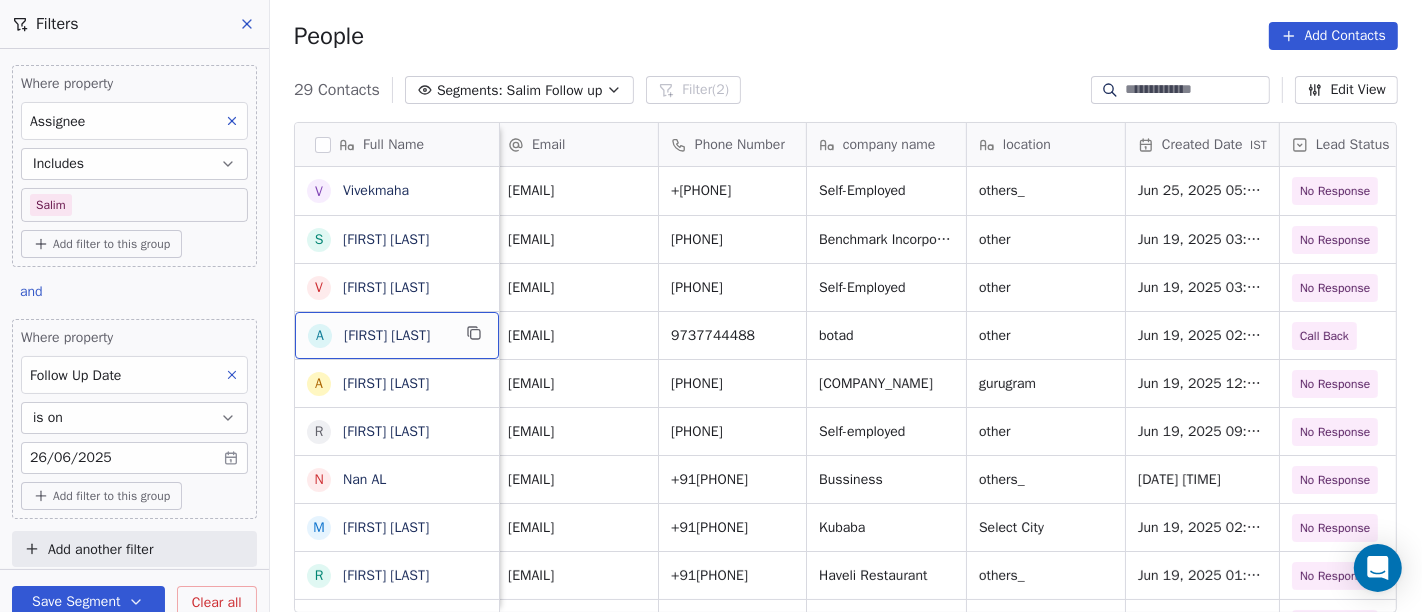 scroll, scrollTop: 0, scrollLeft: 1, axis: horizontal 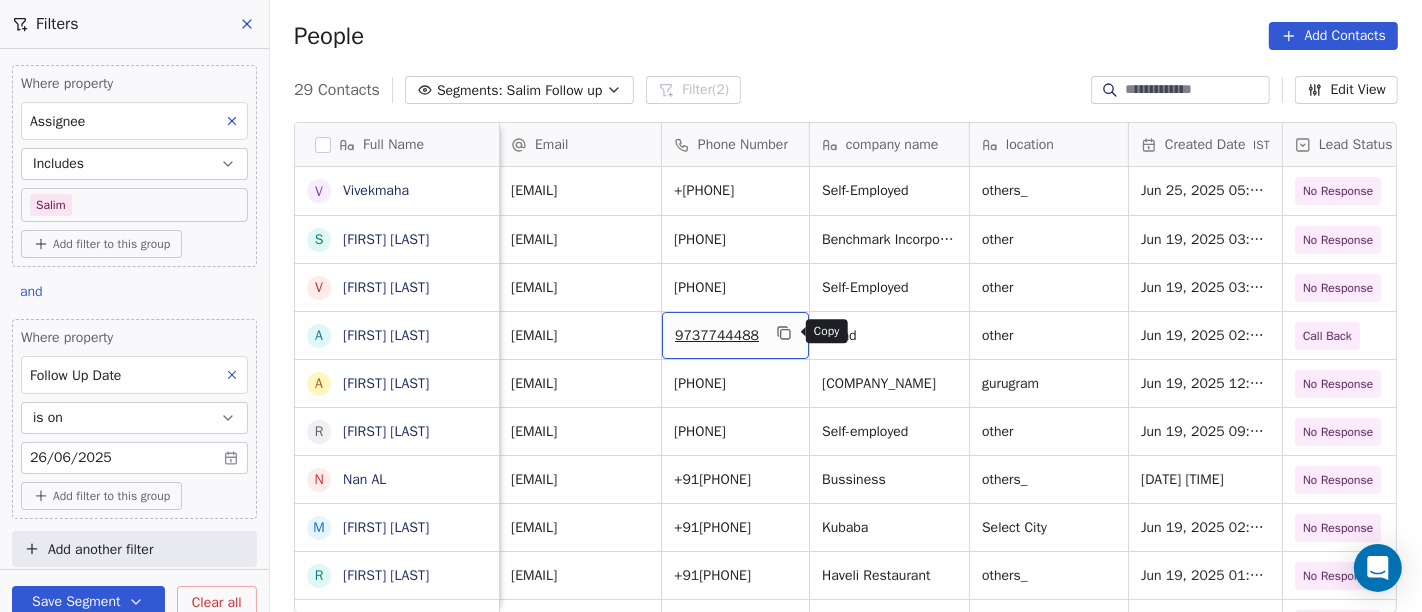 click 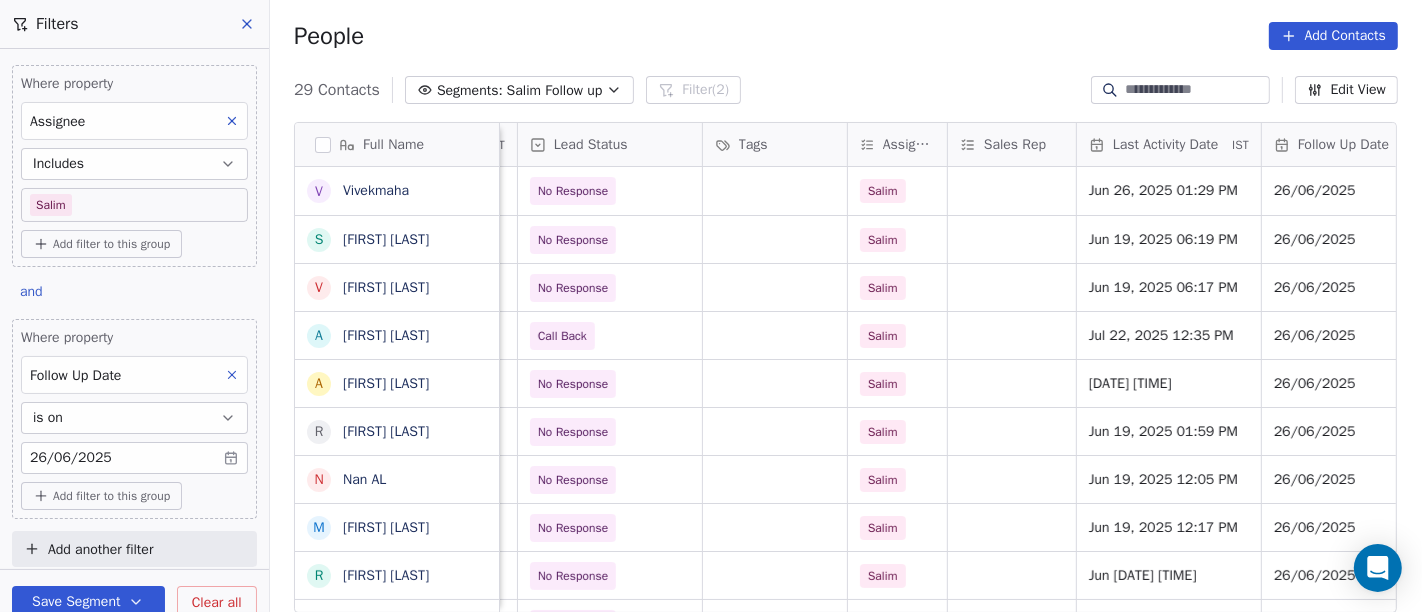scroll, scrollTop: 0, scrollLeft: 768, axis: horizontal 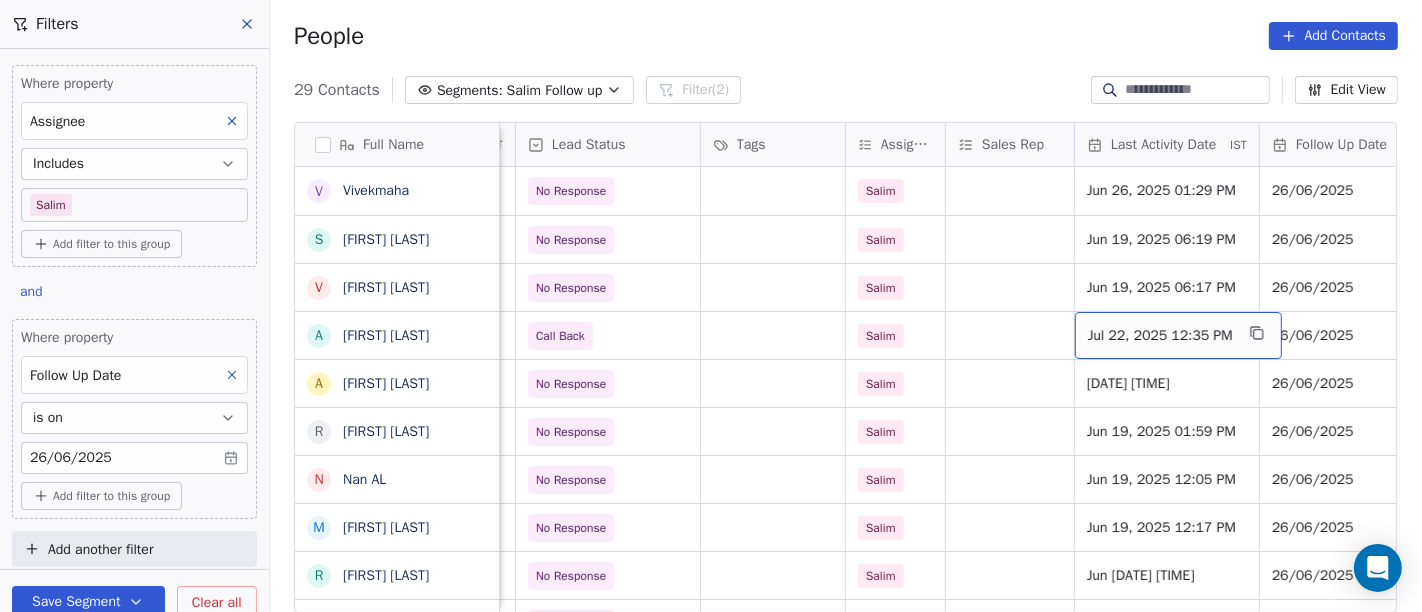 click on "Jul 22, 2025 12:35 PM" at bounding box center [1160, 336] 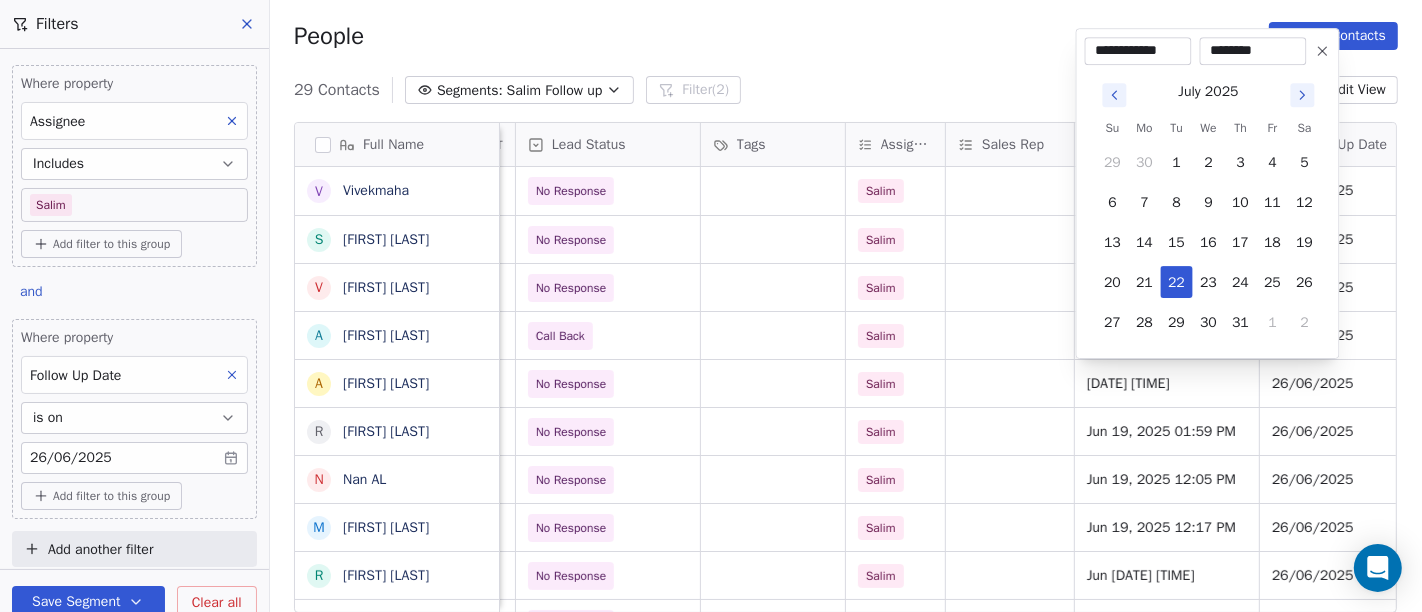 click on "On2Cook India Pvt. Ltd. Contacts People Marketing Workflows Campaigns Sales Pipelines Sequences Beta Tools Apps AI Agents Help & Support Filters Where property Assignee Includes Salim Add filter to this group and Where property Follow Up Date is on 26/06/2025 Add filter to this group Add another filter Save Segment Clear all People Add Contacts 29 Contacts Segments: Salim Follow up Filter (2) Edit View Tag Add to Sequence Full Name V Vivekmaha S Sachin S Ambulkar V Vipul Kayasth a ashok yadav A Ashit kumarJyotishi R Ravi Chaursiya N Nan AL M Manaf Sherif R Rana Barnwal B Bakkiaraj Bakkiaraj M Mudit Gupta A Anil Dodiya S Saroj Kumar Mishra. D Diwan Sajid p pujara naimish rajesh bhai M Manoj Mahajan A Ankit Banka L Laishram Debeswar Singh A Ashok Mokashi H Hardik Patel B Bakki Patel Z Zingiber g gaurab S Santosh Pandey S Shabbir nedariya P Praveen Gupta K Kamaljit Singh R Rahul Rawat P Pritish Chhajed Phone Number company name location Created Date IST Lead Status Tags Assignee Sales Rep IST Notes" at bounding box center (711, 306) 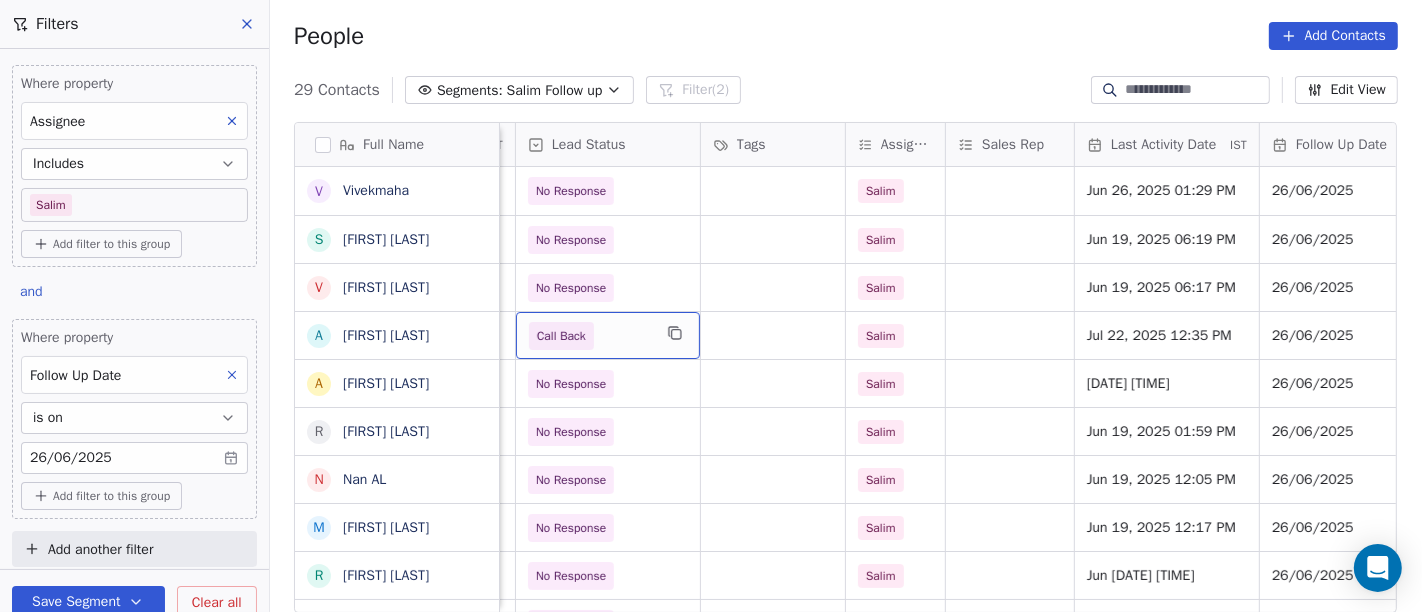 click on "Call Back" at bounding box center (561, 336) 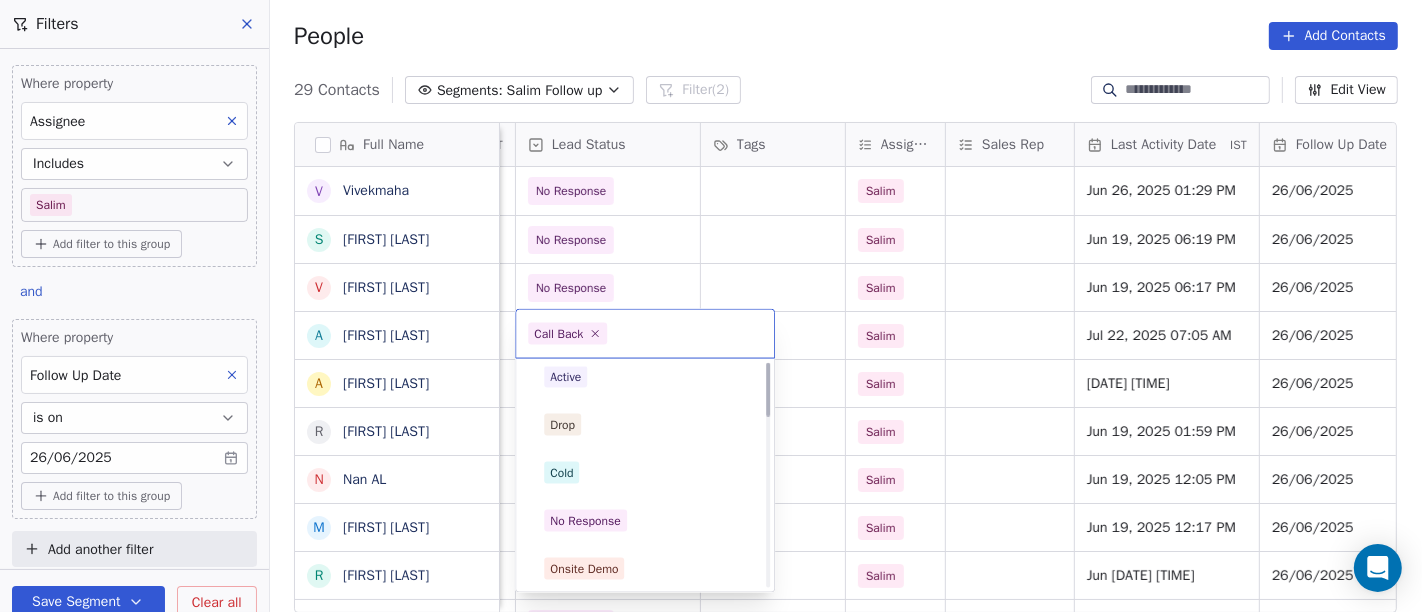 scroll, scrollTop: 0, scrollLeft: 0, axis: both 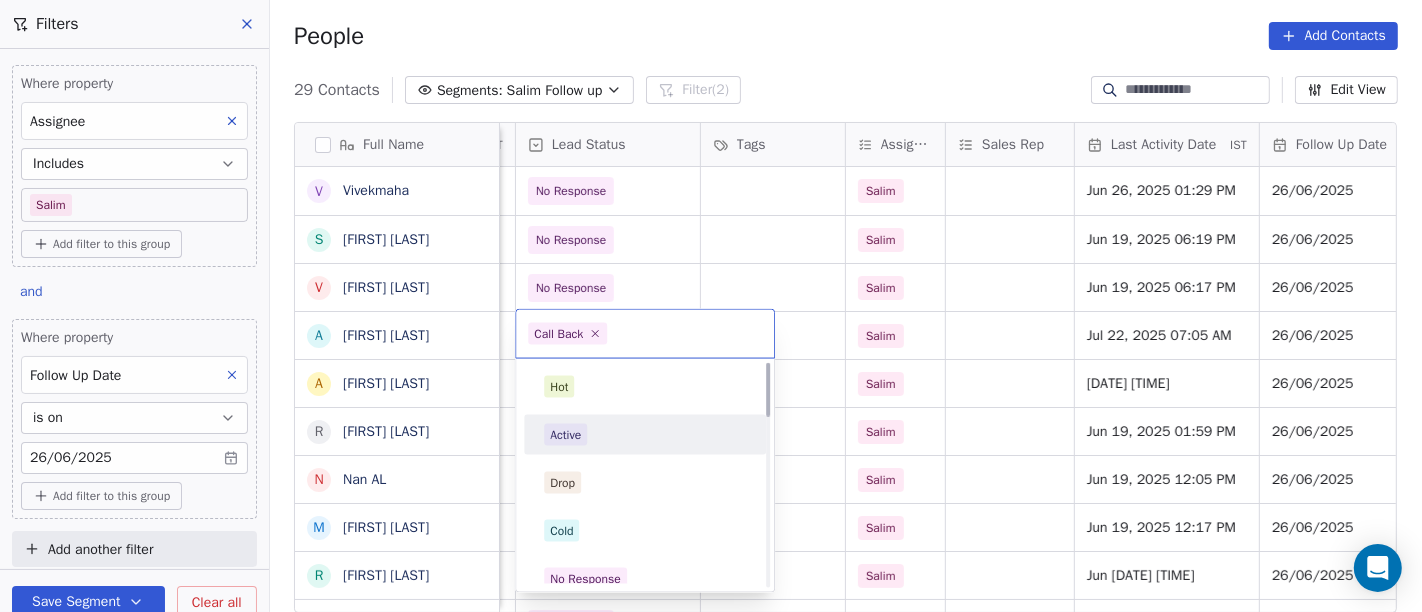 click on "Active" at bounding box center (565, 435) 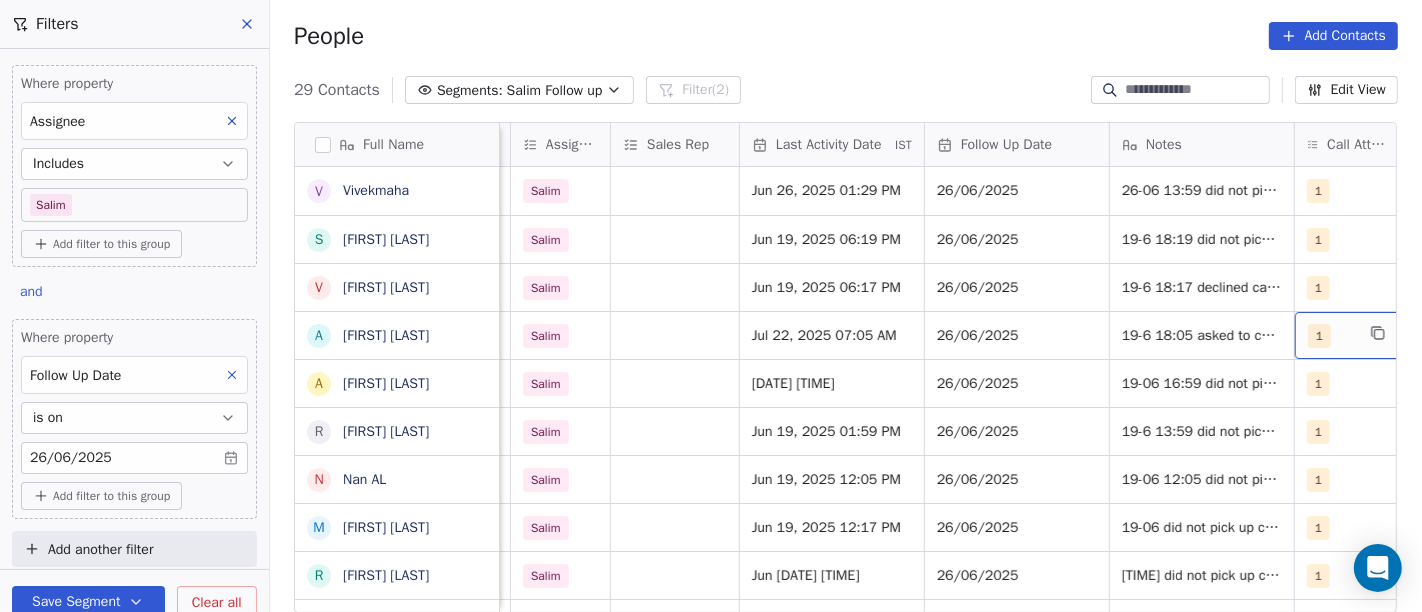 scroll, scrollTop: 0, scrollLeft: 1128, axis: horizontal 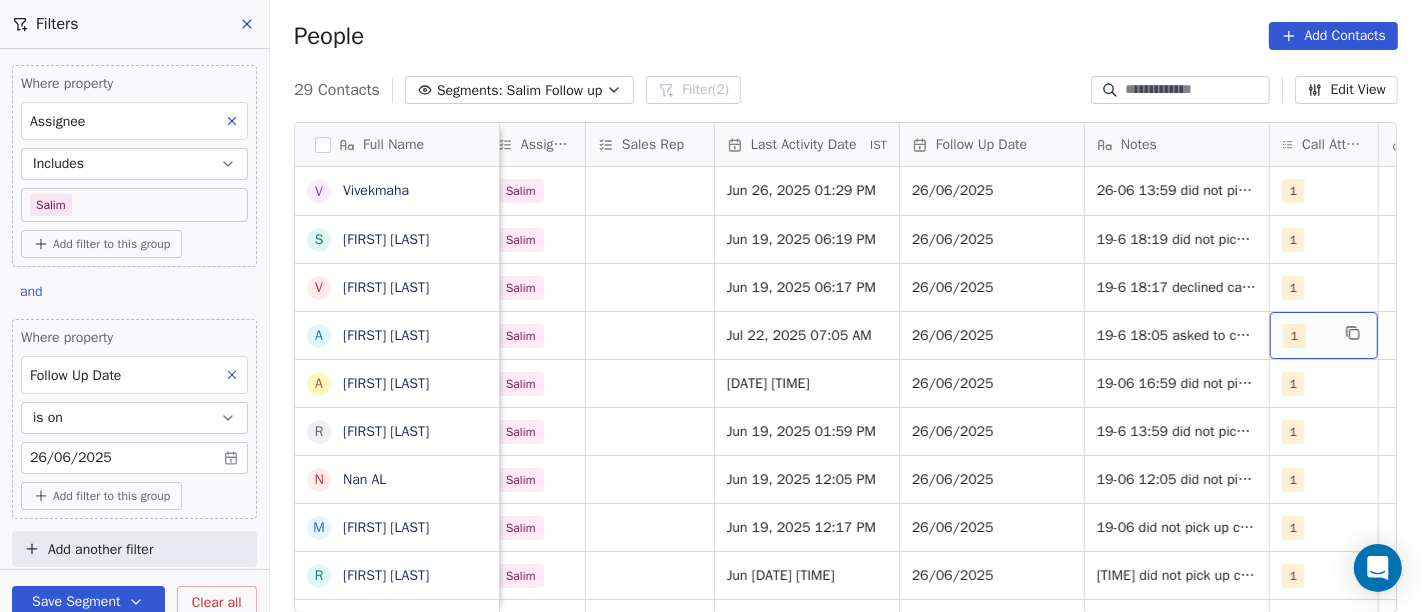 click on "1" at bounding box center (1324, 335) 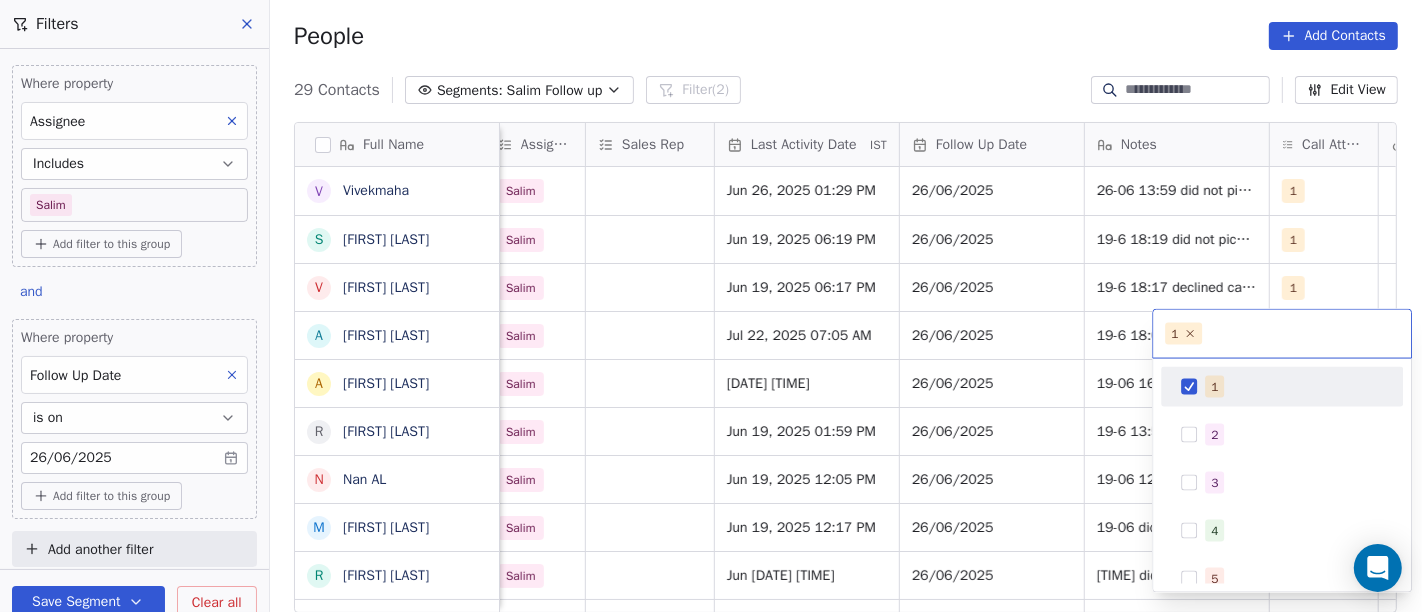 click on "1" at bounding box center (1214, 387) 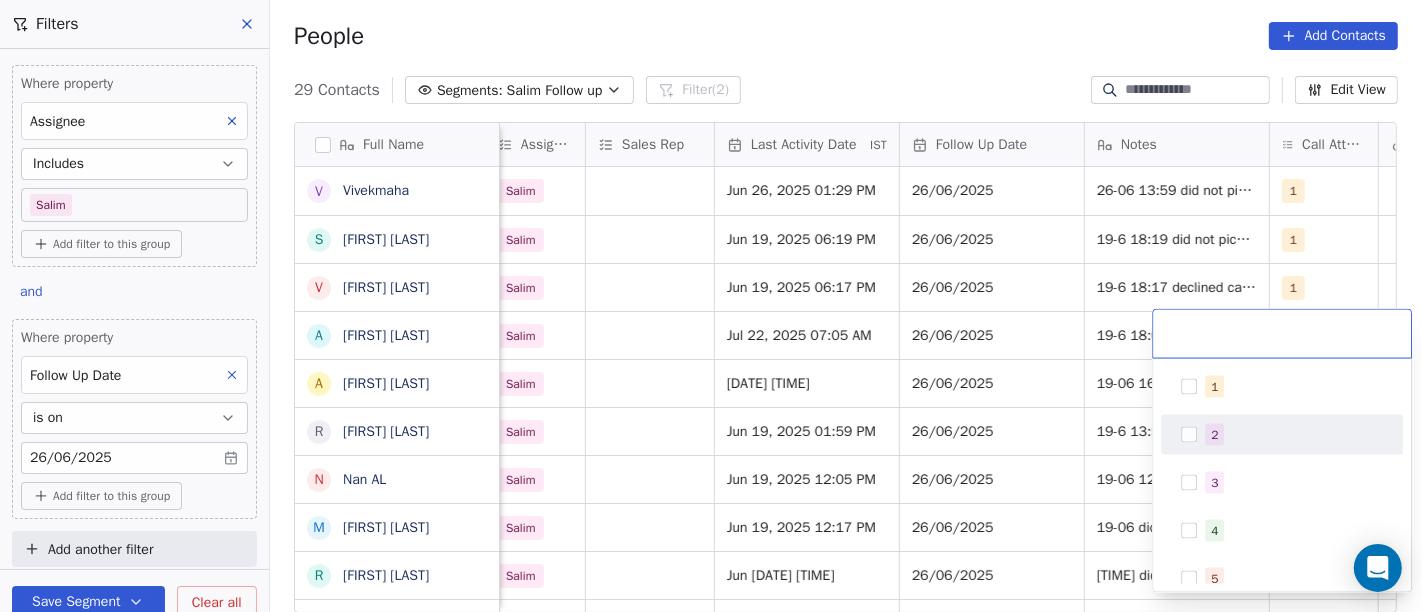 click on "2" at bounding box center (1282, 435) 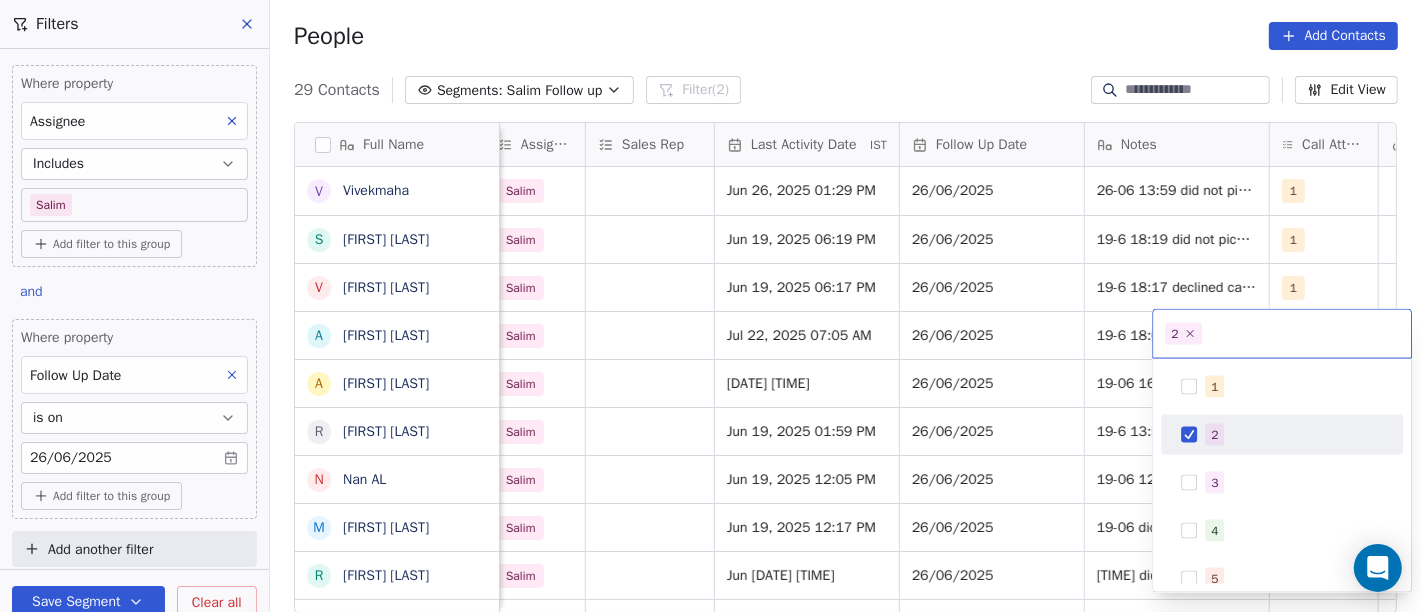 click on "On2Cook India Pvt. Ltd. Contacts People Marketing Workflows Campaigns Sales Pipelines Sequences Beta Tools Apps AI Agents Help & Support Filters Where property Assignee Includes [PERSON] Add filter to this group and Where property Follow Up Date is on 26/06/2025 Add filter to this group Add another filter Save Segment Clear all People Add Contacts 29 Contacts Segments: [PERSON] Follow up Filter (2) Edit View Tag Add to Sequence Full Name V Vivekmaha S Sachin S Ambulkar V Vipul Kayasth a ashok yadav A Ashit kumarJyotishi R Ravi Chaursiya N Nan AL M Manaf Sherif R Rana Barnwal B Bakkiaraj Bakkiaraj M Mudit Gupta A Anil Dodiya S Saroj Kumar Mishra. D Diwan Sajid p pujara naimish rajesh bhai M Manoj Mahajan A Ankit Banka L Laishram Debeswar Singh A Ashok Mokashi H Hardik Patel B Bakki Patel Z Zingiber g gaurab S Santosh Pandey S Shabbir nedariya P Praveen Gupta K Kamaljit Singh R Rahul Rawat P Pritish Chhajed Created Date IST Lead Status Tags Assignee Sales Rep Last Activity Date IST Follow Up Date Notes" at bounding box center (711, 306) 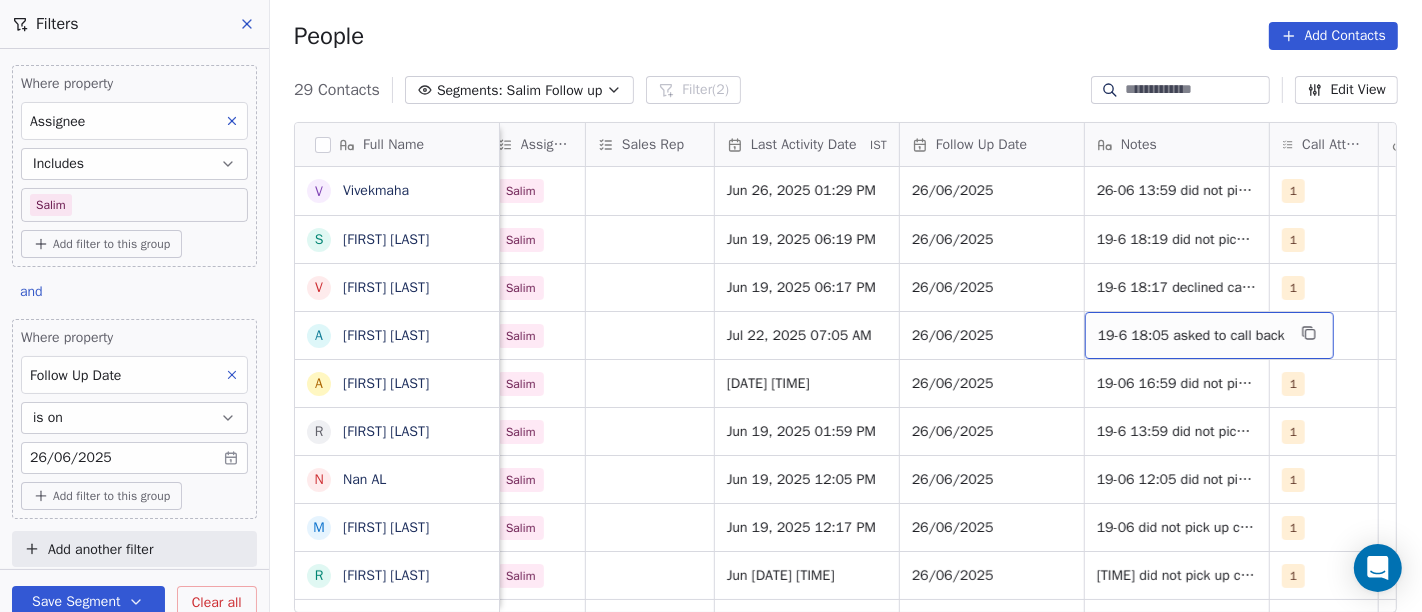 click on "19-6 18:05 asked to call back" at bounding box center (1191, 336) 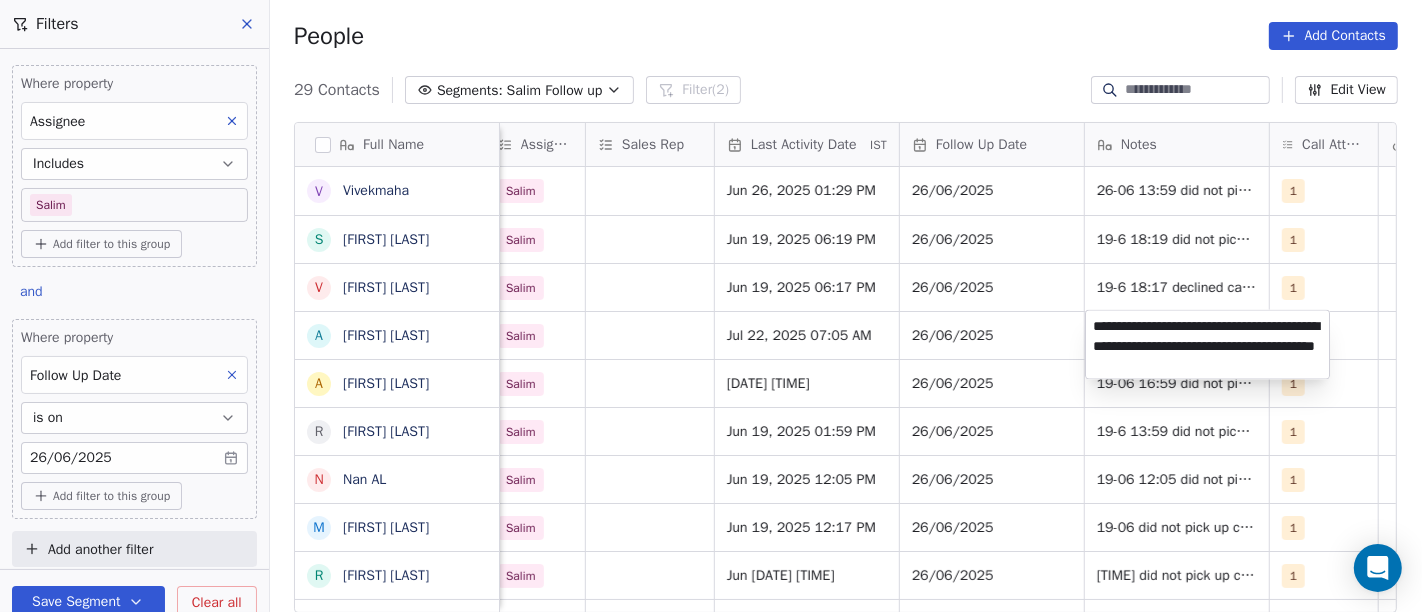 click on "**********" at bounding box center [1207, 345] 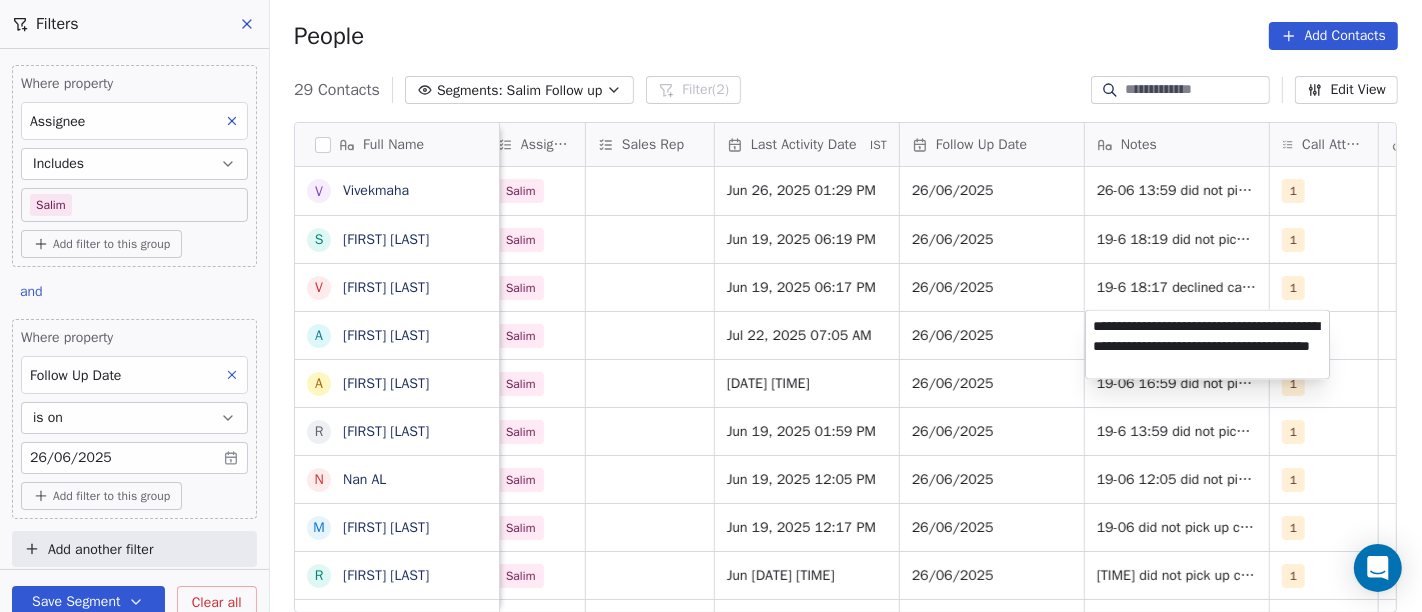 type on "**********" 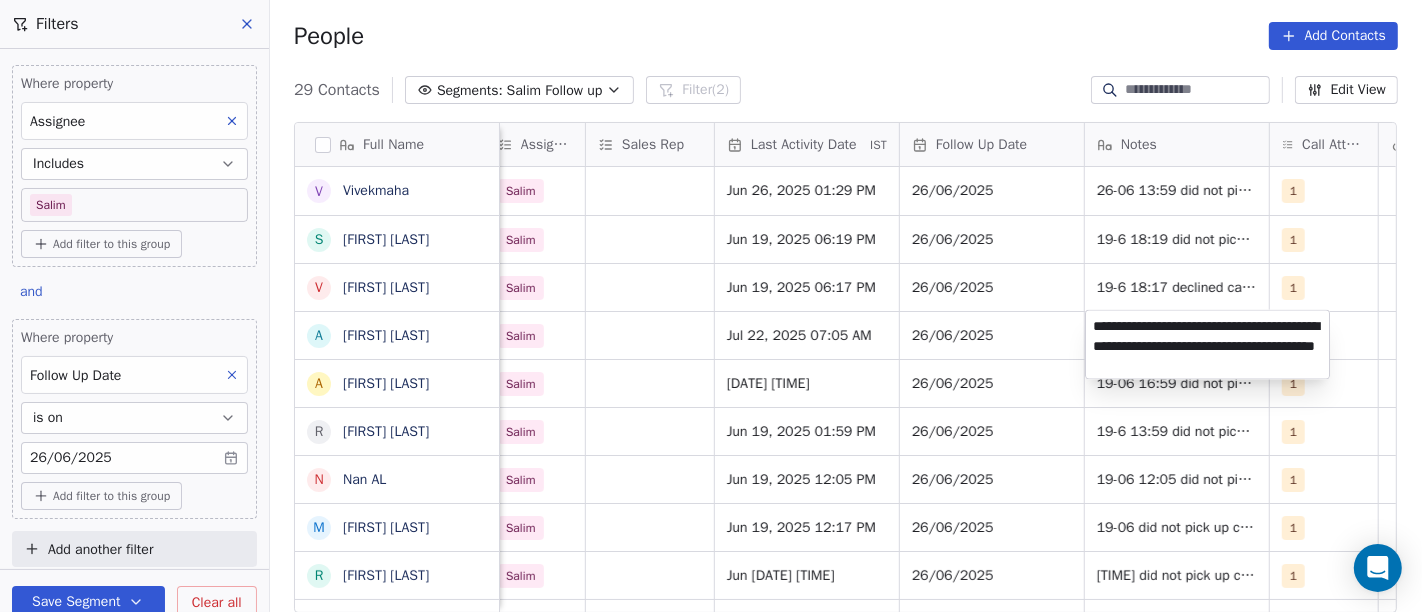 click on "On2Cook India Pvt. Ltd. Contacts People Marketing Workflows Campaigns Sales Pipelines Sequences Beta Tools Apps AI Agents Help & Support Filters Where property Assignee Includes [PERSON] Add filter to this group and Where property Follow Up Date is on 26/06/2025 Add filter to this group Add another filter Save Segment Clear all People Add Contacts 29 Contacts Segments: [PERSON] Follow up Filter (2) Edit View Tag Add to Sequence Full Name V Vivekmaha S Sachin S Ambulkar V Vipul Kayasth a ashok yadav A Ashit kumarJyotishi R Ravi Chaursiya N Nan AL M Manaf Sherif R Rana Barnwal B Bakkiaraj Bakkiaraj M Mudit Gupta A Anil Dodiya S Saroj Kumar Mishra. D Diwan Sajid p pujara naimish rajesh bhai M Manoj Mahajan A Ankit Banka L Laishram Debeswar Singh A Ashok Mokashi H Hardik Patel B Bakki Patel Z Zingiber g gaurab S Santosh Pandey S Shabbir nedariya P Praveen Gupta K Kamaljit Singh R Rahul Rawat P Pritish Chhajed Created Date IST Lead Status Tags Assignee Sales Rep Last Activity Date IST Follow Up Date Notes" at bounding box center (711, 306) 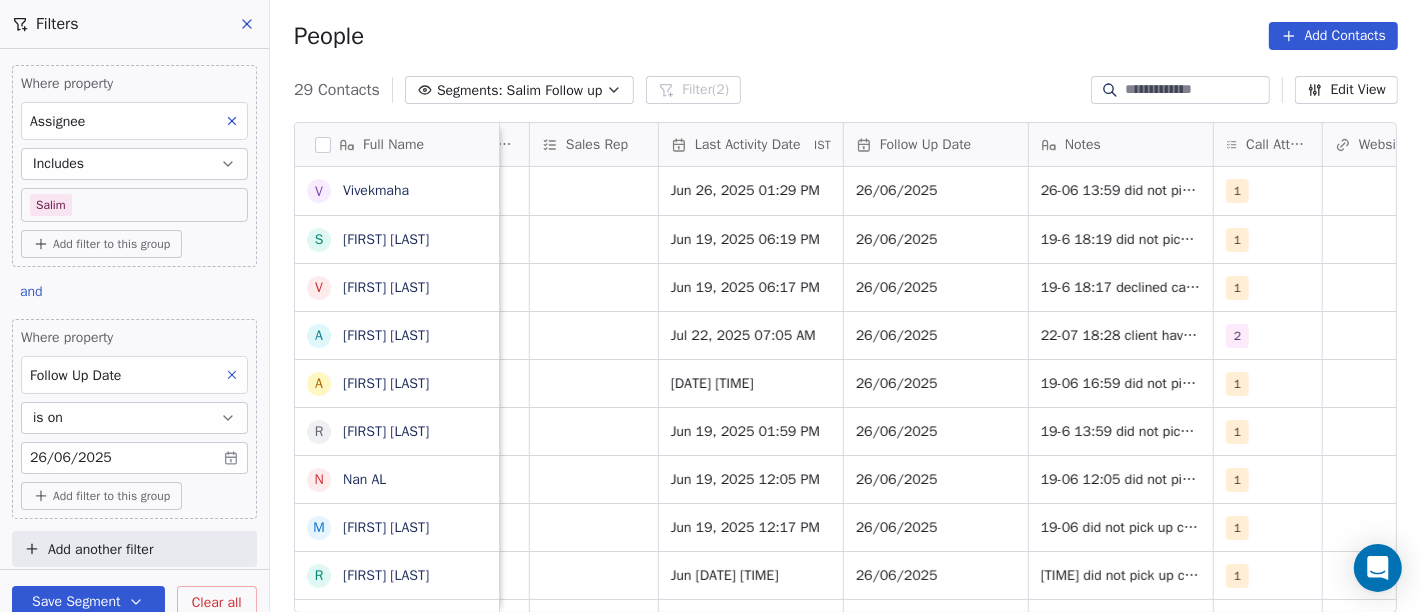 scroll, scrollTop: 0, scrollLeft: 1186, axis: horizontal 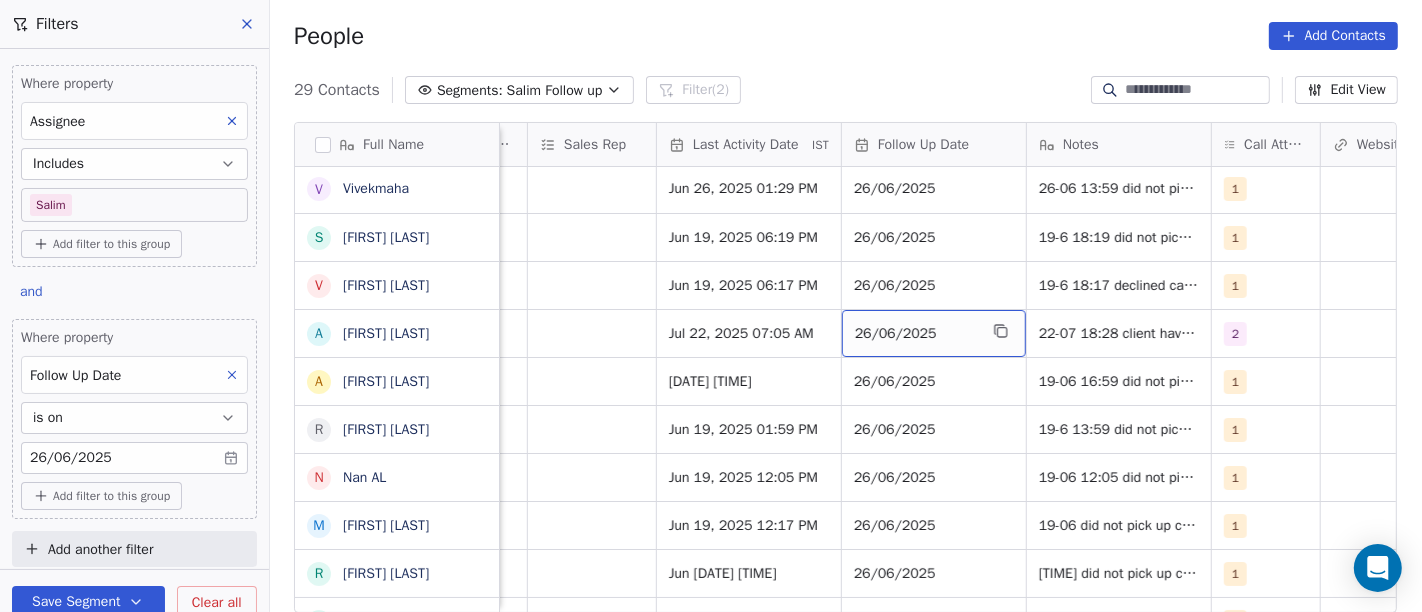 click on "26/06/2025" at bounding box center (916, 334) 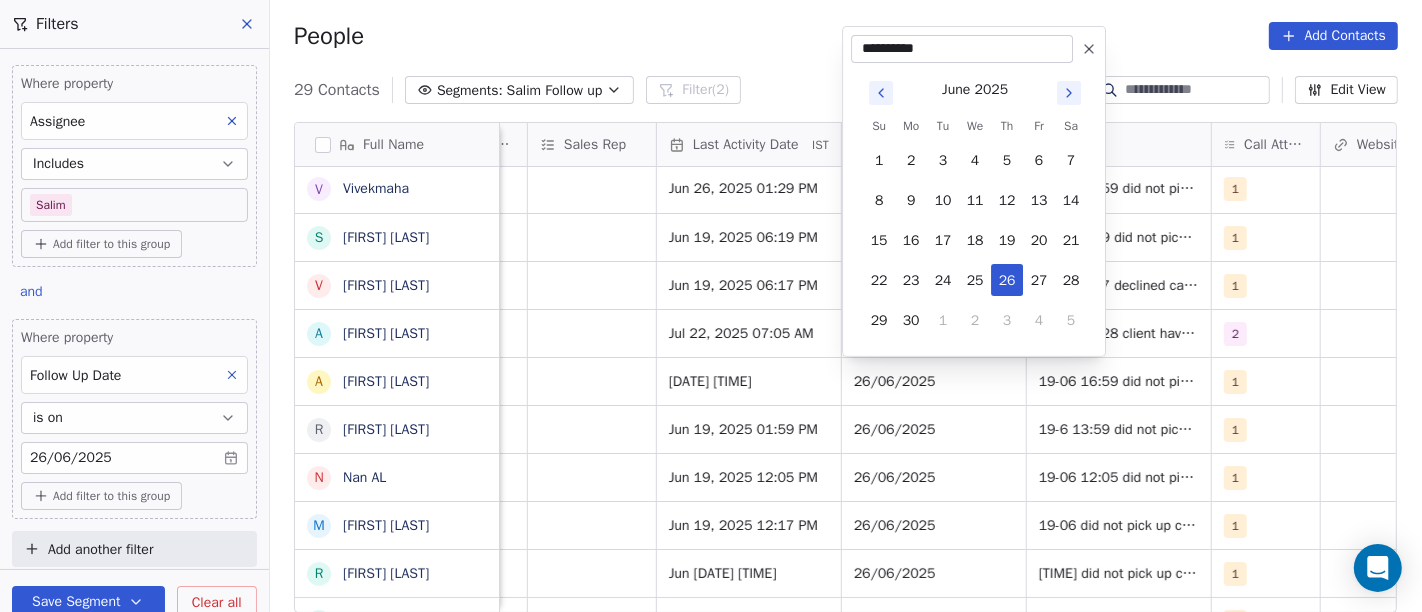click on "On2Cook India Pvt. Ltd. Contacts People Marketing Workflows Campaigns Sales Pipelines Sequences Beta Tools Apps AI Agents Help & Support Filters Where property Assignee Includes [PERSON] Add filter to this group and Where property Follow Up Date is on 26/06/2025 Add filter to this group Add another filter Save Segment Clear all People Add Contacts 29 Contacts Segments: [PERSON] Follow up Filter (2) Edit View Tag Add to Sequence Full Name V Vivekmaha S Sachin S Ambulkar V Vipul Kayasth a ashok yadav A Ashit kumarJyotishi R Ravi Chaursiya N Nan AL M Manaf Sherif R Rana Barnwal B Bakkiaraj Bakkiaraj M Mudit Gupta A Anil Dodiya S Saroj Kumar Mishra. D Diwan Sajid p pujara naimish rajesh bhai M Manoj Mahajan A Ankit Banka L Laishram Debeswar Singh A Ashok Mokashi H Hardik Patel B Bakki Patel Z Zingiber g gaurab S Santosh Pandey S Shabbir nedariya P Praveen Gupta K Kamaljit Singh R Rahul Rawat P Pritish Chhajed Created Date IST Lead Status Tags Assignee Sales Rep Last Activity Date IST Follow Up Date Notes" at bounding box center [711, 306] 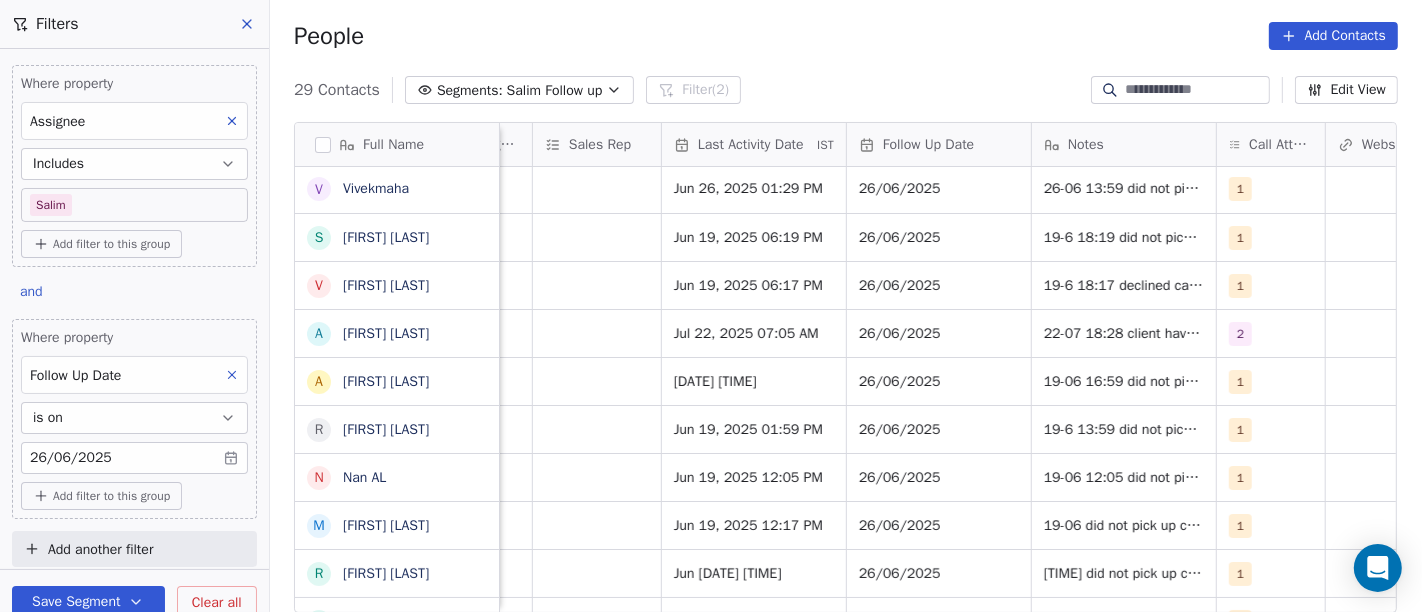 scroll, scrollTop: 0, scrollLeft: 1180, axis: horizontal 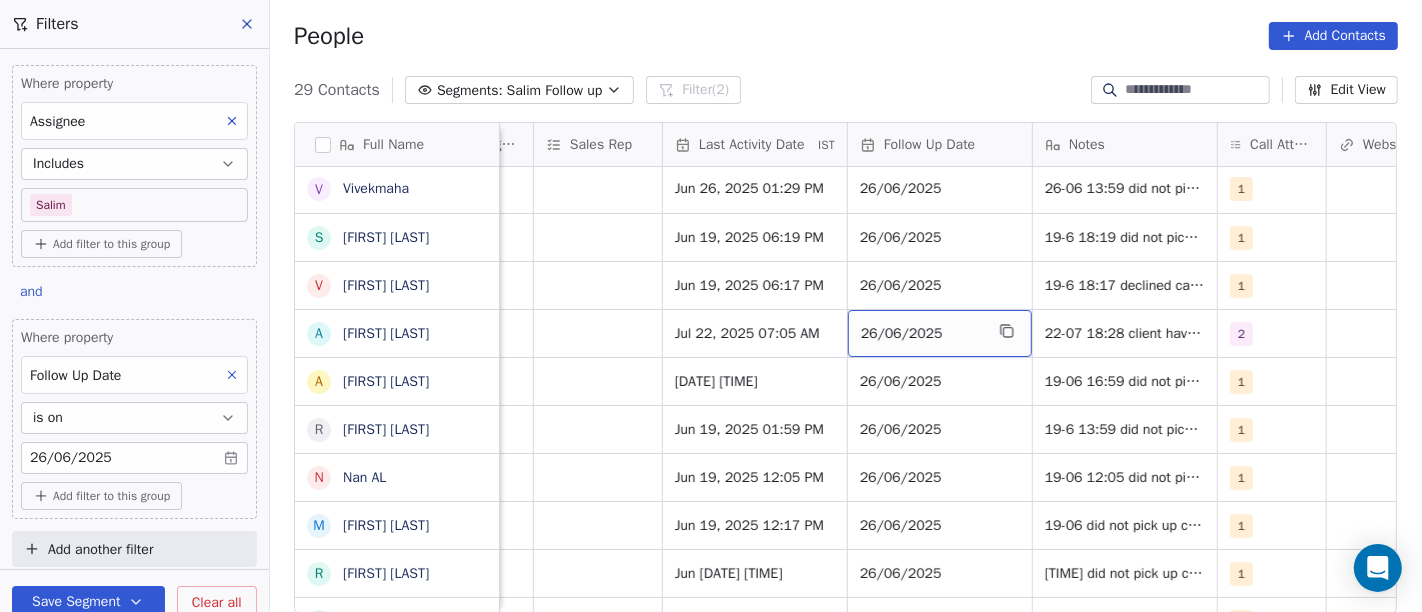 click on "26/06/2025" at bounding box center (922, 334) 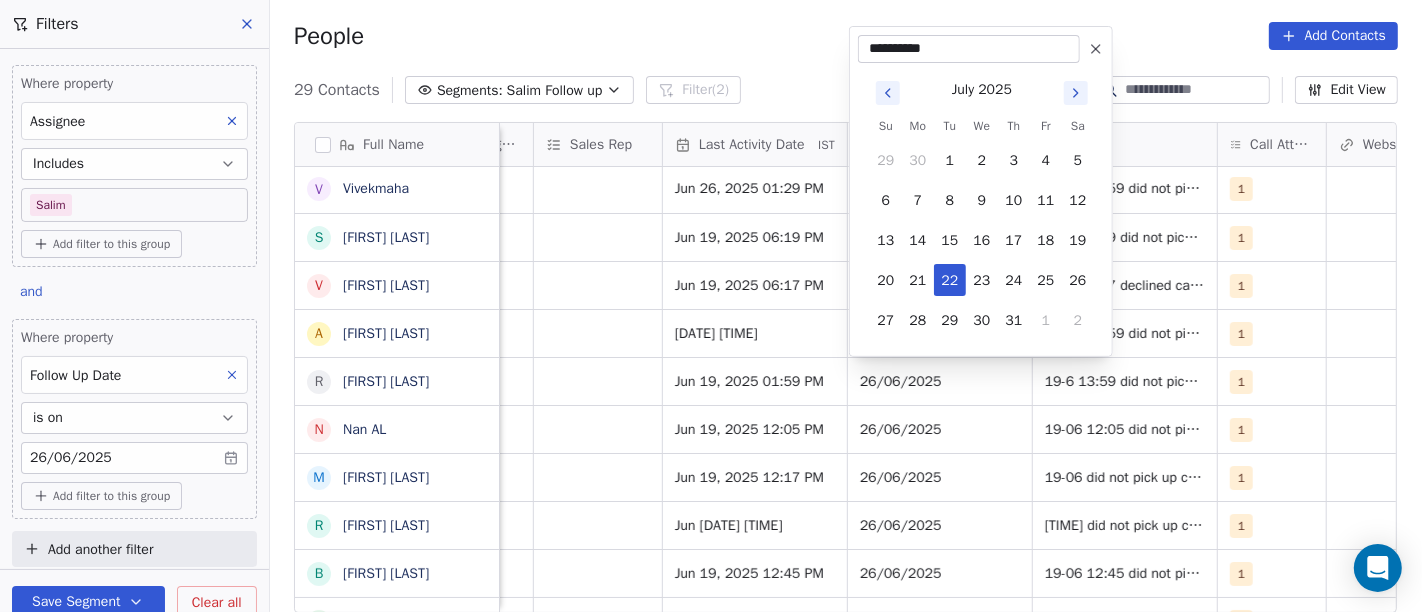 click 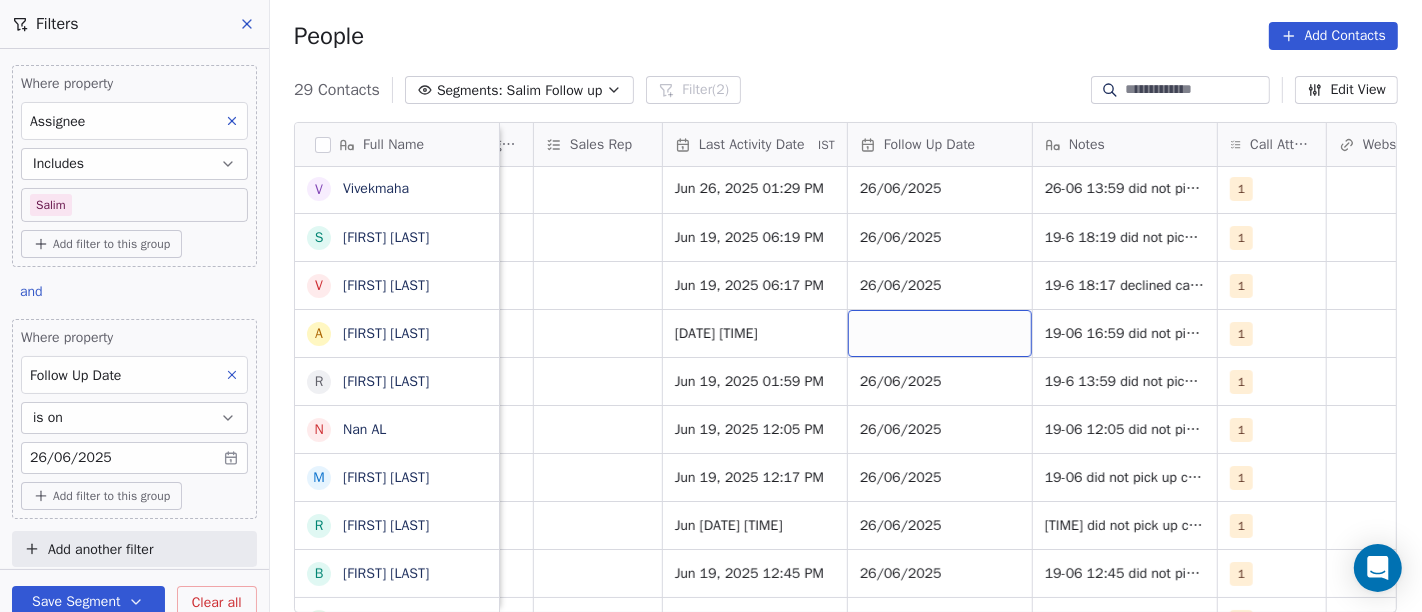 click at bounding box center [940, 333] 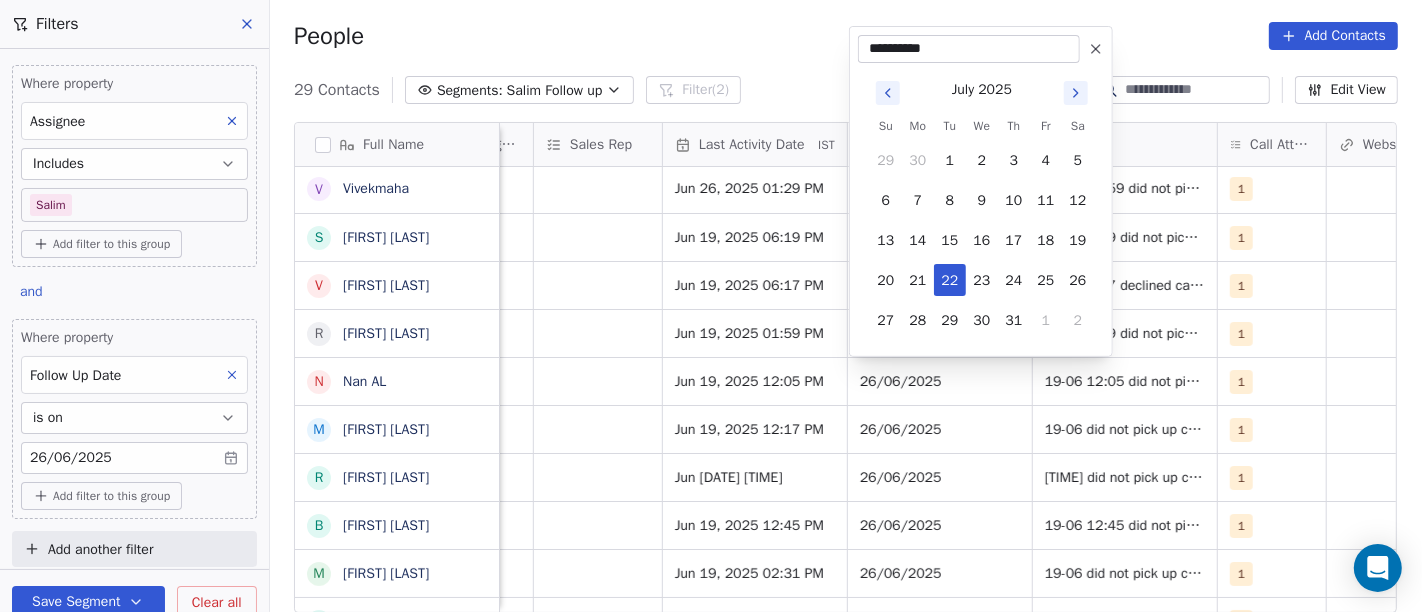 click on "On2Cook India Pvt. Ltd. Contacts People Marketing Workflows Campaigns Sales Pipelines Sequences Beta Tools Apps AI Agents Help & Support Filters Where property   Assignee   Includes Salim Add filter to this group and Where property   Follow Up Date   is on 26/06/2025 Add filter to this group Add another filter Save Segment Clear all People  Add Contacts 29 Contacts Segments: Salim Follow up Filter  (2) Edit View Tag Add to Sequence Full Name V Vivekmaha S Sachin S Ambulkar V Vipul Kayasth R Ravi Chaursiya N Nan AL M Manaf Sherif R Rana Barnwal B Bakkiaraj Bakkiaraj M Mudit Gupta A Anil Dodiya S Saroj Kumar Mishra. D Diwan Sajid p pujara naimish rajesh bhai M Manoj Mahajan A Ankit Banka L Laishram Debeswar Singh A Ashok Mokashi H Hardik Patel B Bakki Patel Z Zingiber g gaurab S Santosh Pandey S Shabbir nedariya P Praveen Gupta K Kamaljit Singh R Rahul Rawat P Pritish Chhajed Created Date IST Lead Status Tags Assignee Sales Rep Last Activity Date IST Follow Up Date Notes Call Attempts Website zomato link   1" at bounding box center [711, 306] 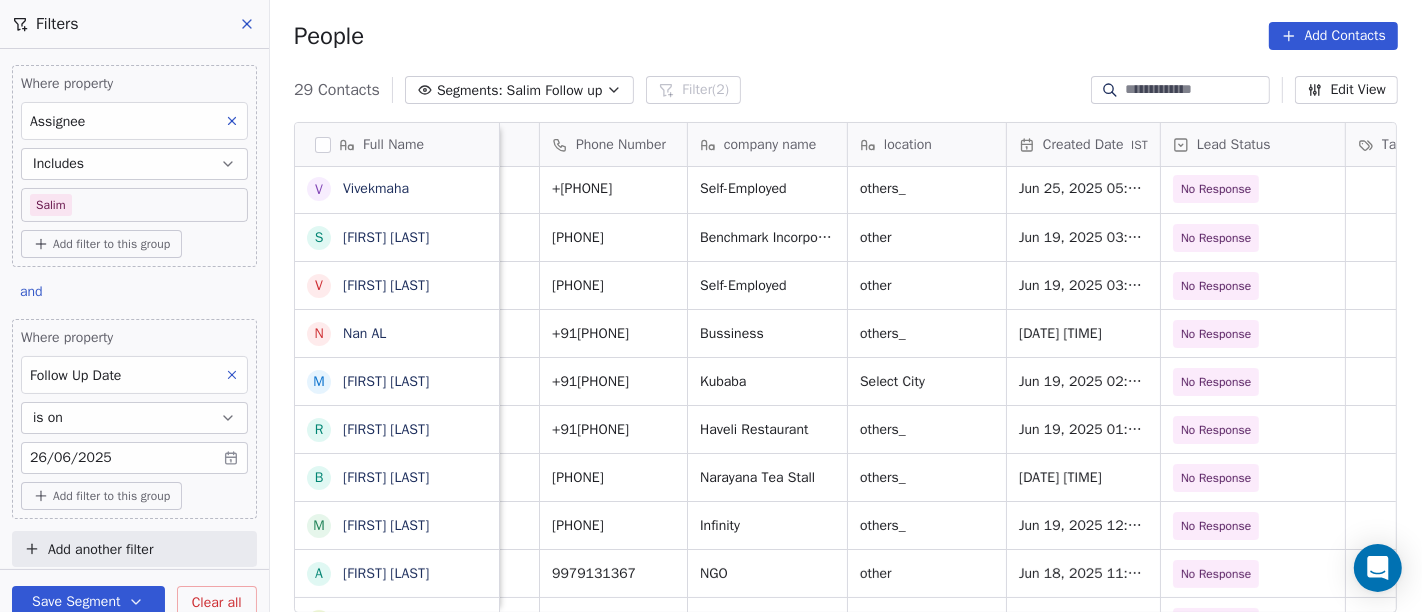 scroll, scrollTop: 0, scrollLeft: 81, axis: horizontal 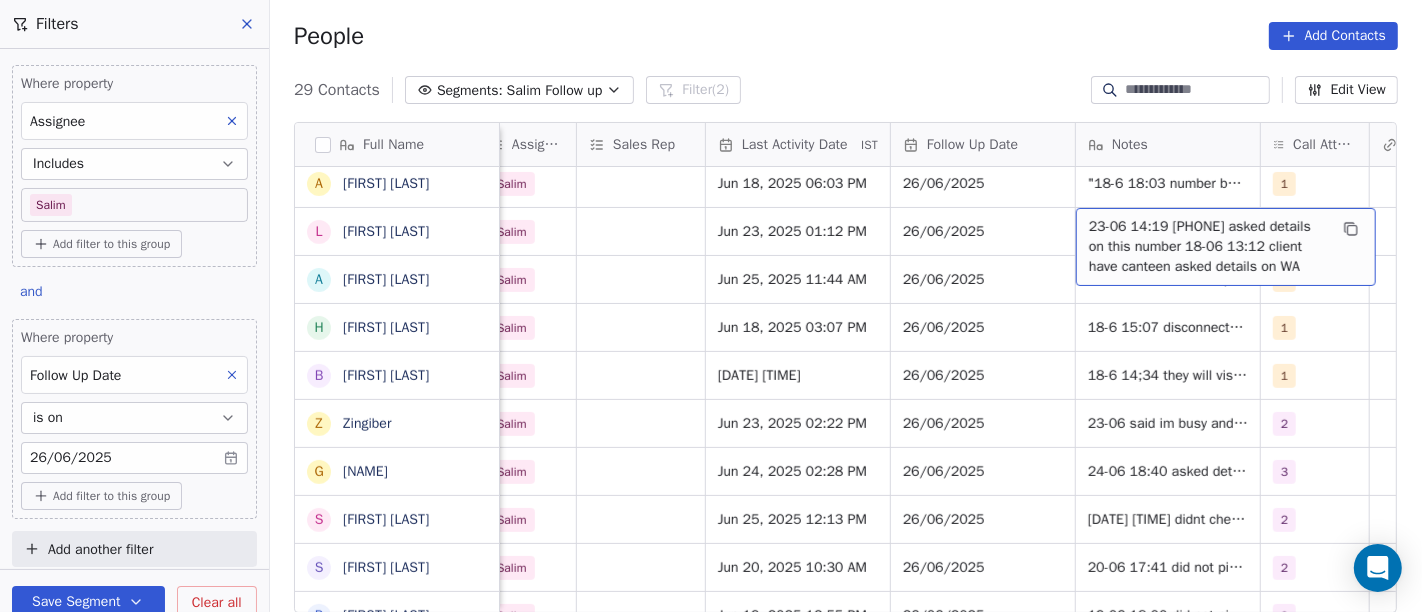 click on "23-06 14:19 [PHONE] asked details on this number 18-06 13:12 client have canteen asked details on WA" at bounding box center (1208, 247) 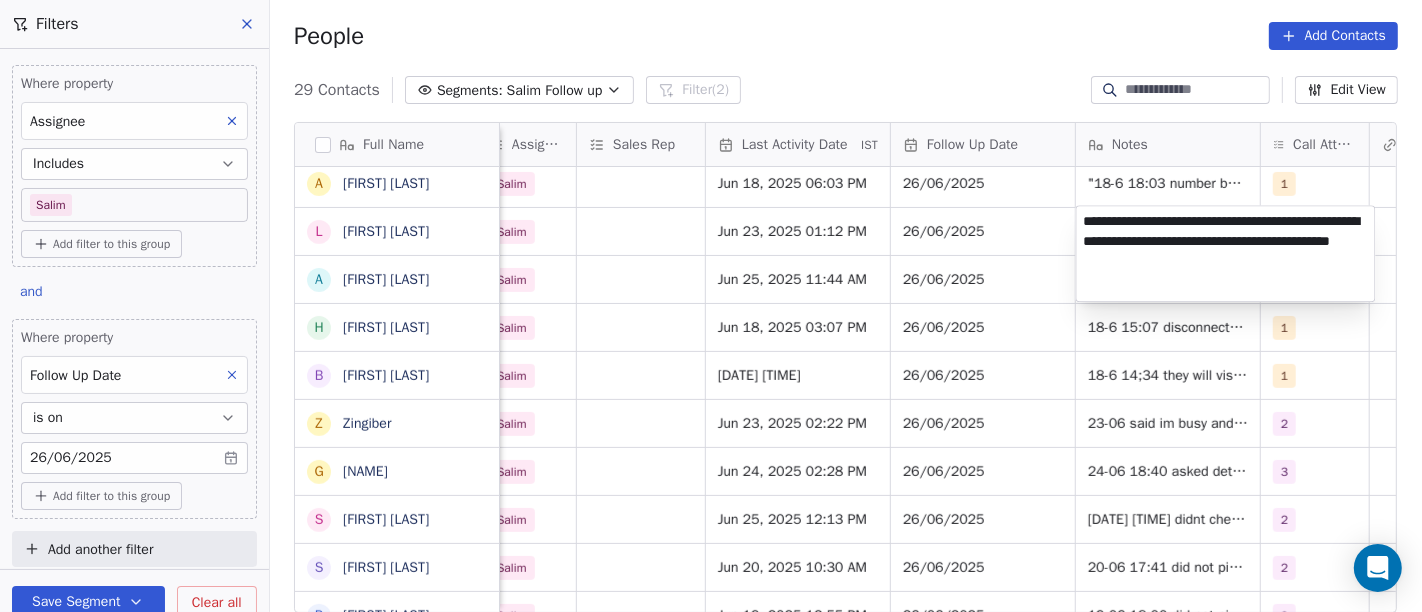 click on "**********" at bounding box center [1226, 253] 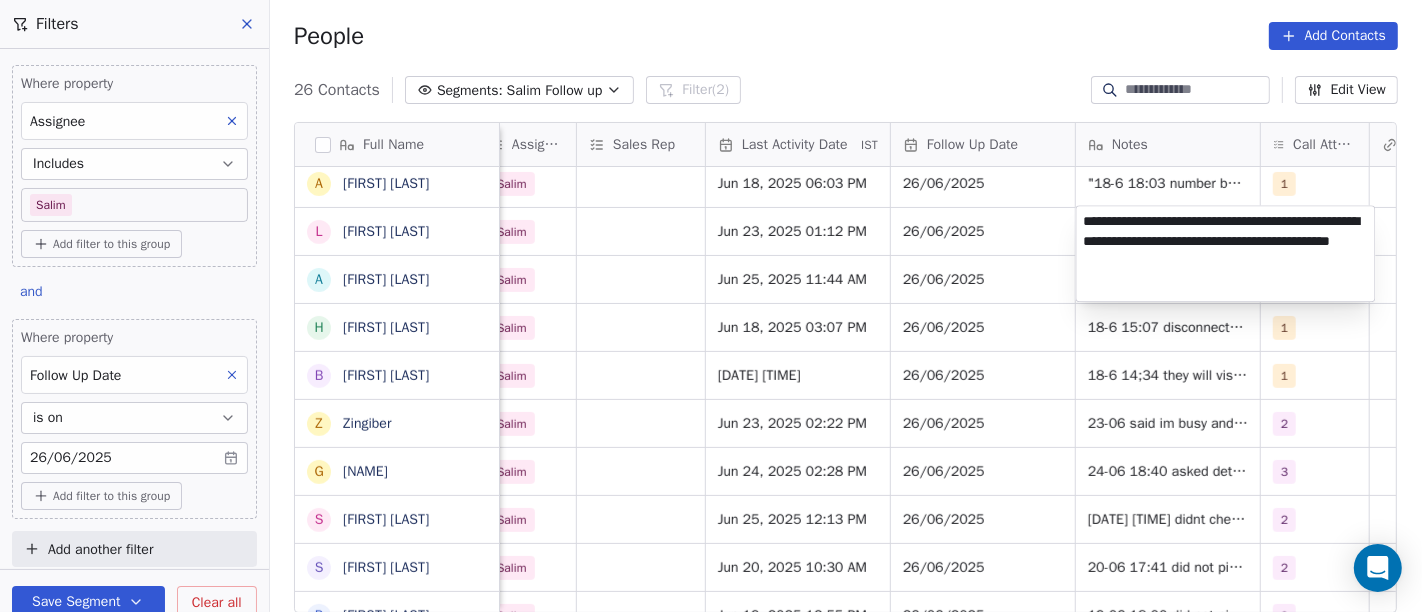 click on "On2Cook India Pvt. Ltd. Contacts People Marketing Workflows Campaigns Sales Pipelines Sequences Beta Tools Apps AI Agents Help & Support Filters Where property   Assignee   Includes Salim Add filter to this group and Where property   Follow Up Date   is on 26/06/2025 Add filter to this group Add another filter Save Segment Clear all People  Add Contacts 26 Contacts Segments: Salim Follow up Filter  (2) Edit View Tag Add to Sequence Full Name V Vivekmaha S Sachin S Ambulkar V Vipul Kayasth N Nan AL M Manaf Sherif R Rana Barnwal B Bakkiaraj Bakkiaraj M Mudit Gupta A Anil Dodiya S Saroj Kumar Mishra. D Diwan Sajid p pujara naimish rajesh bhai M Manoj Mahajan A Ankit Banka L Laishram Debeswar Singh A Ashok Mokashi H Hardik Patel B Bakki Patel Z Zingiber g gaurab S Santosh Pandey S Shabbir nedariya P Praveen Gupta K Kamaljit Singh R Rahul Rawat P Pritish Chhajed Created Date IST Lead Status Tags Assignee Sales Rep Last Activity Date IST Follow Up Date Notes Call Attempts Website zomato link outlet type Location" at bounding box center [711, 306] 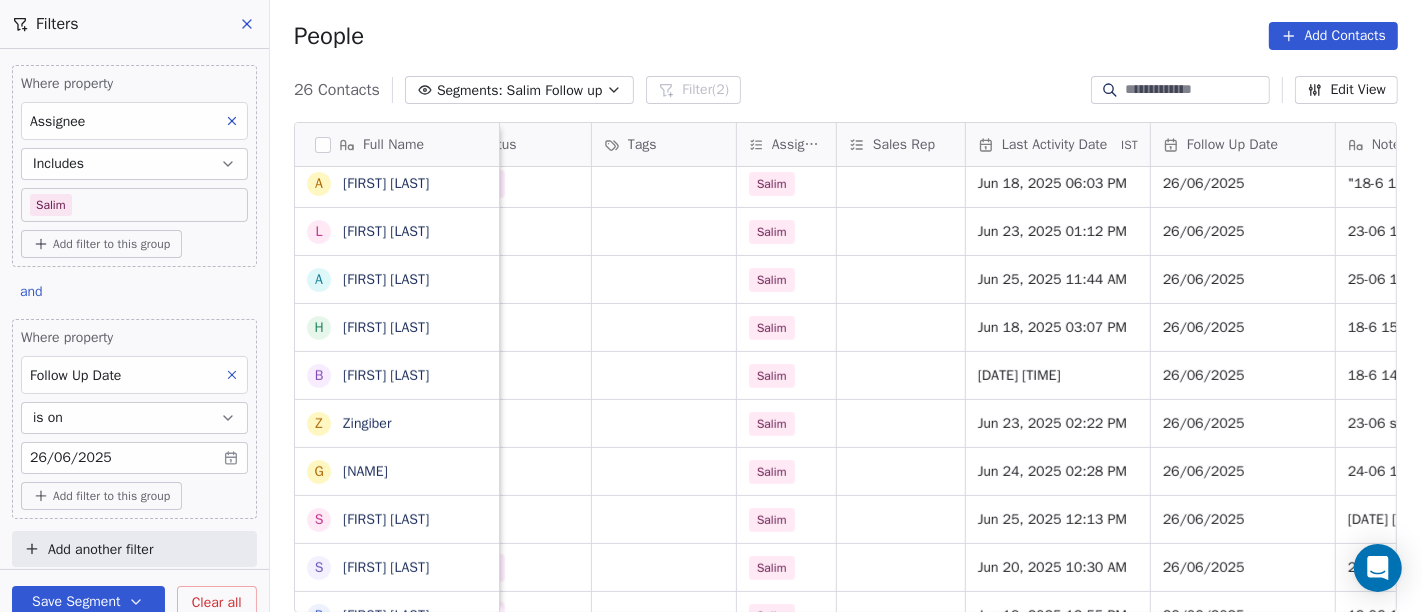 scroll, scrollTop: 0, scrollLeft: 853, axis: horizontal 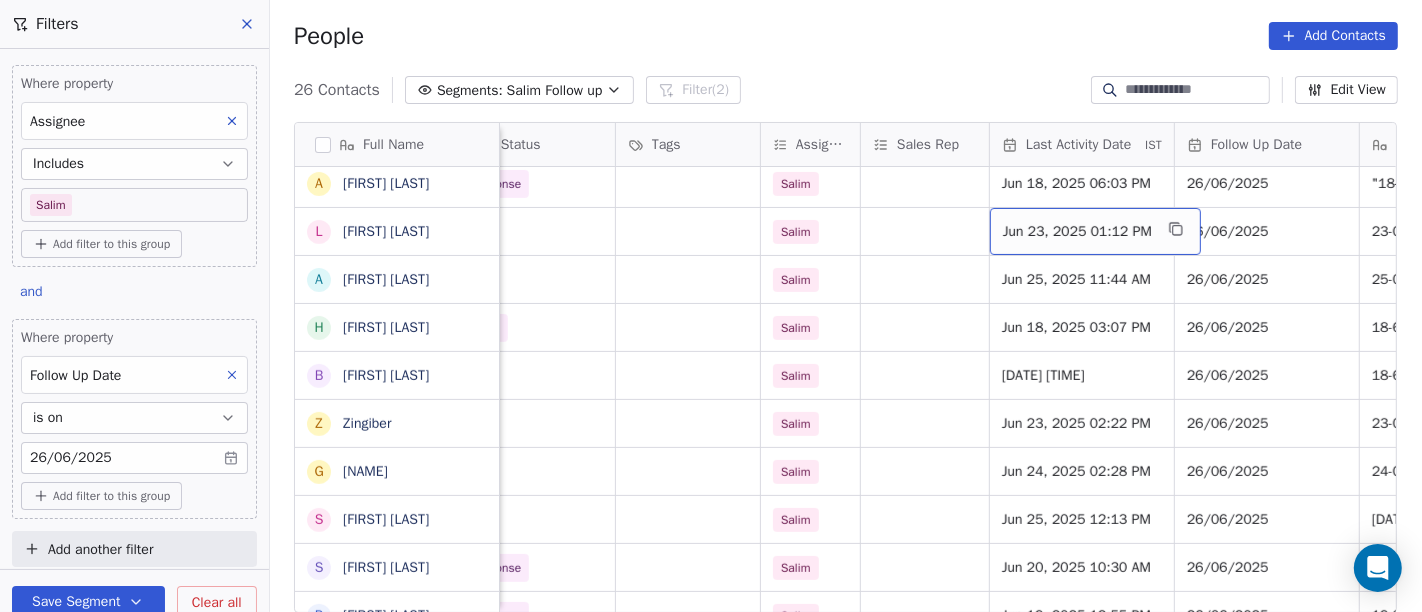 click on "Jun 23, 2025 01:12 PM" at bounding box center (1077, 232) 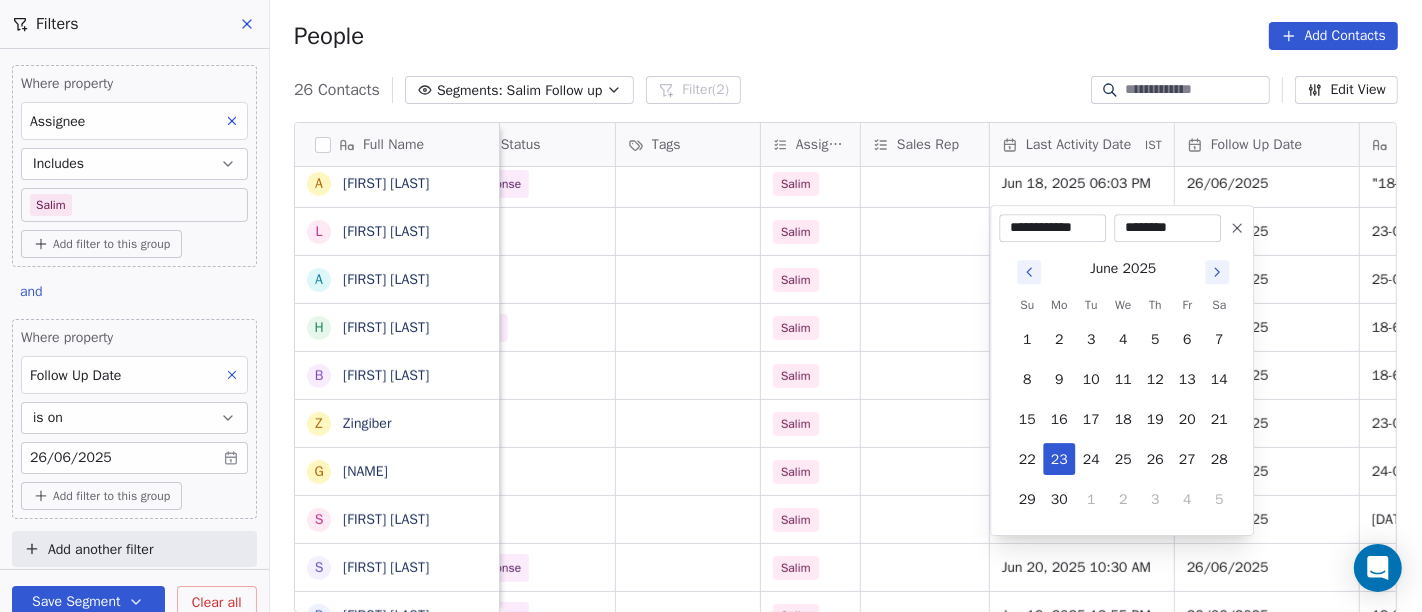 click 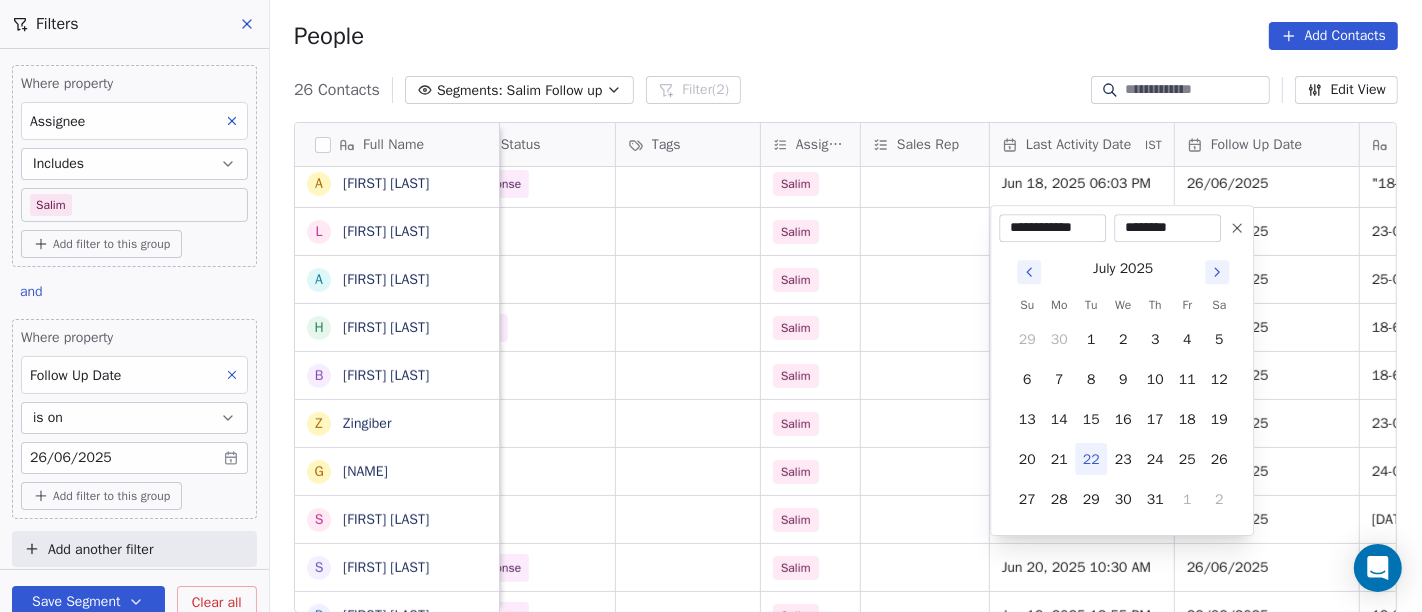 click on "22" at bounding box center (1091, 459) 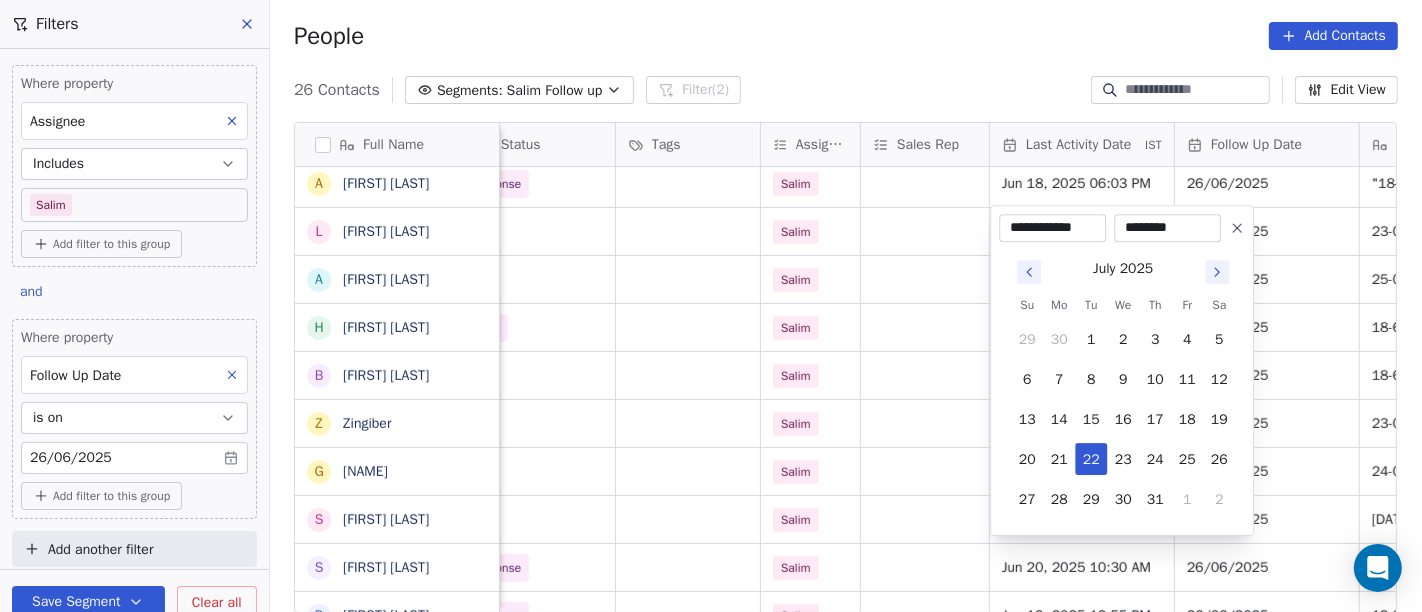 click on "On2Cook India Pvt. Ltd. Contacts People Marketing Workflows Campaigns Sales Pipelines Sequences Beta Tools Apps AI Agents Help & Support Filters Where property Assignee Includes [PERSON] Add filter to this group and Where property Follow Up Date is on 26/06/2025 Add filter to this group Add another filter Save Segment Clear all People Add Contacts 26 Contacts Segments: [PERSON] Follow up Filter (2) Edit View Tag Add to Sequence Full Name V Vivekmaha S Sachin S Ambulkar V Vipul Kayasth N Nan AL M Manaf Sherif R Rana B Bakkiaraj Bakkiaraj M Mudit Gupta A Anil Dodiya S Saroj Kumar Mishra. D Diwan Sajid p pujara naimish rajesh bhai M Manoj Mahajan A Ankit Banka L Laishram Debeswar Singh A Ashok Mokashi H Hardik Patel B Bakki Patel Z Zingiber g gaurab S Santosh Pandey S Shabbir nedariya P Praveen Gupta K Kamaljit Singh R Rahul Rawat P Pritish Chhajed company name location Created Date IST Lead Status Tags Assignee Sales Rep Last Activity Date IST Follow Up Date Notes Call Attempts Website zomato link" at bounding box center (711, 306) 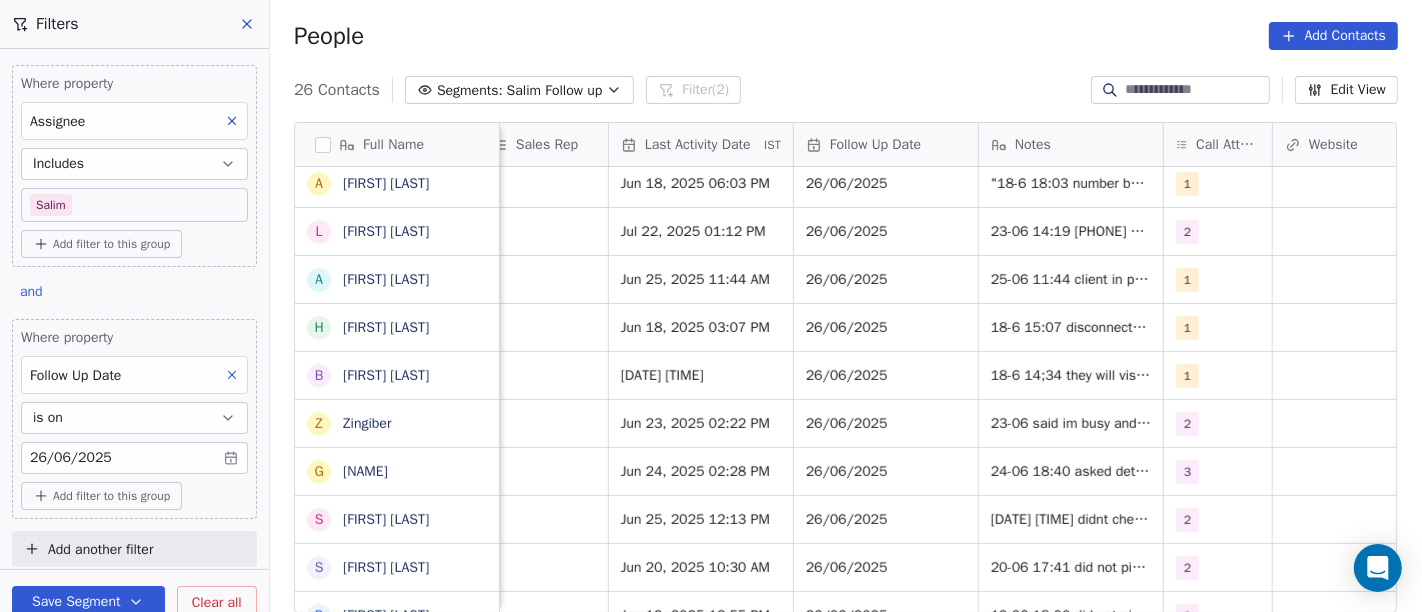 scroll, scrollTop: 0, scrollLeft: 1237, axis: horizontal 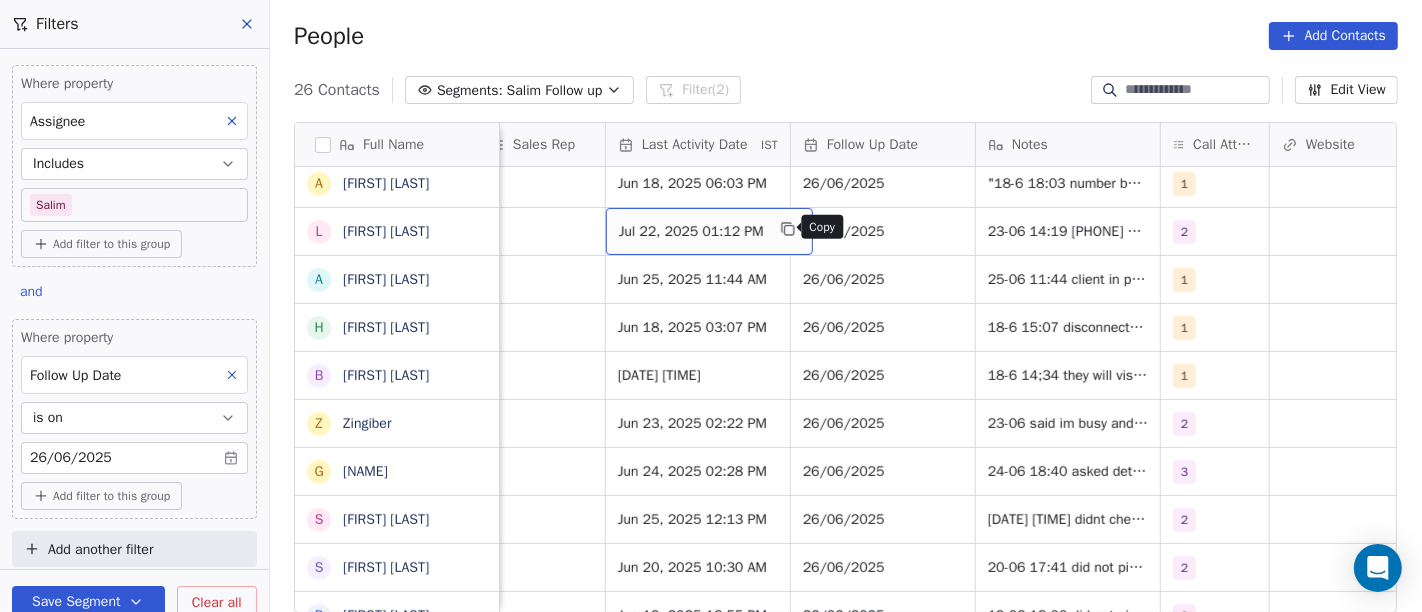 click 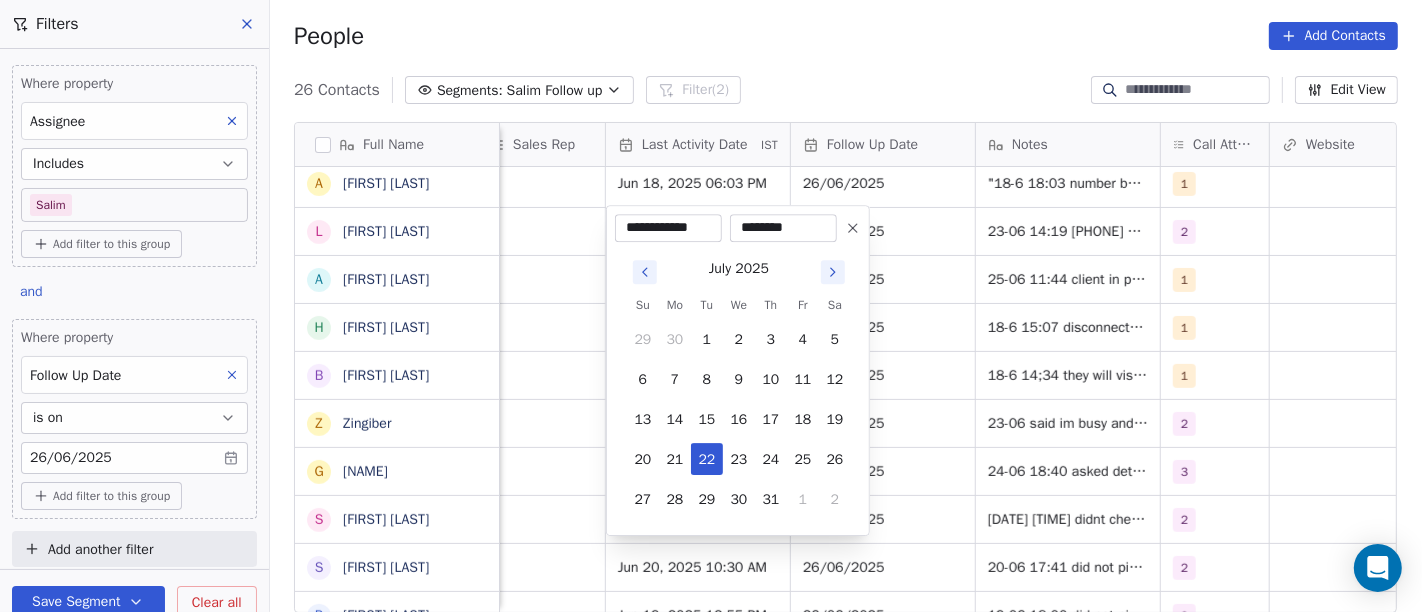 click on "On2Cook India Pvt. Ltd. Contacts People Marketing Workflows Campaigns Sales Pipelines Sequences Beta Tools Apps AI Agents Help & Support Filters Where property   Assignee   Includes [NAME] Add filter to this group and Where property   Follow Up Date   is on [DATE] Add filter to this group Add another filter Save Segment Clear all People  Add Contacts 26 Contacts Segments: [NAME] Follow up Filter  (2) Edit View Tag Add to Sequence Full Name V Vivekmaha S Sachin S Ambulkar V Vipul Kayasth N Nan AL M Manaf Sherif R Rana Barnwal B Bakkiaraj Bakkiaraj M Mudit Gupta A Anil Dodiya S Saroj Kumar Mishra. D Diwan Sajid p pujara naimish rajesh bhai M Manoj Mahajan A Ankit Banka L Laishram Debeswar Singh A Ashok Mokashi H Hardik Patel B Bakki Patel Z Zingiber g gaurab S Santosh Pandey S Shabbir nedariya P Praveen Gupta K Kamaljit Singh R Rahul Rawat P Pritish Chhajed Lead Status Tags Assignee Sales Rep Last Activity Date IST Follow Up Date Notes Call Attempts Website zomato link outlet type Location   No Response 1" at bounding box center (711, 306) 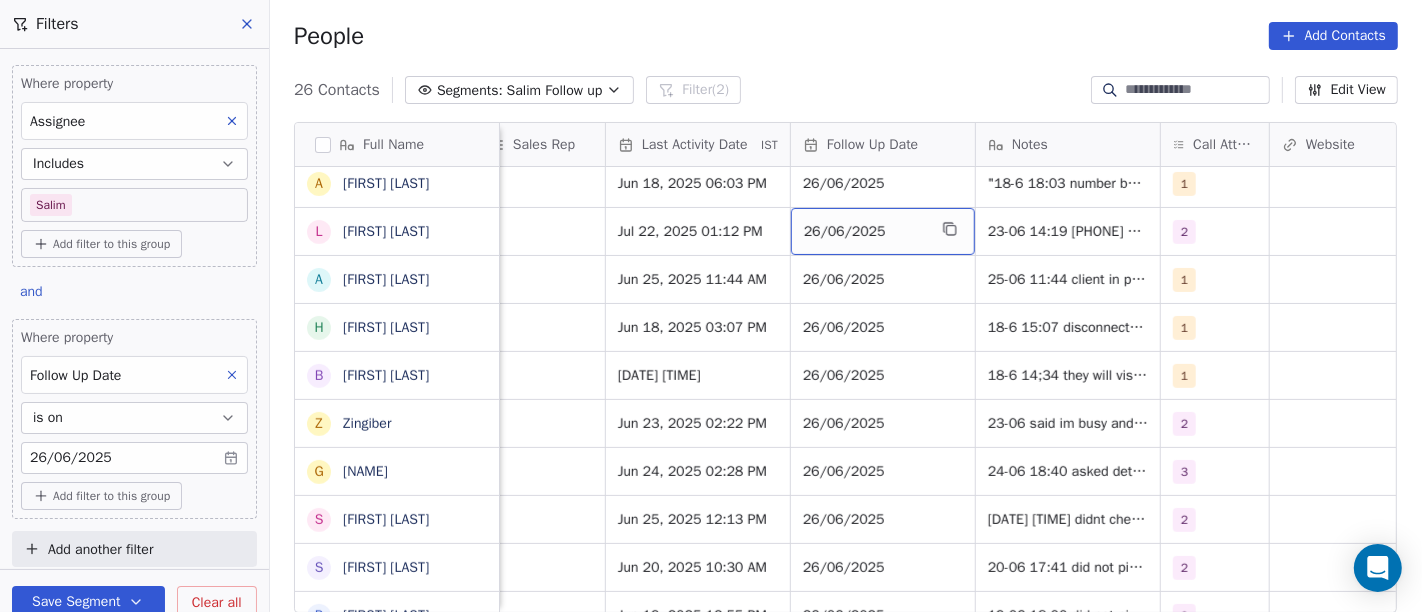 click on "26/06/2025" at bounding box center (865, 232) 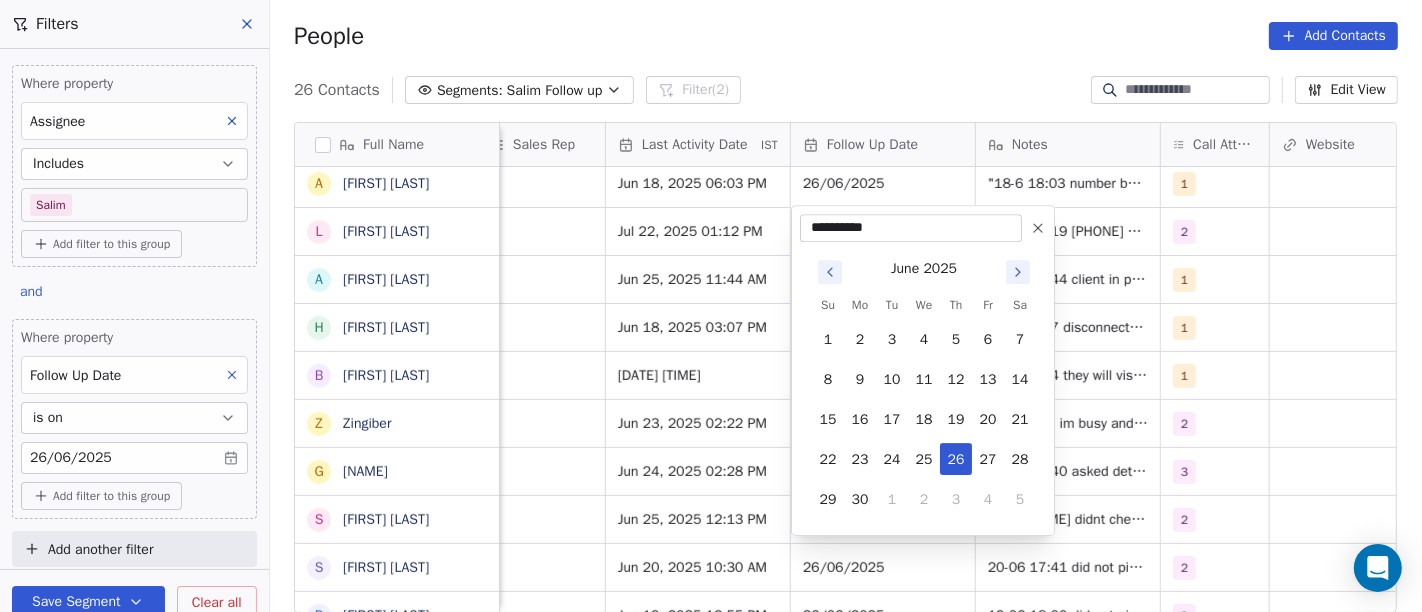click on "On2Cook India Pvt. Ltd. Contacts People Marketing Workflows Campaigns Sales Pipelines Sequences Beta Tools Apps AI Agents Help & Support Filters Where property   Assignee   Includes [NAME] Add filter to this group and Where property   Follow Up Date   is on [DATE] Add filter to this group Add another filter Save Segment Clear all People  Add Contacts 26 Contacts Segments: [NAME] Follow up Filter  (2) Edit View Tag Add to Sequence Full Name V Vivekmaha S Sachin S Ambulkar V Vipul Kayasth N Nan AL M Manaf Sherif R Rana Barnwal B Bakkiaraj Bakkiaraj M Mudit Gupta A Anil Dodiya S Saroj Kumar Mishra. D Diwan Sajid p pujara naimish rajesh bhai M Manoj Mahajan A Ankit Banka L Laishram Debeswar Singh A Ashok Mokashi H Hardik Patel B Bakki Patel Z Zingiber g gaurab S Santosh Pandey S Shabbir nedariya P Praveen Gupta K Kamaljit Singh R Rahul Rawat P Pritish Chhajed Lead Status Tags Assignee Sales Rep Last Activity Date IST Follow Up Date Notes Call Attempts Website zomato link outlet type Location   No Response 1" at bounding box center [711, 306] 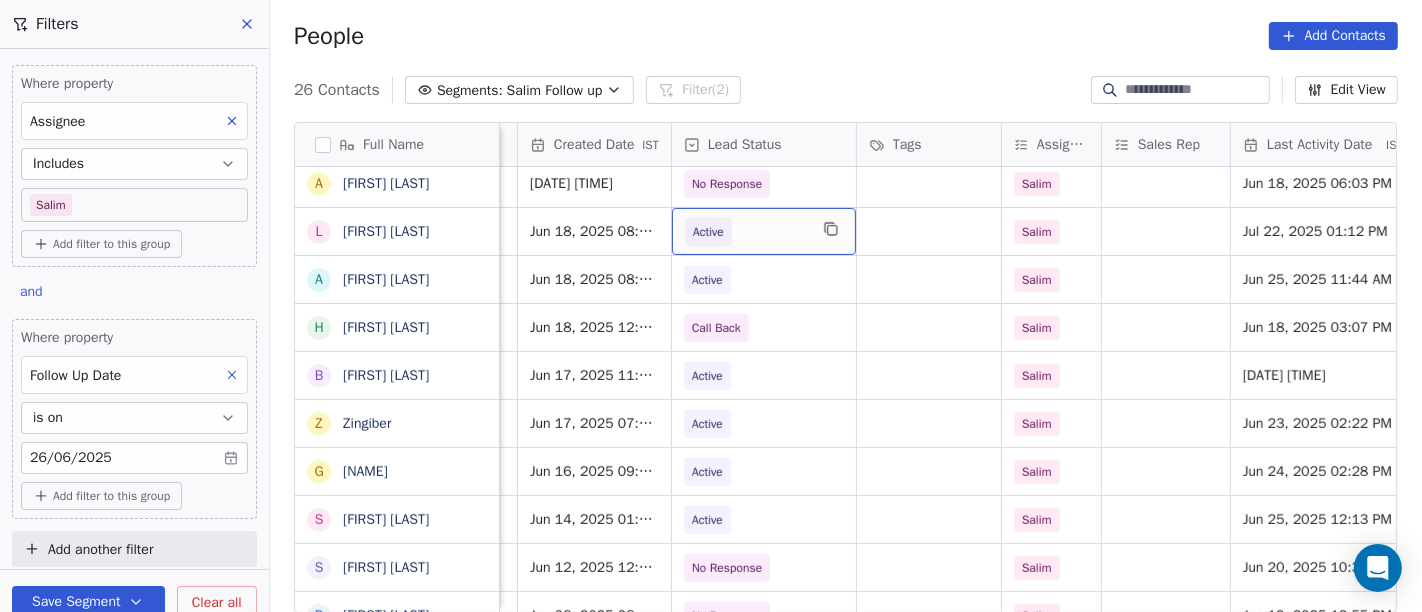 click on "Active" at bounding box center (708, 232) 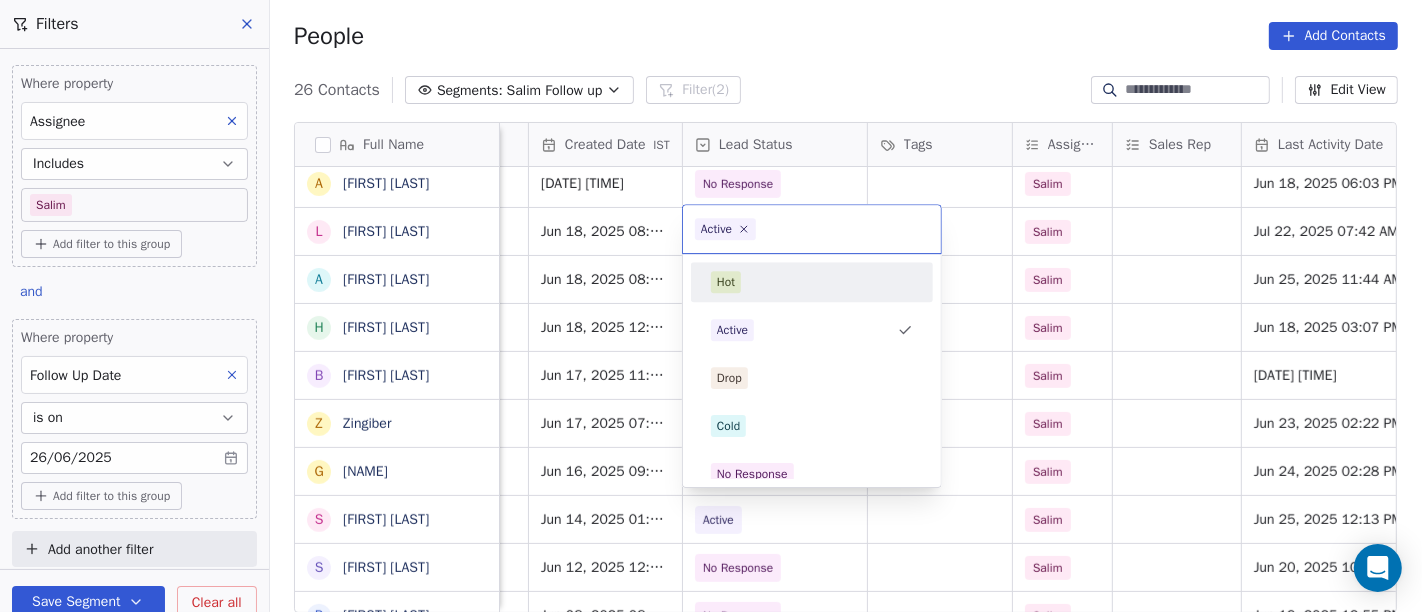 scroll, scrollTop: 0, scrollLeft: 600, axis: horizontal 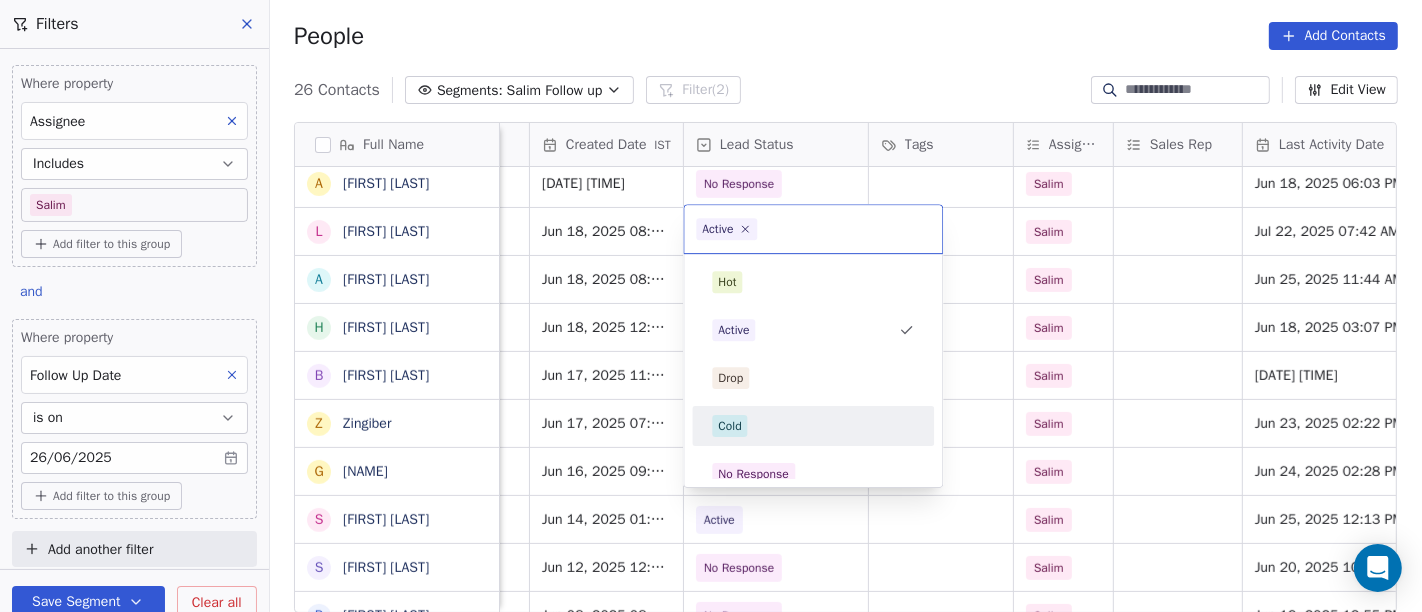 click on "Cold" at bounding box center (813, 426) 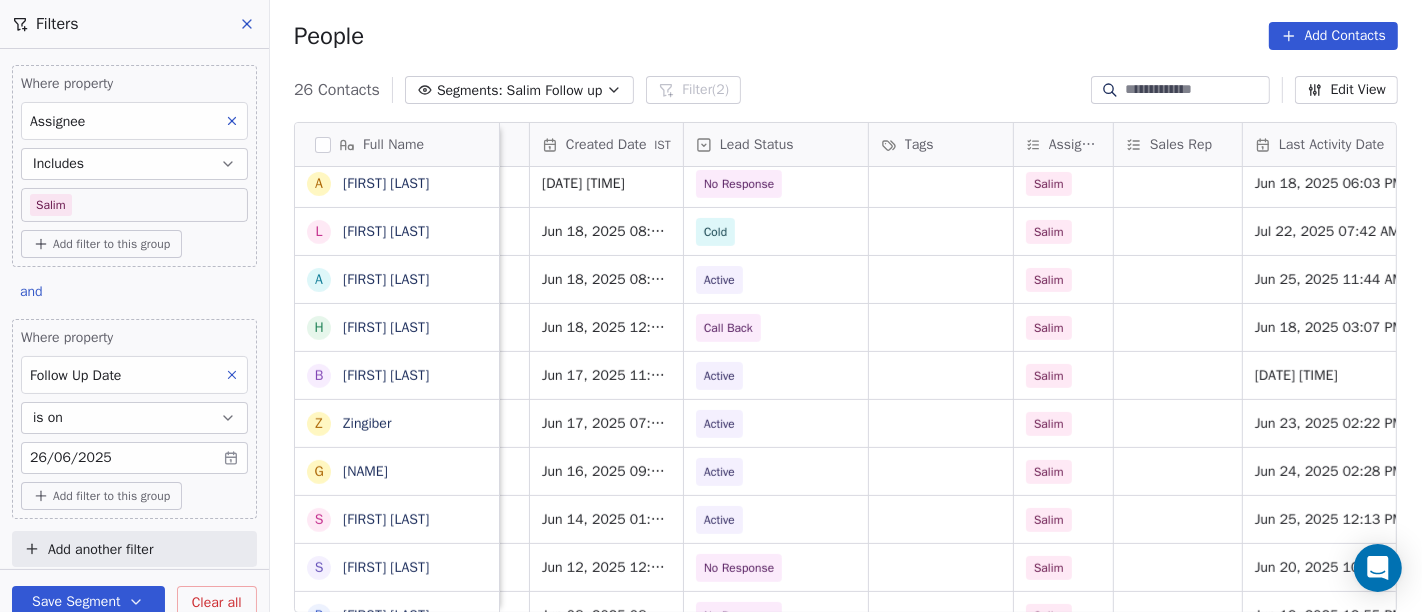 click on "People  Add Contacts" at bounding box center [846, 36] 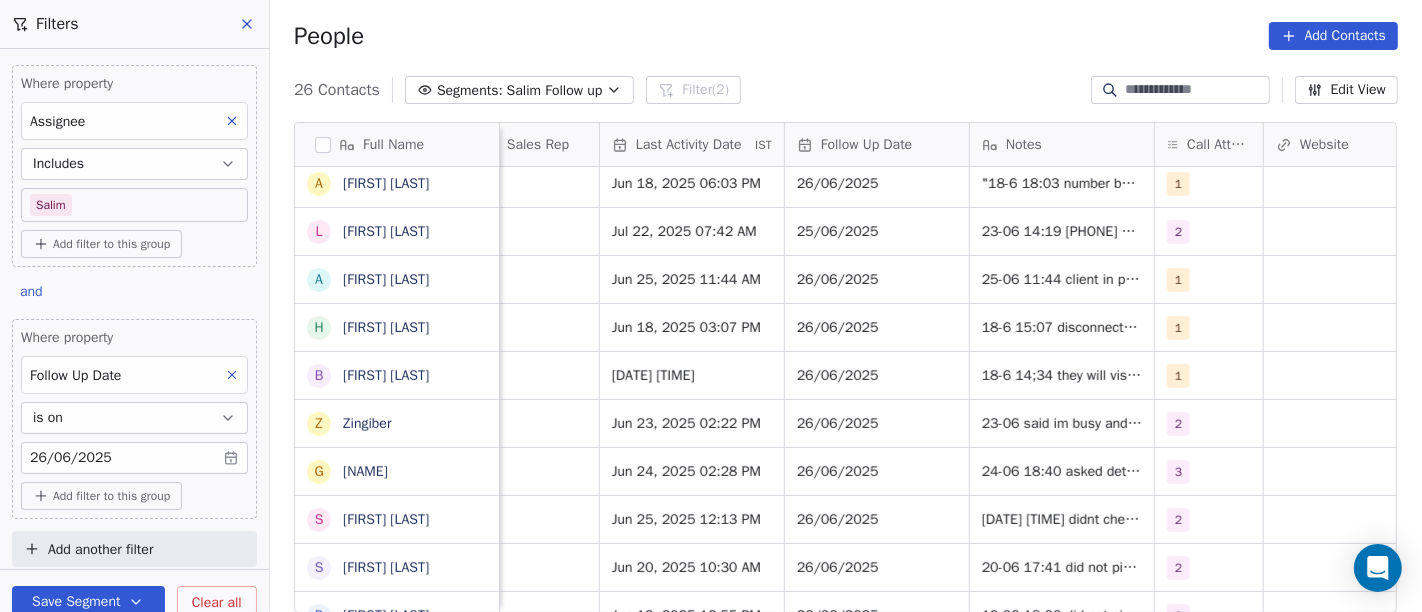 scroll, scrollTop: 0, scrollLeft: 1354, axis: horizontal 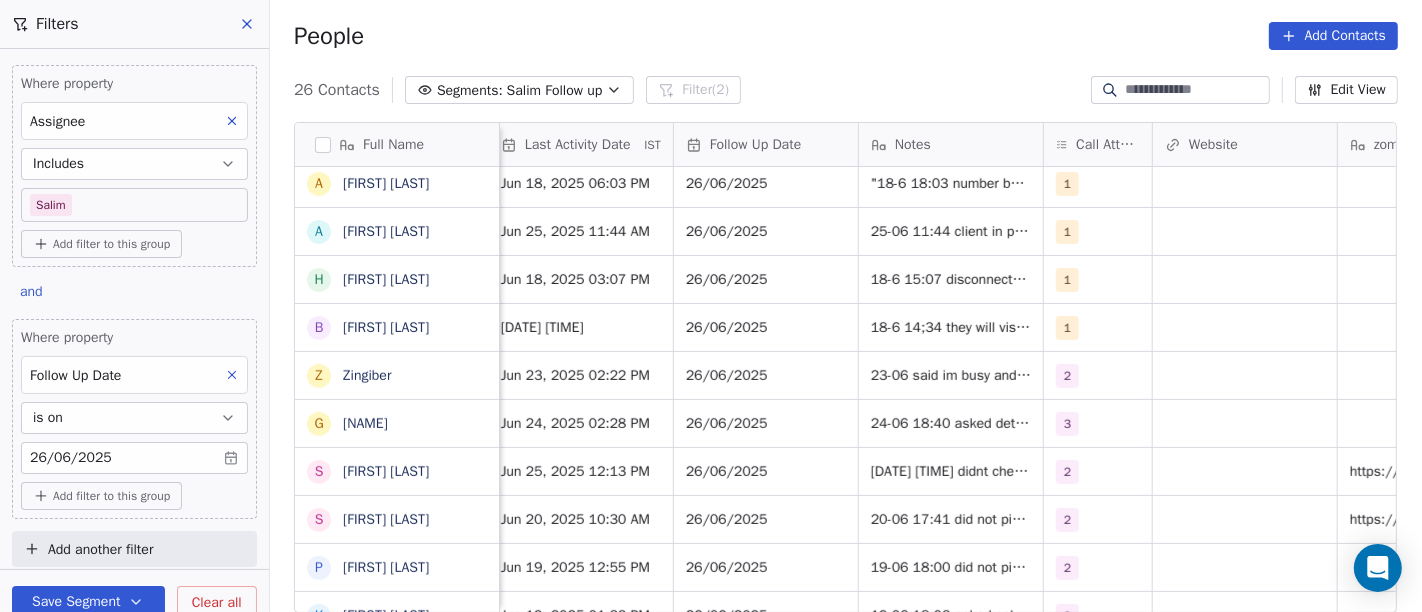 click on "People  Add Contacts" at bounding box center [846, 36] 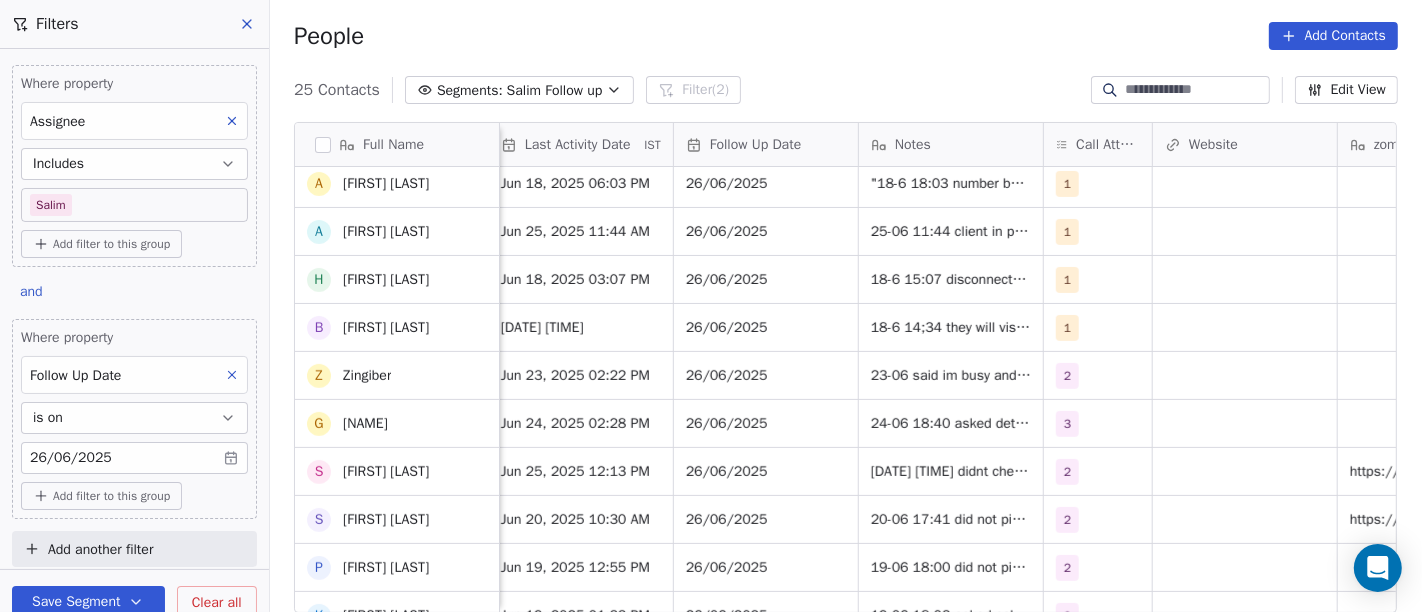 scroll, scrollTop: 620, scrollLeft: 0, axis: vertical 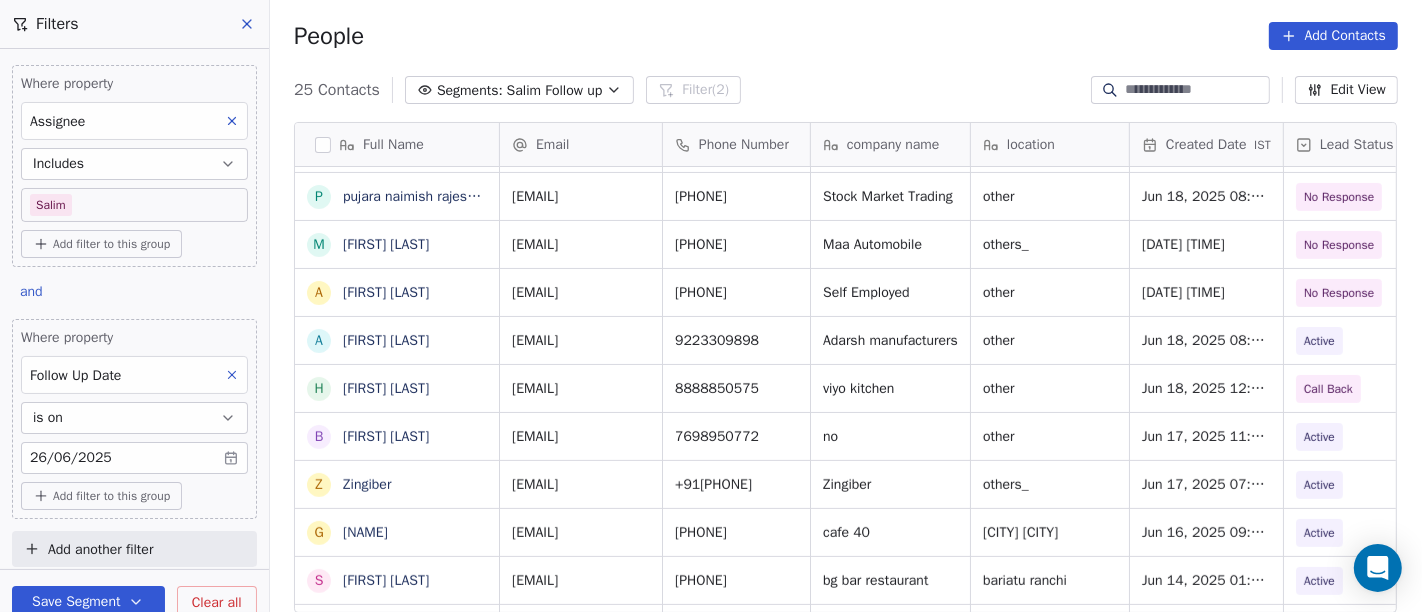 click on "Save Segment" at bounding box center [88, 602] 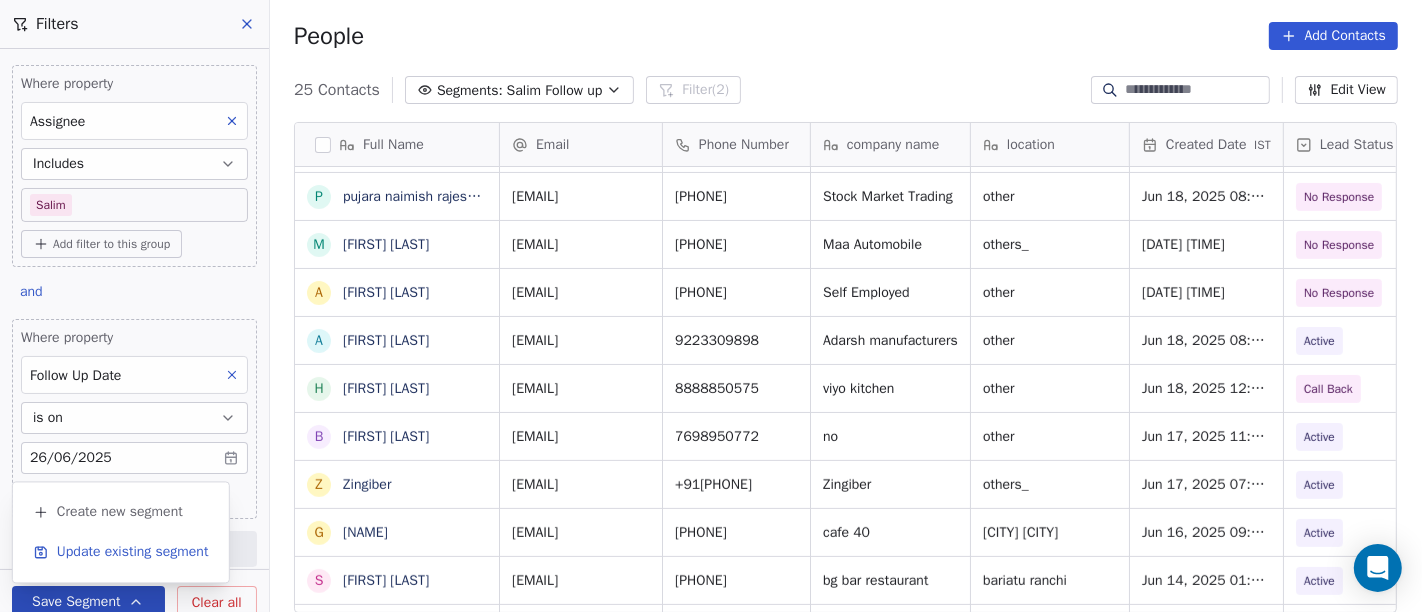 click on "Update existing segment" at bounding box center [133, 552] 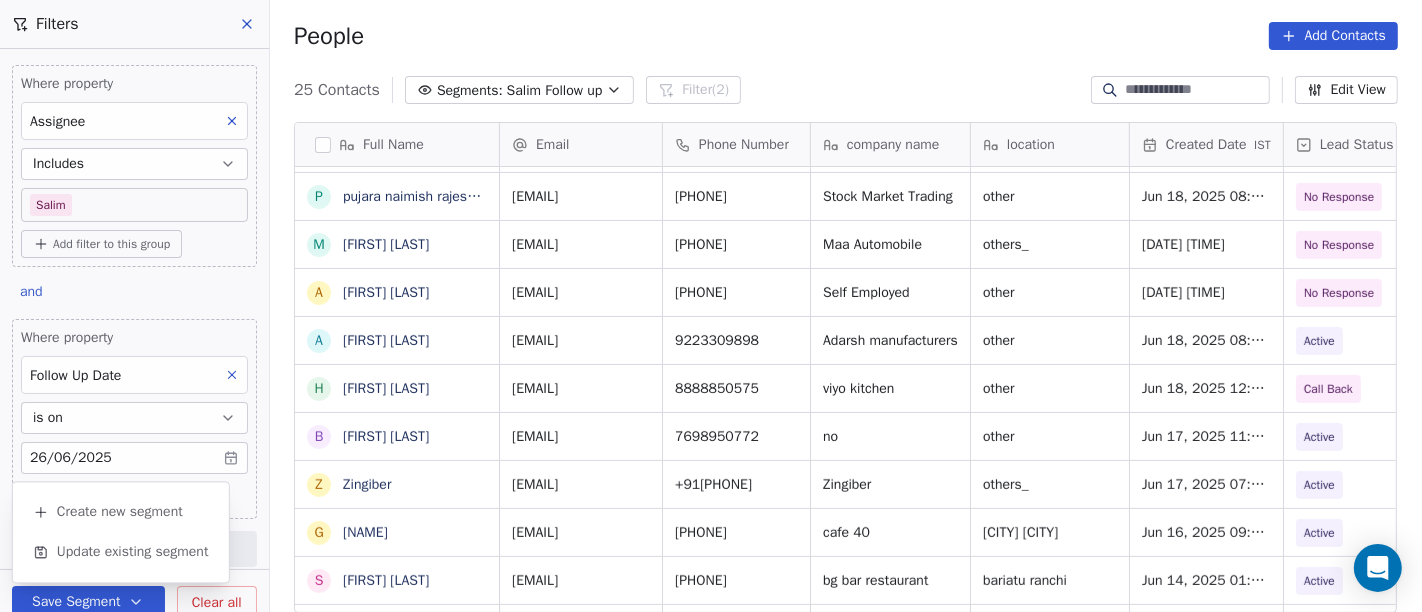 scroll, scrollTop: 5, scrollLeft: 0, axis: vertical 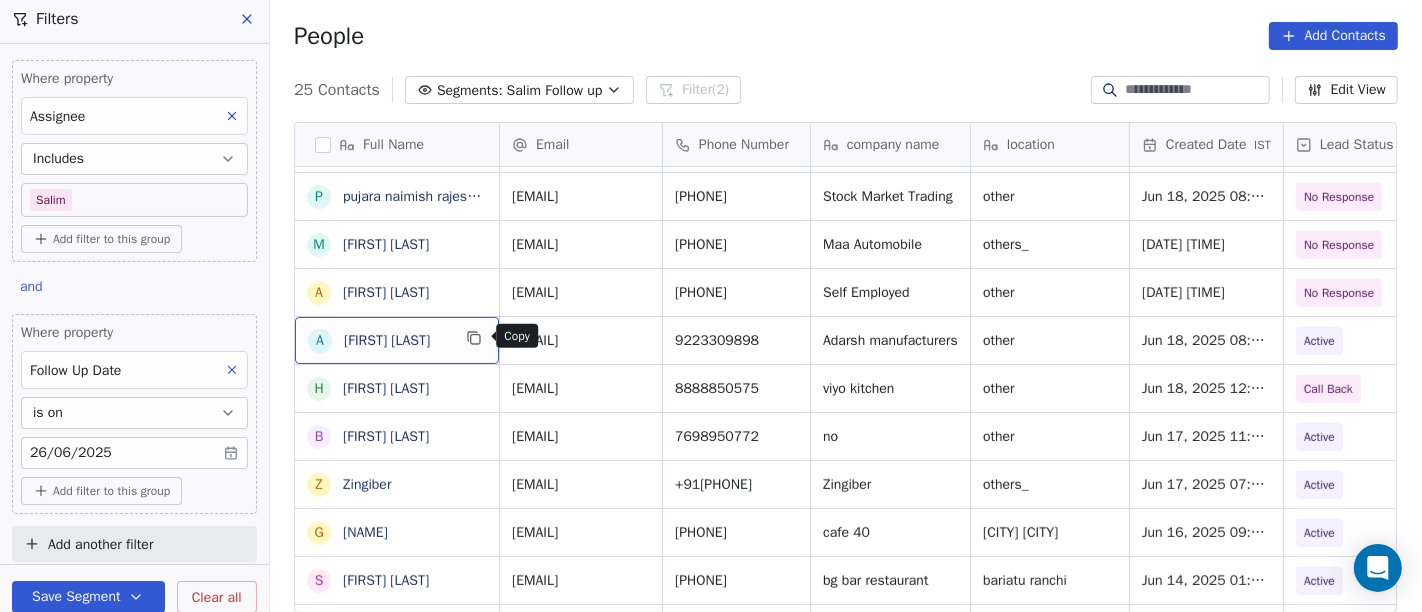 click 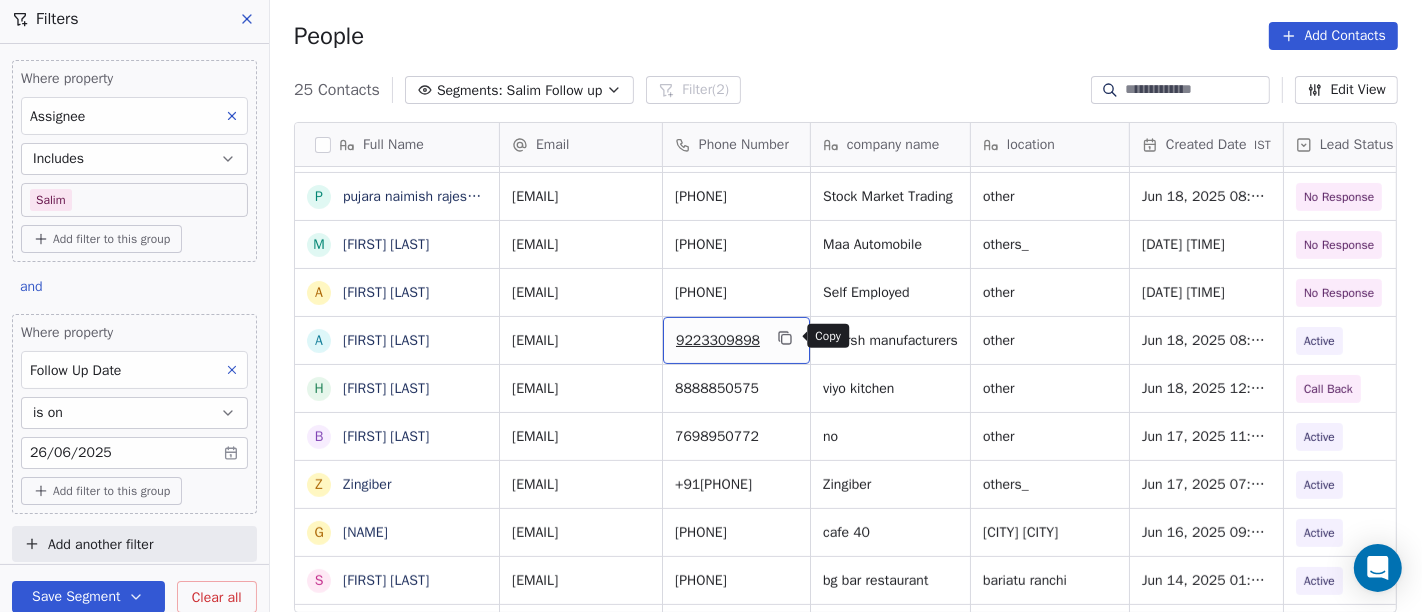click 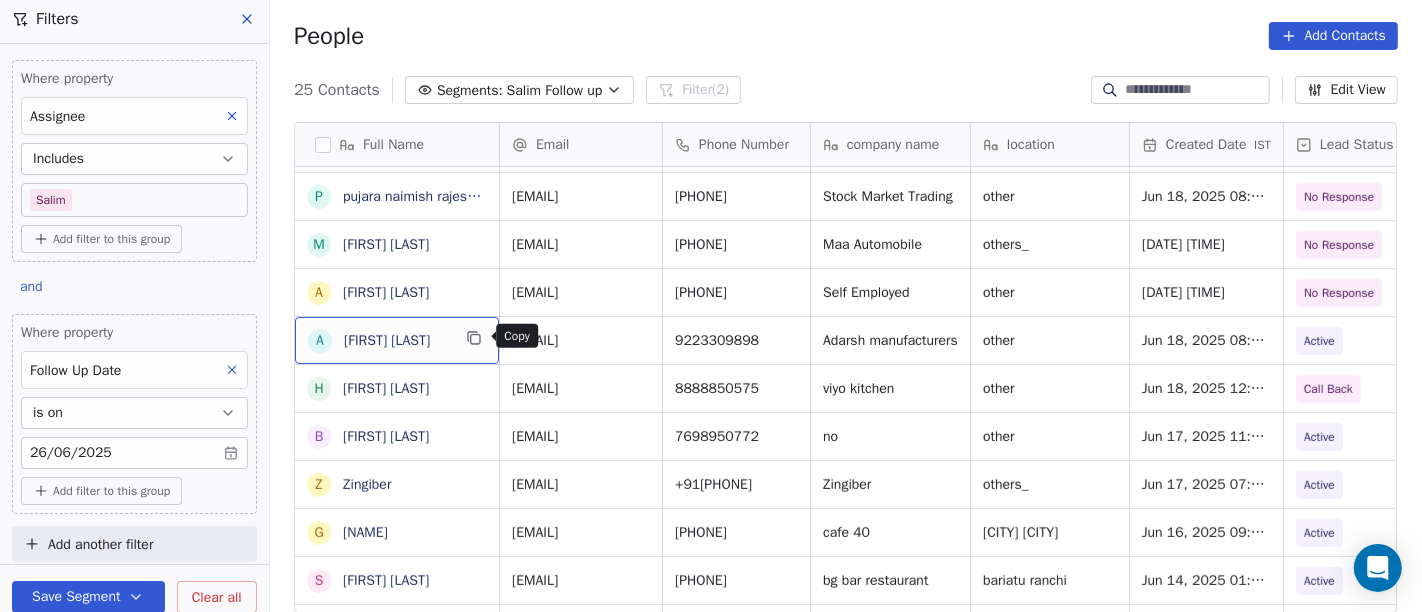 click at bounding box center [474, 338] 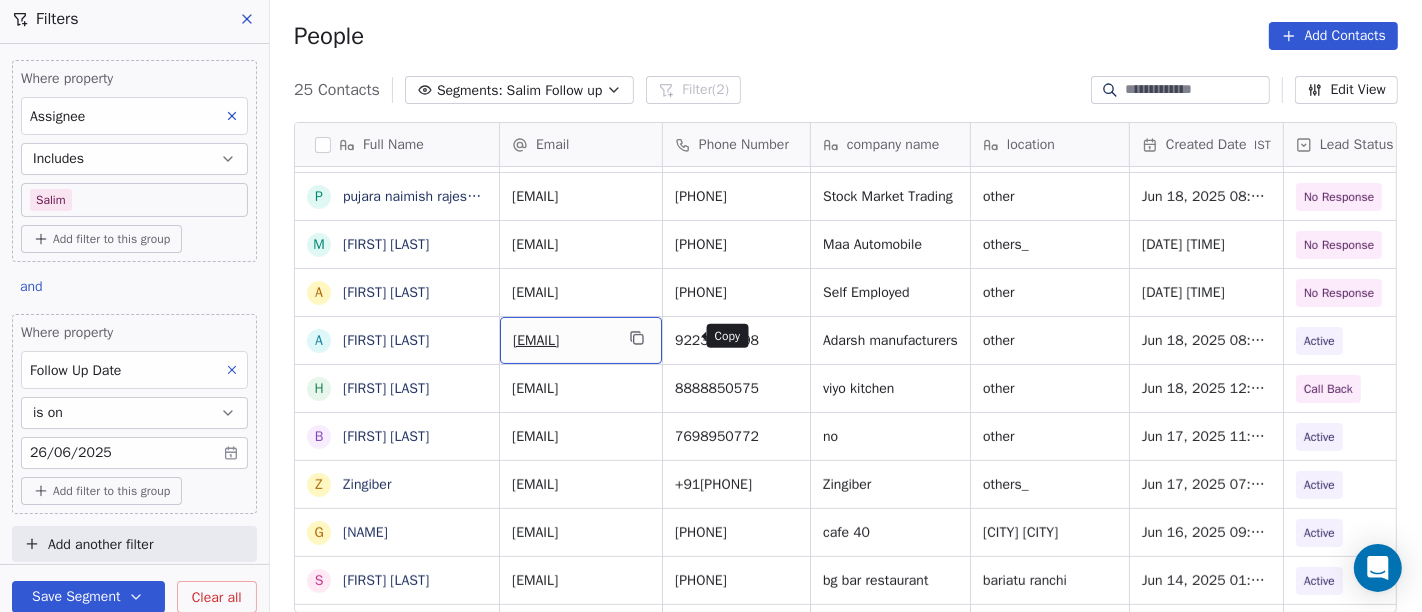 click 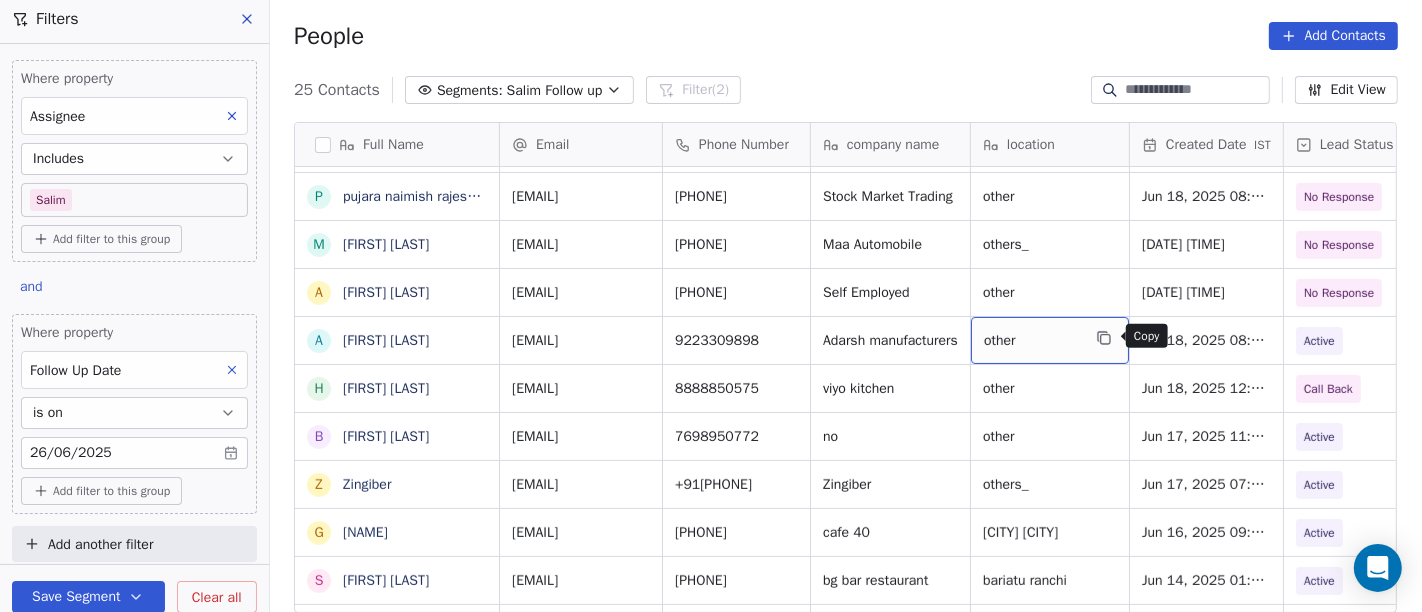 click 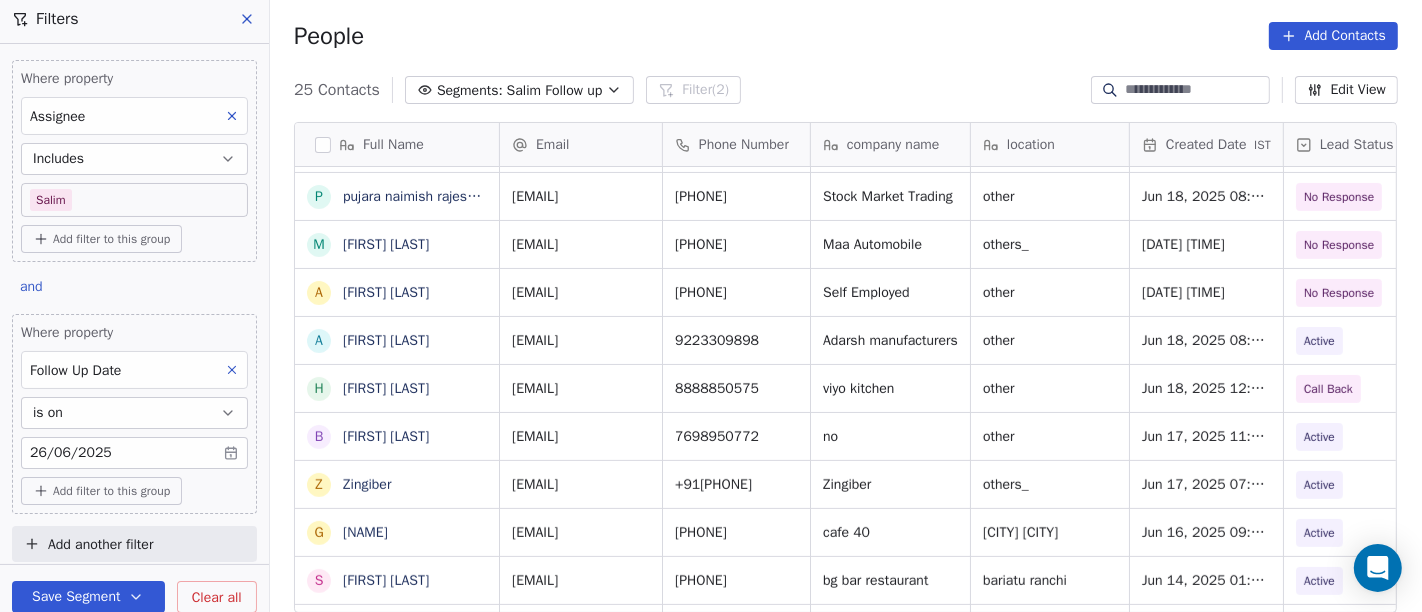 click on "People  Add Contacts" at bounding box center [846, 36] 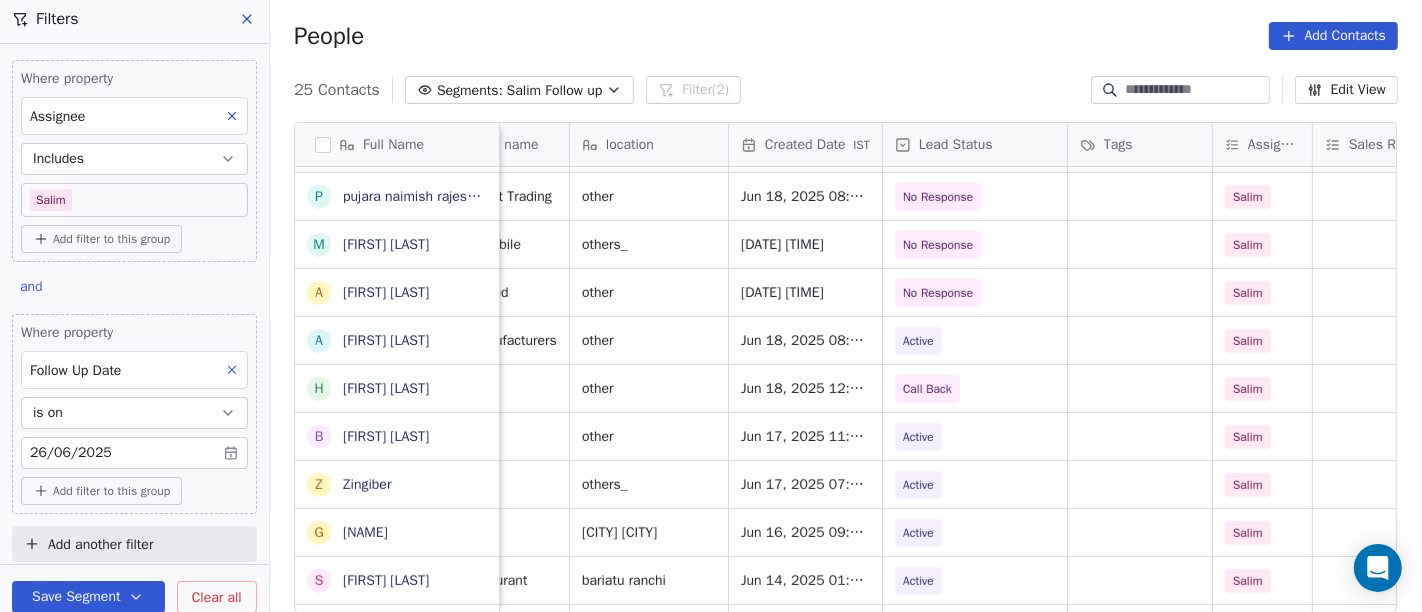 scroll, scrollTop: 0, scrollLeft: 402, axis: horizontal 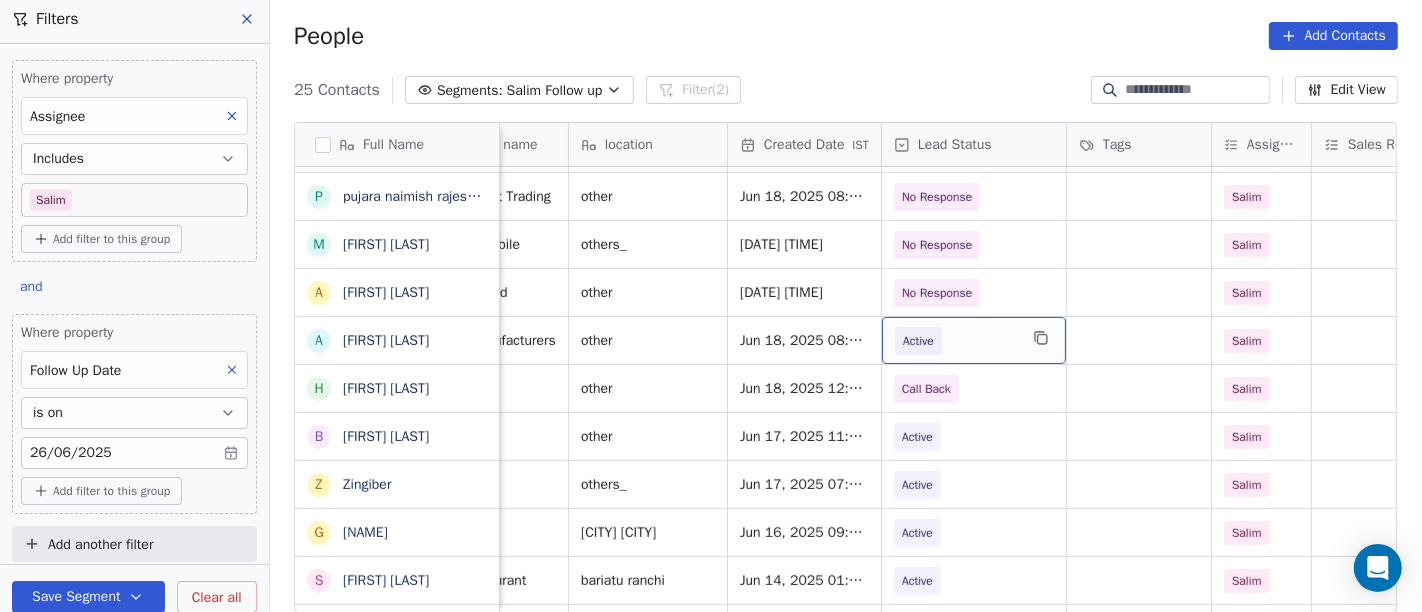 click on "Active" at bounding box center (918, 341) 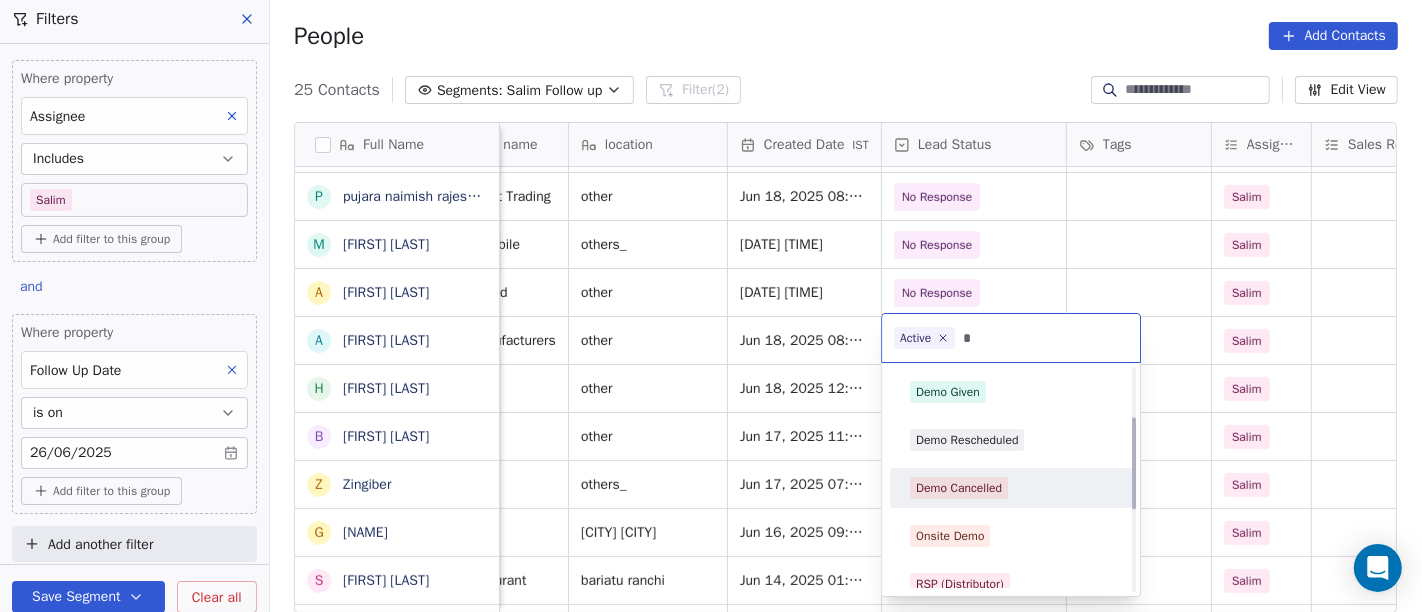 scroll, scrollTop: 40, scrollLeft: 0, axis: vertical 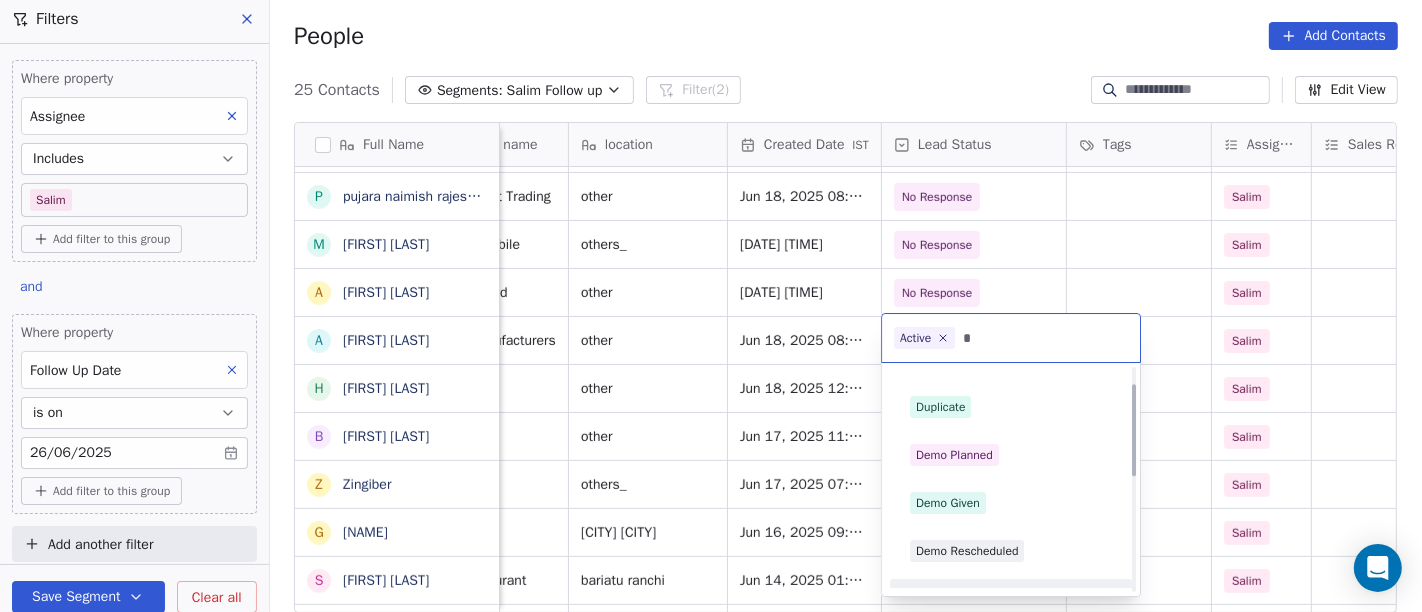 type on "*" 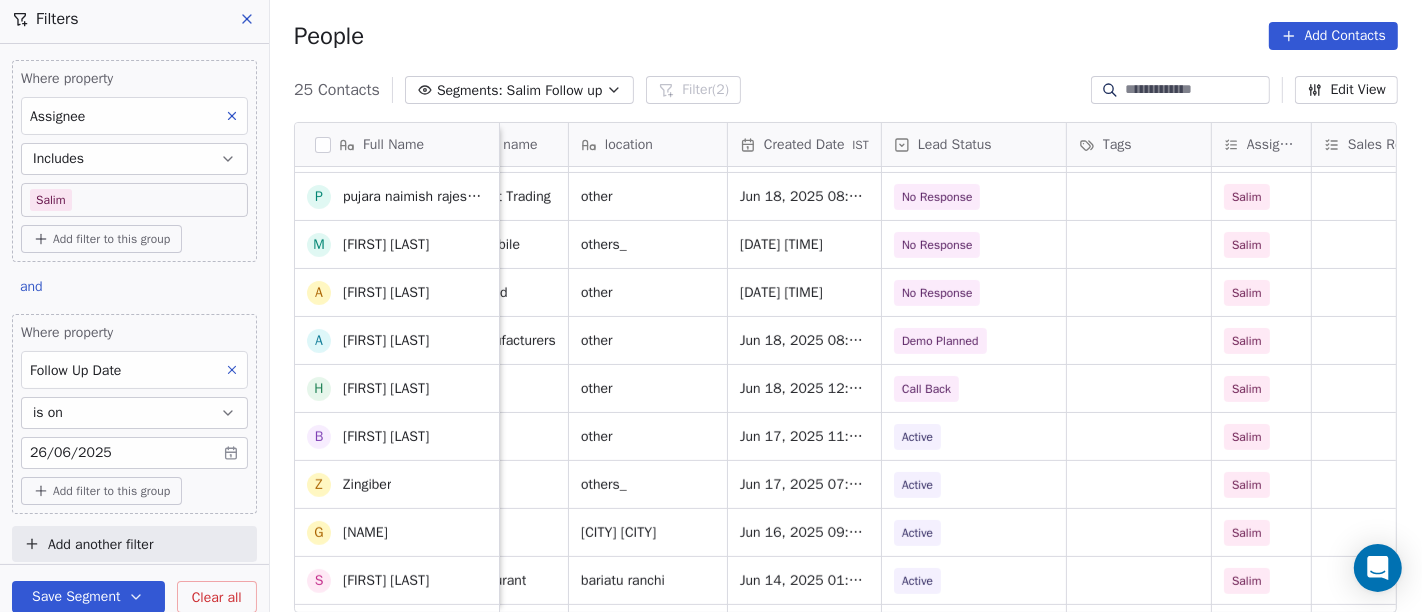 scroll, scrollTop: 412, scrollLeft: 0, axis: vertical 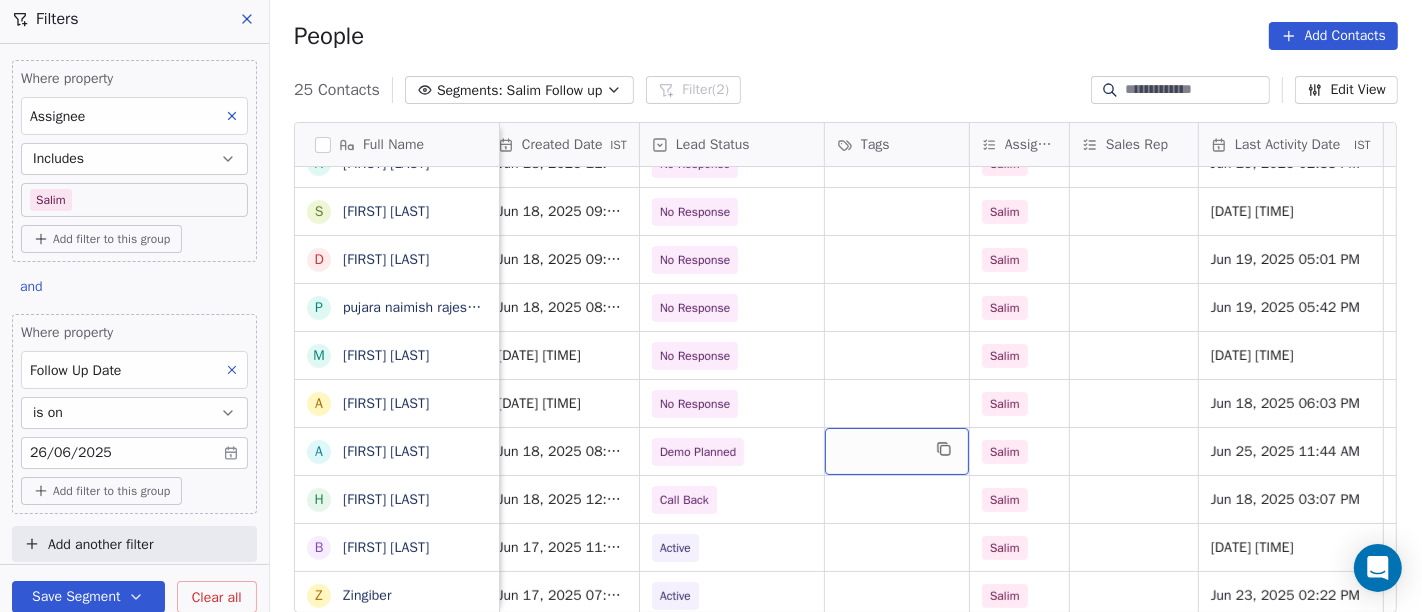 click at bounding box center [897, 451] 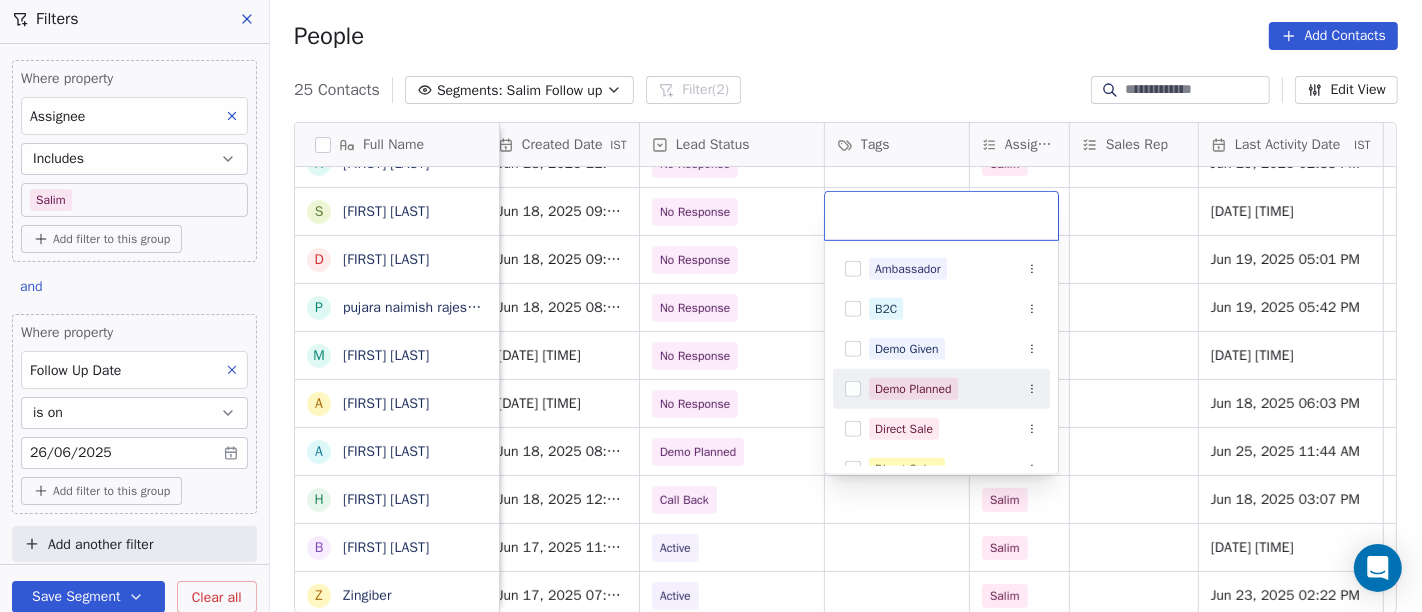 click on "Demo Planned" at bounding box center (913, 389) 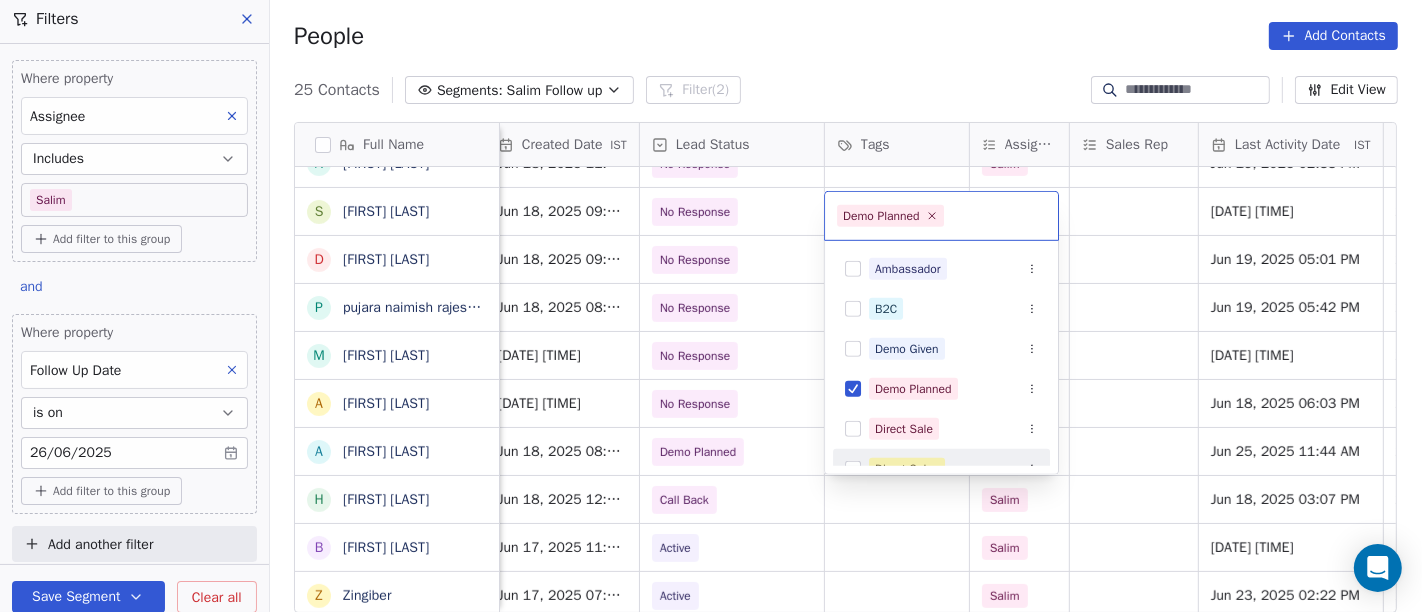 click on "On2Cook India Pvt. Ltd. Contacts People Marketing Workflows Campaigns Sales Pipelines Sequences Beta Tools Apps AI Agents Help & Support Filters Where property   Assignee   Includes [NAME] Add filter to this group and Where property   Follow Up Date   is on [DATE] Add filter to this group Add another filter Save Segment Clear all People  Add Contacts 25 Contacts Segments: [NAME] Follow up Filter  (2) Edit View Tag Add to Sequence Full Name V Vivekmaha S Sachin S Ambulkar V Vipul Kayasth N Nan AL M Manaf Sherif R Rana Barnwal B Bakkiaraj Bakkiaraj M Mudit Gupta A Anil Dodiya S Saroj Kumar Mishra. D Diwan Sajid p pujara naimish rajesh bhai M Manoj Mahajan A Ankit Banka A Ashok Mokashi H Hardik Patel B Bakki Patel Z Zingiber g gaurab S Santosh Pandey S Shabbir nedariya P Praveen Gupta K Kamaljit Singh R Rahul Rawat P Pritish Chhajed Phone Number company name location Created Date IST Lead Status Tags Assignee Sales Rep Last Activity Date IST Follow Up Date Notes Call Attempts Website   [PHONE] others_" at bounding box center (711, 306) 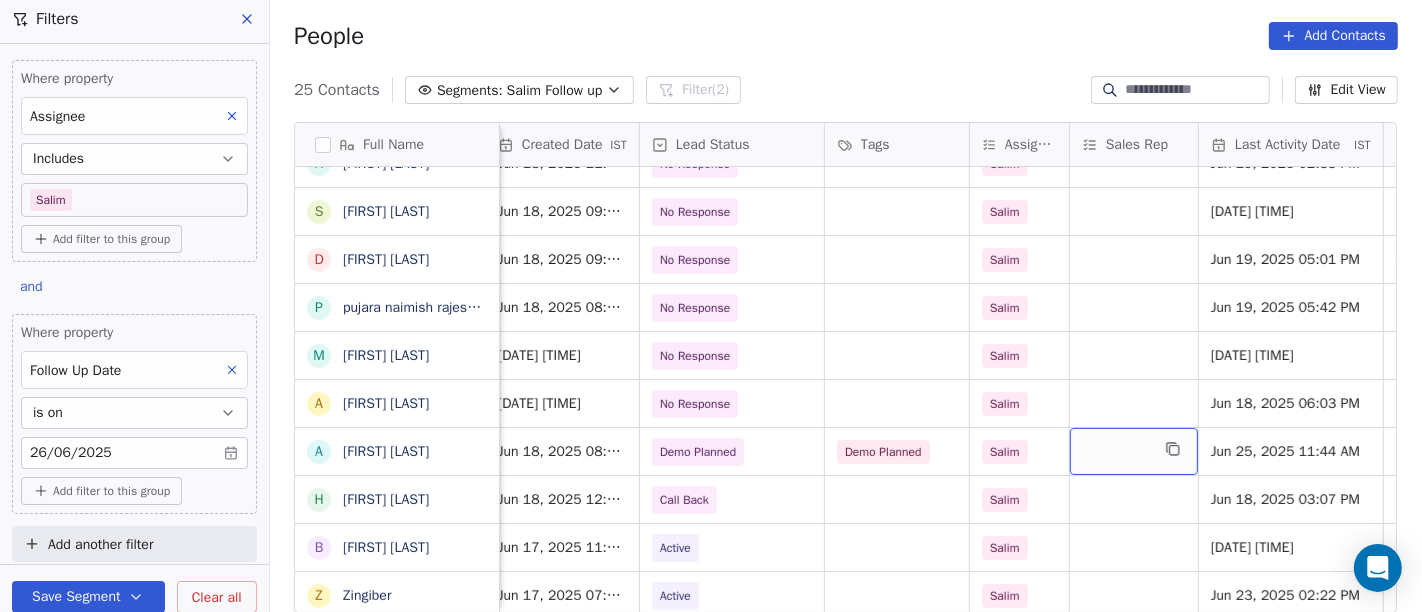 click at bounding box center [1134, 451] 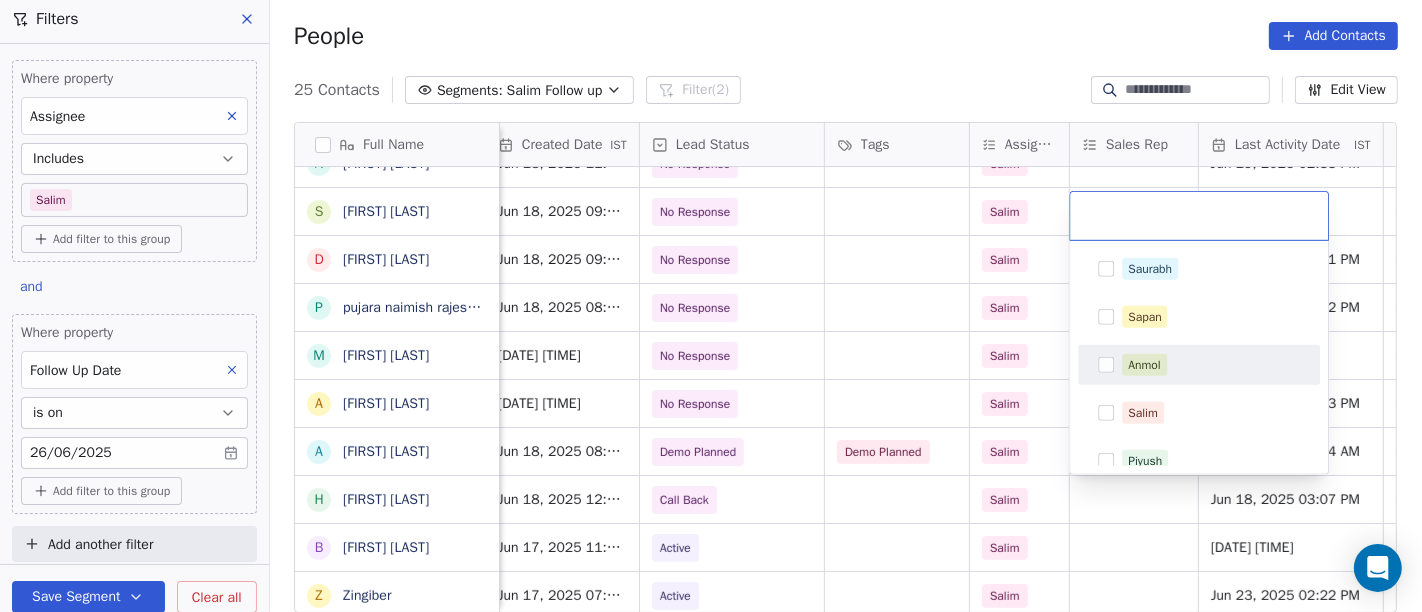 click on "Anmol" at bounding box center [1144, 365] 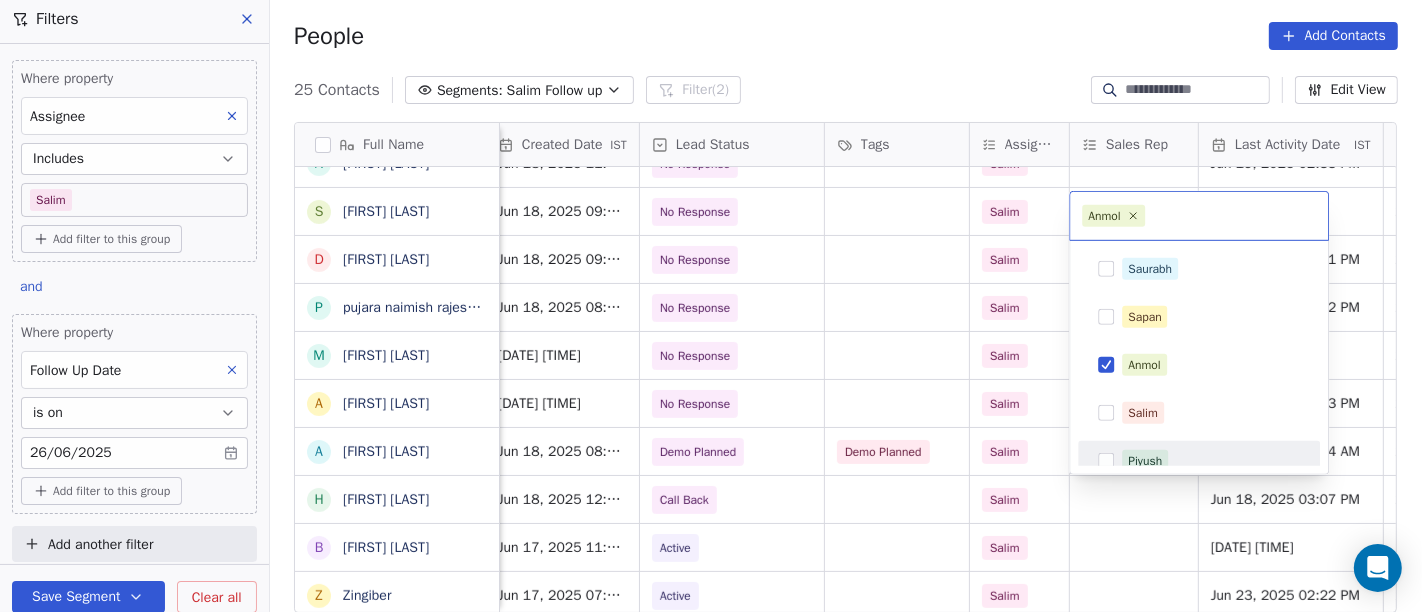 click on "On2Cook India Pvt. Ltd. Contacts People Marketing Workflows Campaigns Sales Pipelines Sequences Beta Tools Apps AI Agents Help & Support Filters Where property   Assignee   Includes [NAME] Add filter to this group and Where property   Follow Up Date   is on [DATE] Add filter to this group Add another filter Save Segment Clear all People  Add Contacts 25 Contacts Segments: [NAME] Follow up Filter  (2) Edit View Tag Add to Sequence Full Name V Vivekmaha S Sachin S Ambulkar V Vipul Kayasth N Nan AL M Manaf Sherif R Rana Barnwal B Bakkiaraj Bakkiaraj M Mudit Gupta A Anil Dodiya S Saroj Kumar Mishra. D Diwan Sajid p pujara naimish rajesh bhai M Manoj Mahajan A Ankit Banka A Ashok Mokashi H Hardik Patel B Bakki Patel Z Zingiber g gaurab S Santosh Pandey S Shabbir nedariya P Praveen Gupta K Kamaljit Singh R Rahul Rawat P Pritish Chhajed Phone Number company name location Created Date IST Lead Status Tags Assignee Sales Rep Last Activity Date IST Follow Up Date Notes Call Attempts Website   [PHONE] others_" at bounding box center (711, 306) 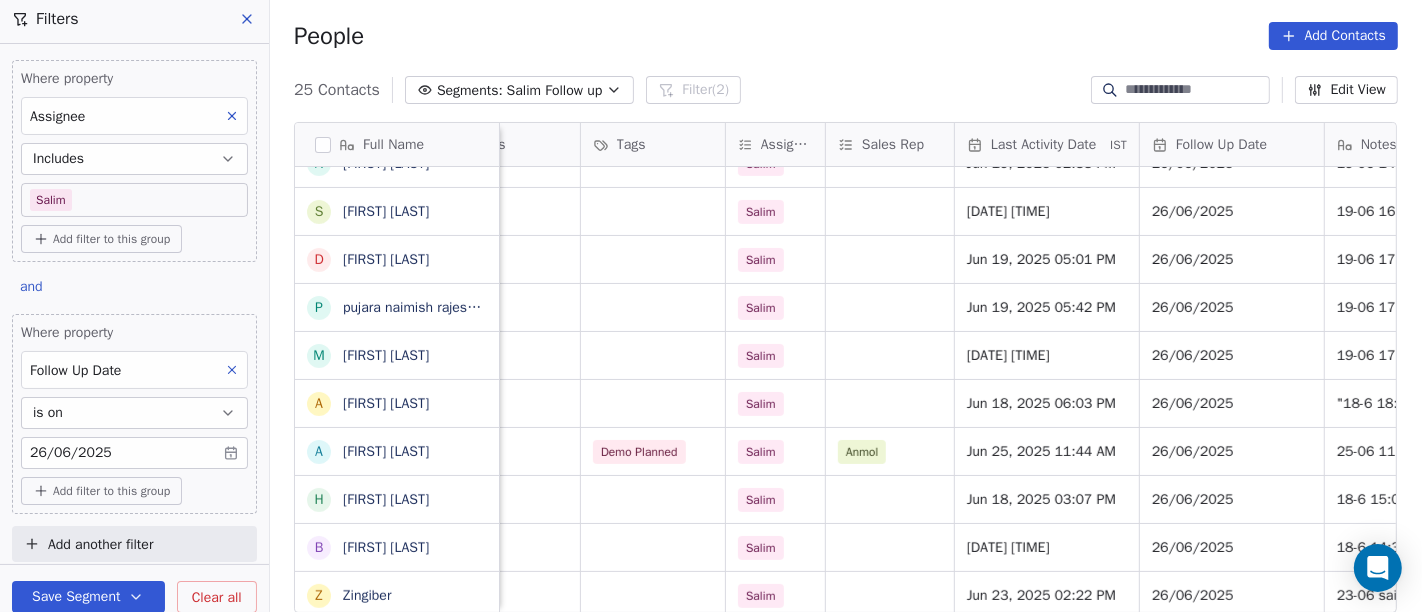scroll, scrollTop: 0, scrollLeft: 888, axis: horizontal 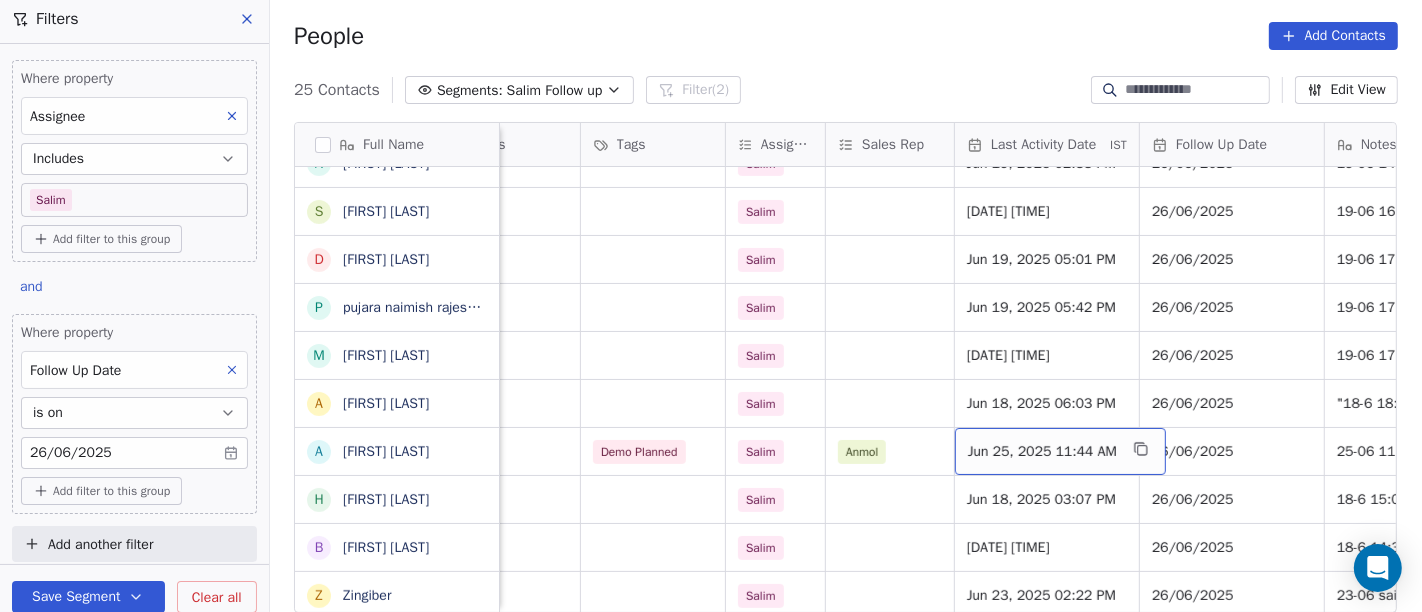click on "Jun 25, 2025 11:44 AM" at bounding box center (1042, 452) 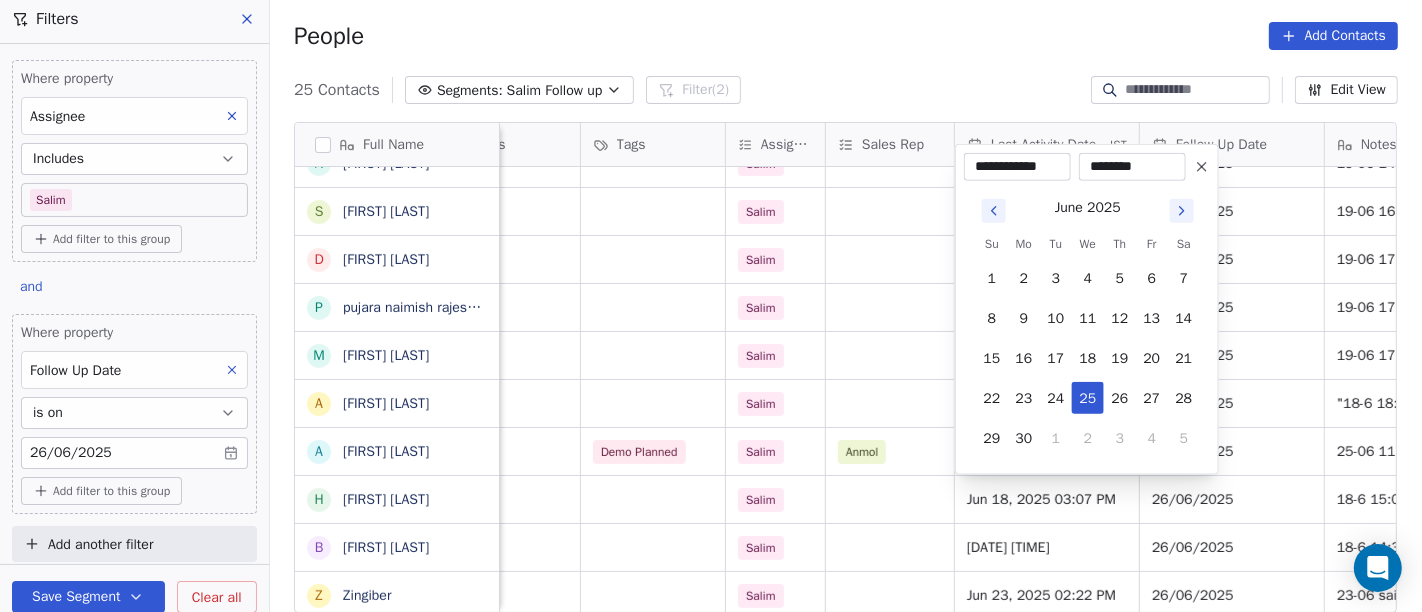 click 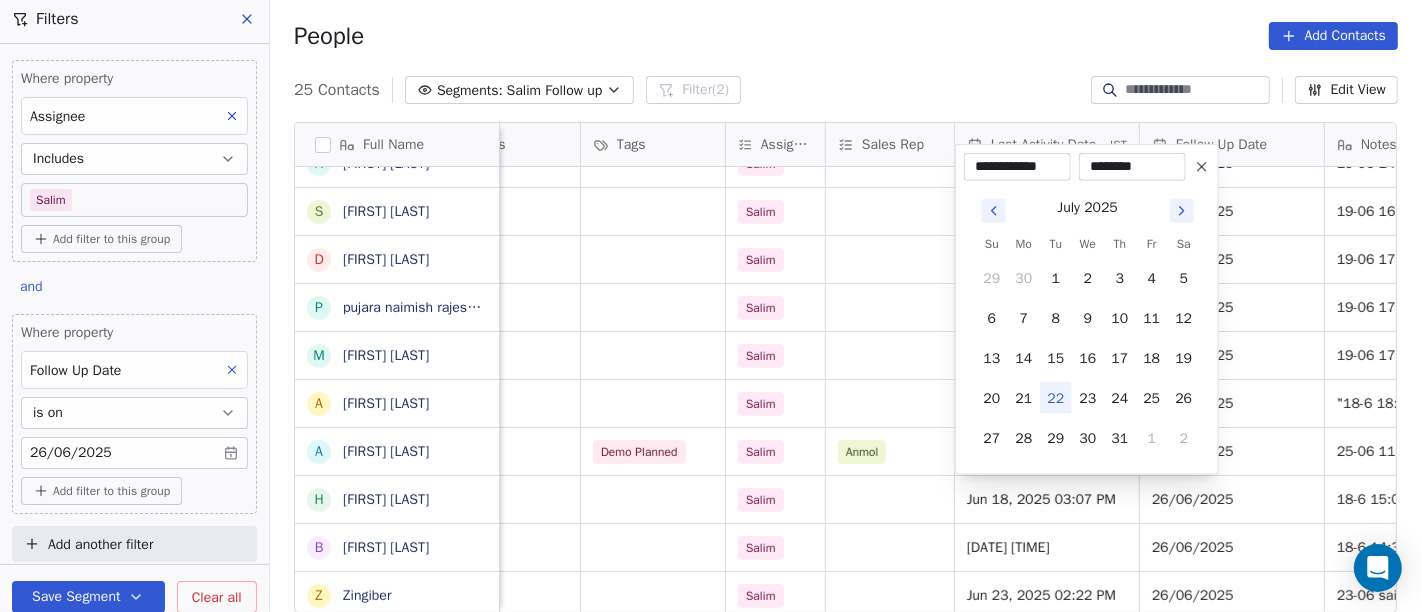 click on "22" at bounding box center [1056, 398] 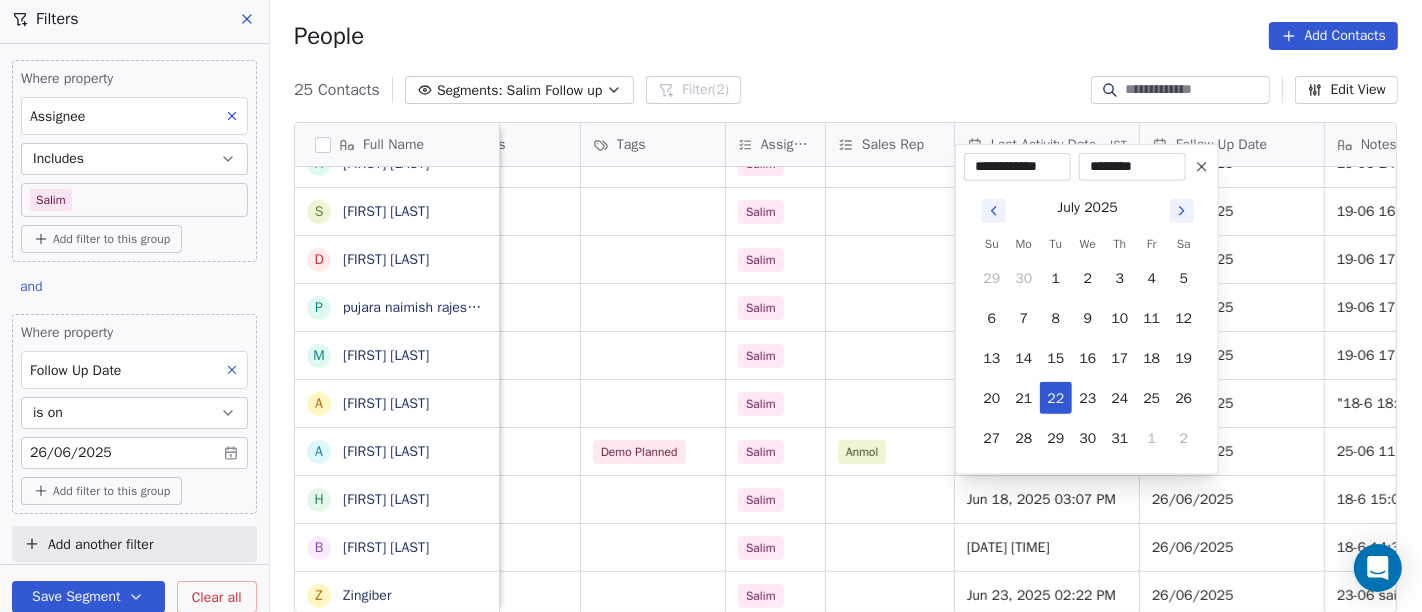 click on "********" at bounding box center (1132, 167) 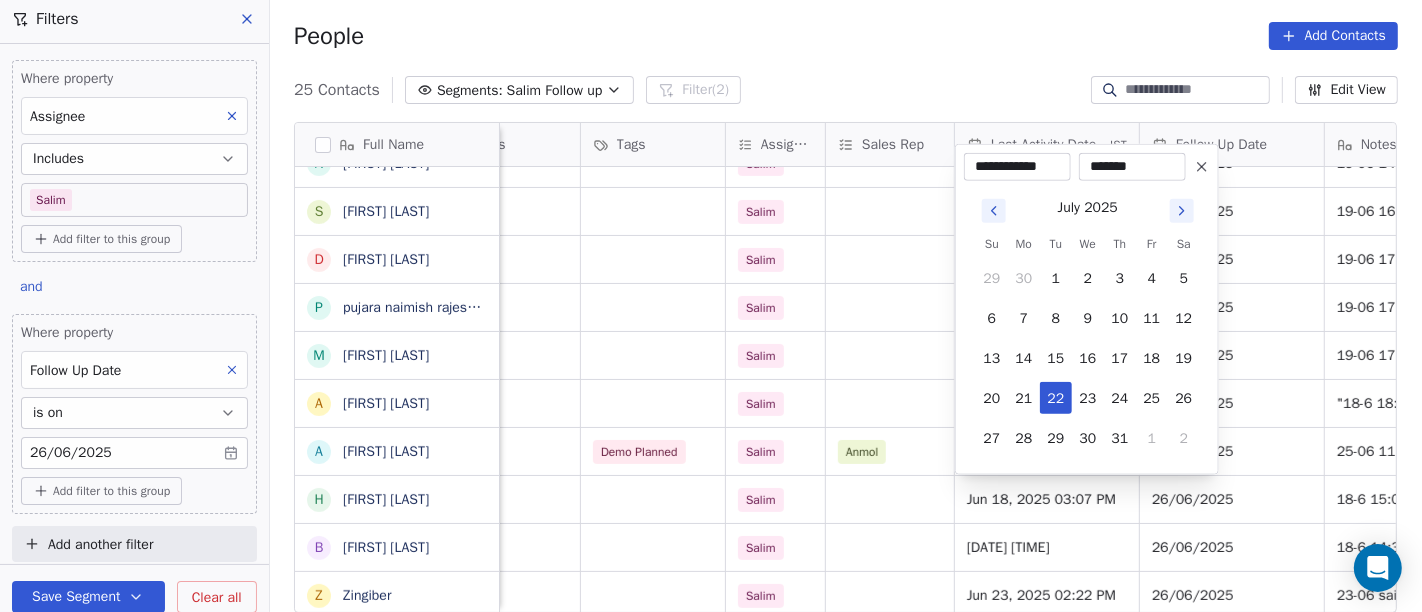 type on "********" 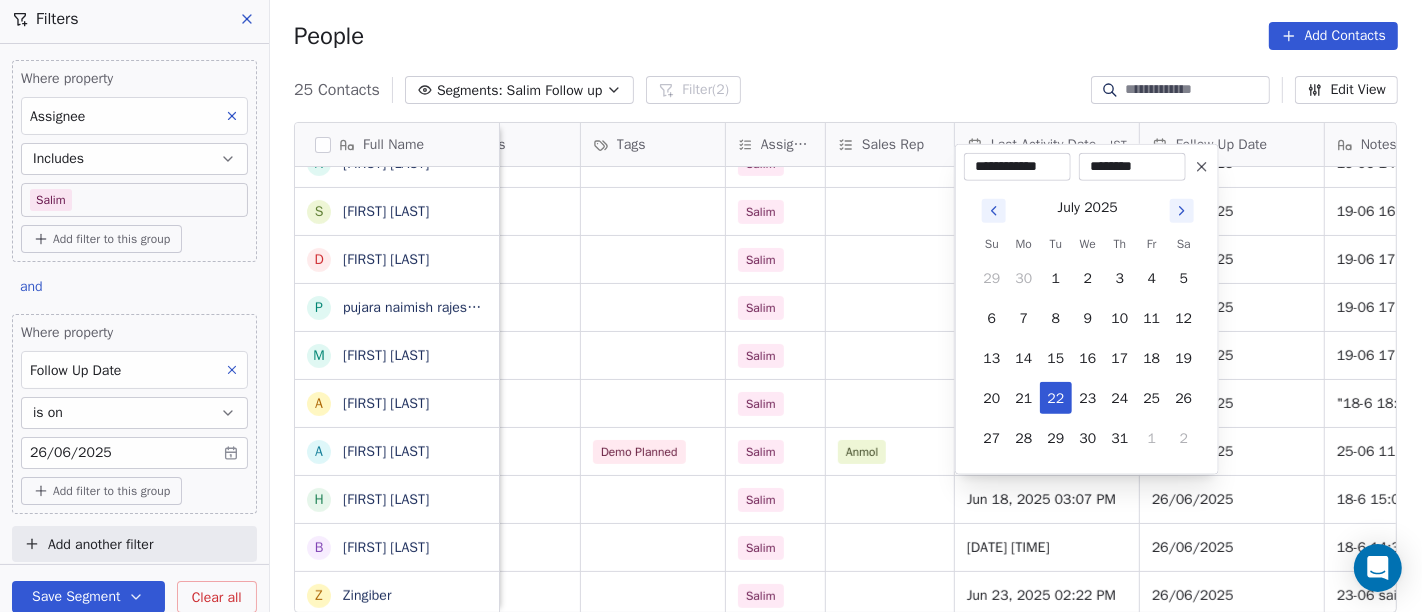 click on "On2Cook India Pvt. Ltd. Contacts People Marketing Workflows Campaigns Sales Pipelines Sequences Beta Tools Apps AI Agents Help & Support Filters Where property   Assignee   Includes [NAME] Add filter to this group and Where property   Follow Up Date   is on [DATE] Add filter to this group Add another filter Save Segment Clear all People  Add Contacts 25 Contacts Segments: [NAME] Follow up Filter  (2) Edit View Tag Add to Sequence Full Name V Vivekmaha S Sachin S Ambulkar V Vipul Kayasth N Nan AL M Manaf Sherif R Rana Barnwal B Bakkiaraj Bakkiaraj M Mudit Gupta A Anil Dodiya S Saroj Kumar Mishra. D Diwan Sajid p pujara naimish rajesh bhai M Manoj Mahajan A Ankit Banka A Ashok Mokashi H Hardik Patel B Bakki Patel Z Zingiber g gaurab S Santosh Pandey S Shabbir nedariya P Praveen Gupta K Kamaljit Singh R Rahul Rawat P Pritish Chhajed company name location Created Date IST Lead Status Tags Assignee Sales Rep Last Activity Date IST Follow Up Date Notes Call Attempts Website zomato link   Self-Employed others_ 1" at bounding box center (711, 306) 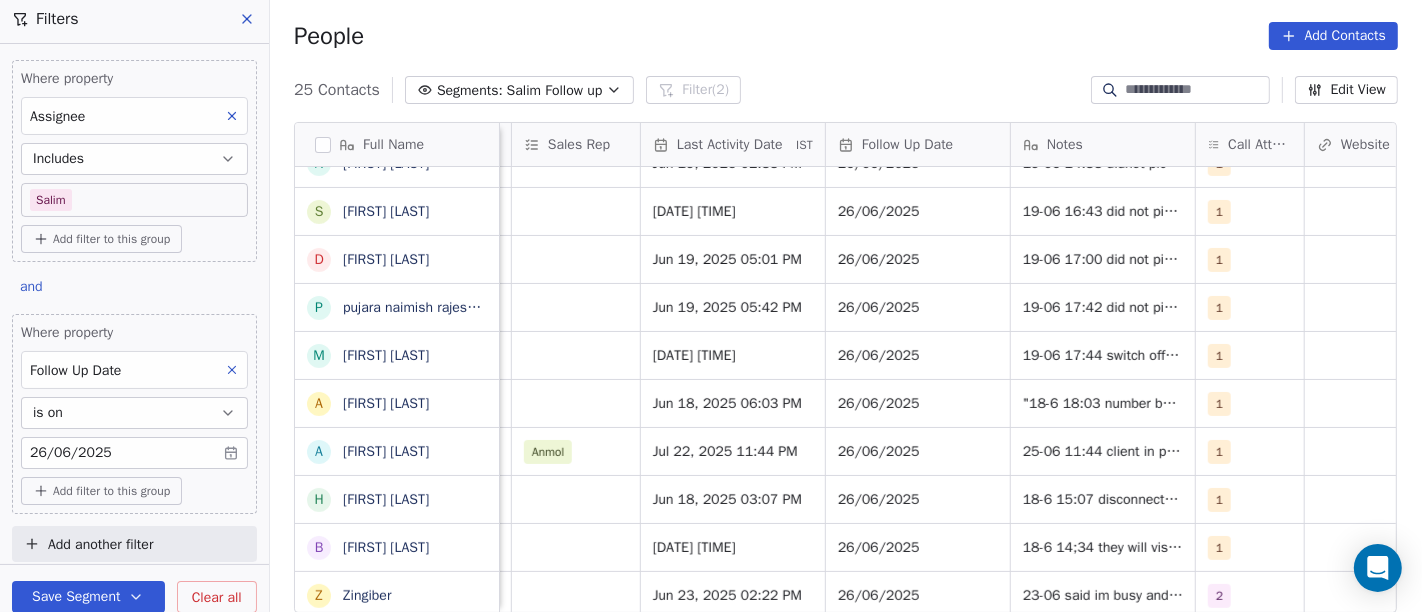 scroll, scrollTop: 0, scrollLeft: 1222, axis: horizontal 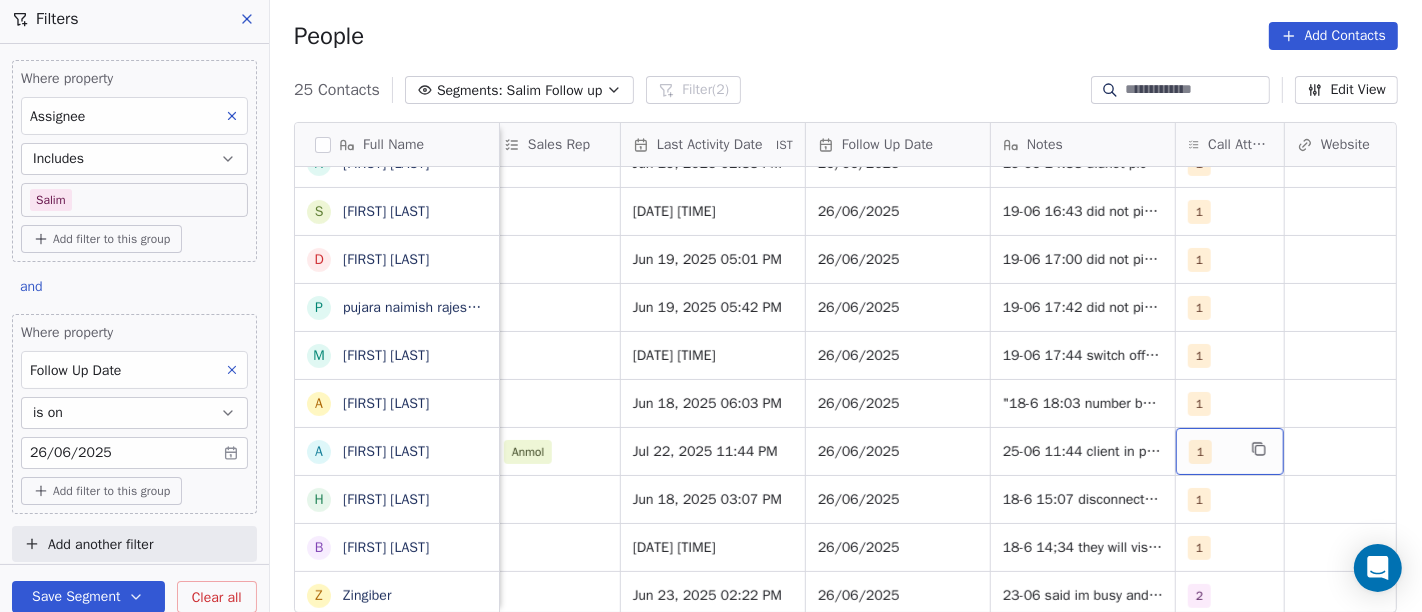 click on "1" at bounding box center [1230, 451] 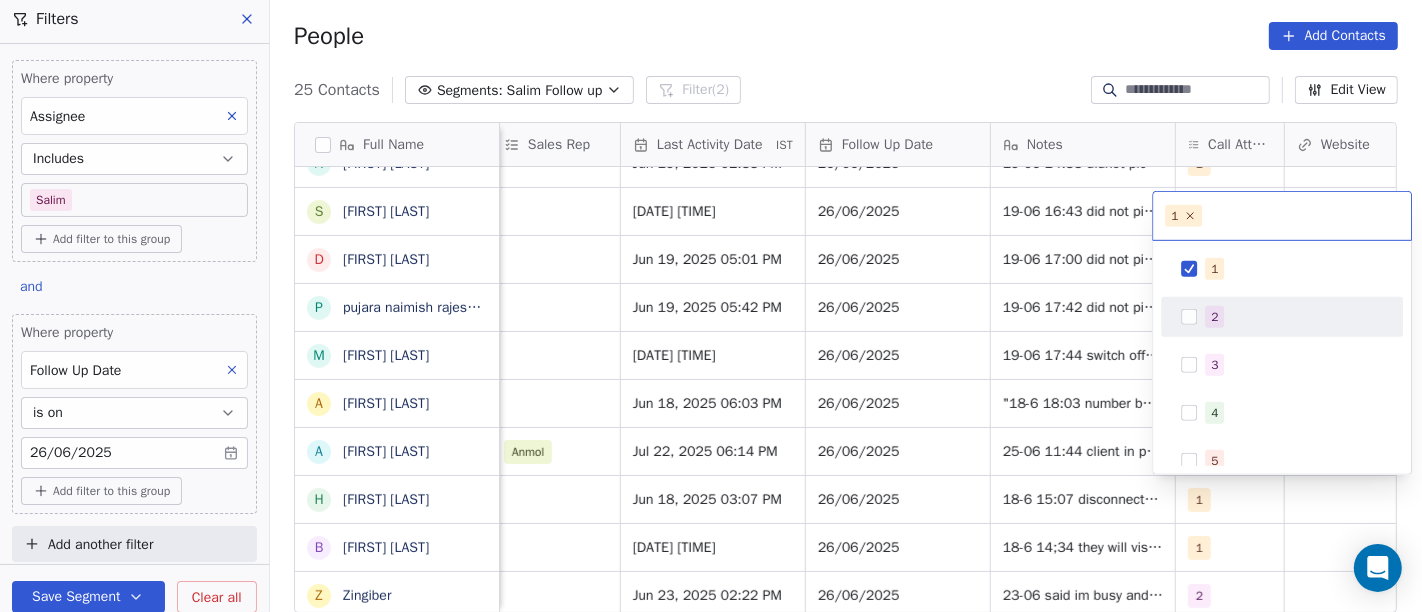 click on "2" at bounding box center [1214, 317] 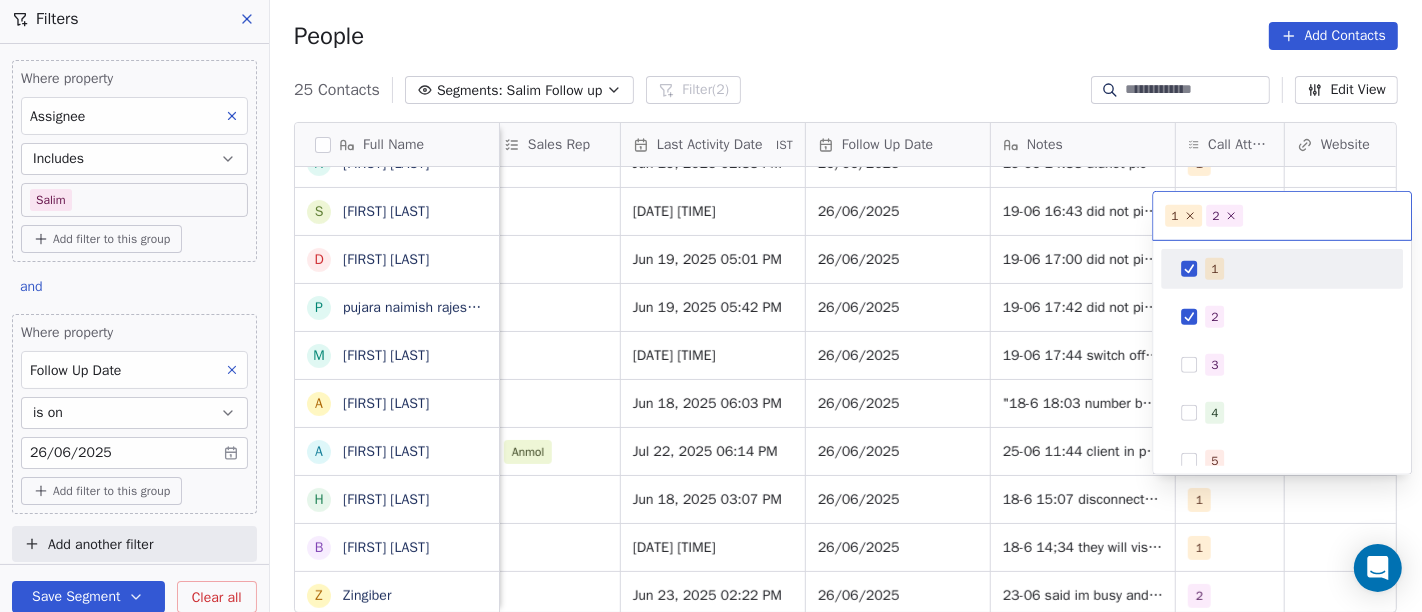 click on "1 2 3 4 5 6 7 8 9 10" at bounding box center (1282, 357) 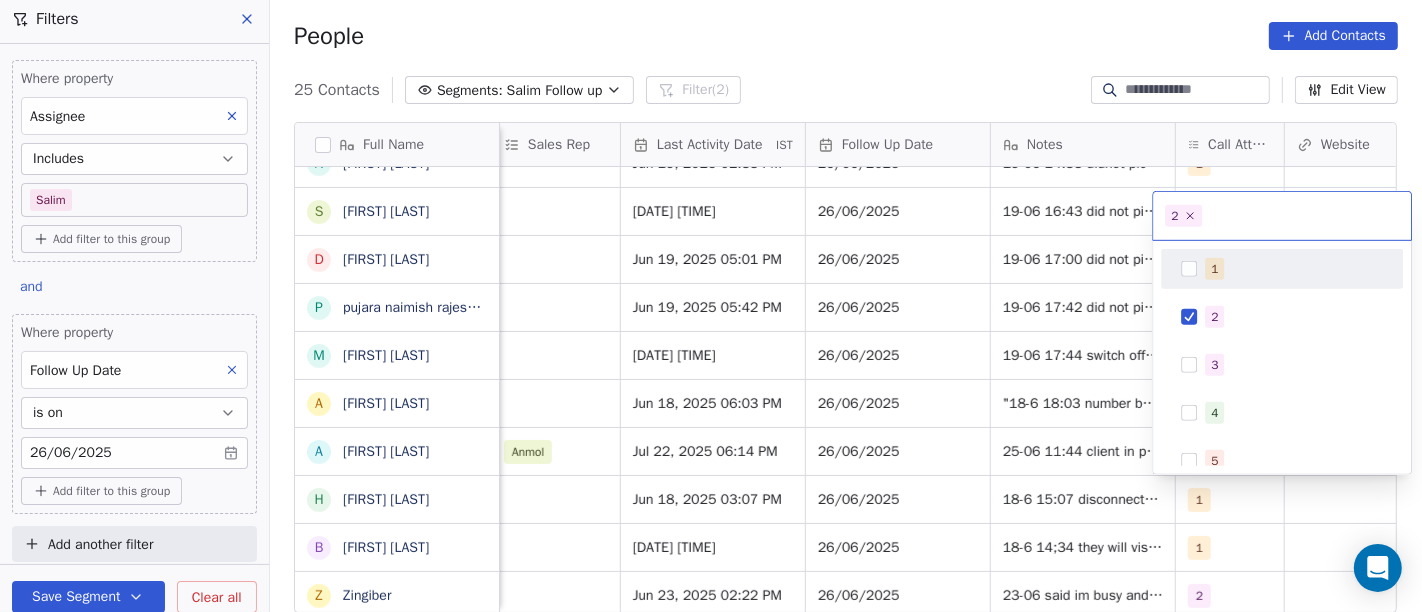 click on "On2Cook India Pvt. Ltd. Contacts People Marketing Workflows Campaigns Sales Pipelines Sequences Beta Tools Apps AI Agents Help & Support Filters Where property Assignee Includes Salim Add filter to this group and Where property Follow Up Date is on 26/06/2025 Add filter to this group Add another filter Save Segment Clear all People Add Contacts 25 Contacts Segments: Salim Follow up Filter (2) Edit View Tag Add to Sequence Full Name V Vivekmaha S Sachin S Ambulkar V Vipul Kayasth N Nan AL M Manaf Sherif R Rana Barnwal B Bakkiaraj Bakkiaraj M Mudit Gupta A Anil Dodiya S Saroj Kumar Mishra. D Diwan Sajid p pujara naimish rajesh bhai M Manoj Mahajan A Ankit Banka A Ashok Mokashi H Hardik Patel B Bakki Patel Z Zingiber g gaurab S Santosh Pandey S Shabbir nedariya P Praveen Gupta K Kamaljit Singh R Rahul Rawat P Pritish Chhajed Lead Status Tags Assignee Sales Rep Last Activity Date IST Follow Up Date Notes Call Attempts Website zomato link outlet type Location No Response Salim Jun 26, 2025 01:29 PM 1" at bounding box center (711, 306) 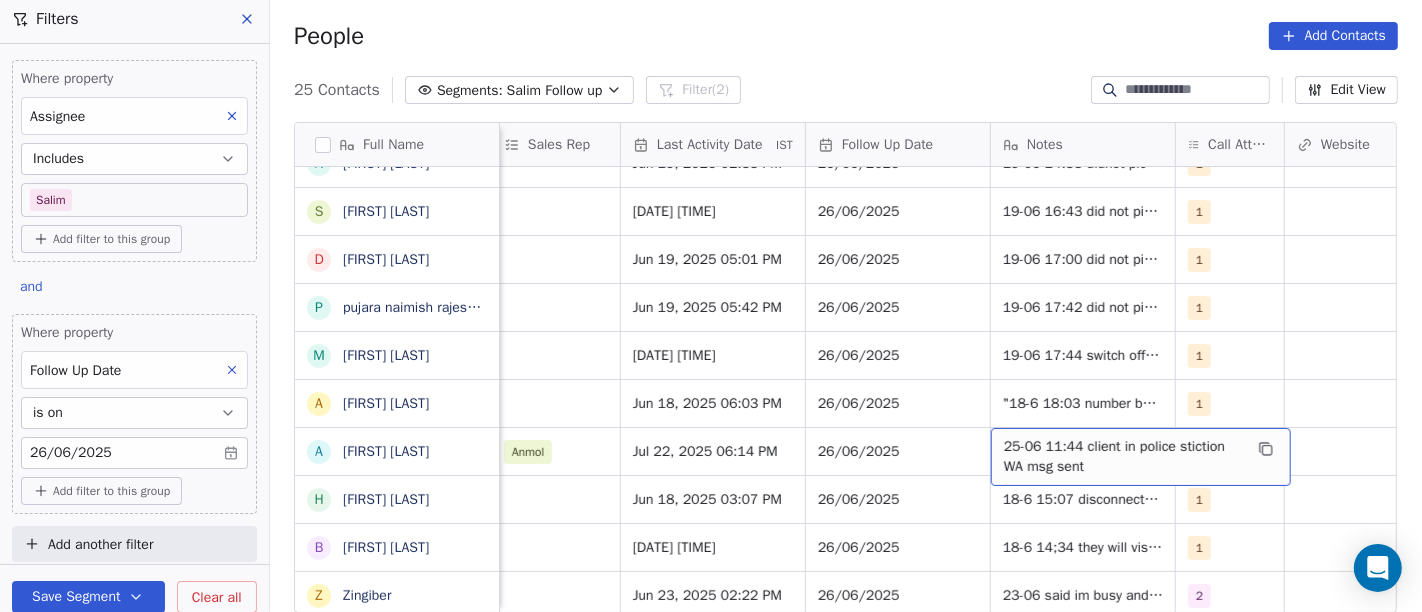 click on "25-06 11:44 client in police stiction WA msg sent" at bounding box center (1123, 457) 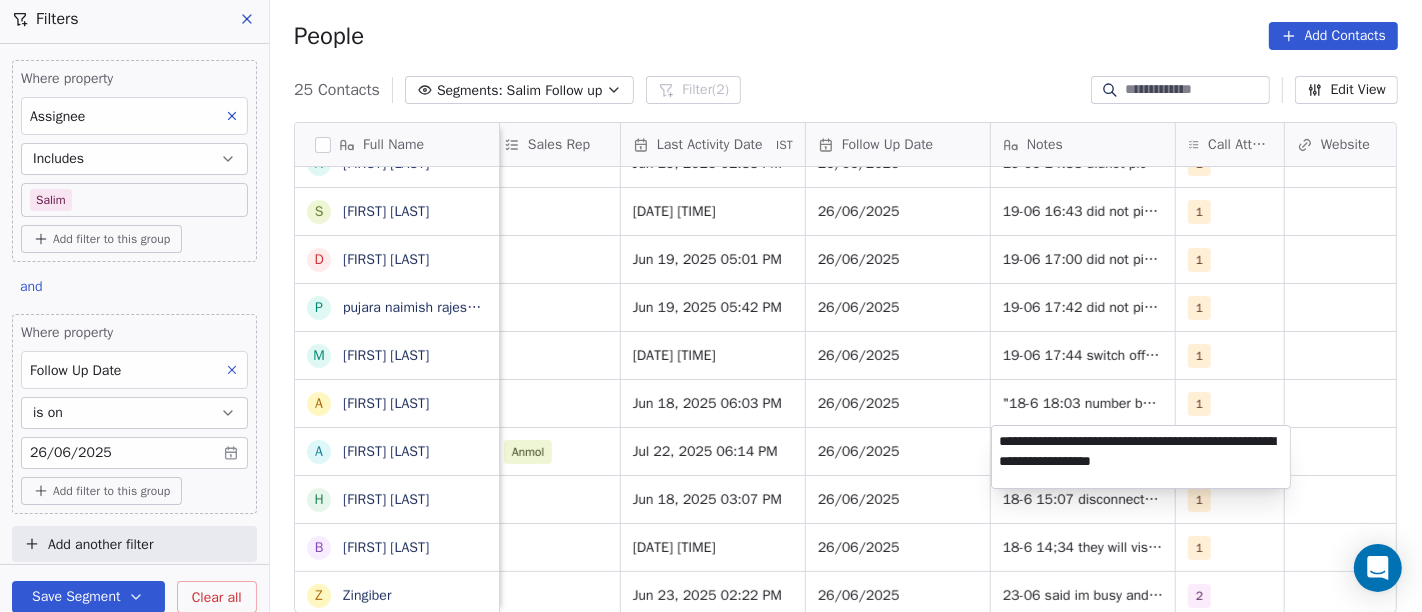 type on "**********" 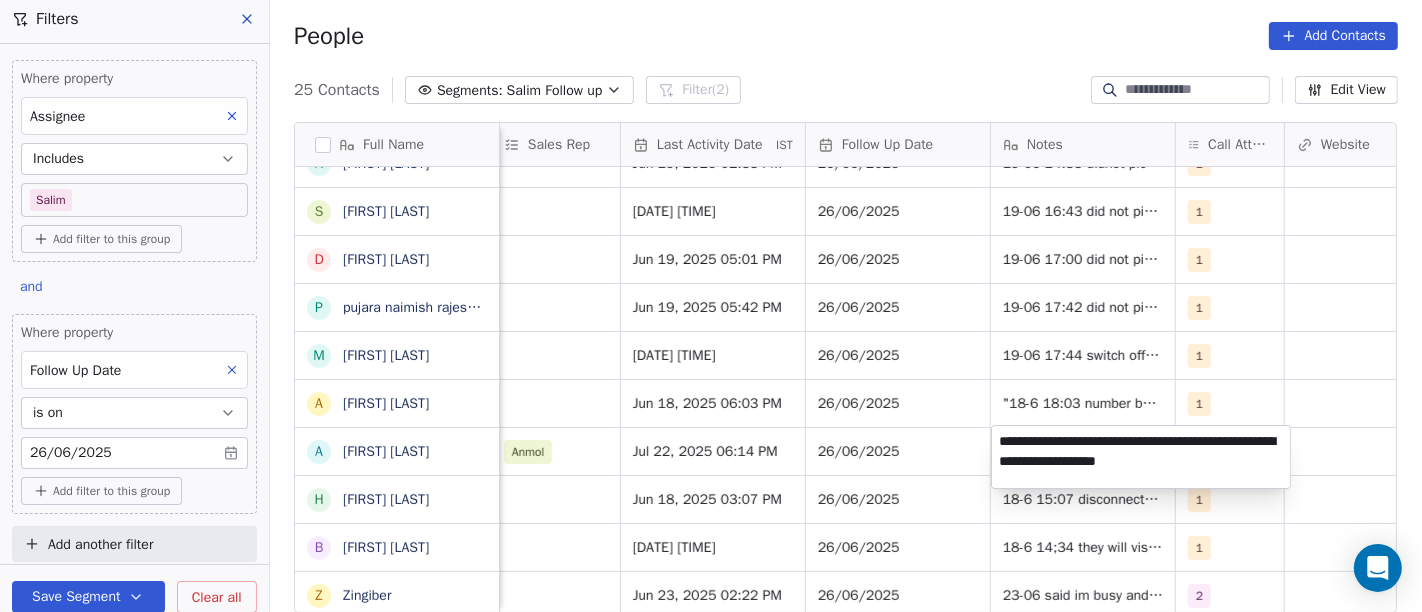 click on "On2Cook India Pvt. Ltd. Contacts People Marketing Workflows Campaigns Sales Pipelines Sequences Beta Tools Apps AI Agents Help & Support Filters Where property Assignee Includes Salim Add filter to this group and Where property Follow Up Date is on 26/06/2025 Add filter to this group Add another filter Save Segment Clear all People Add Contacts 25 Contacts Segments: Salim Follow up Filter (2) Edit View Tag Add to Sequence Full Name V Vivekmaha S Sachin S Ambulkar V Vipul Kayasth N Nan AL M Manaf Sherif R Rana Barnwal B Bakkiaraj Bakkiaraj M Mudit Gupta A Anil Dodiya S Saroj Kumar Mishra. D Diwan Sajid p pujara naimish rajesh bhai M Manoj Mahajan A Ankit Banka A Ashok Mokashi H Hardik Patel B Bakki Patel Z Zingiber g gaurab S Santosh Pandey S Shabbir nedariya P Praveen Gupta K Kamaljit Singh R Rahul Rawat P Pritish Chhajed Lead Status Tags Assignee Sales Rep Last Activity Date IST Follow Up Date Notes Call Attempts Website zomato link outlet type Location No Response Salim Jun 26, 2025 01:29 PM 1" at bounding box center (711, 306) 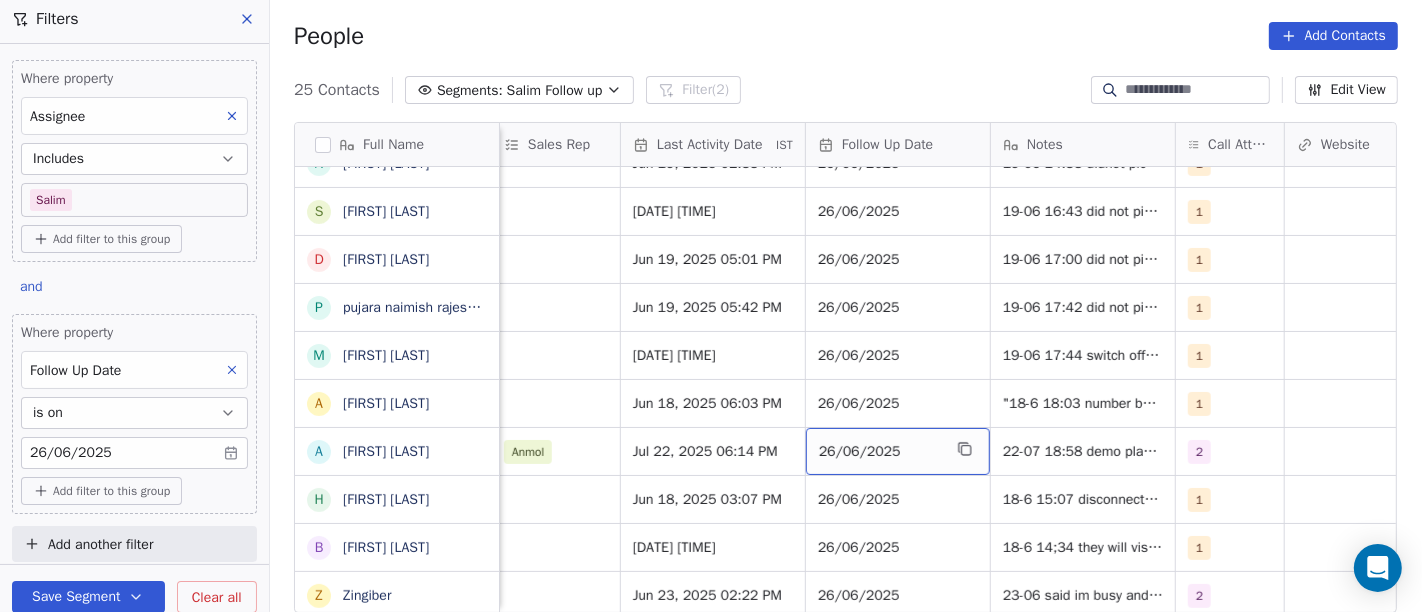 click on "26/06/2025" at bounding box center (880, 452) 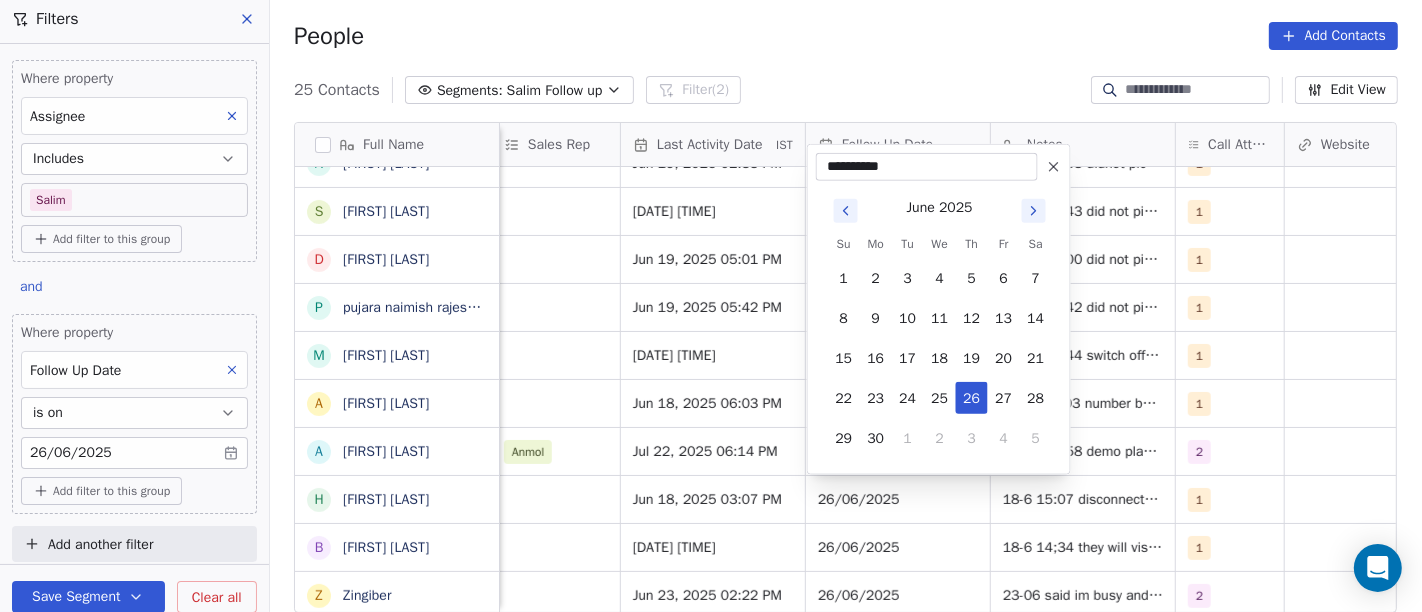 click 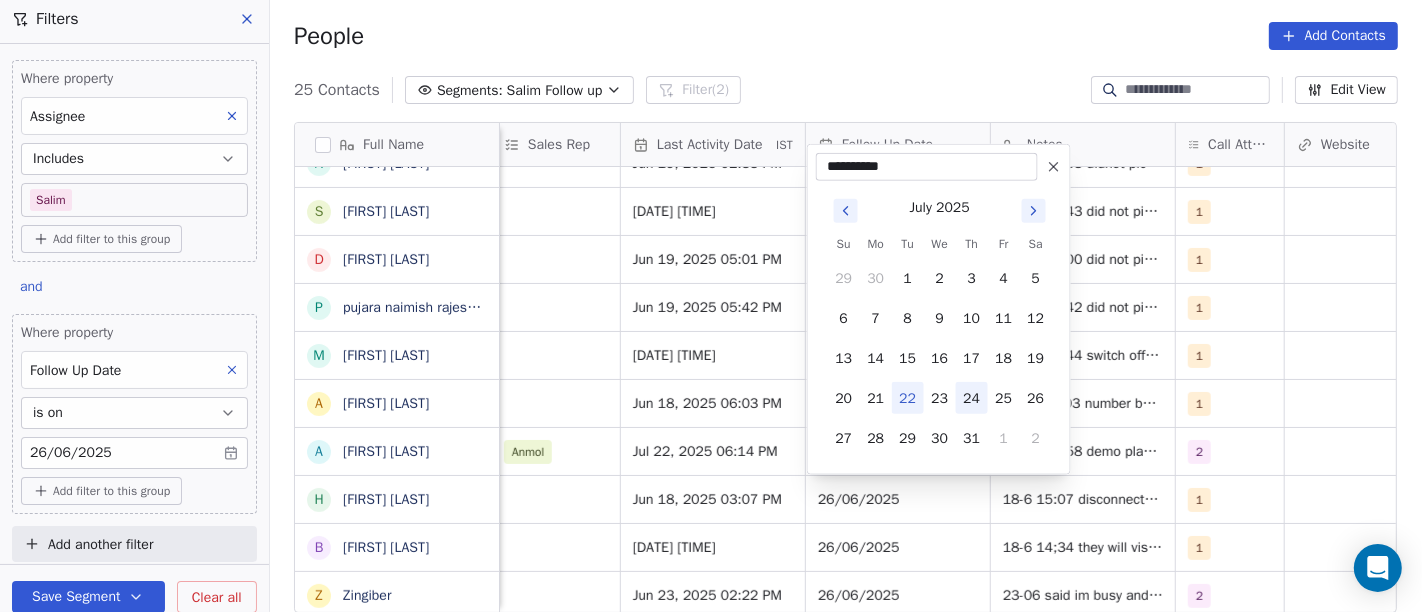click on "24" at bounding box center [972, 398] 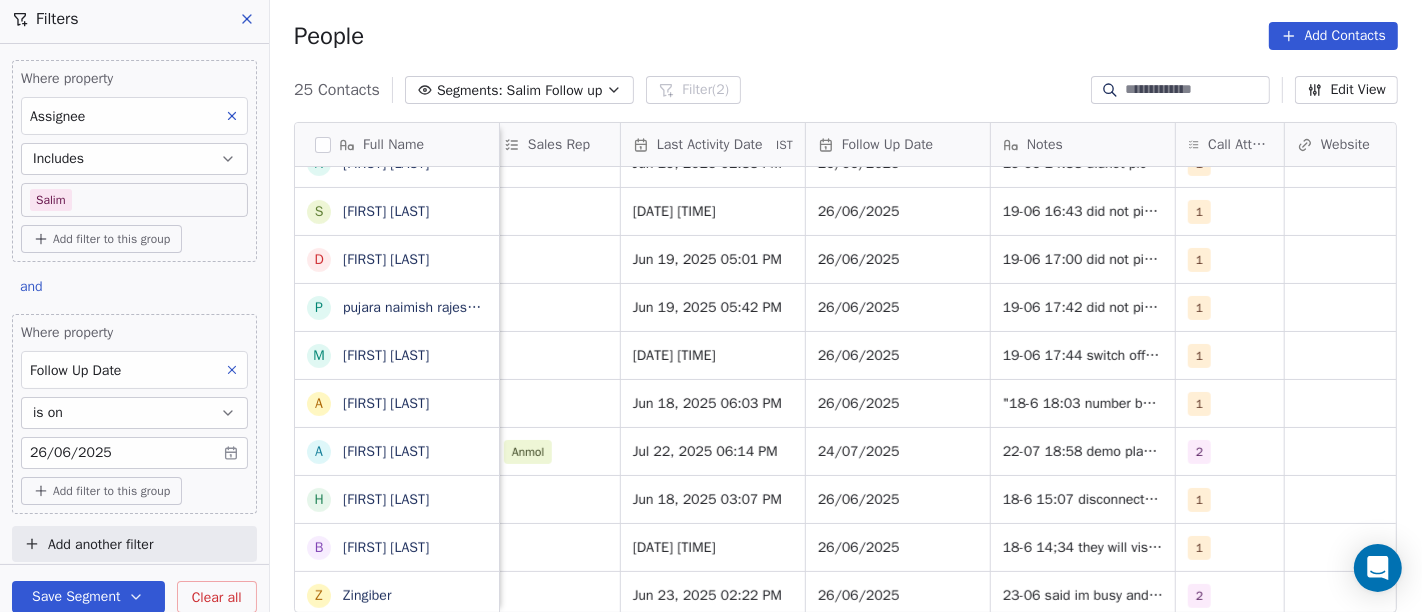 click on "People  Add Contacts" at bounding box center (846, 36) 